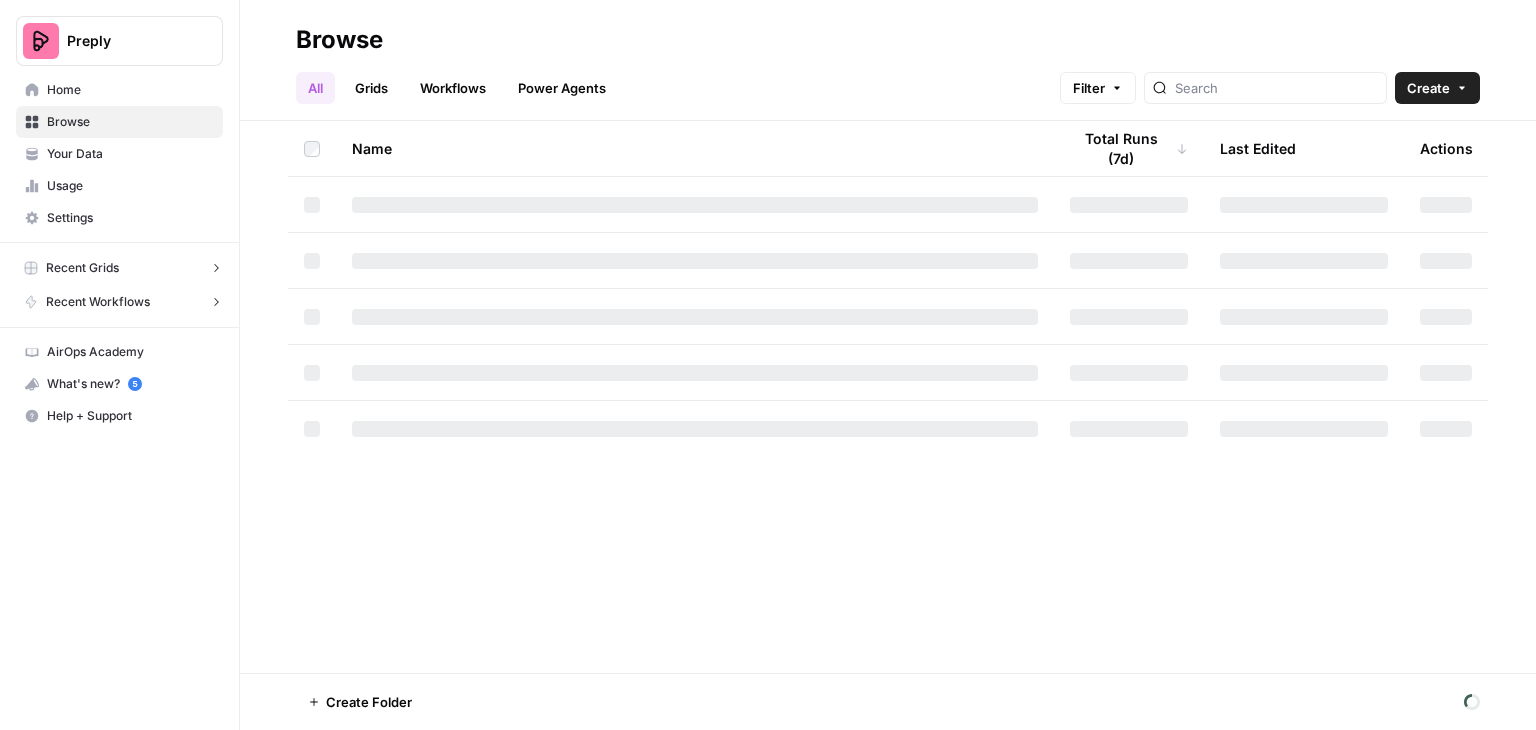 scroll, scrollTop: 0, scrollLeft: 0, axis: both 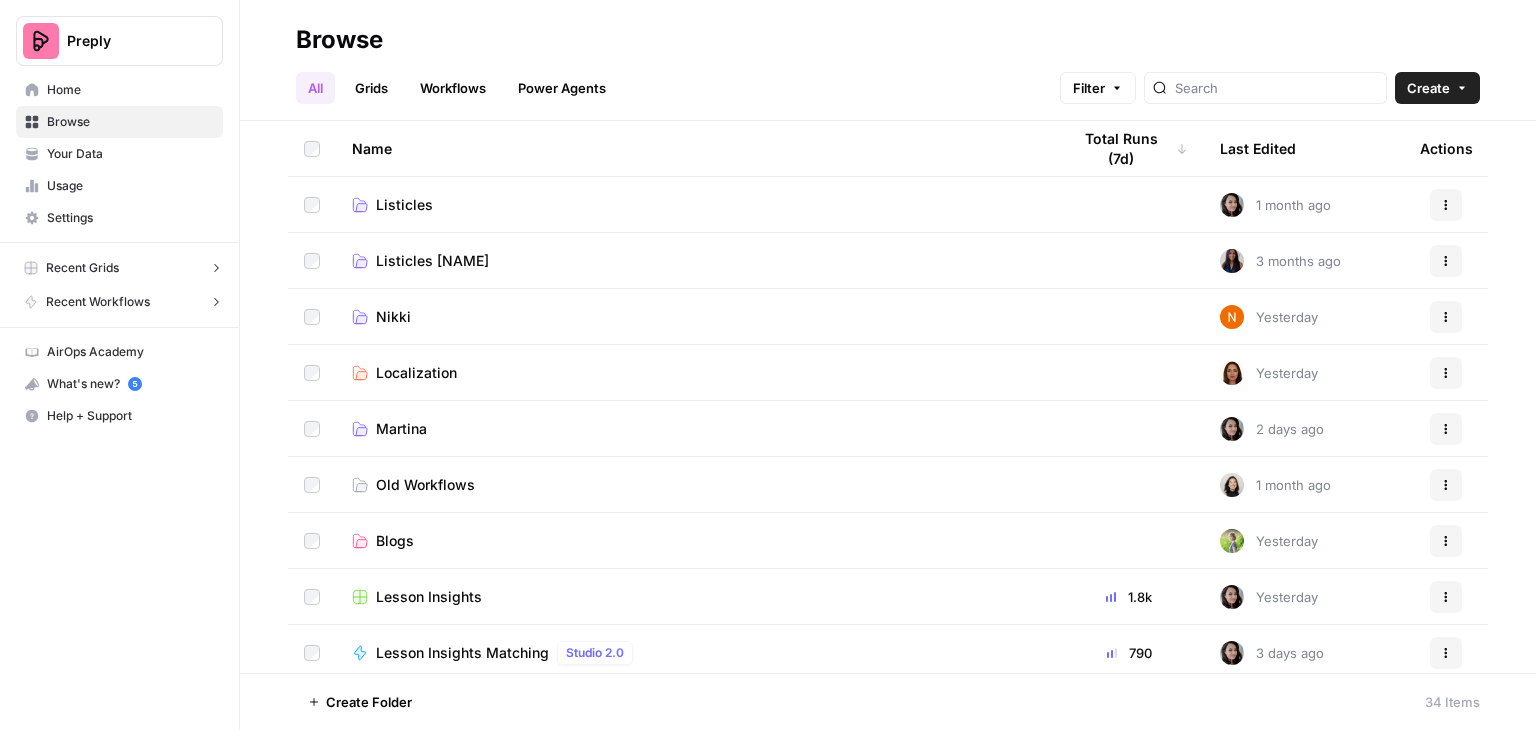 click on "Grids" at bounding box center [371, 88] 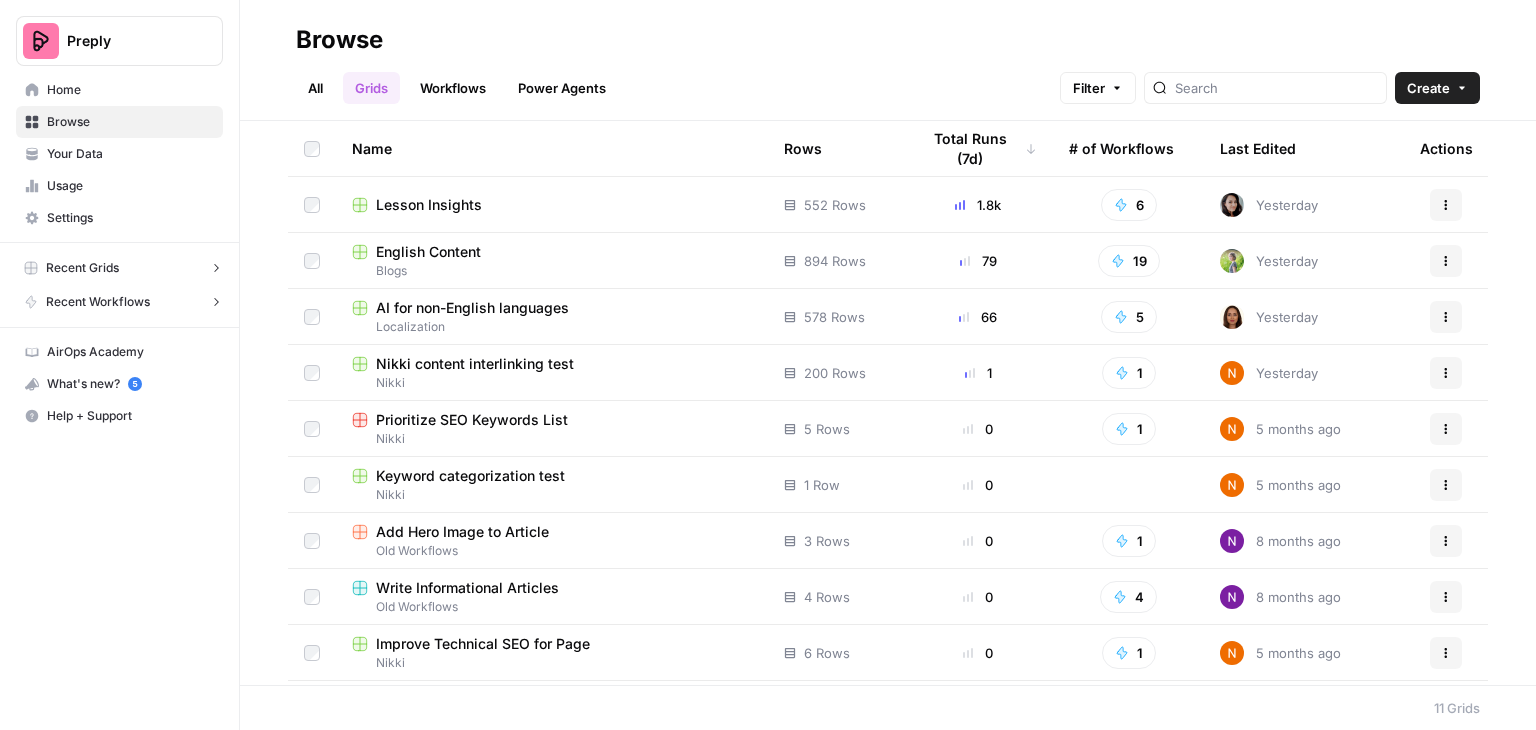 click on "AI for non-English languages" at bounding box center [472, 308] 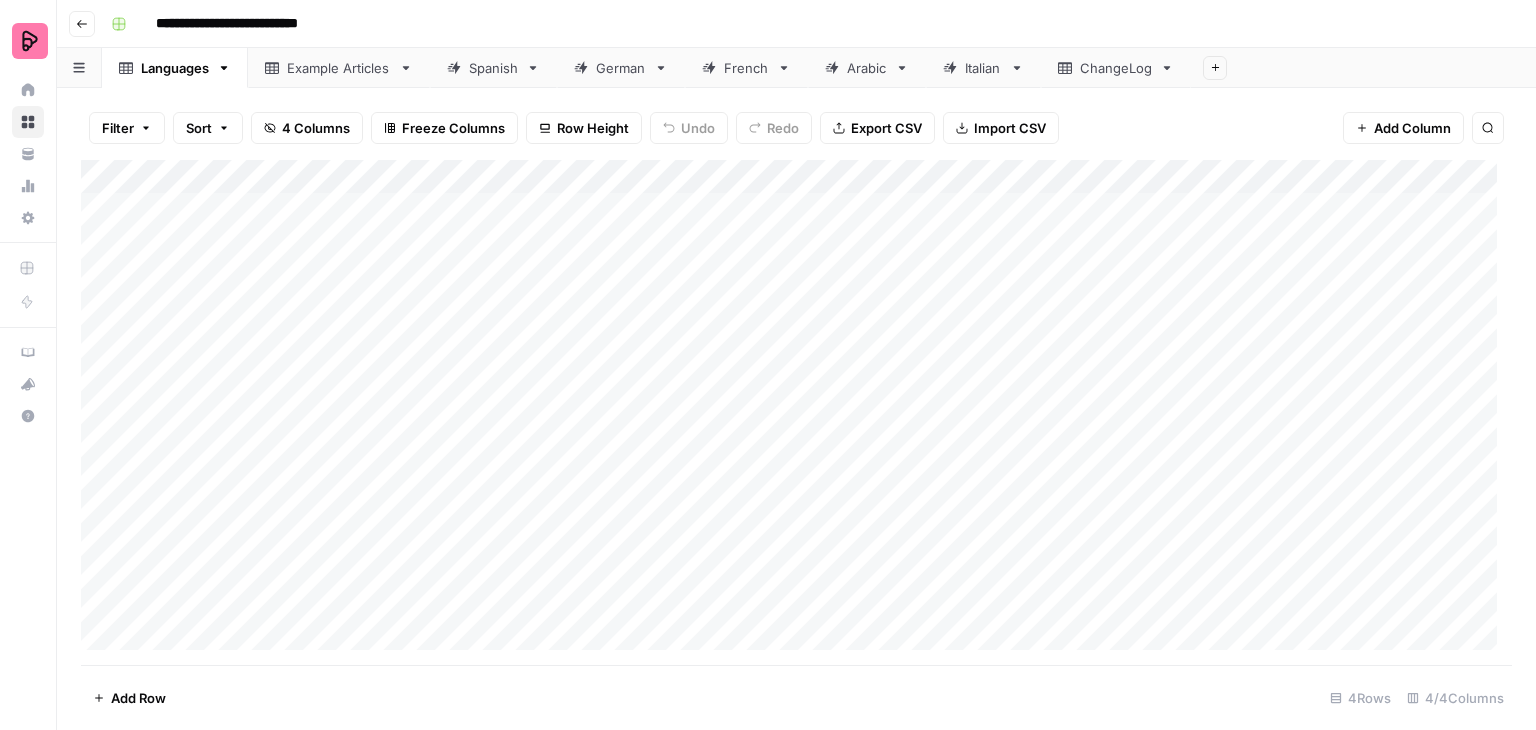 click on "German" at bounding box center [621, 68] 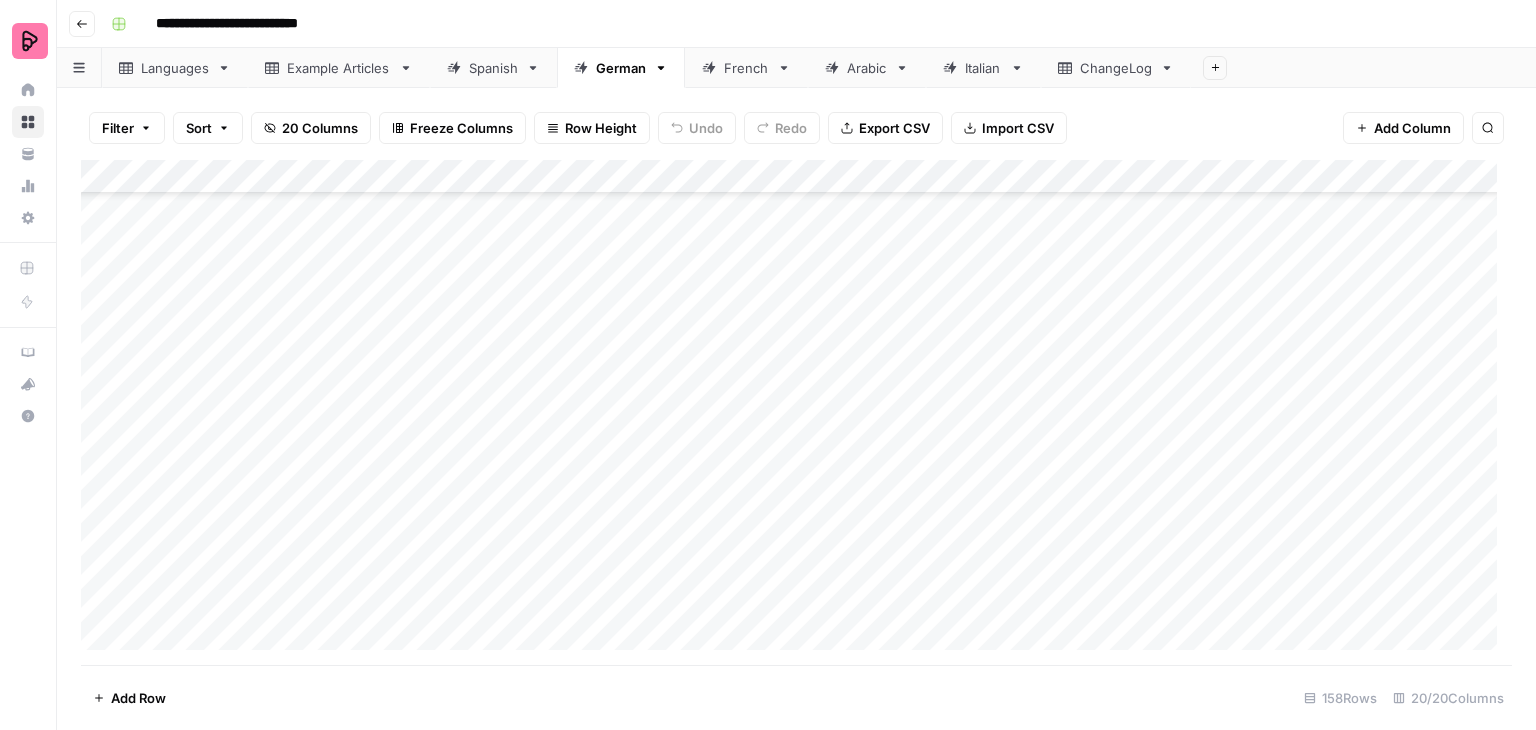 scroll, scrollTop: 3648, scrollLeft: 0, axis: vertical 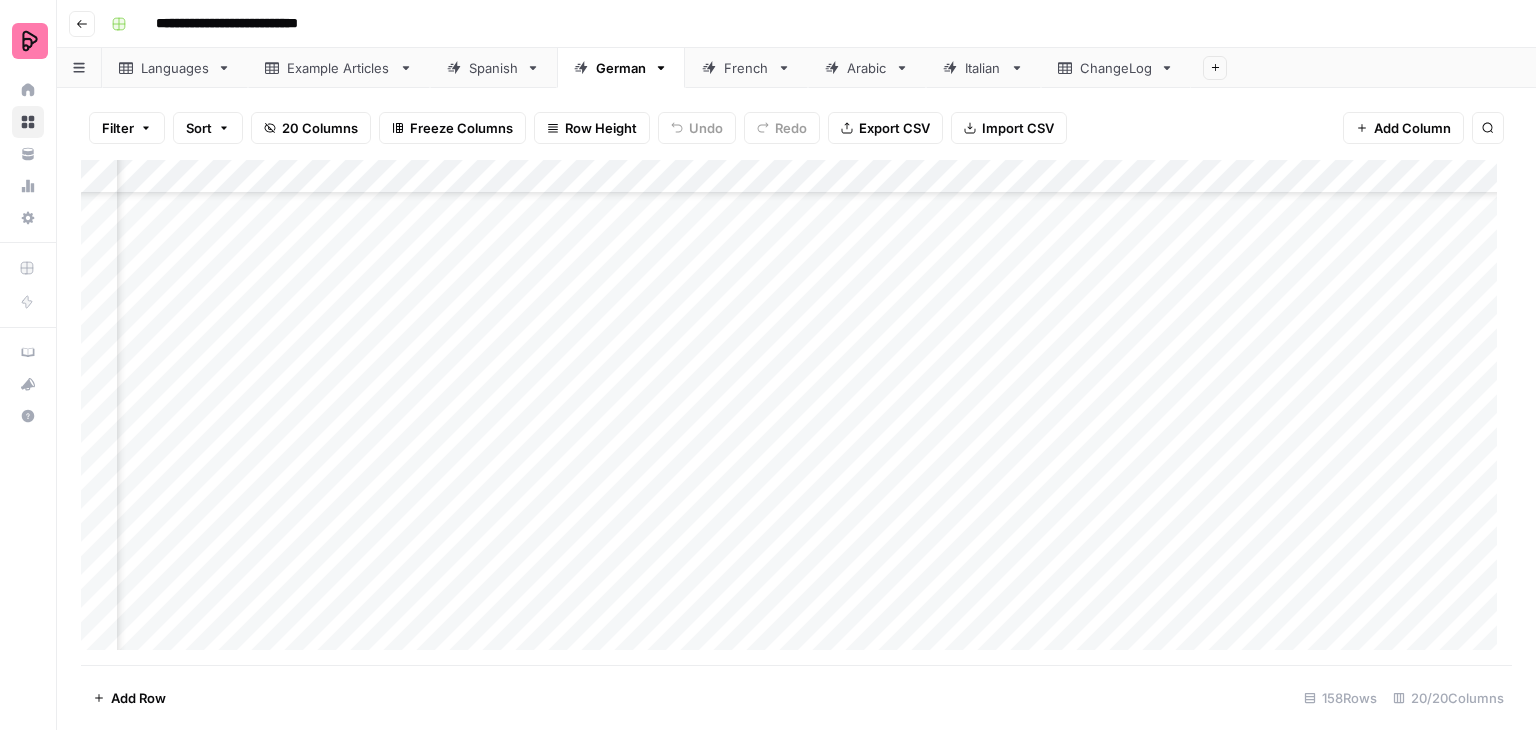 click on "Add Column" at bounding box center [796, 412] 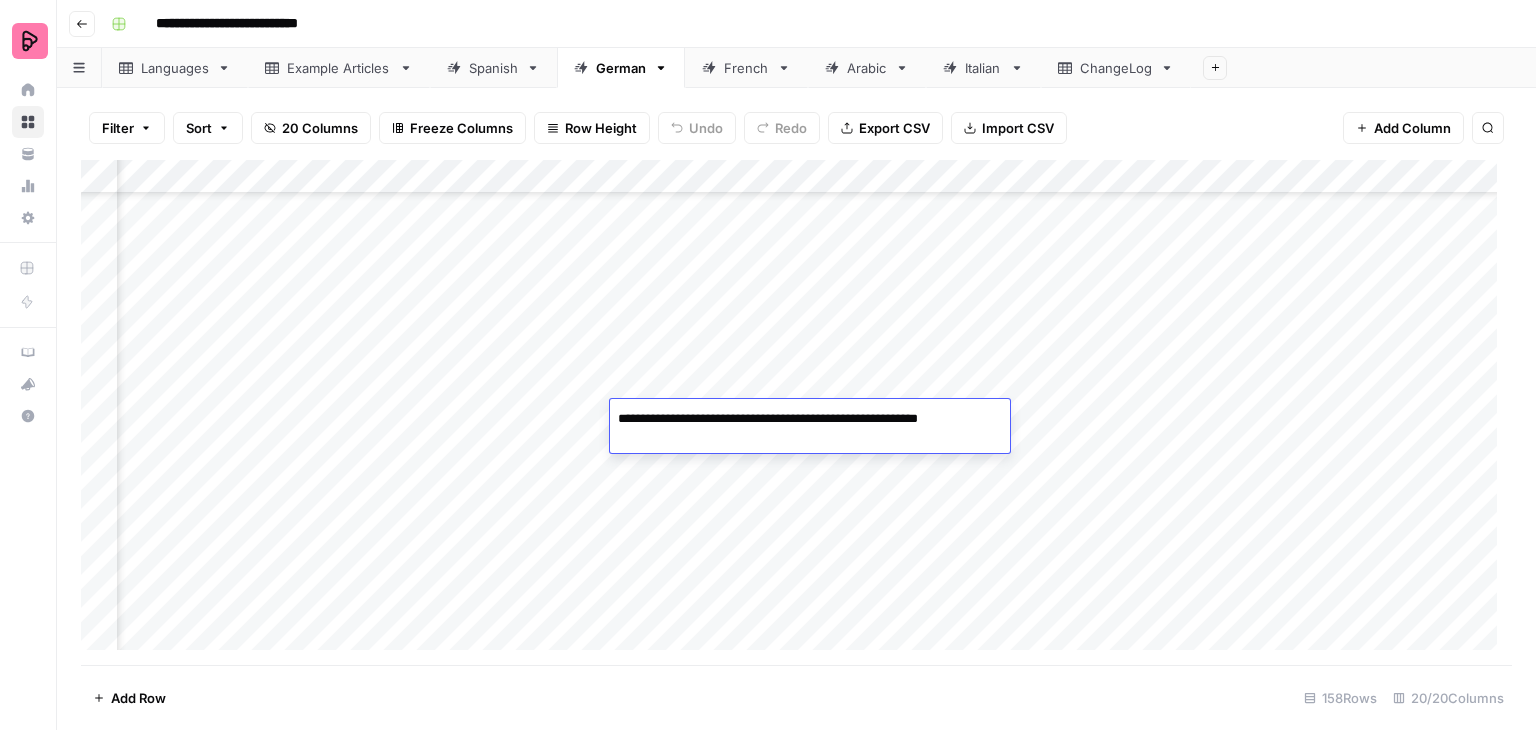click on "Add Column" at bounding box center [796, 412] 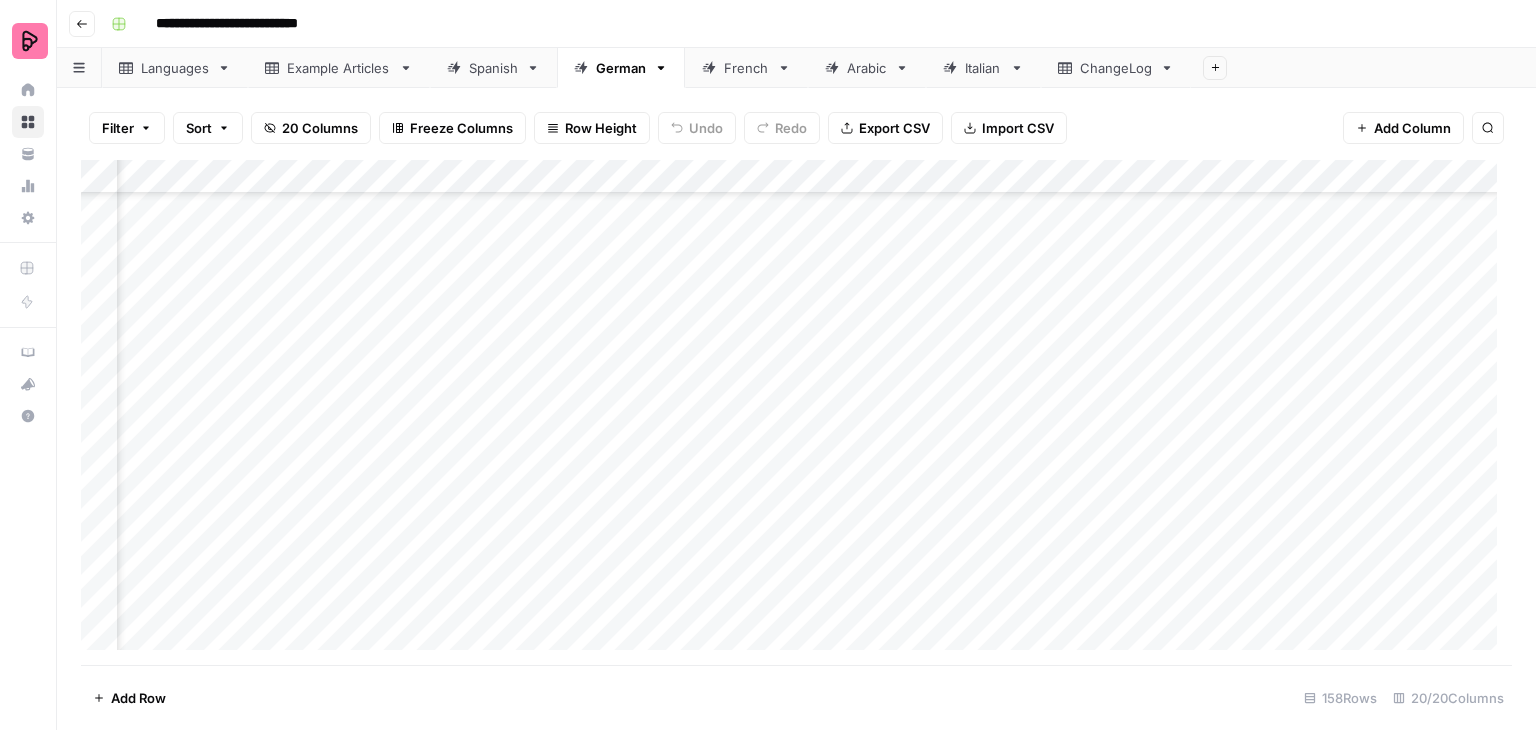 click on "Add Column" at bounding box center [796, 412] 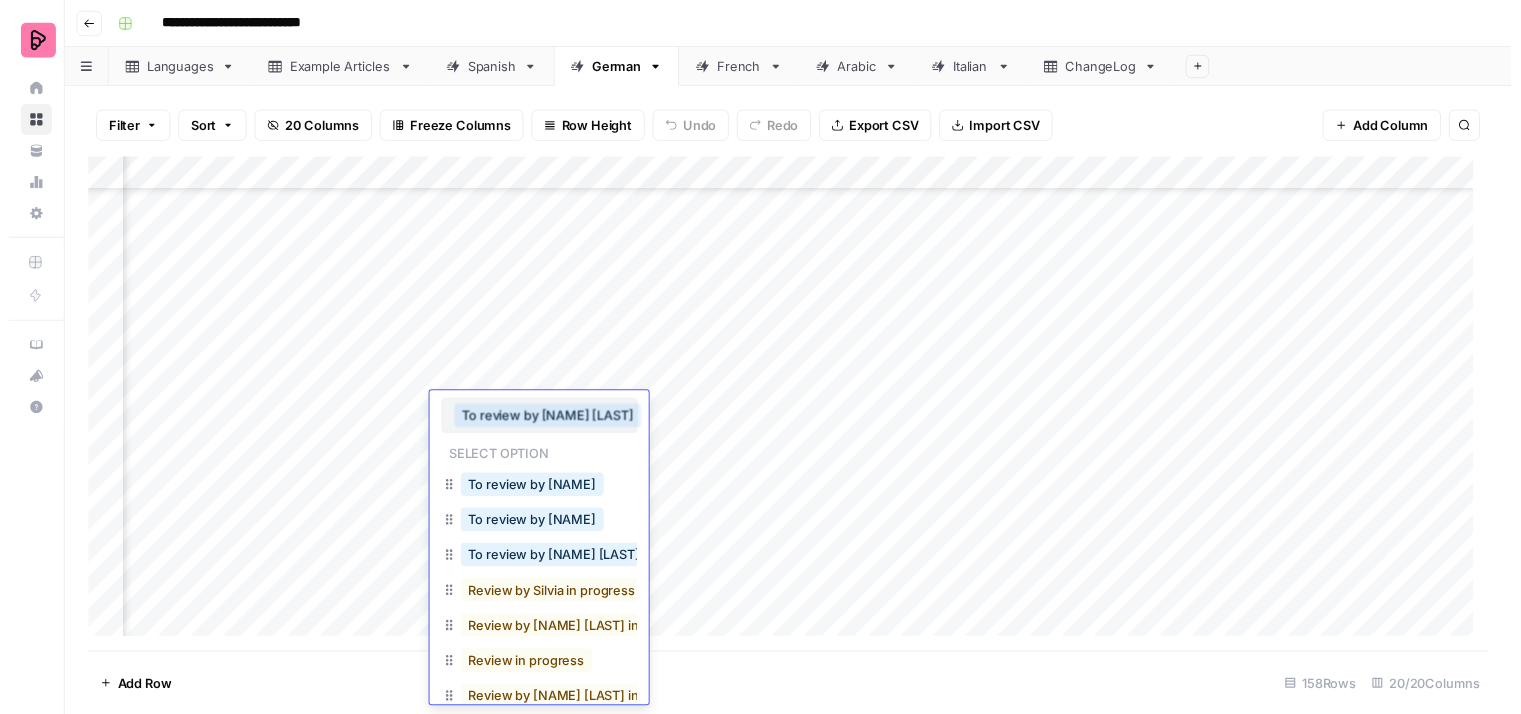 scroll, scrollTop: 155, scrollLeft: 0, axis: vertical 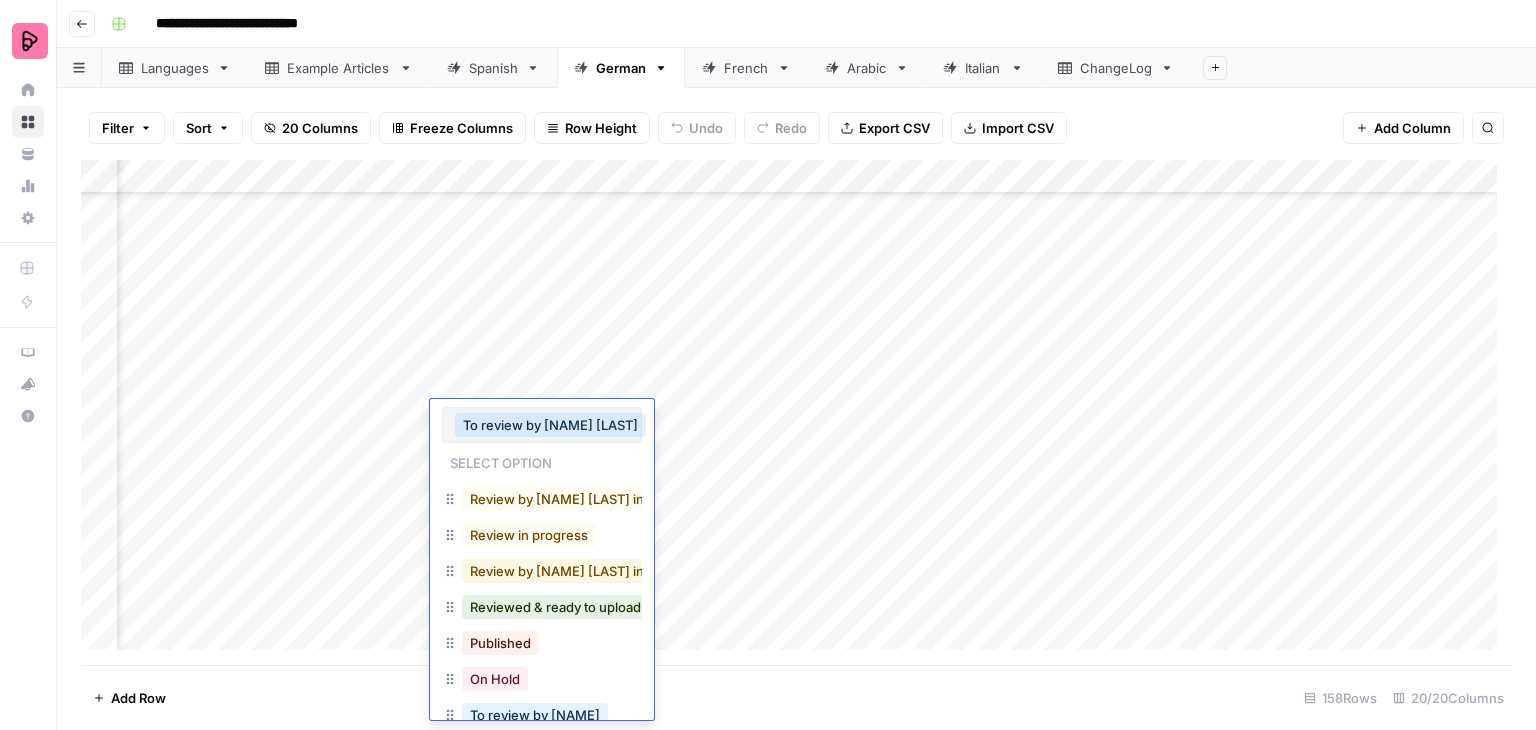 click on "Review by [NAME] [LAST] in progress" at bounding box center (586, 571) 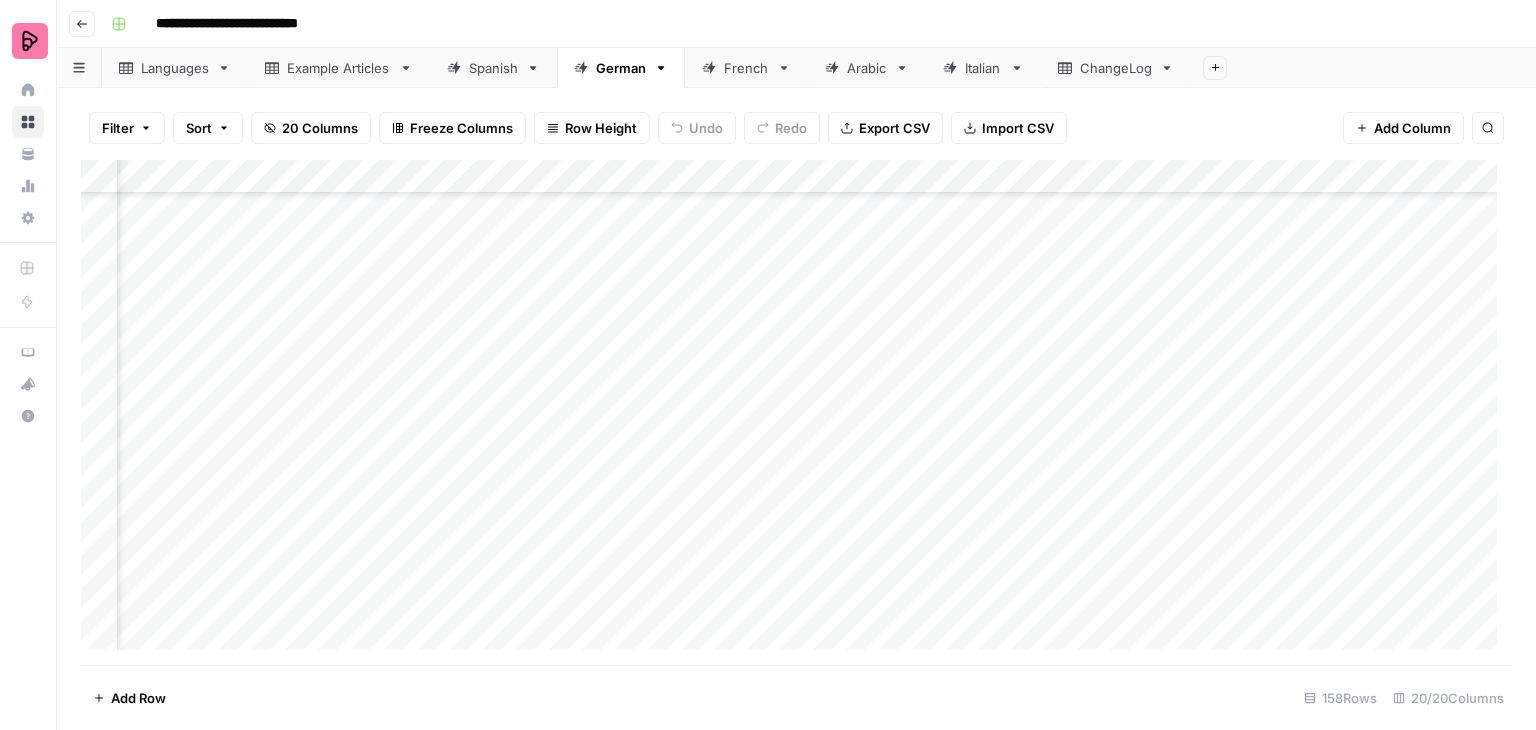 click on "Add Column" at bounding box center (796, 412) 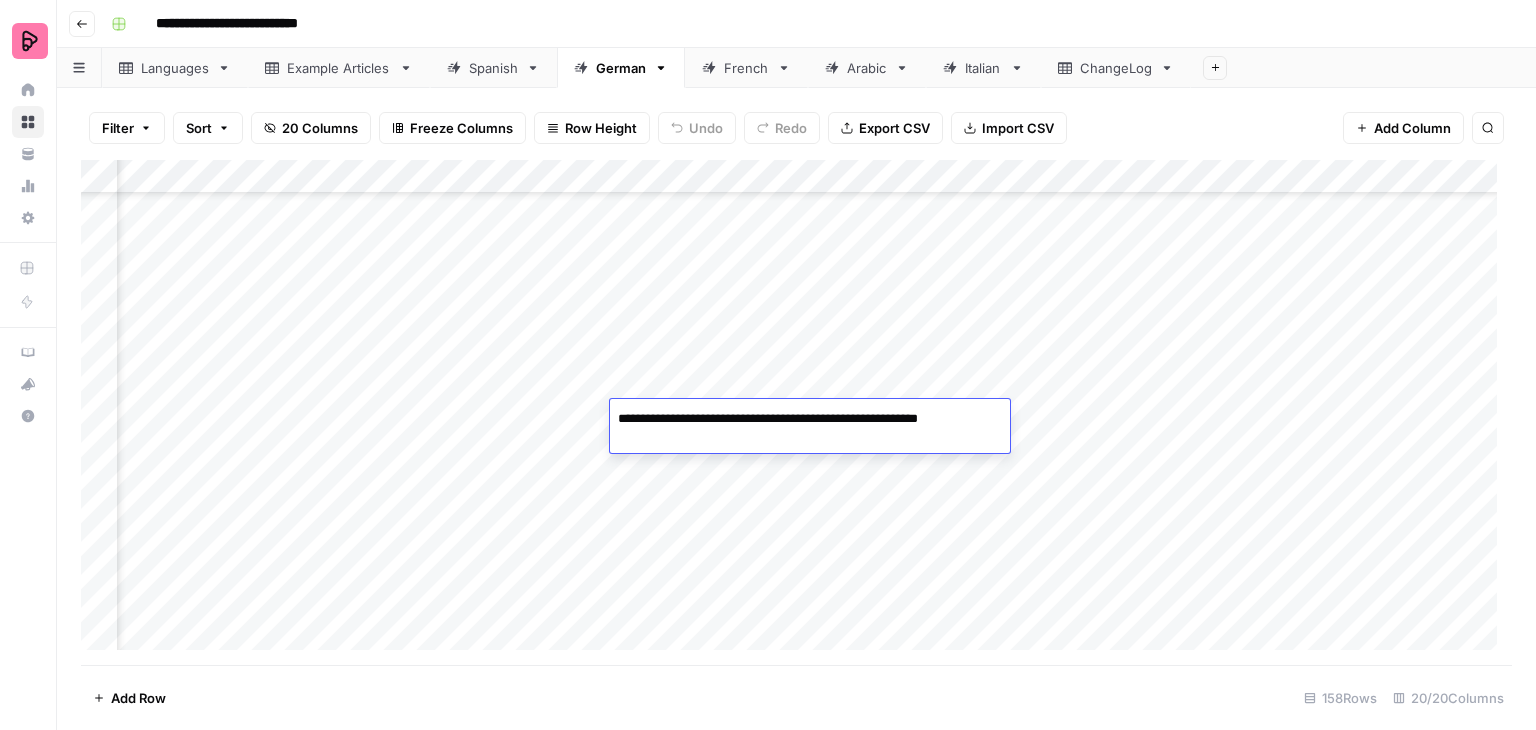 drag, startPoint x: 800, startPoint y: 442, endPoint x: 591, endPoint y: 439, distance: 209.02153 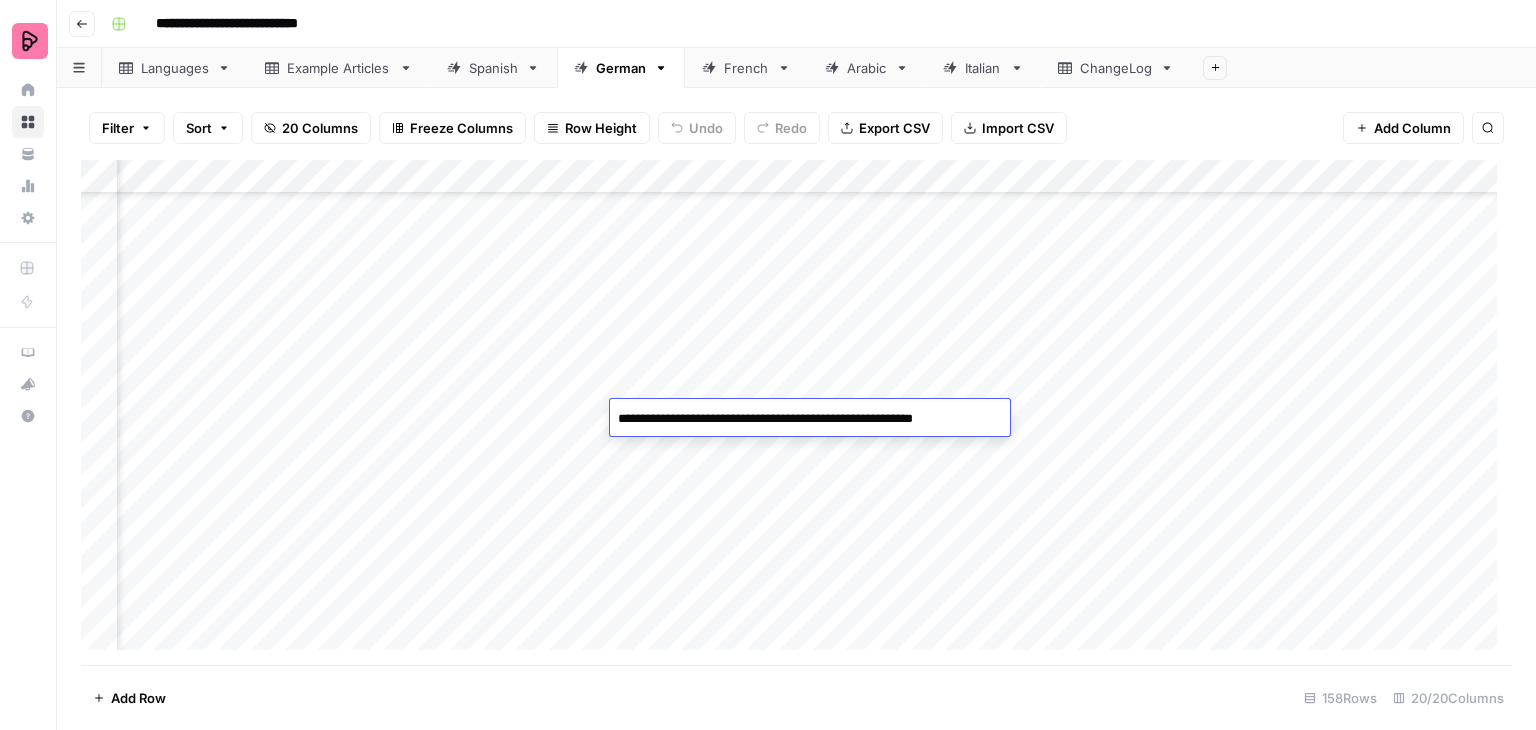type on "**********" 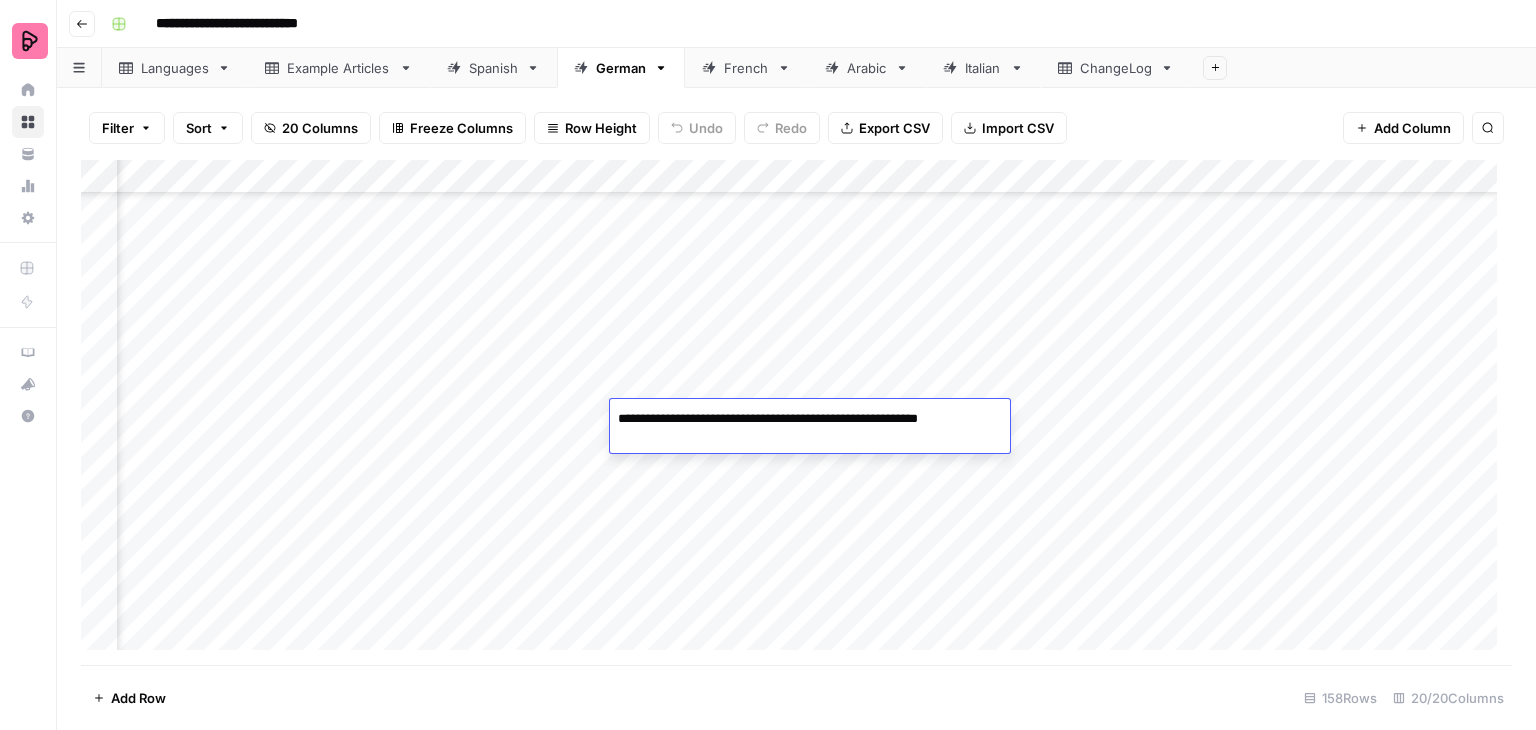 click on "Add Column" at bounding box center (796, 412) 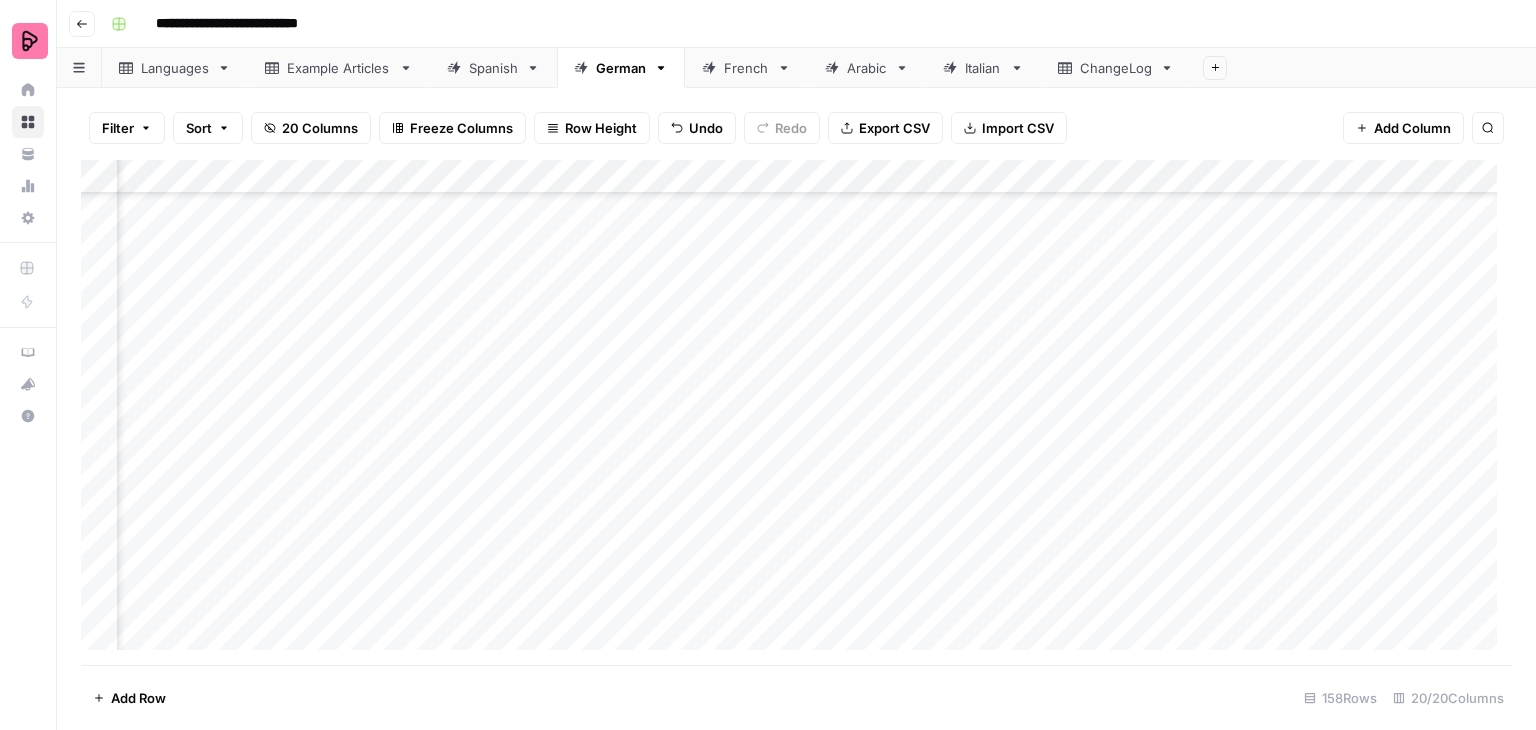 click on "Add Column" at bounding box center [796, 412] 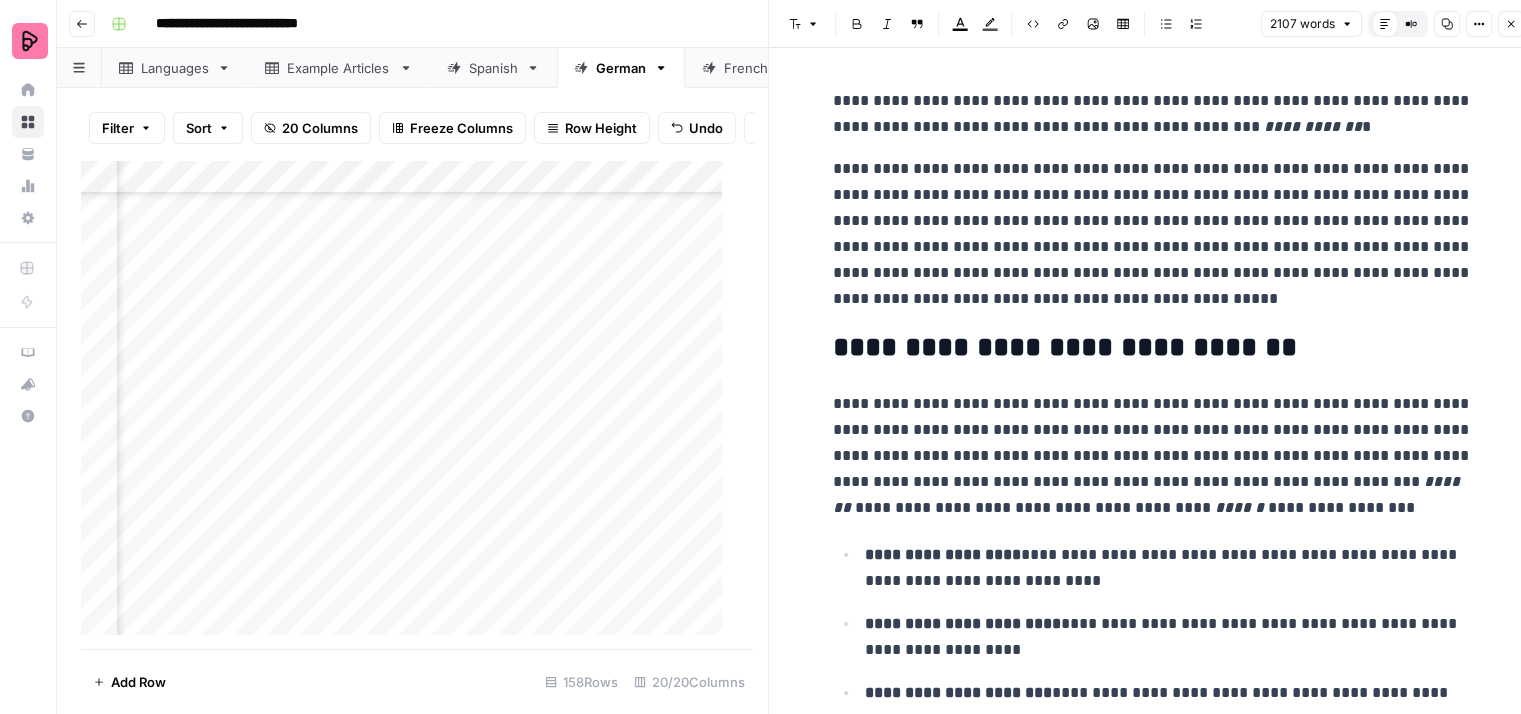 click on "**********" at bounding box center [1313, 126] 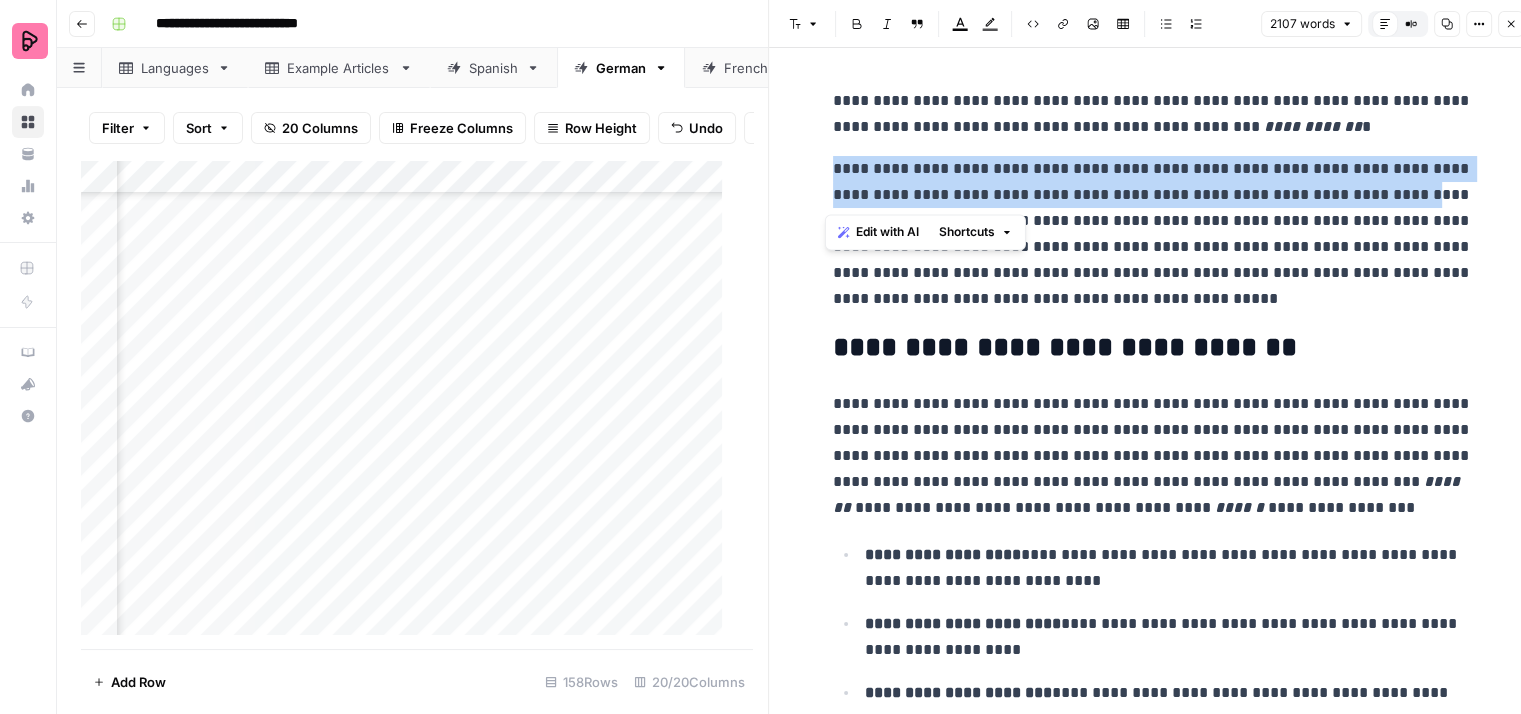 drag, startPoint x: 1460, startPoint y: 196, endPoint x: 813, endPoint y: 165, distance: 647.74225 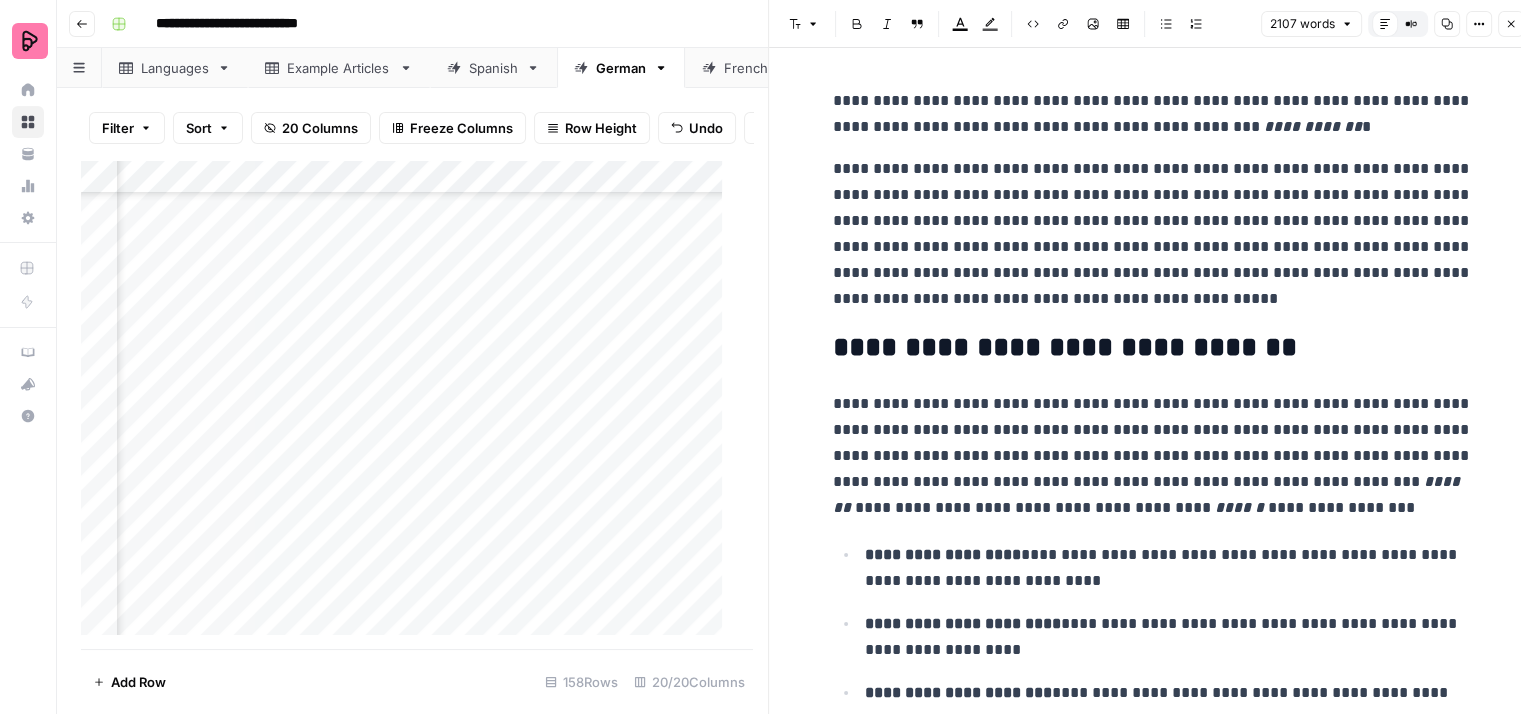 click on "**********" at bounding box center (1153, 234) 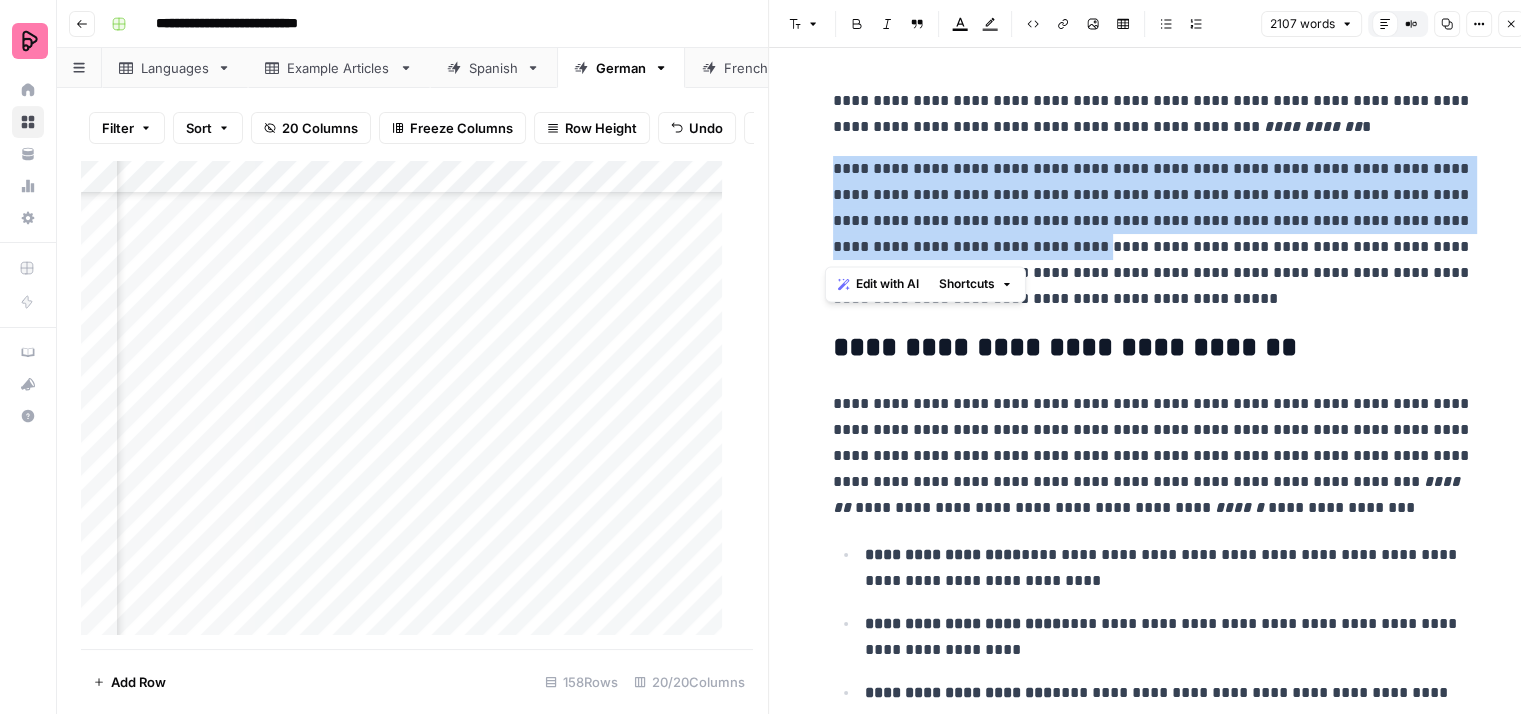 drag, startPoint x: 1128, startPoint y: 253, endPoint x: 805, endPoint y: 173, distance: 332.75967 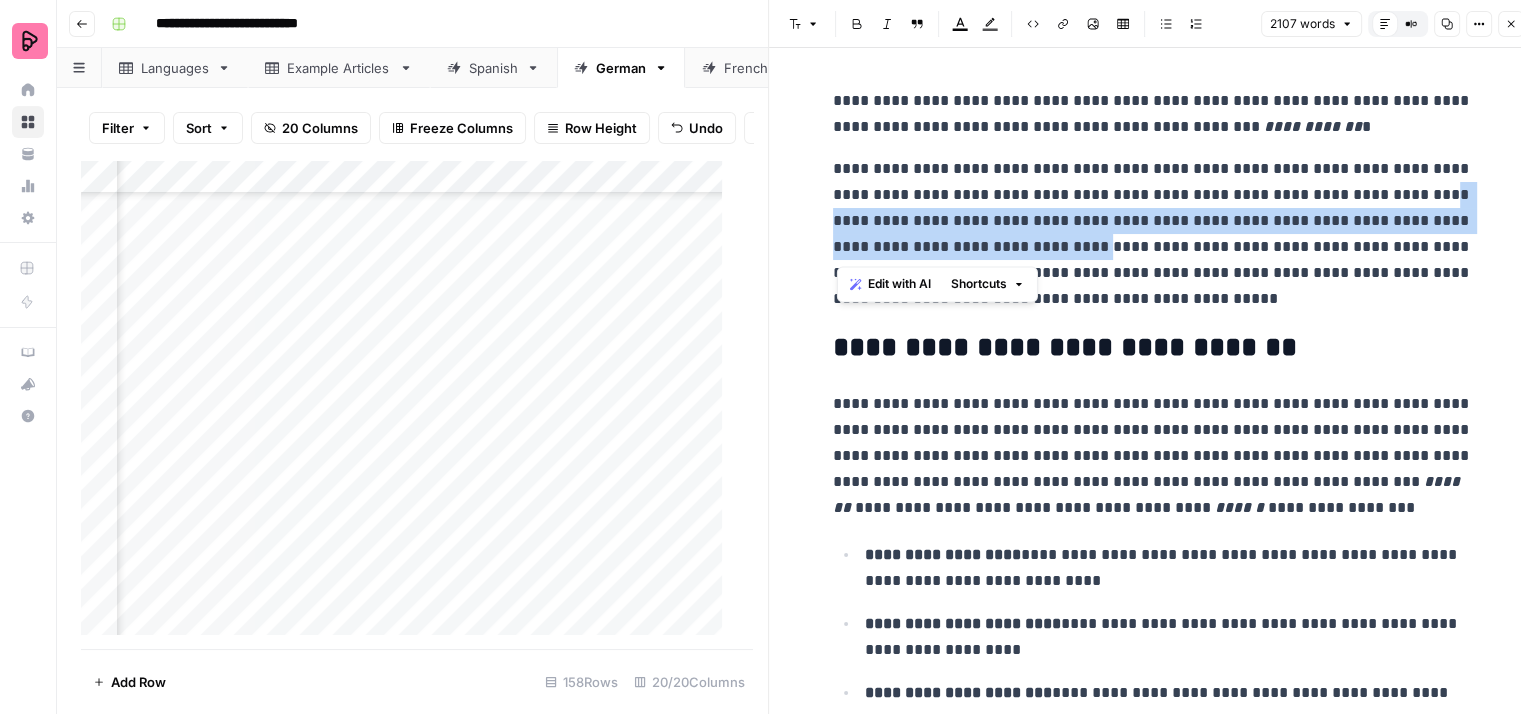 drag, startPoint x: 1124, startPoint y: 249, endPoint x: 840, endPoint y: 224, distance: 285.09824 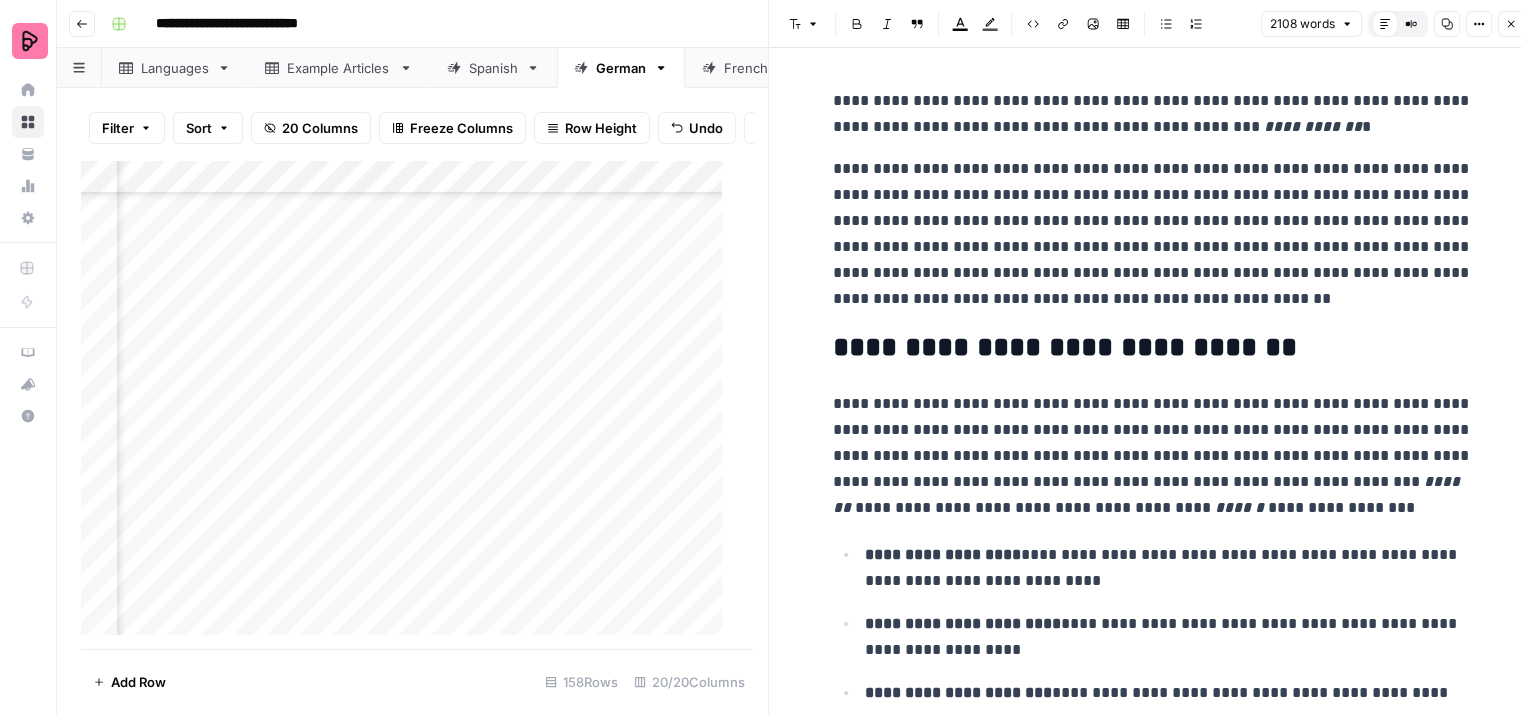 click on "**********" at bounding box center (1153, 234) 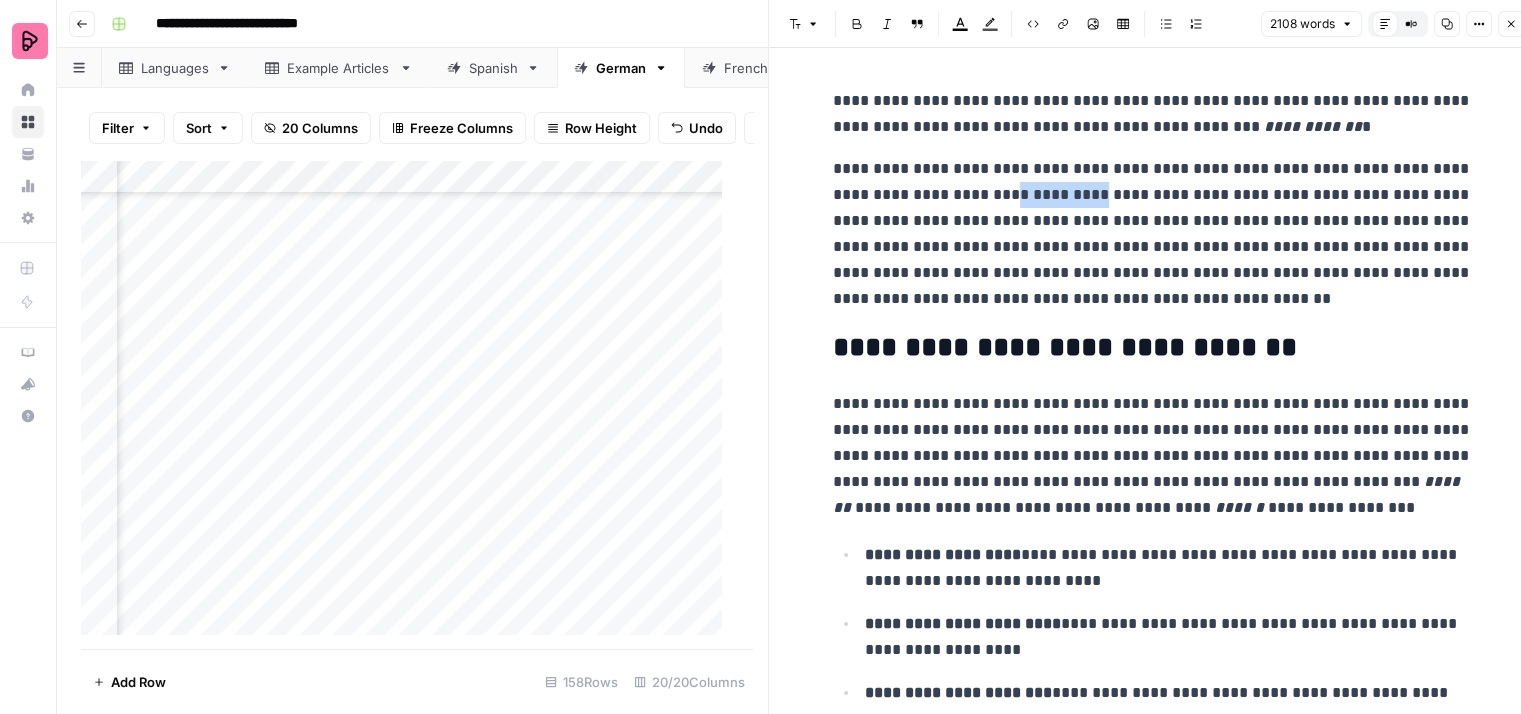 click on "**********" at bounding box center (1153, 234) 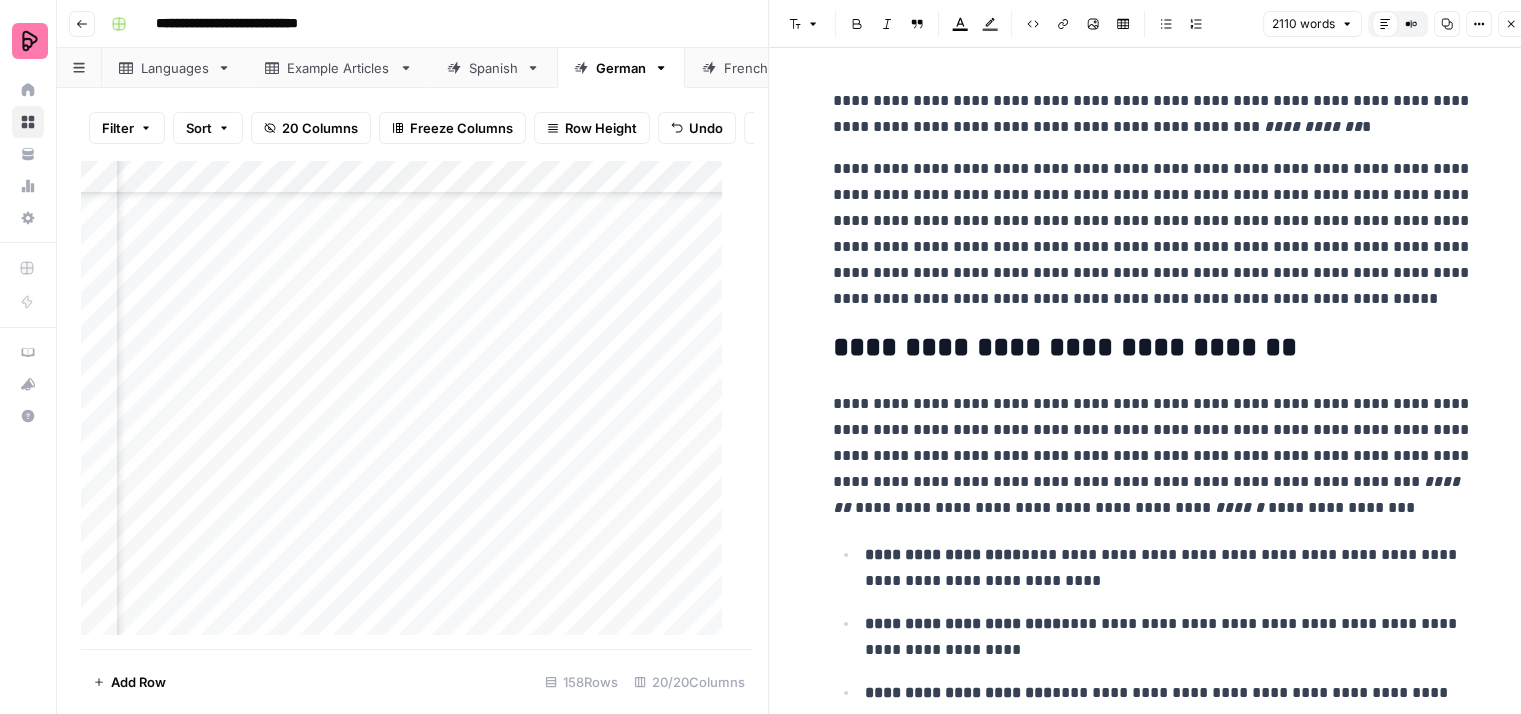 click on "**********" at bounding box center (1153, 234) 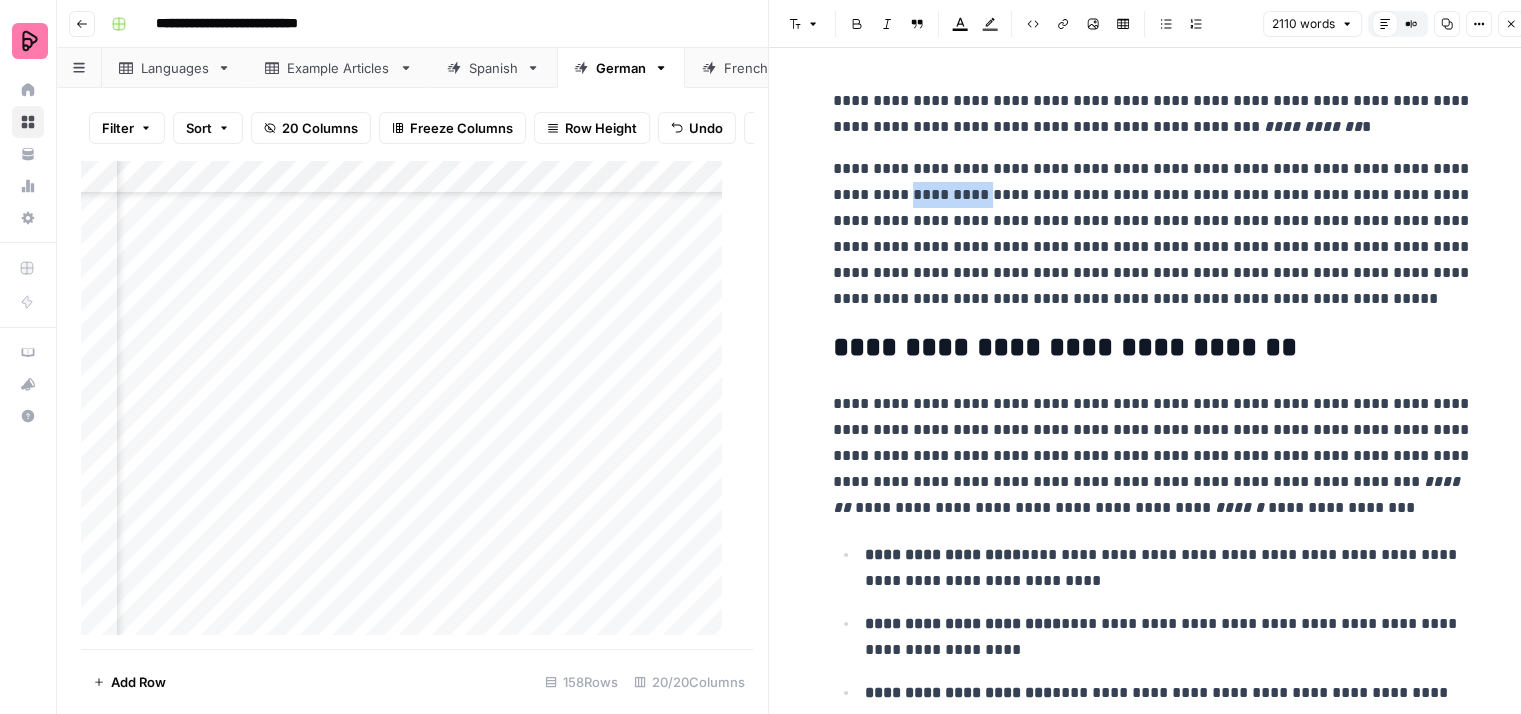 click on "**********" at bounding box center [1153, 234] 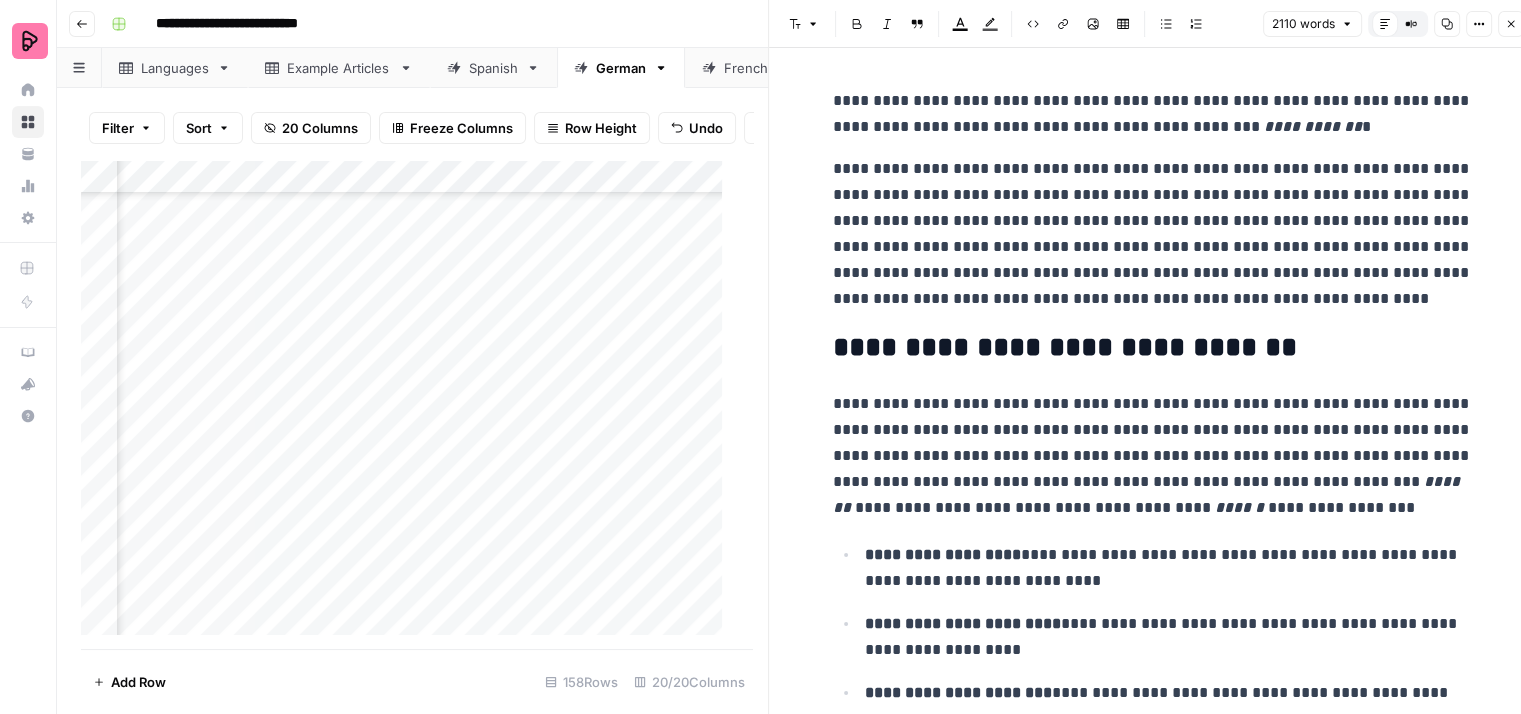 click on "**********" at bounding box center [1153, 234] 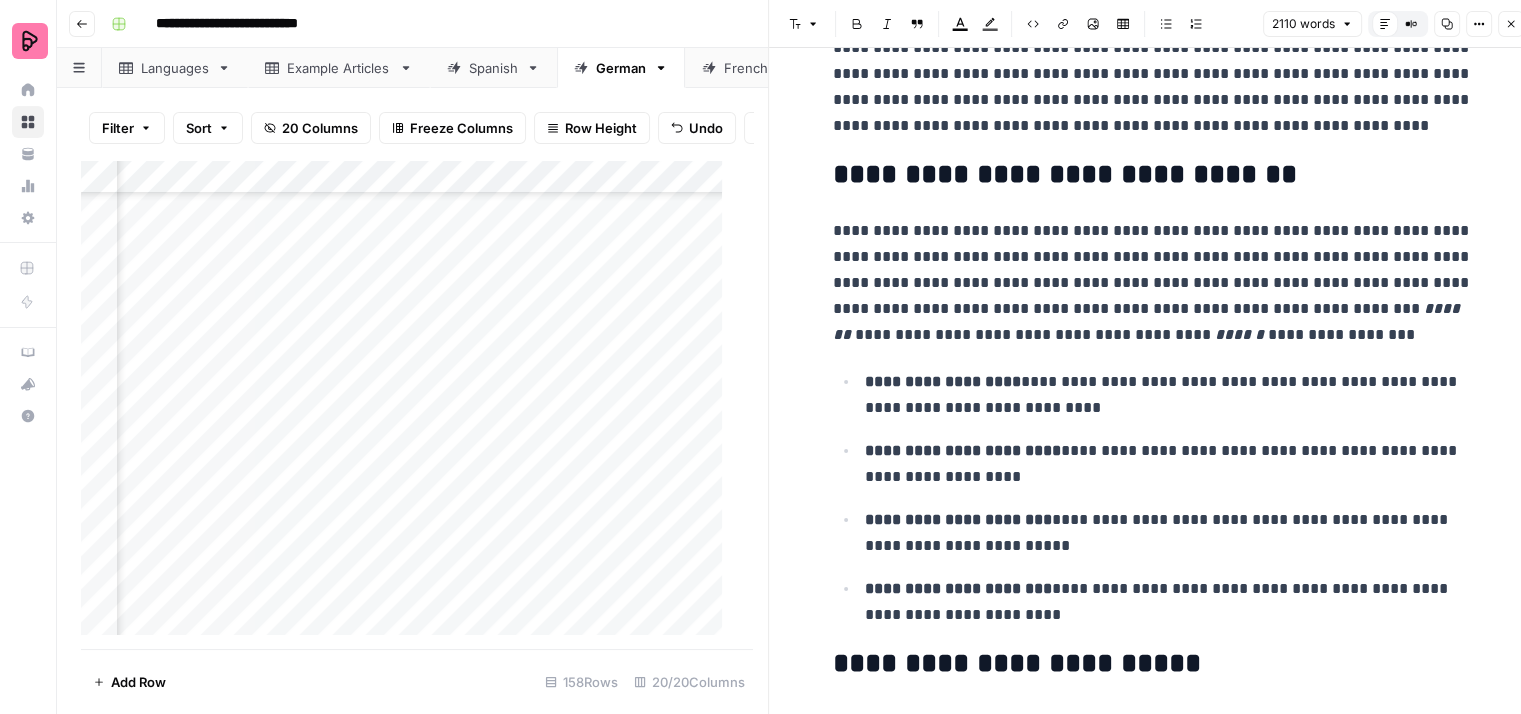 scroll, scrollTop: 200, scrollLeft: 0, axis: vertical 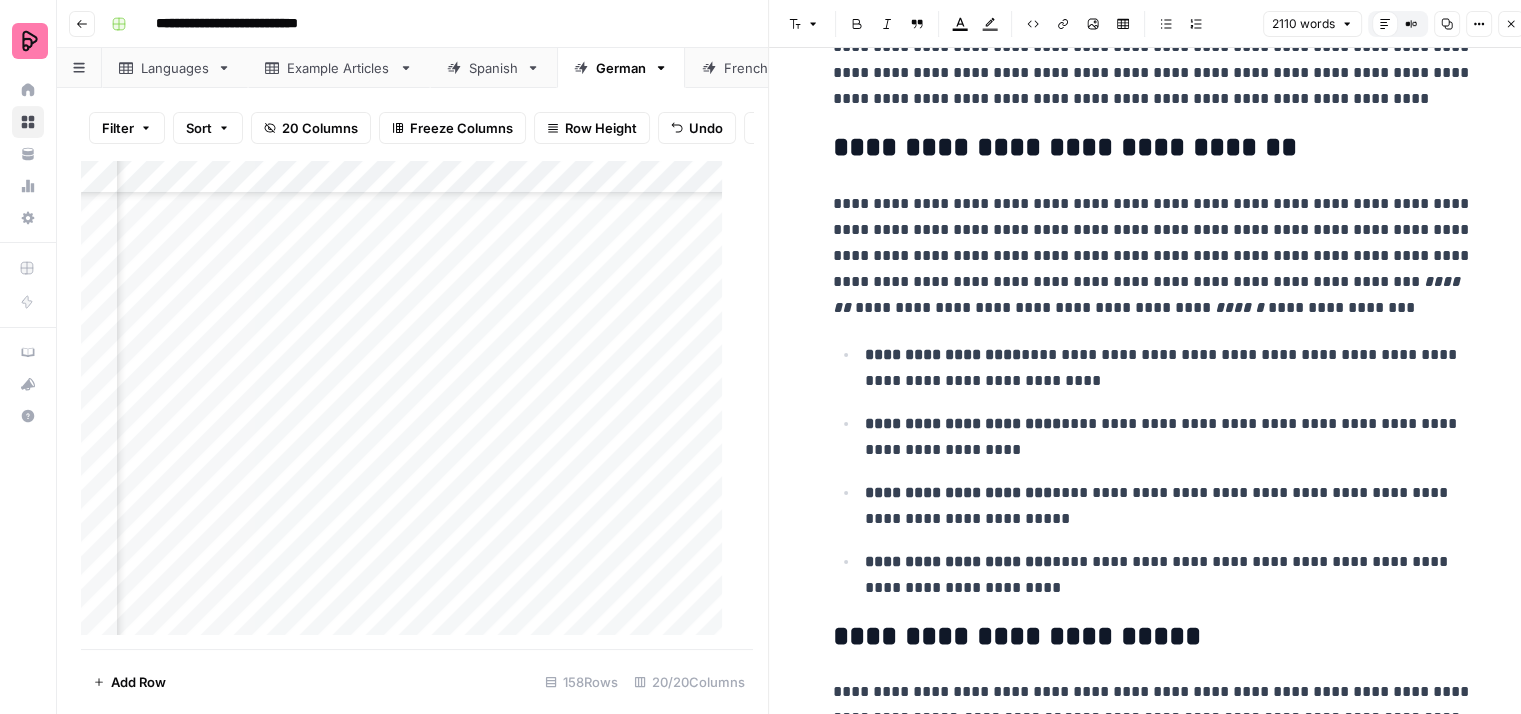 click on "**********" at bounding box center [1153, 256] 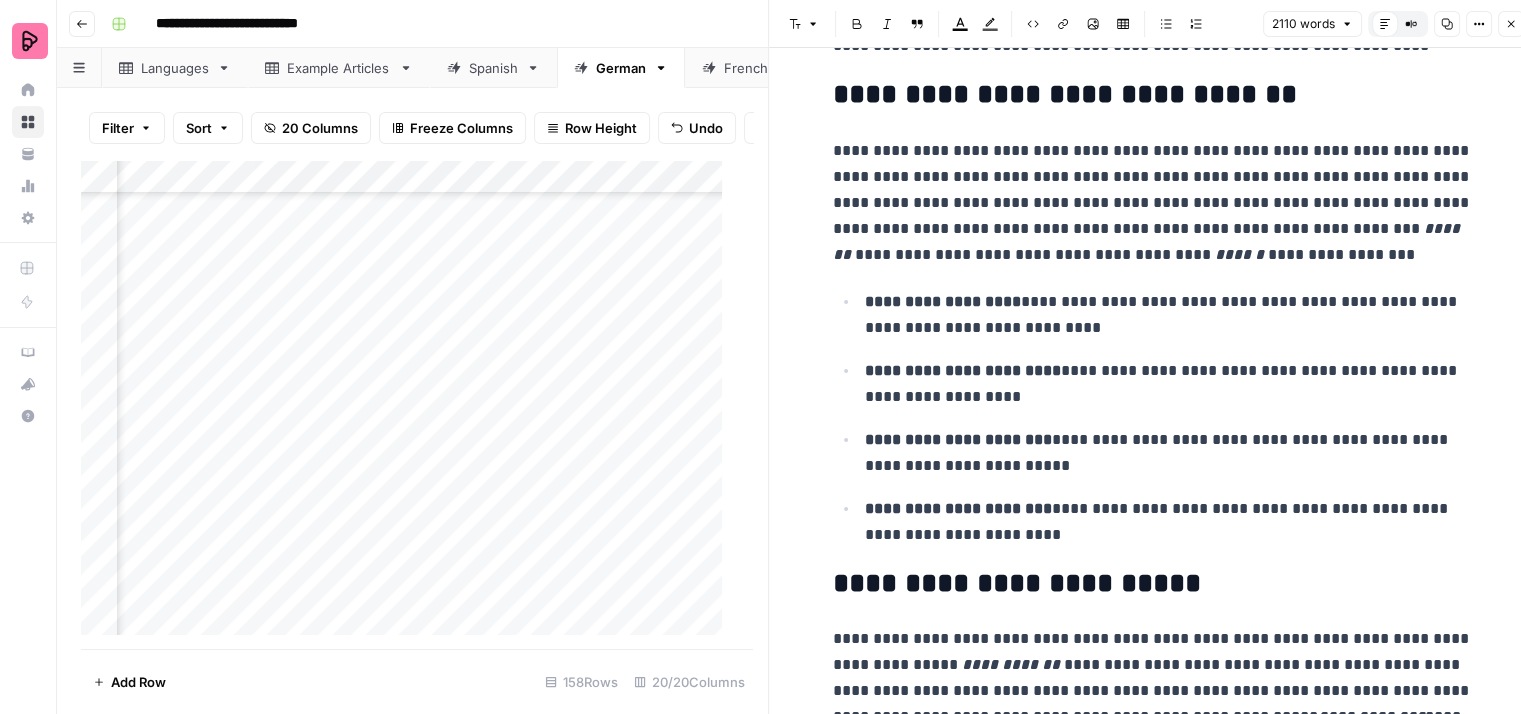 scroll, scrollTop: 300, scrollLeft: 0, axis: vertical 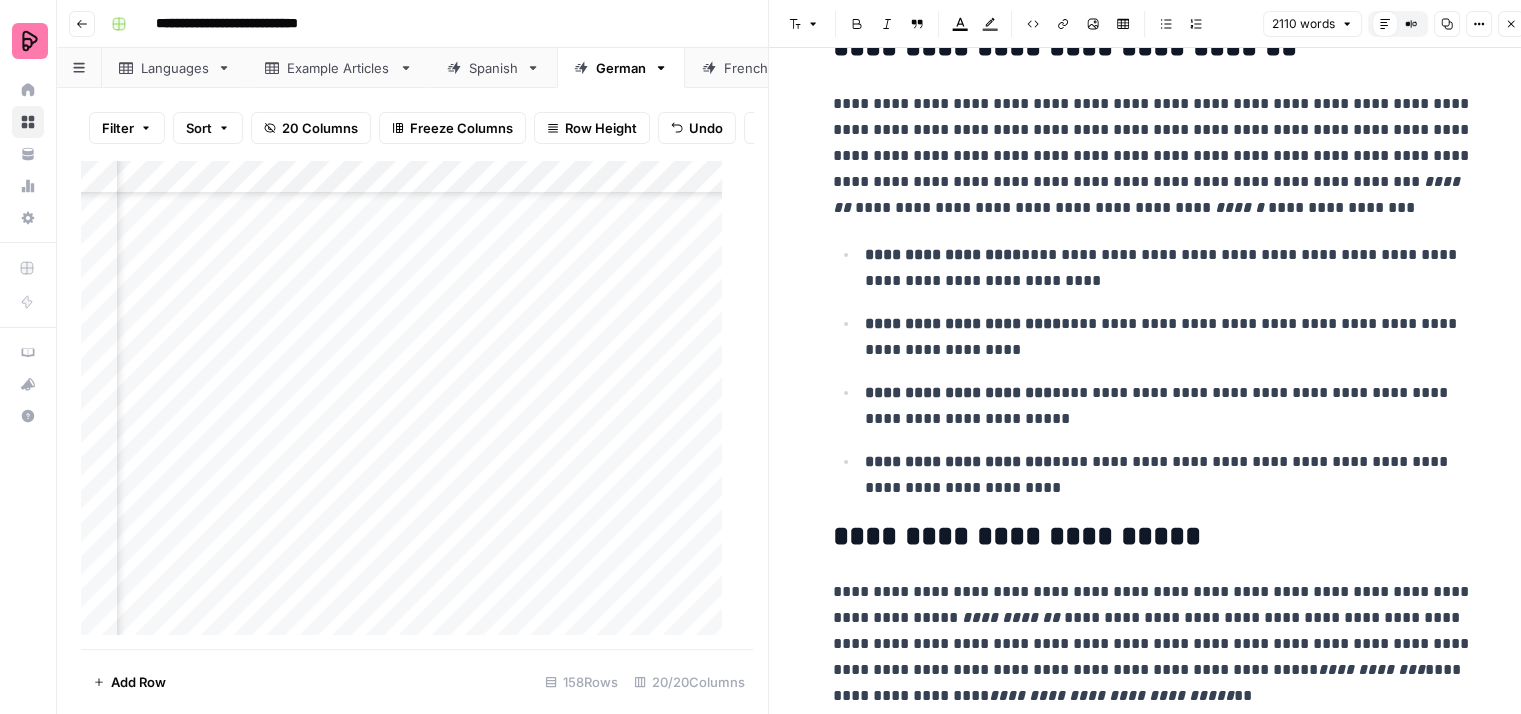 click on "**********" at bounding box center (1169, 268) 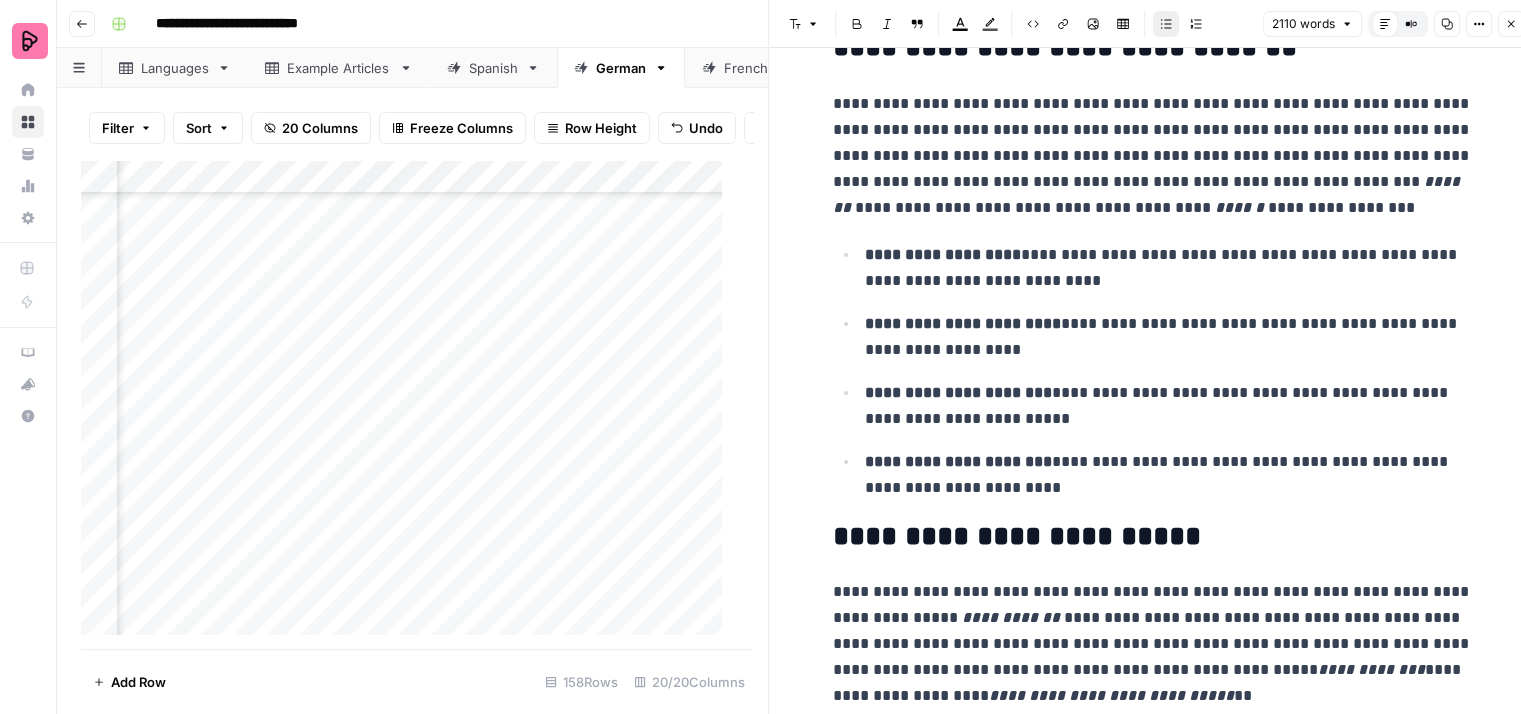 click on "**********" at bounding box center (1169, 337) 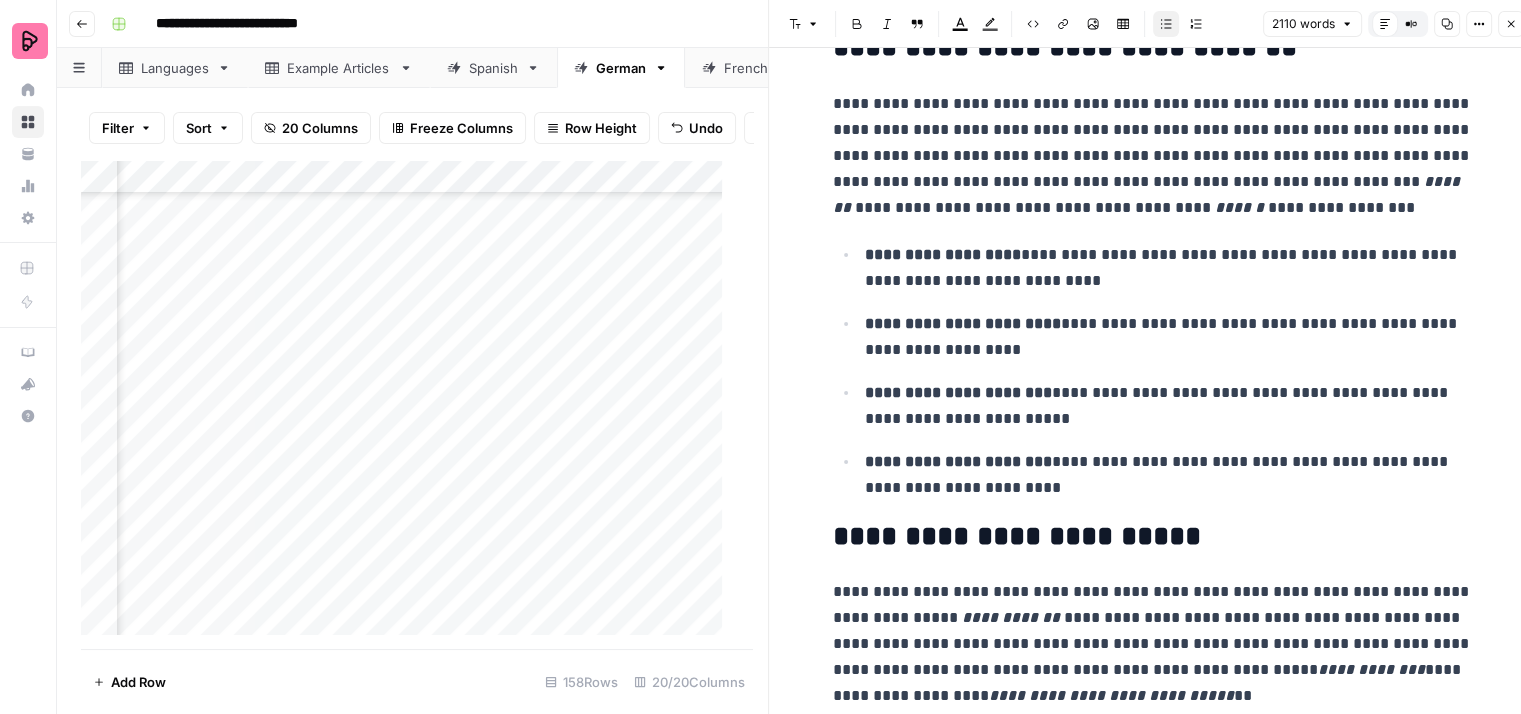 click on "**********" at bounding box center [1169, 406] 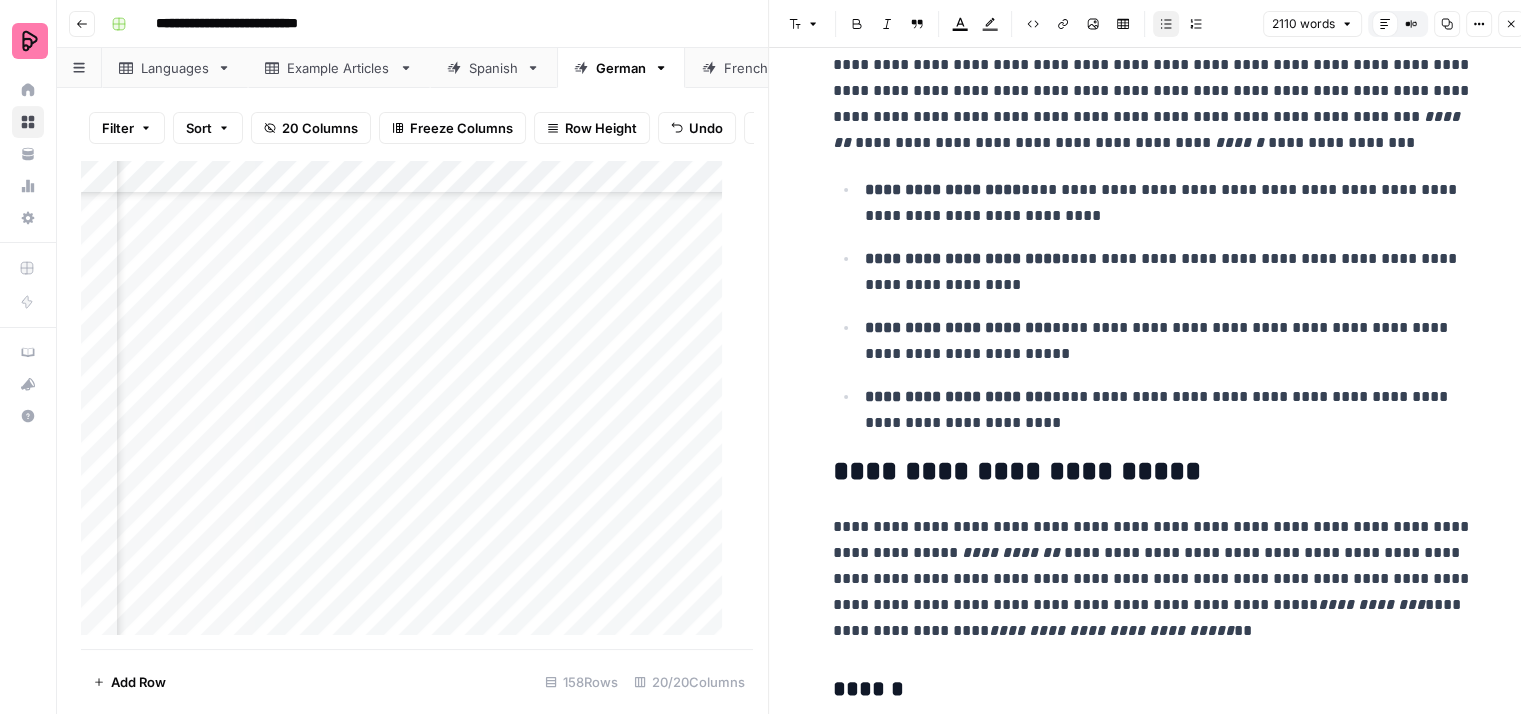 scroll, scrollTop: 400, scrollLeft: 0, axis: vertical 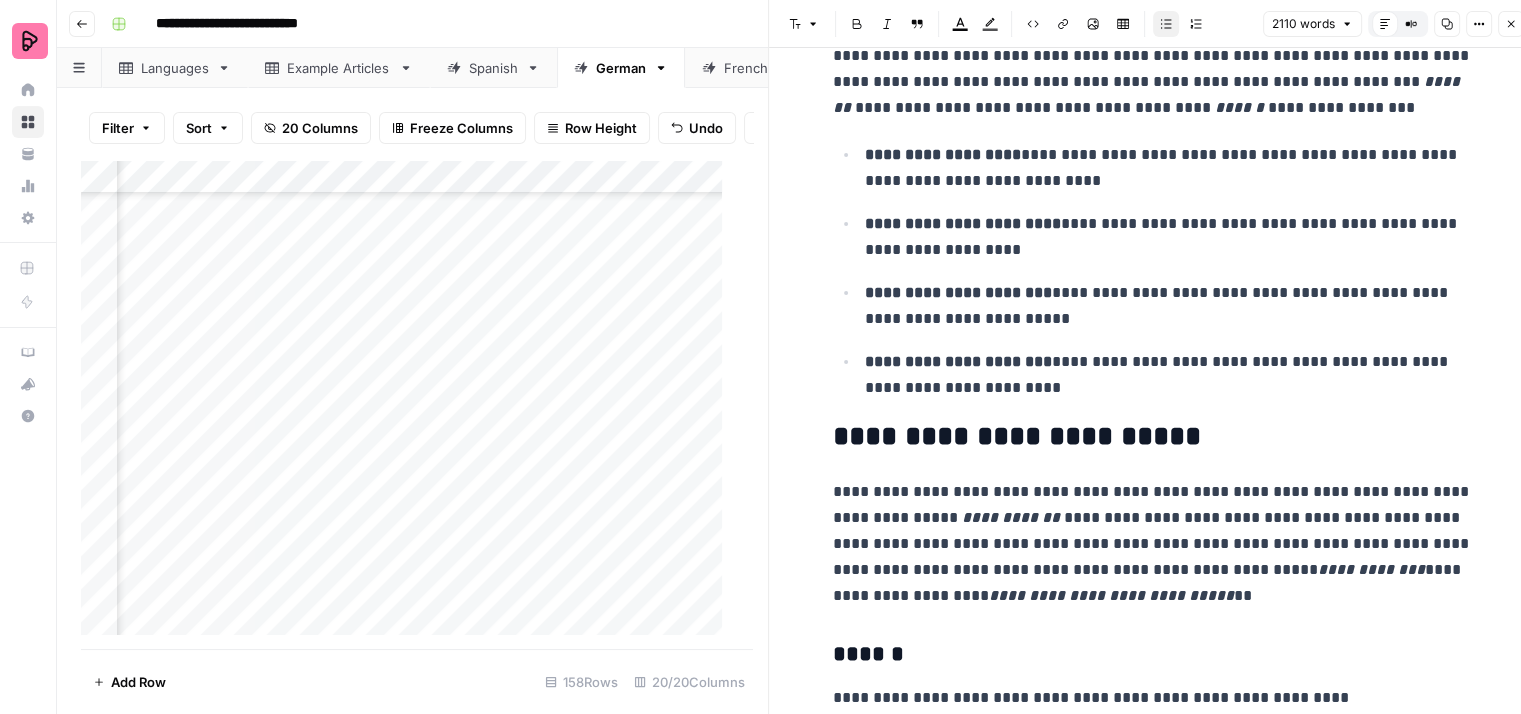 click on "**********" at bounding box center [1169, 375] 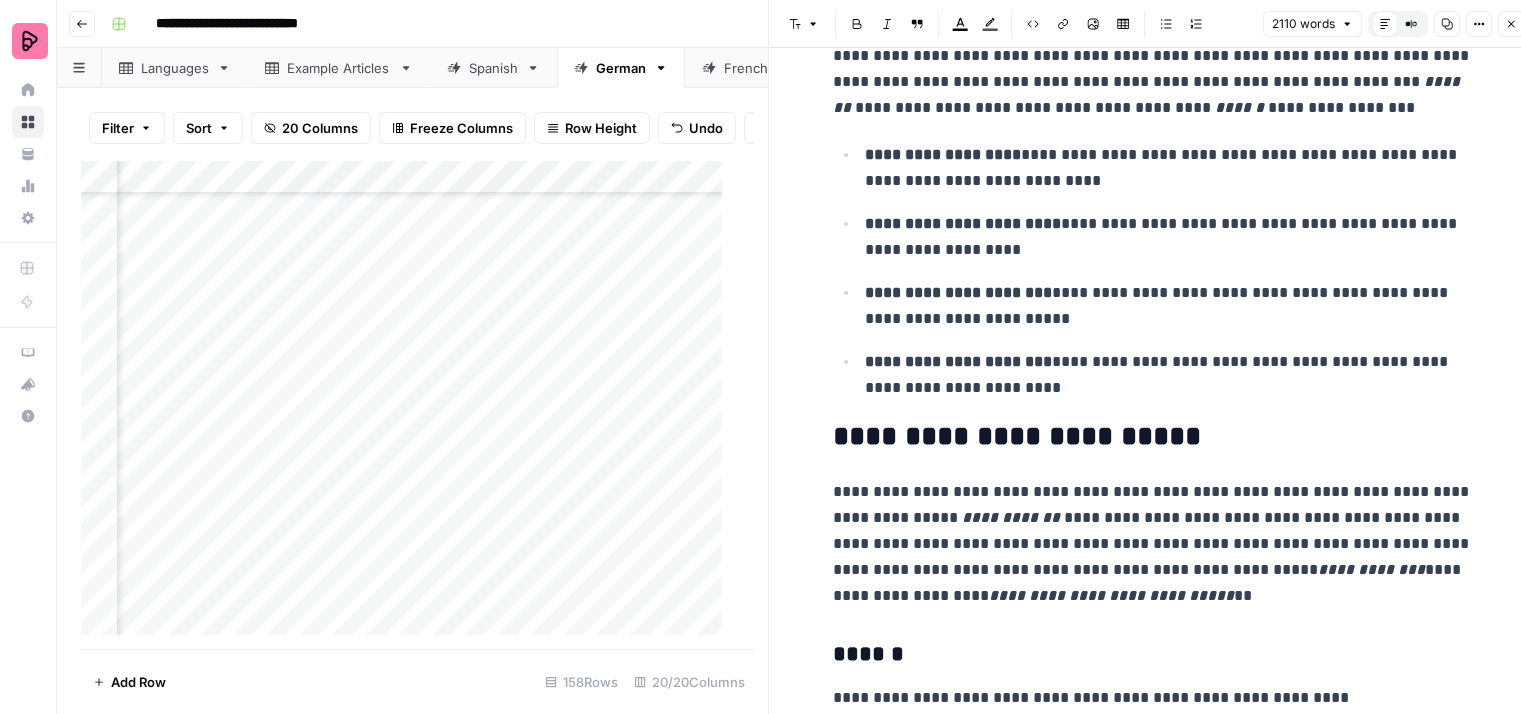 click on "**********" at bounding box center [1153, 437] 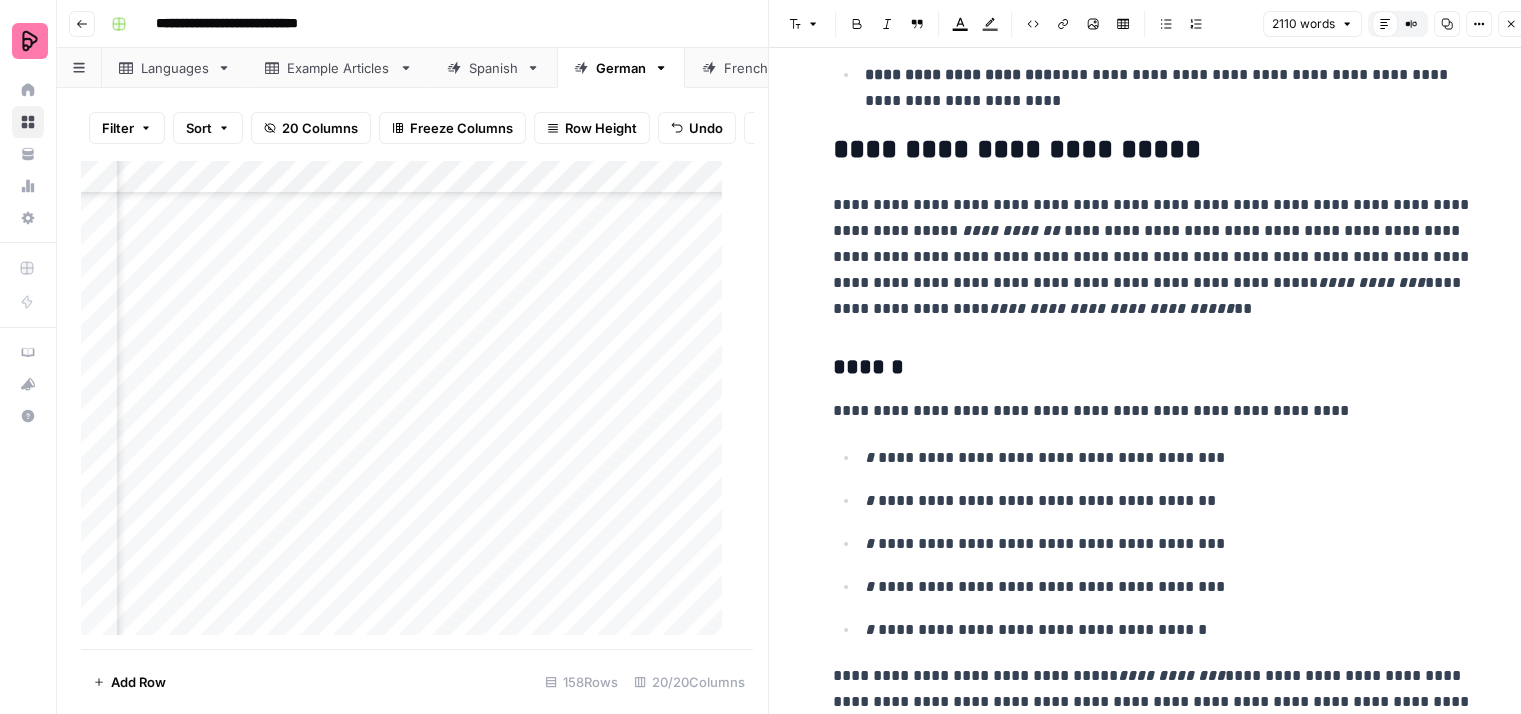scroll, scrollTop: 700, scrollLeft: 0, axis: vertical 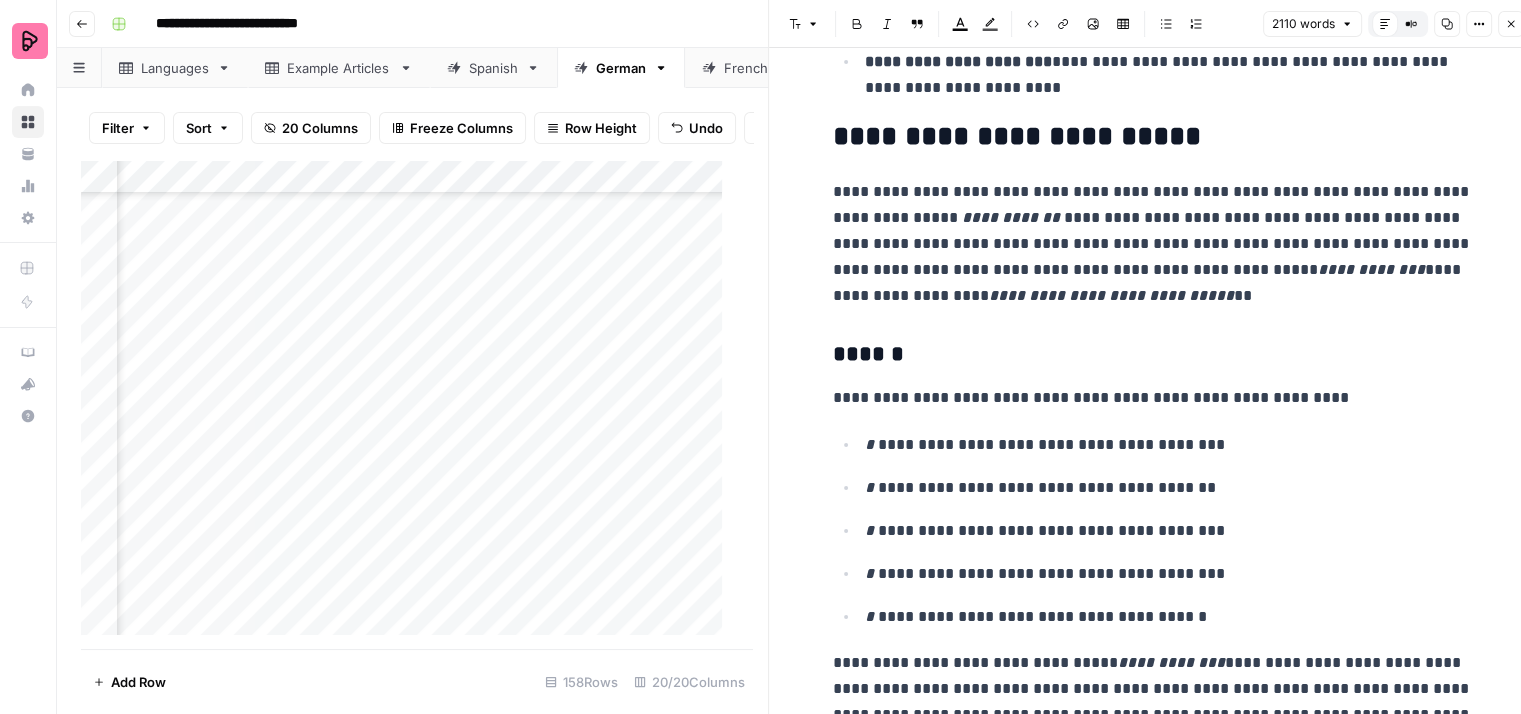 click on "**********" at bounding box center (1153, 244) 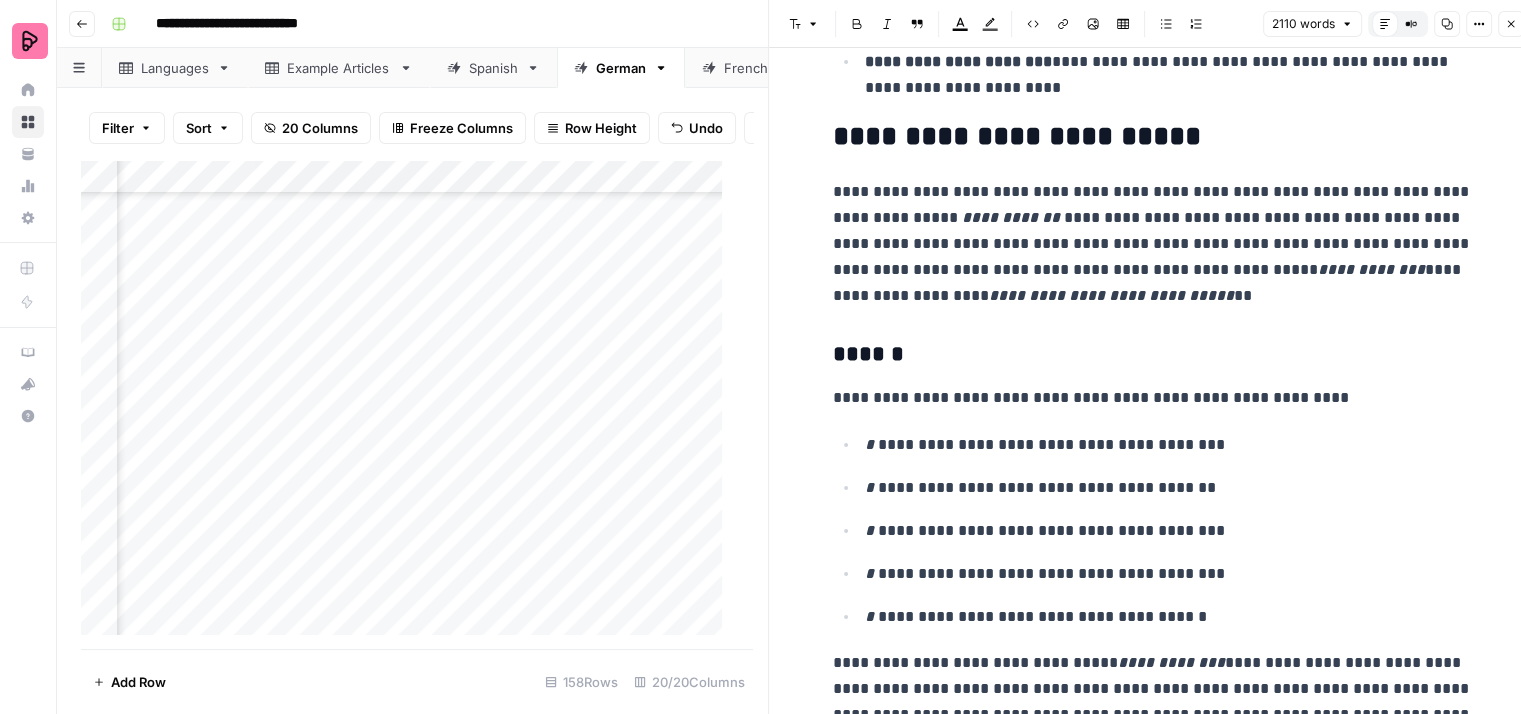 click on "**********" at bounding box center [1153, 244] 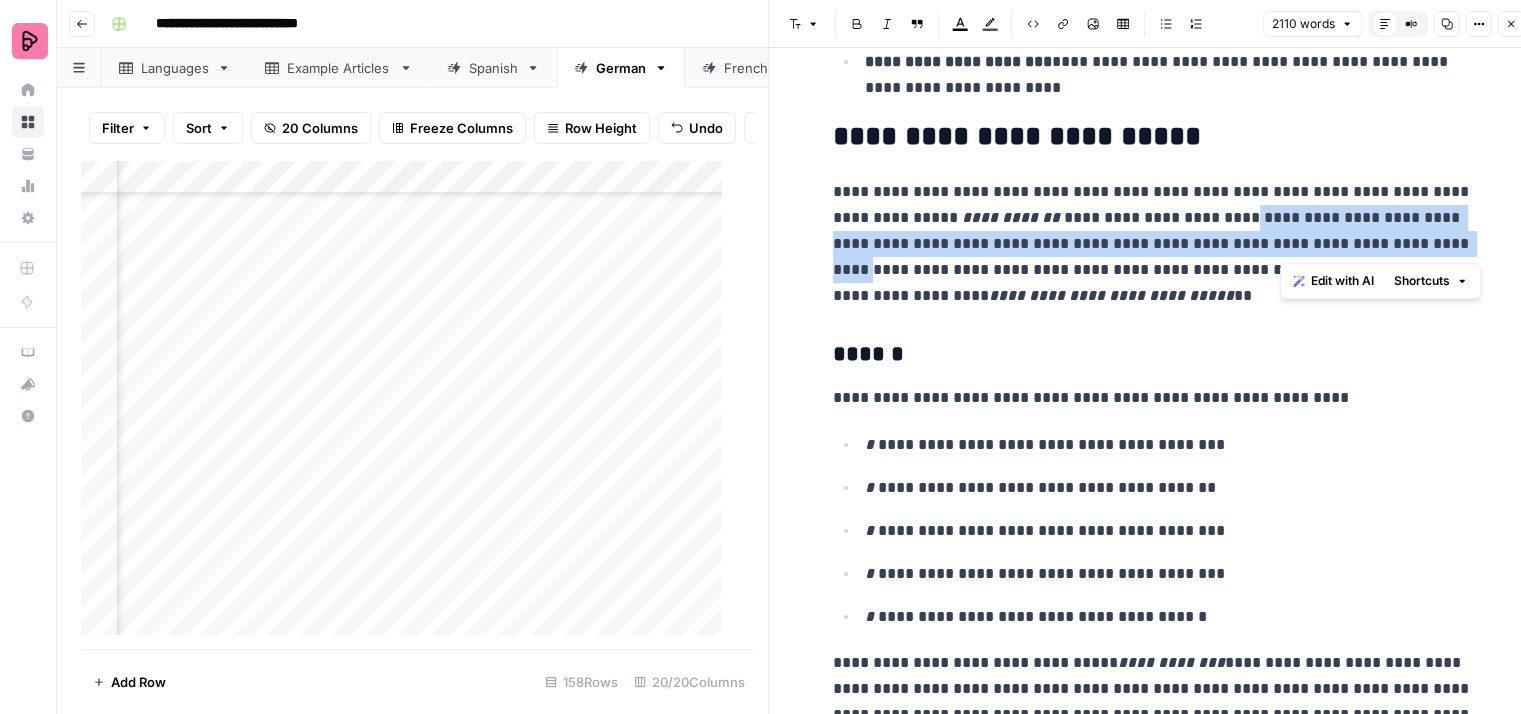 drag, startPoint x: 1470, startPoint y: 248, endPoint x: 1220, endPoint y: 229, distance: 250.72096 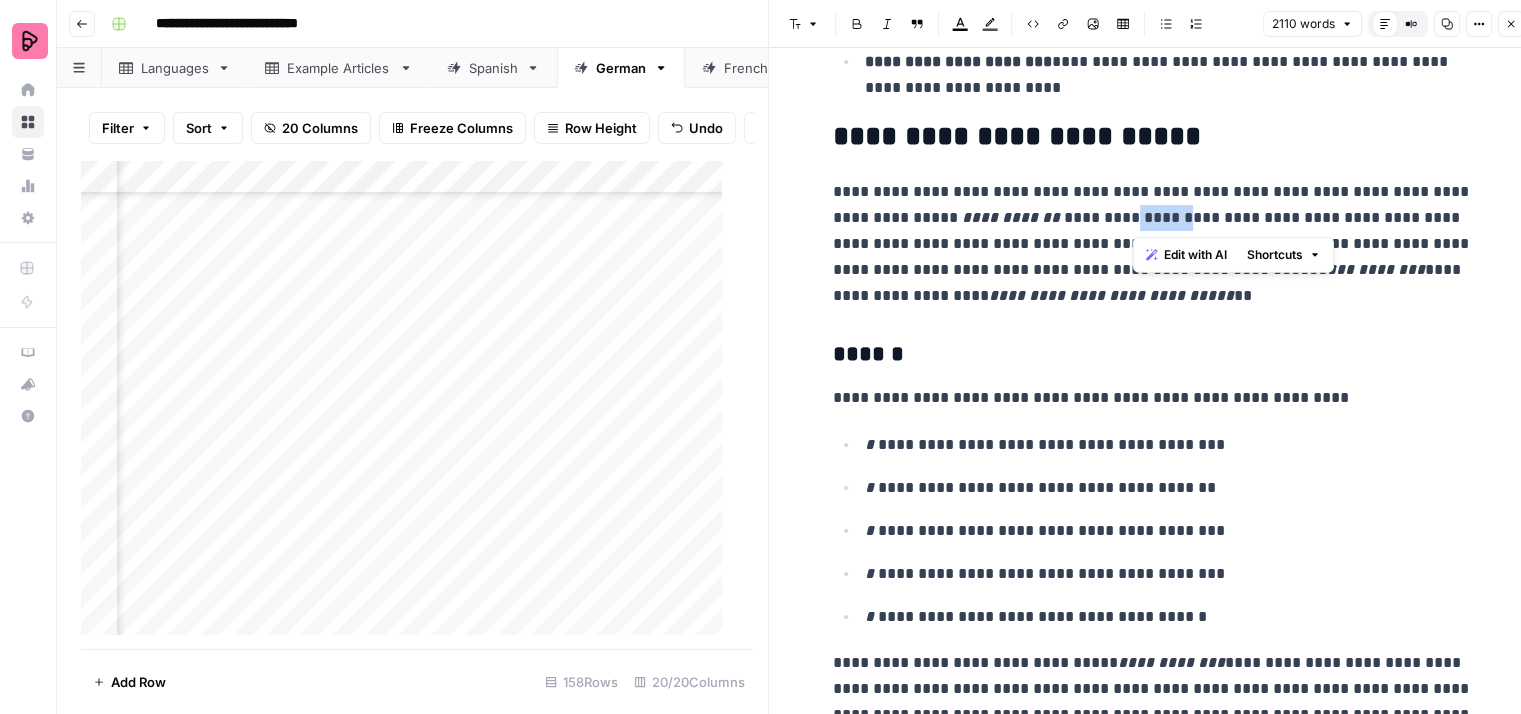 click on "**********" at bounding box center [1153, 244] 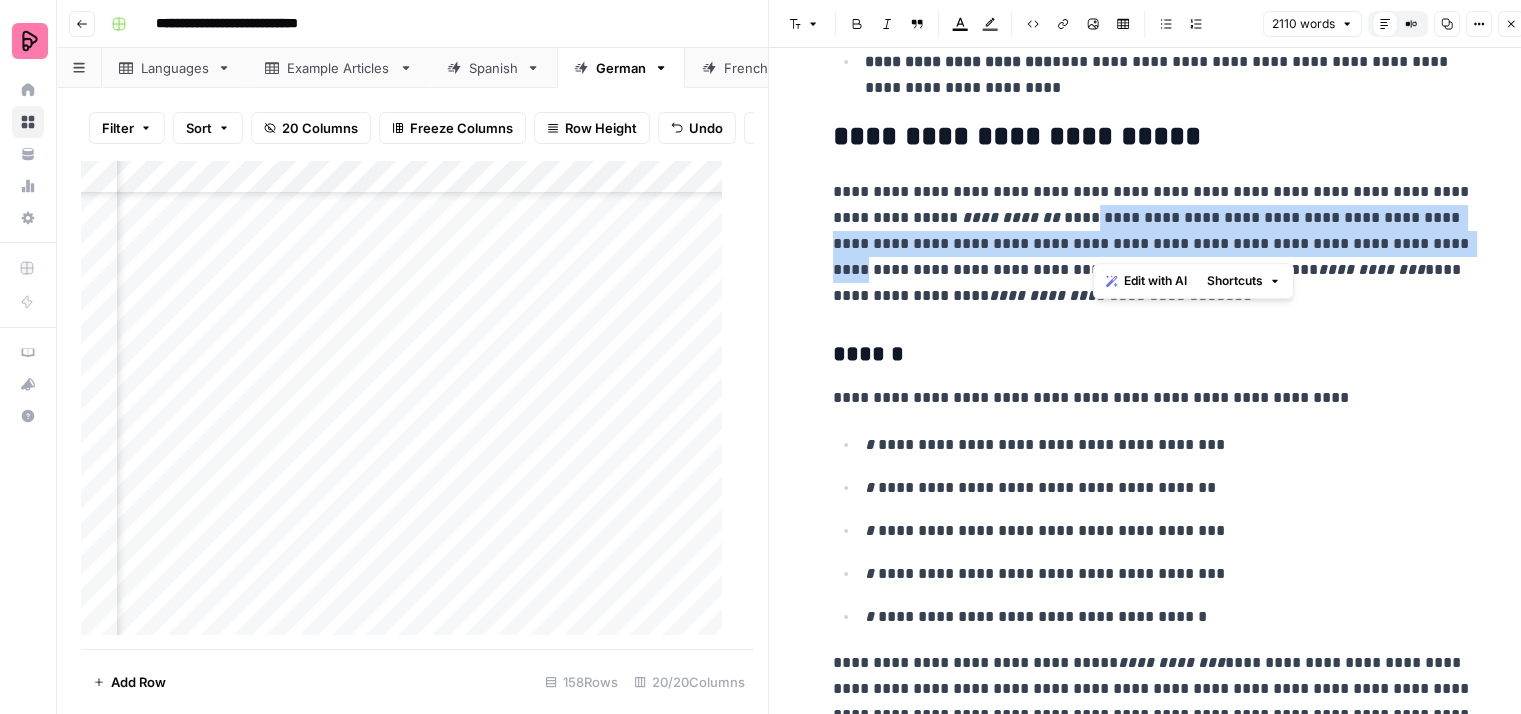 drag, startPoint x: 1096, startPoint y: 216, endPoint x: 1444, endPoint y: 246, distance: 349.2907 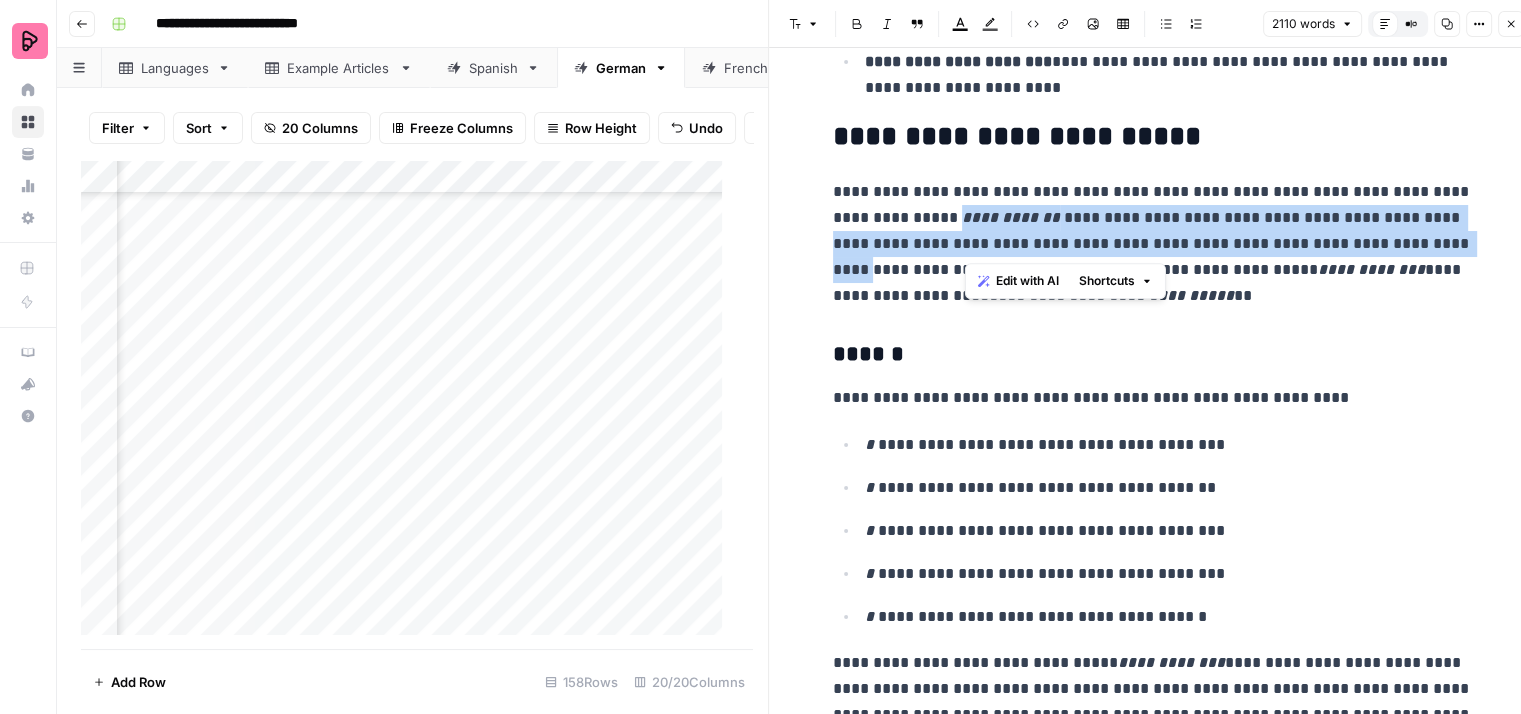 drag, startPoint x: 967, startPoint y: 217, endPoint x: 1458, endPoint y: 248, distance: 491.97763 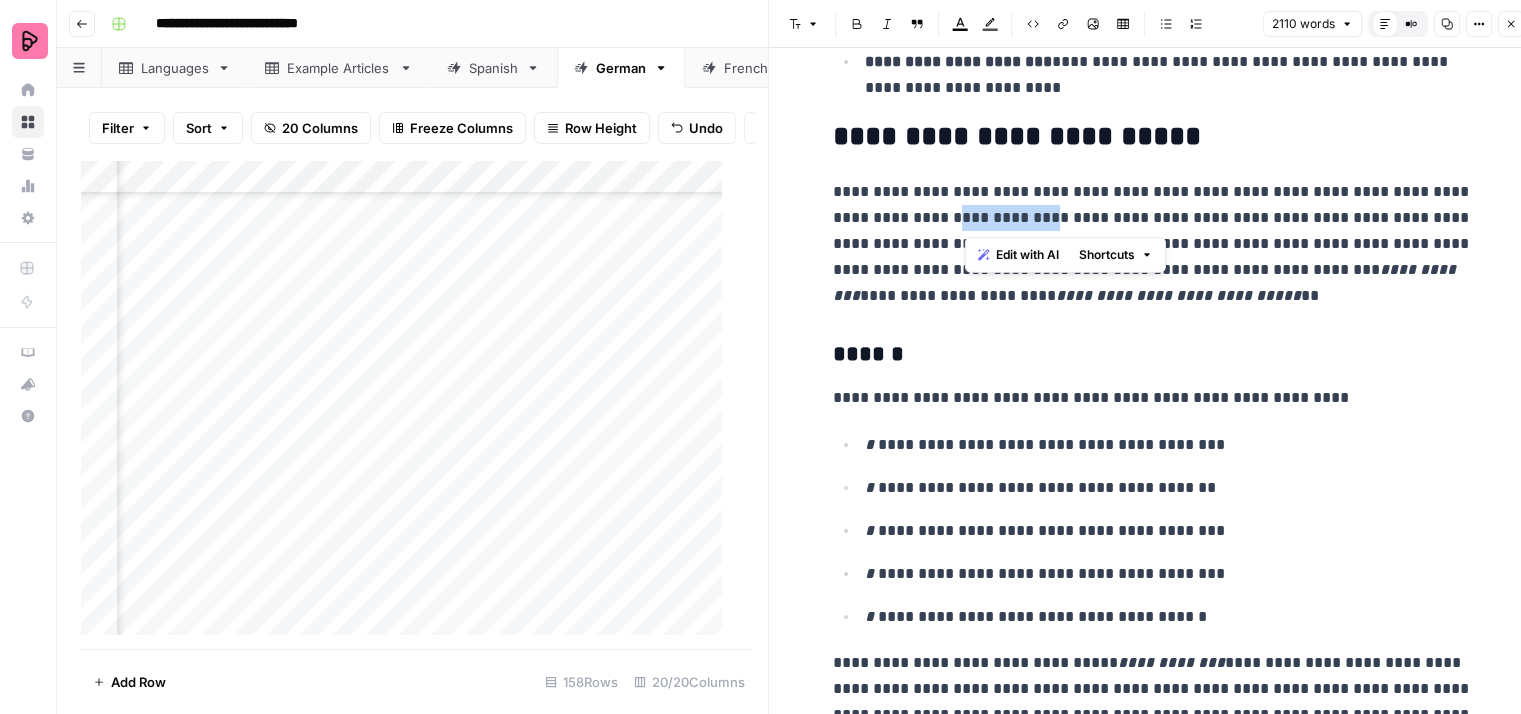 drag, startPoint x: 968, startPoint y: 218, endPoint x: 1062, endPoint y: 207, distance: 94.641426 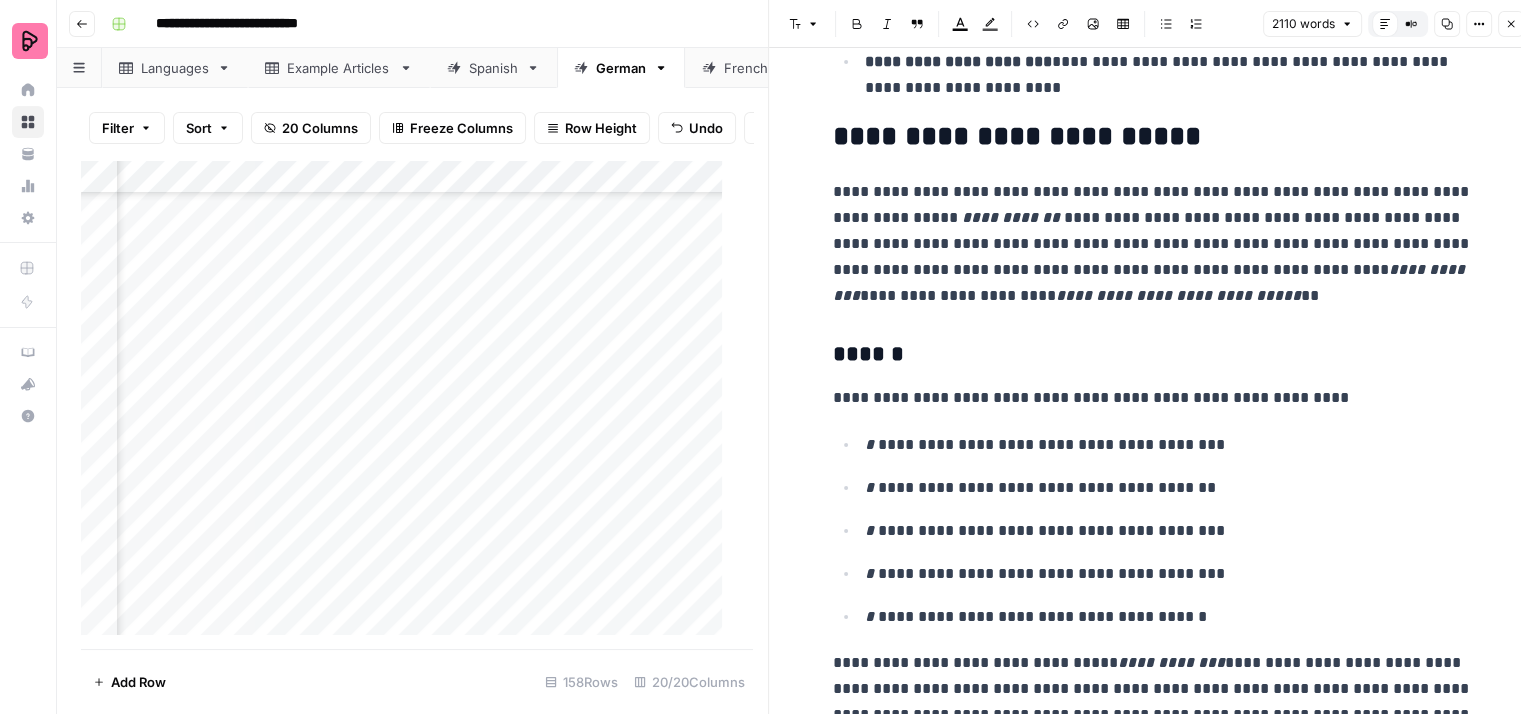 click on "**********" at bounding box center (1153, 244) 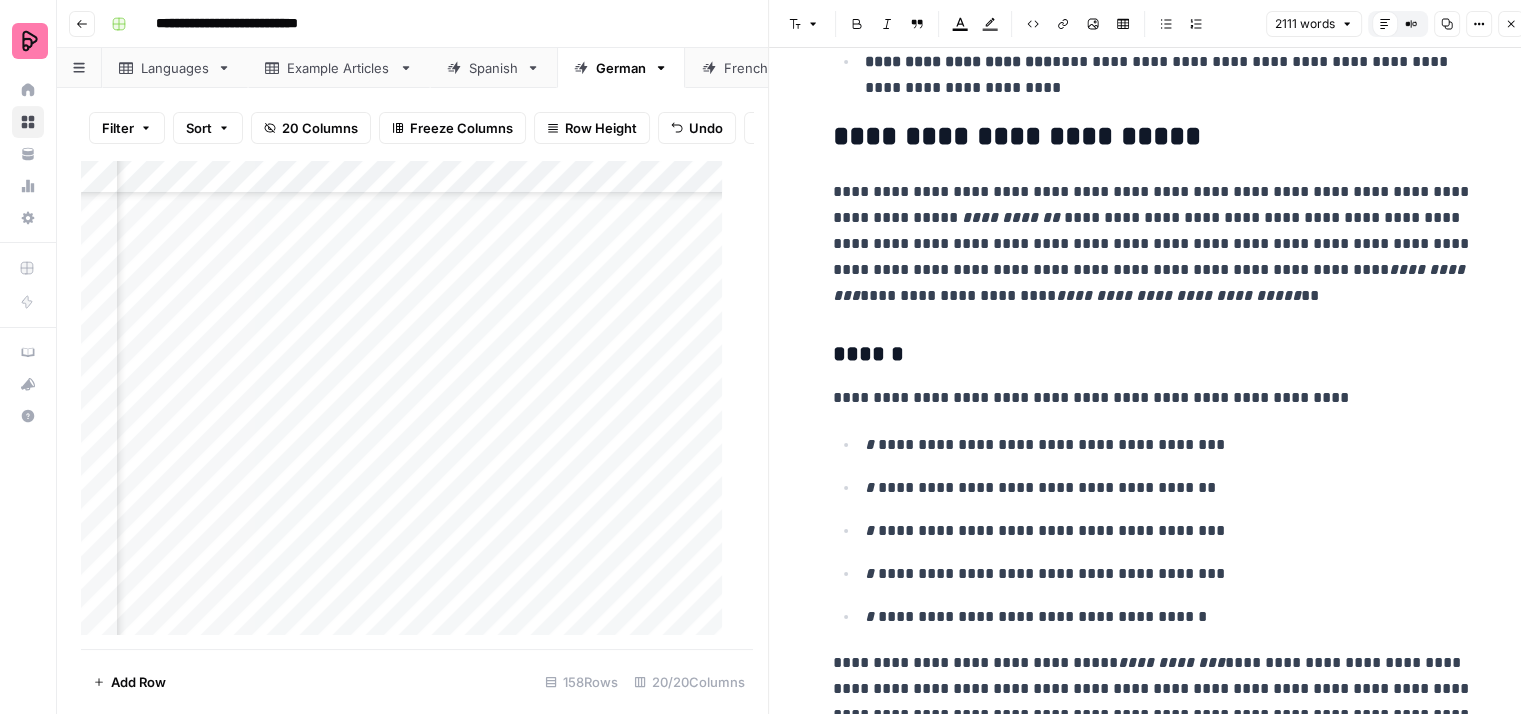 click on "**********" at bounding box center [1153, 244] 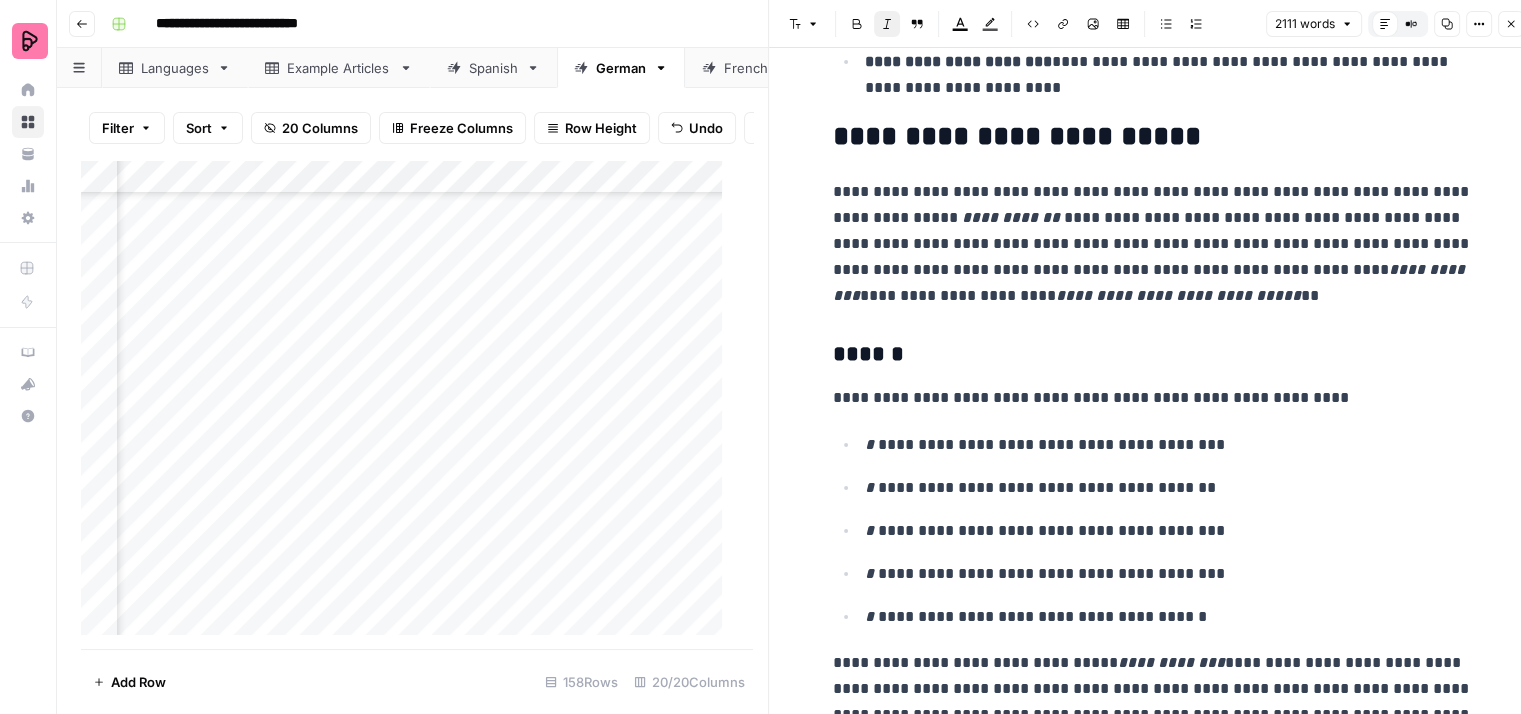 click on "**********" at bounding box center (1153, 244) 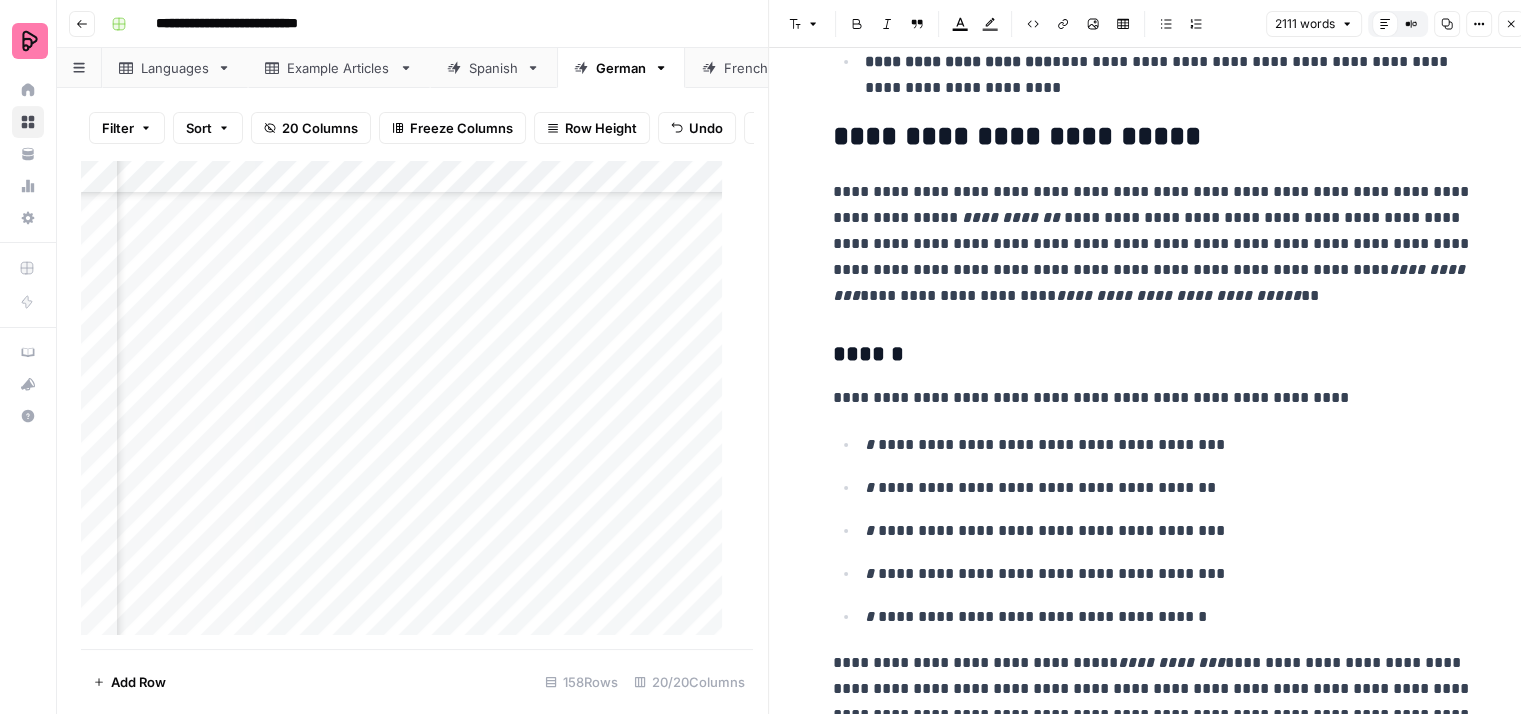click on "**********" at bounding box center (1153, 244) 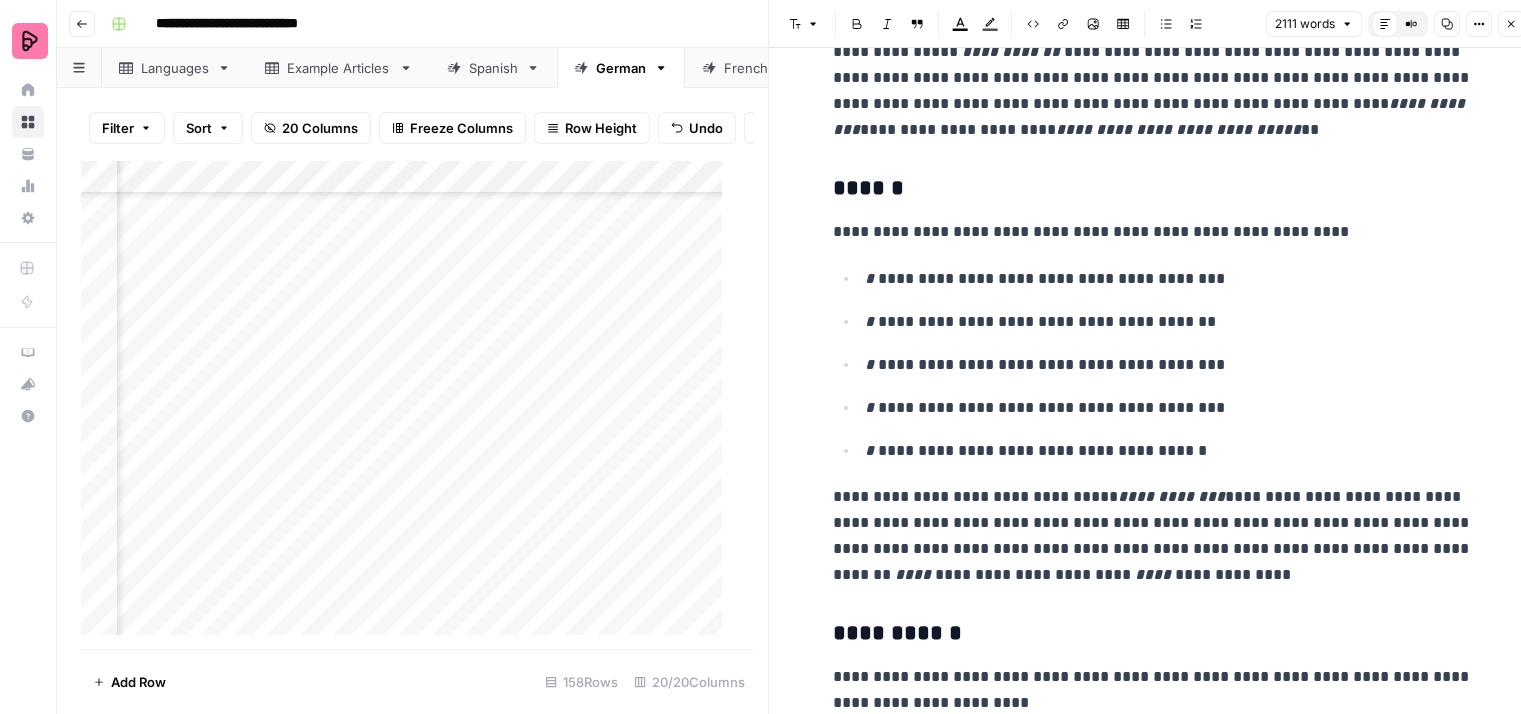 scroll, scrollTop: 900, scrollLeft: 0, axis: vertical 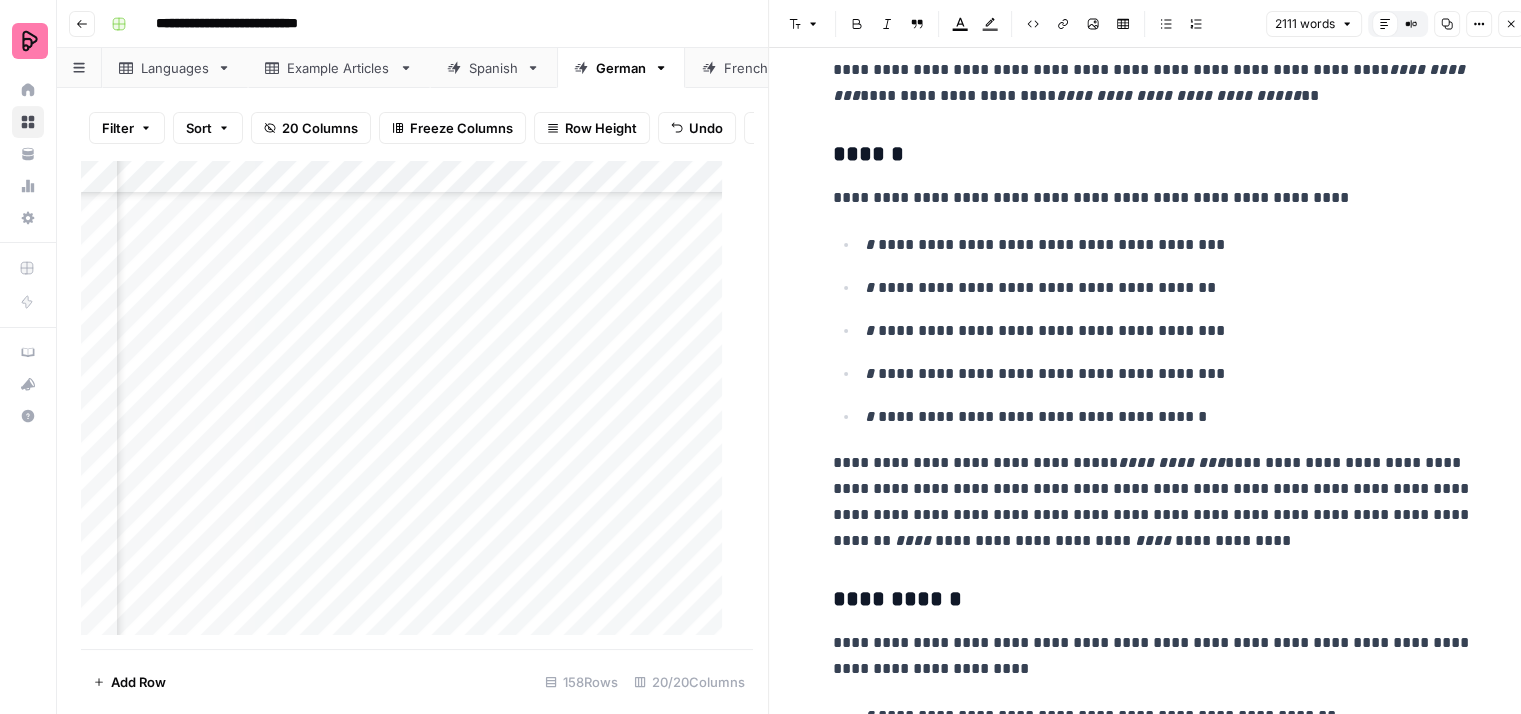 click on "**********" at bounding box center (1153, 198) 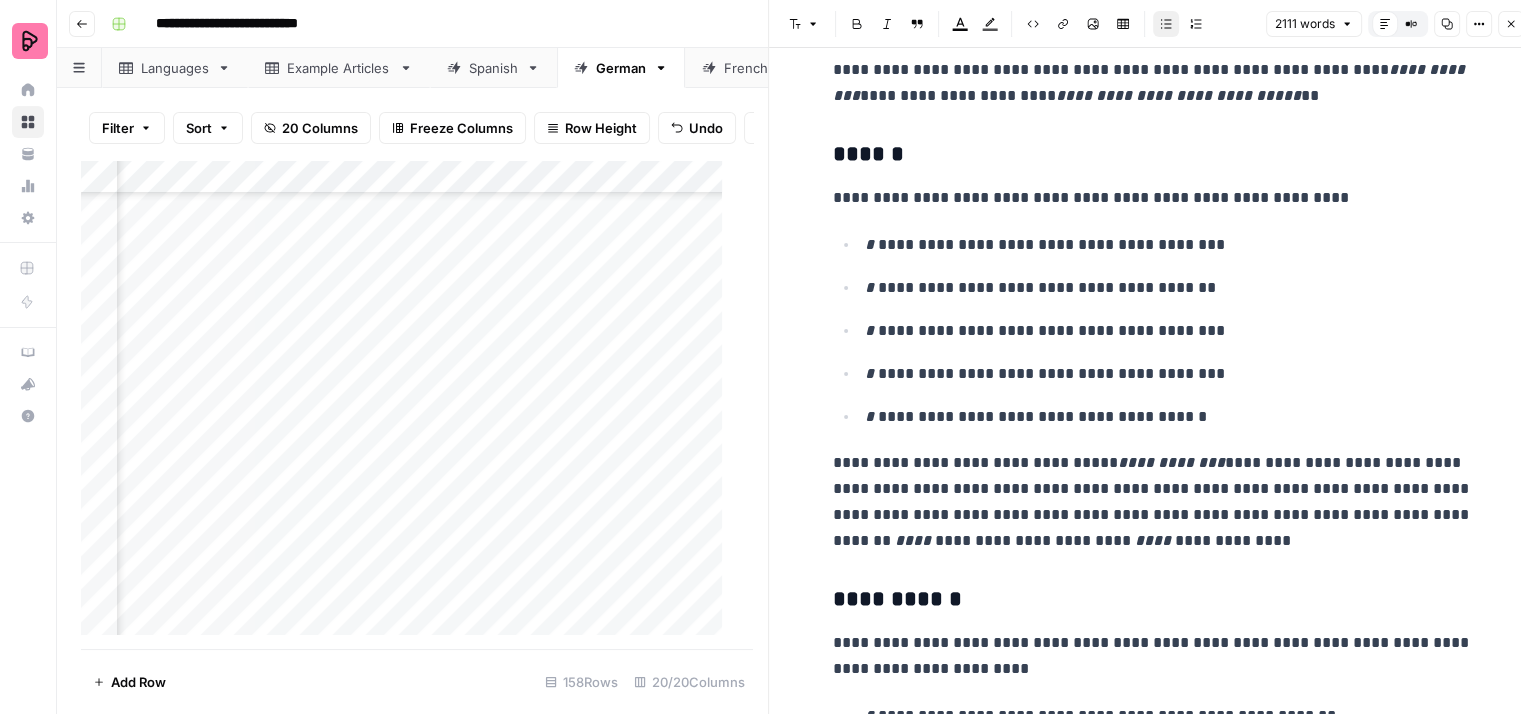 click on "**********" at bounding box center (1169, 288) 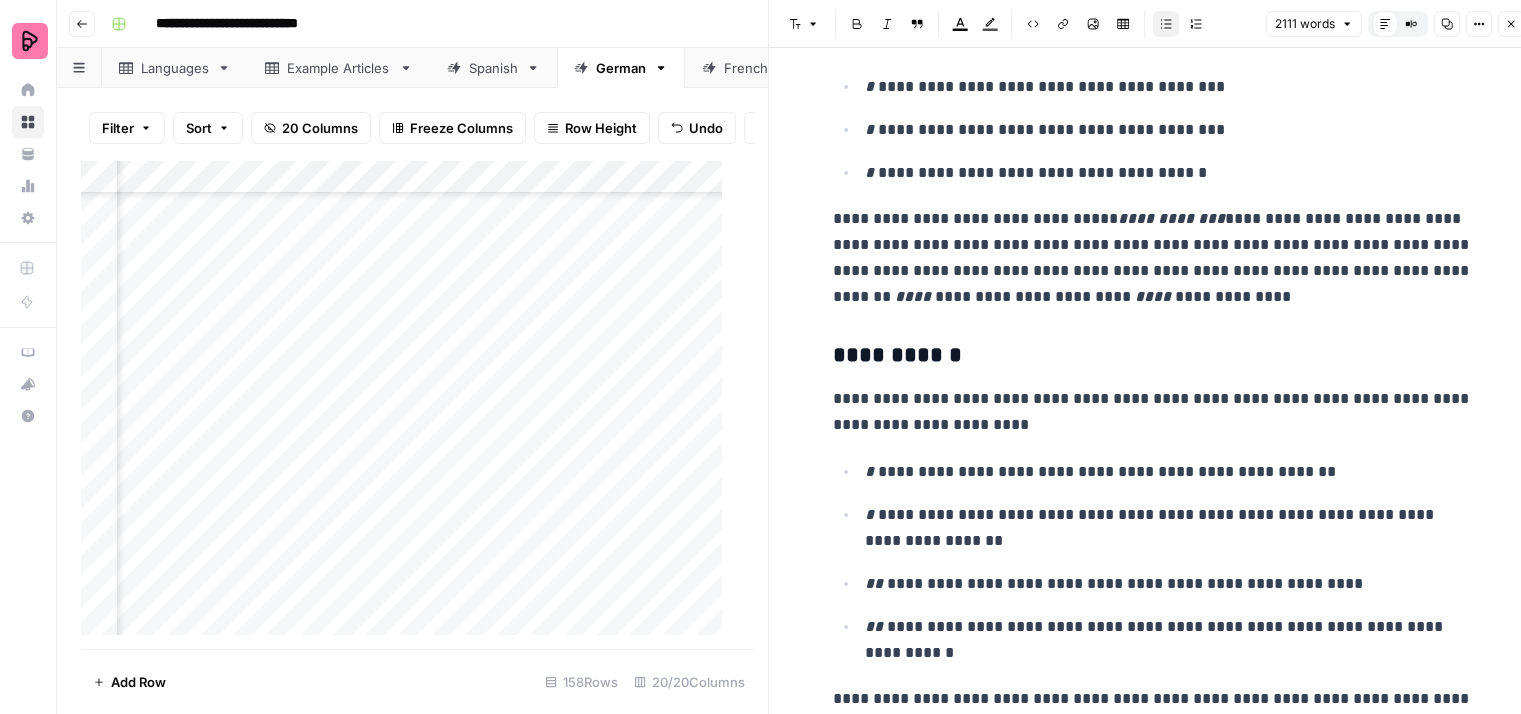 scroll, scrollTop: 1200, scrollLeft: 0, axis: vertical 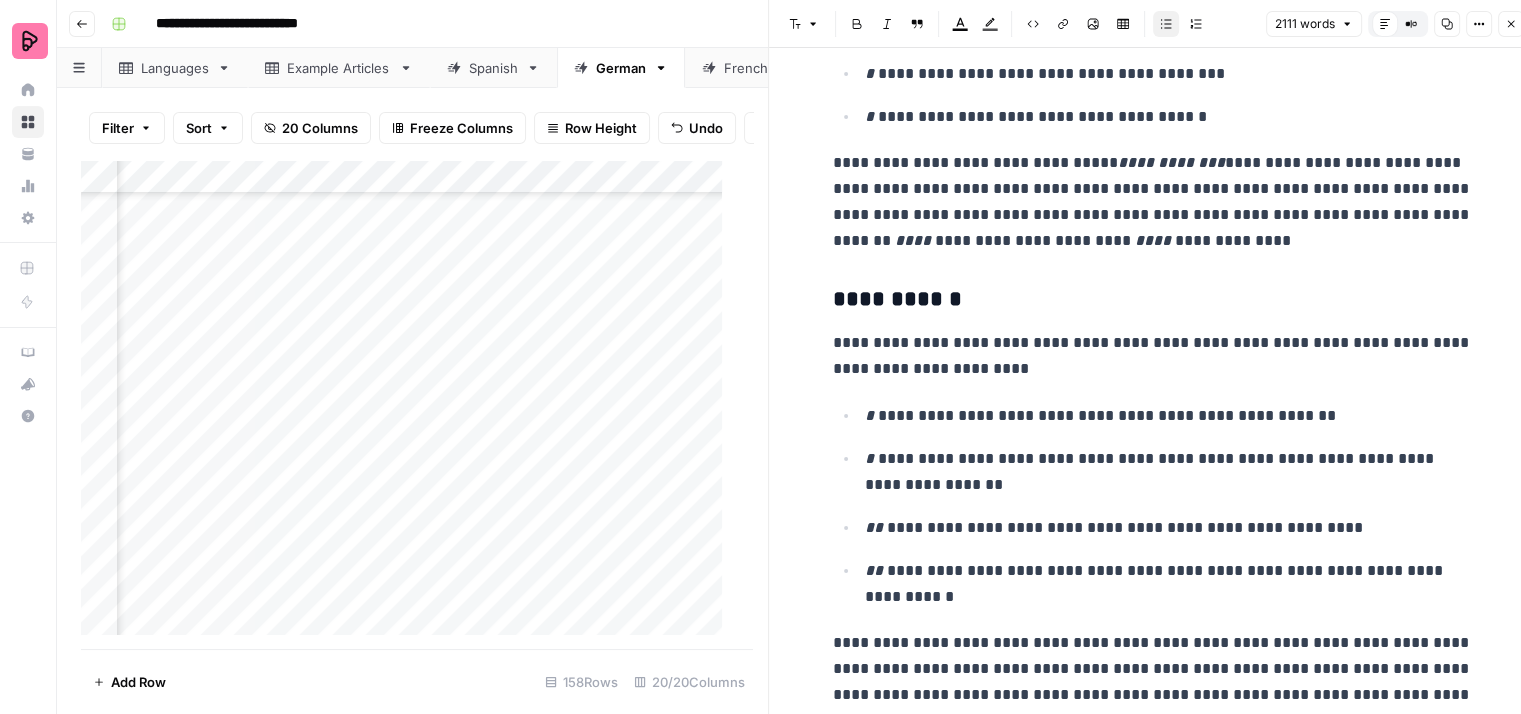 click on "**********" at bounding box center (1153, 202) 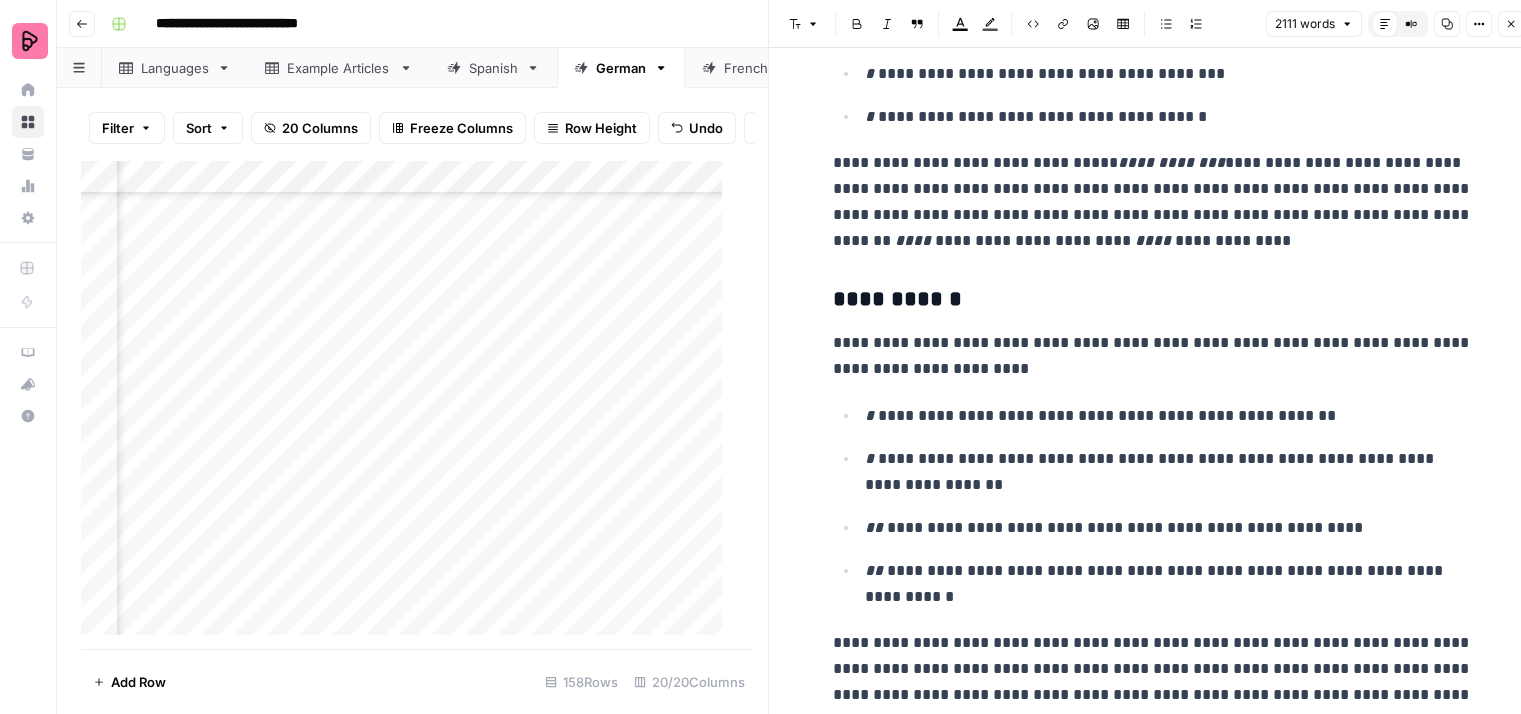 click on "**********" at bounding box center [1153, 202] 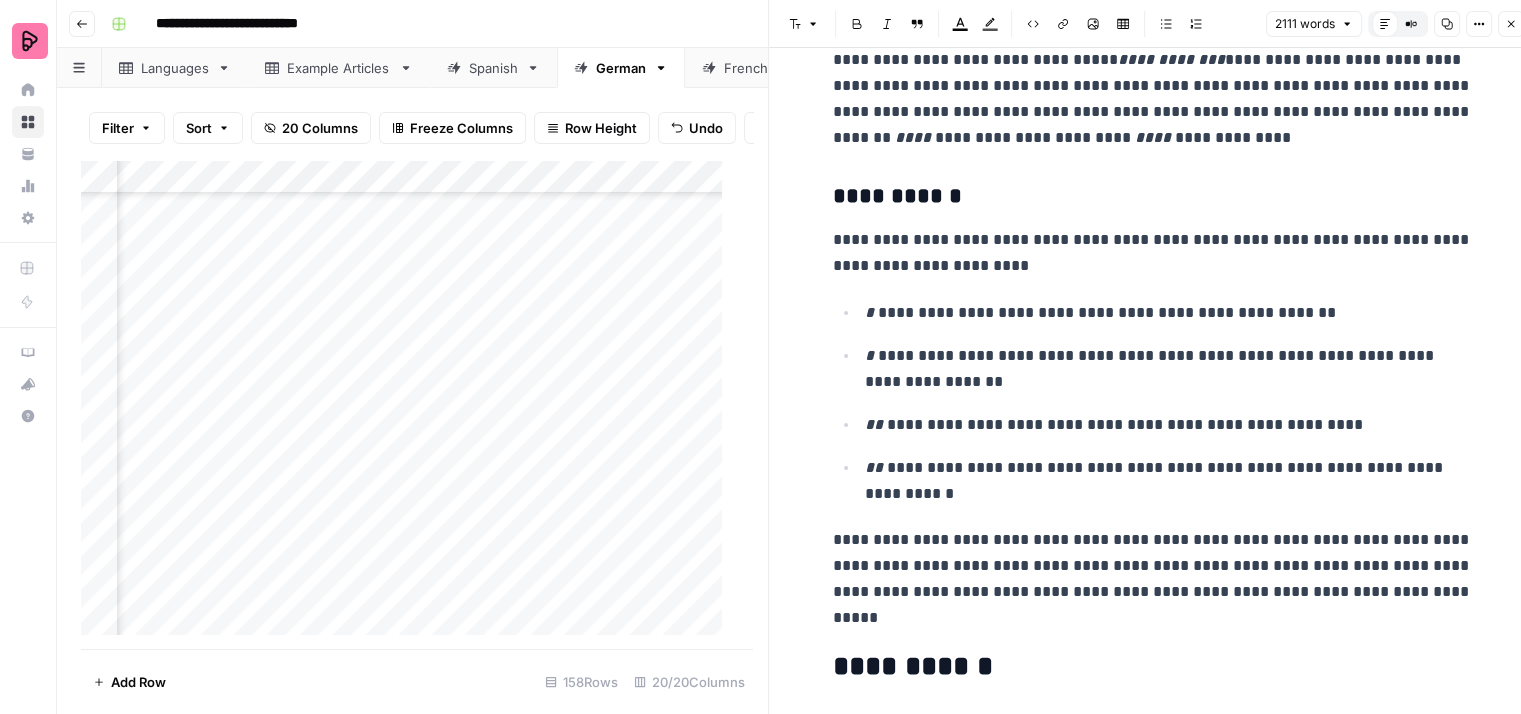 scroll, scrollTop: 1400, scrollLeft: 0, axis: vertical 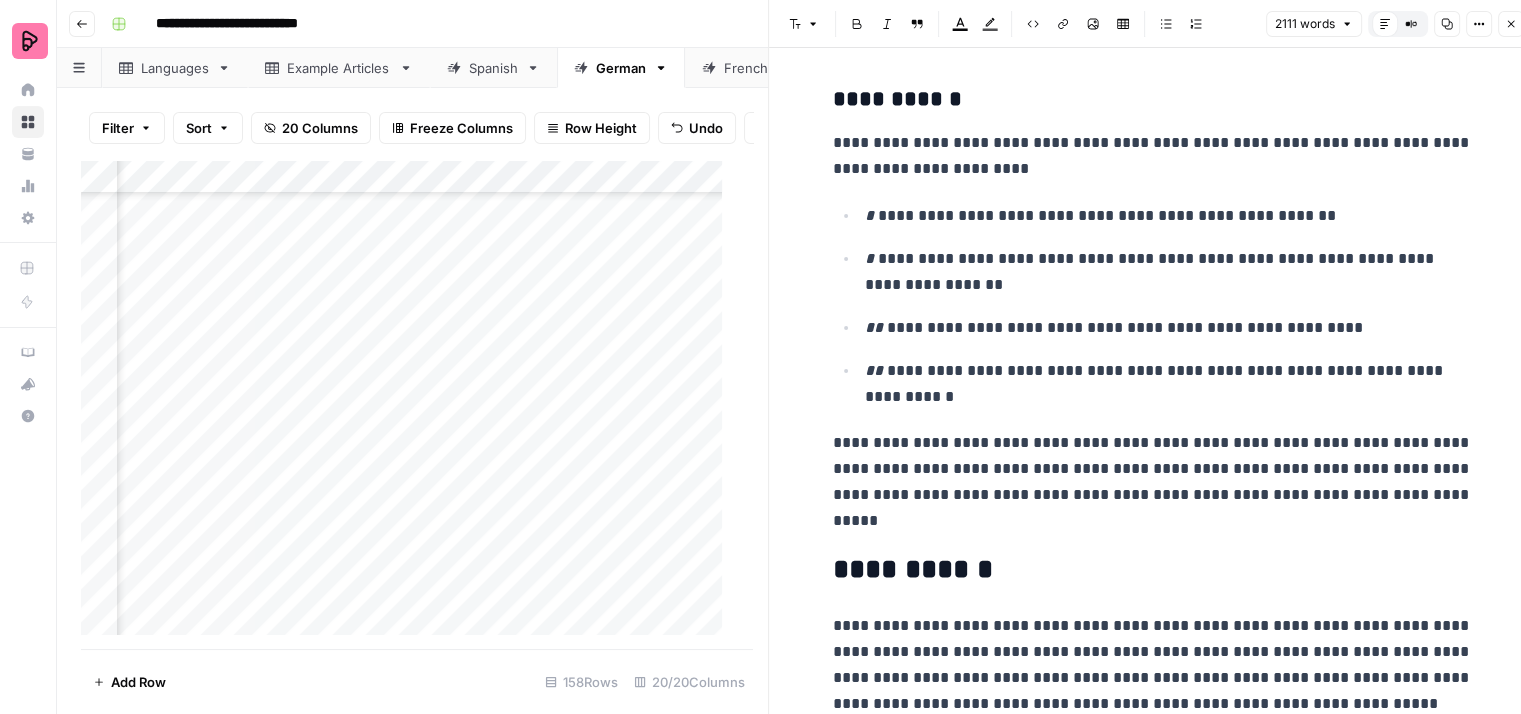 click on "**********" at bounding box center [1153, 156] 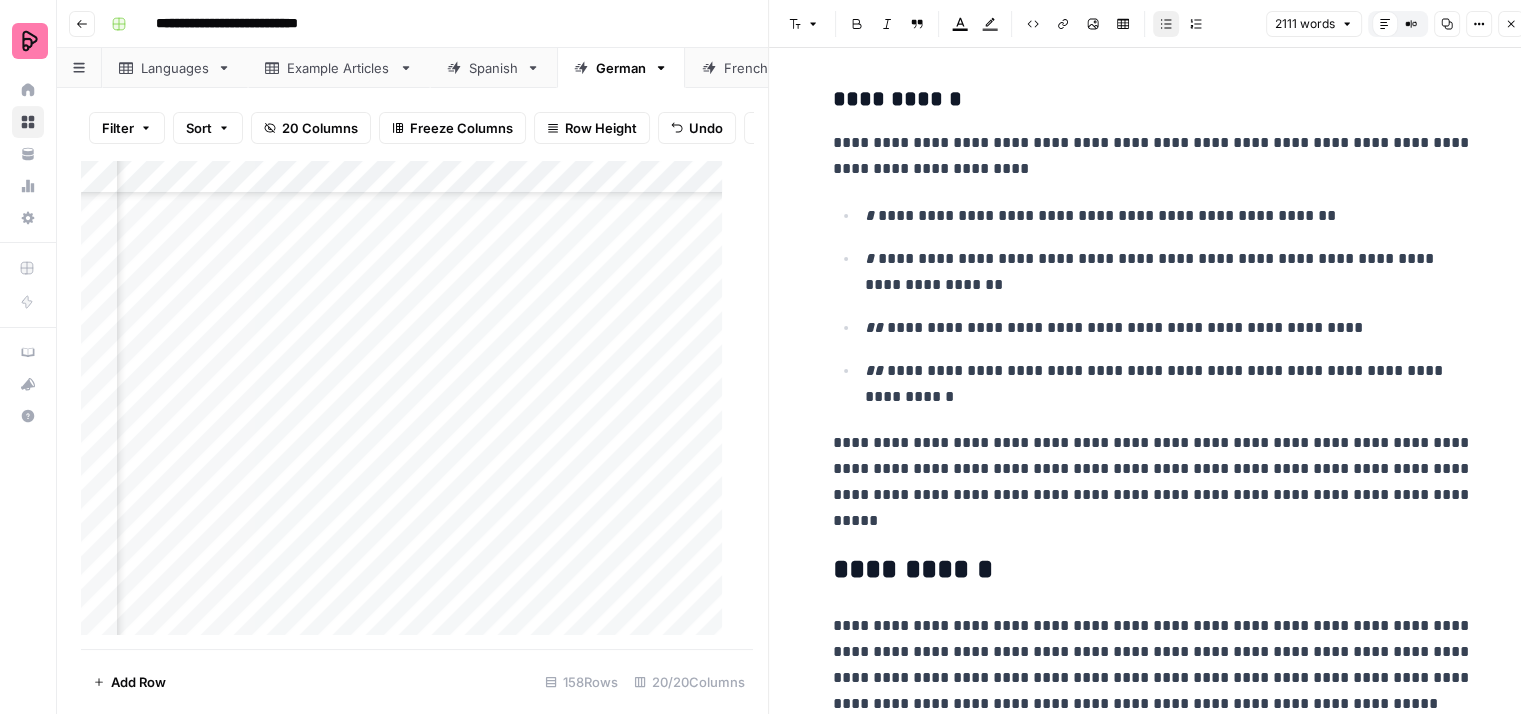 click on "**********" at bounding box center (1169, 216) 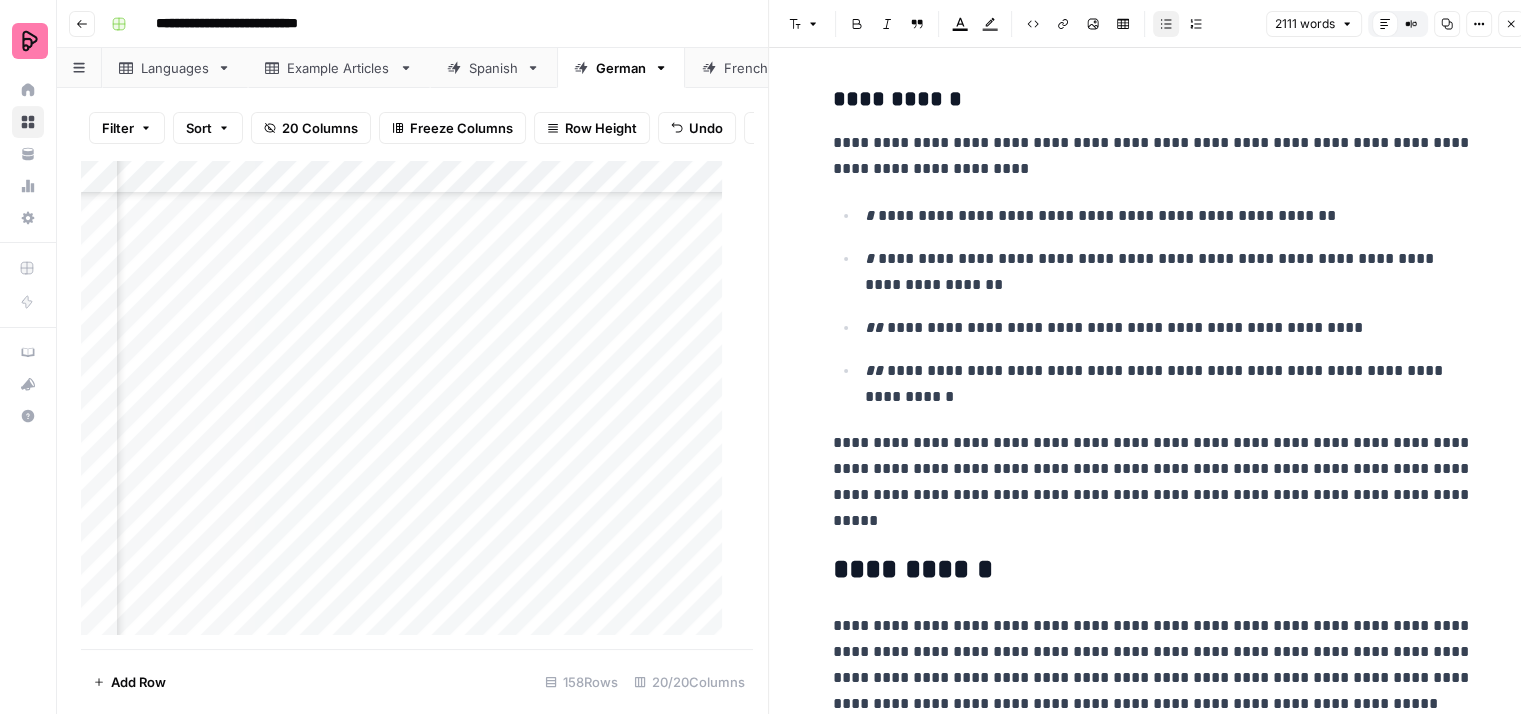 click on "**********" at bounding box center (1169, 272) 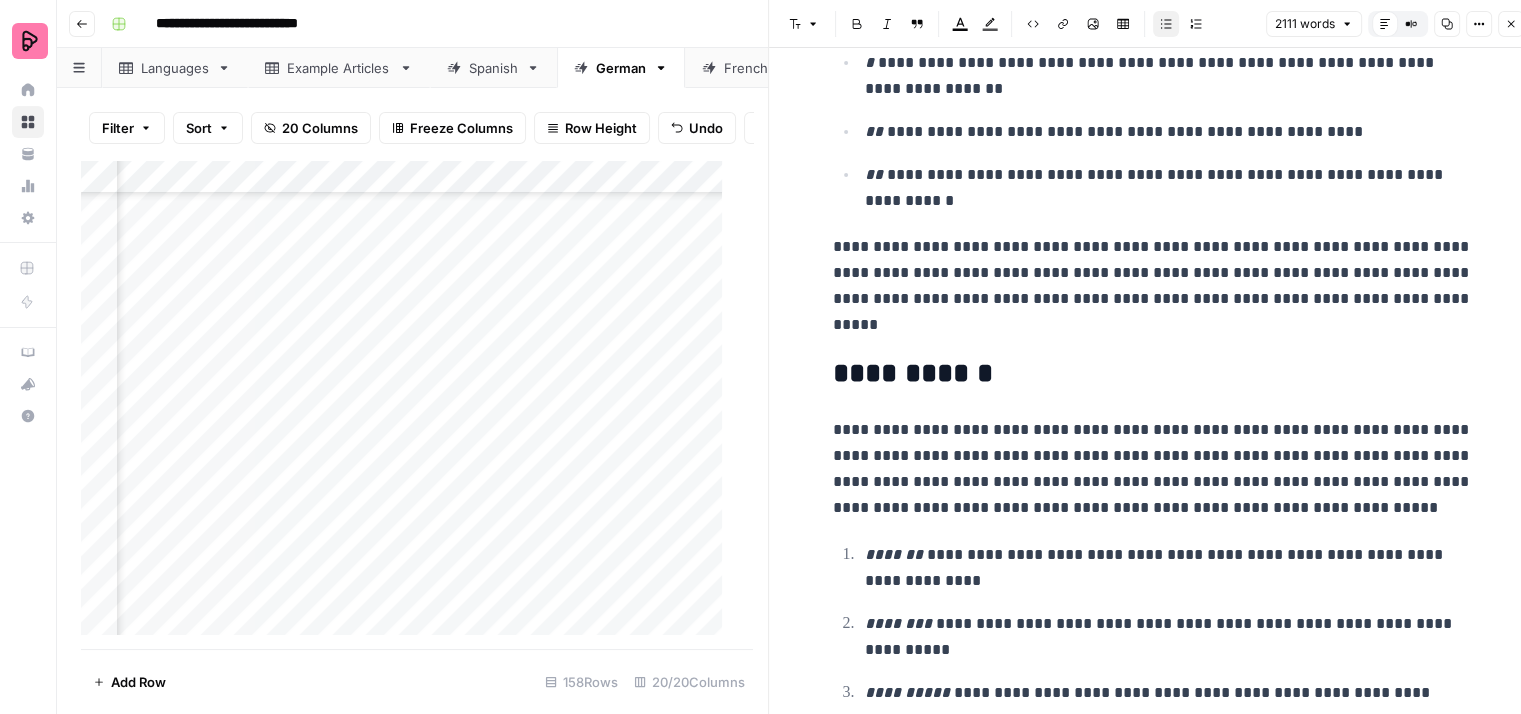 scroll, scrollTop: 1600, scrollLeft: 0, axis: vertical 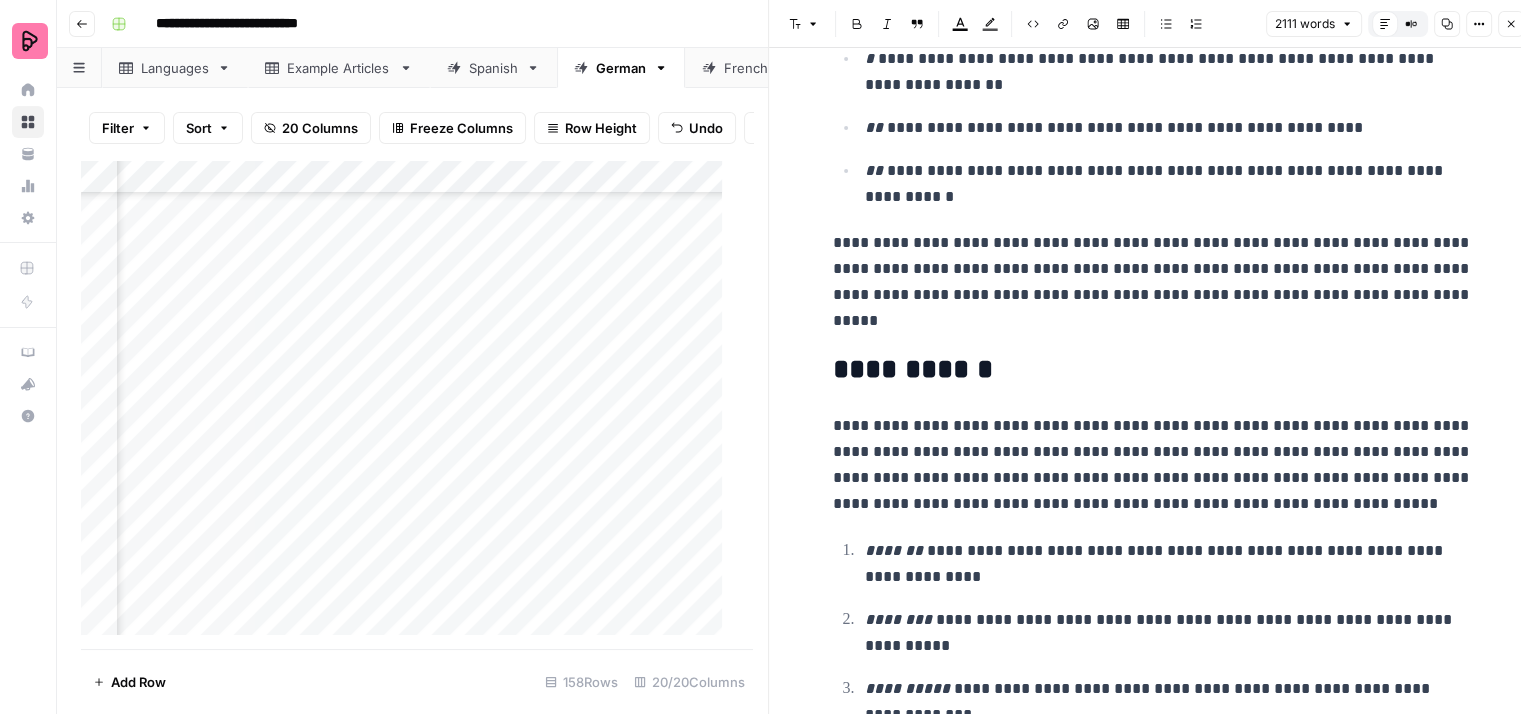 click on "**********" at bounding box center (1153, 282) 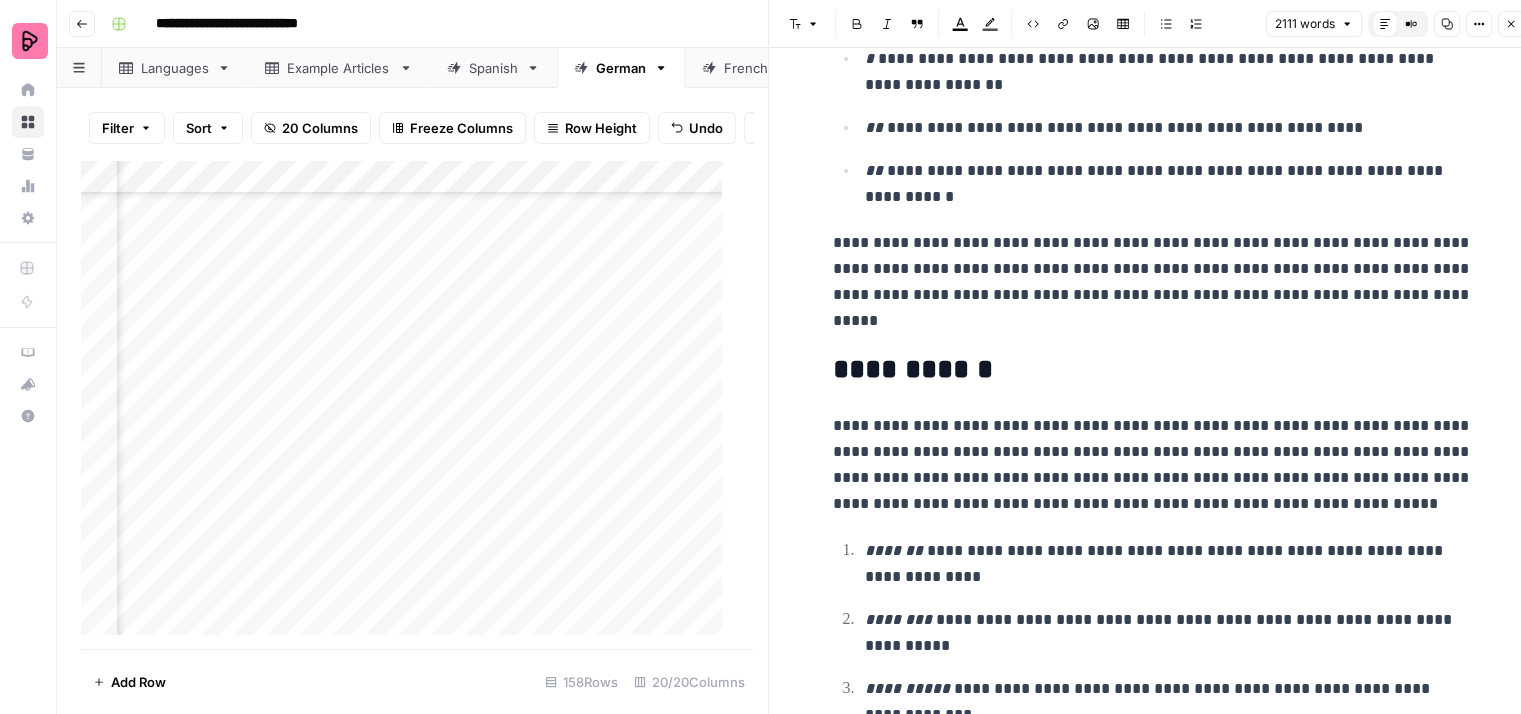 click on "**********" at bounding box center [1153, 282] 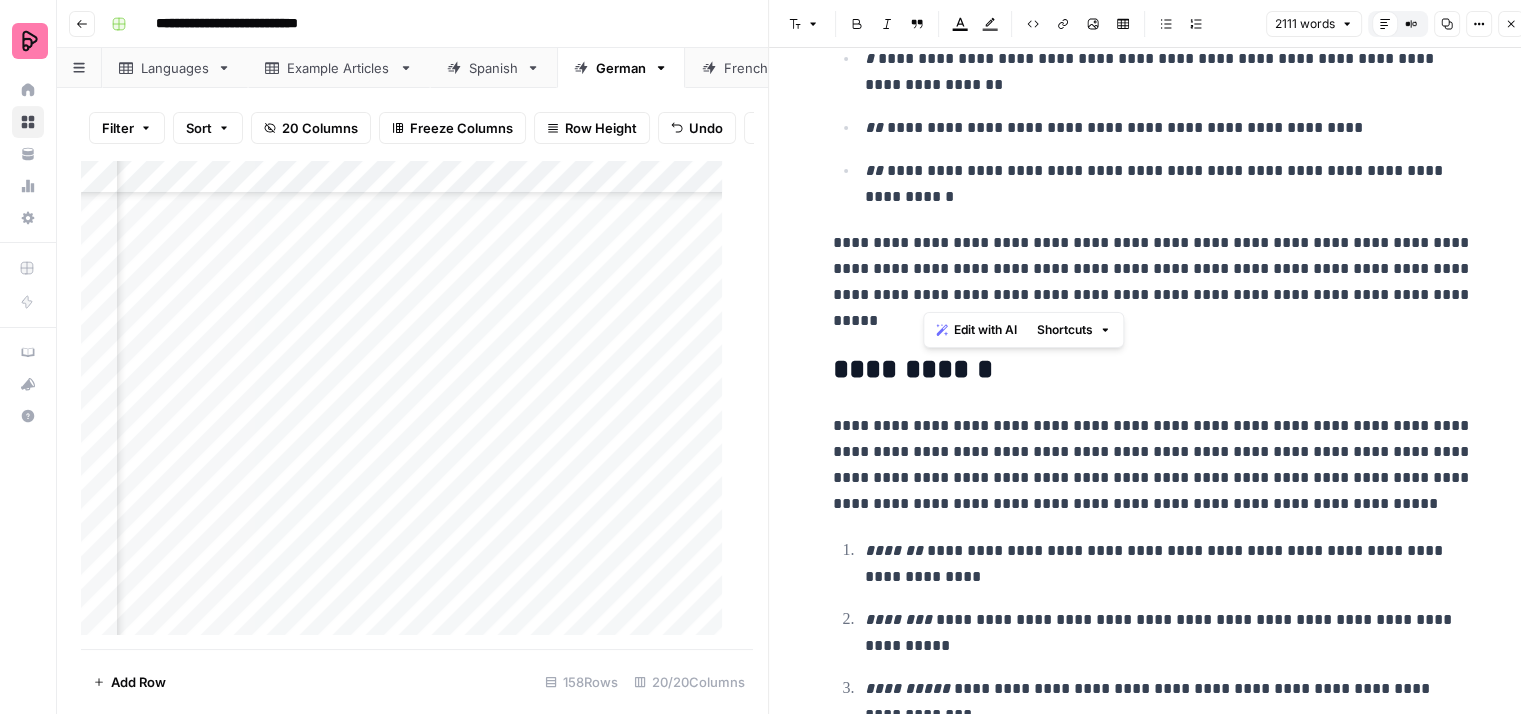 drag, startPoint x: 989, startPoint y: 292, endPoint x: 924, endPoint y: 298, distance: 65.27634 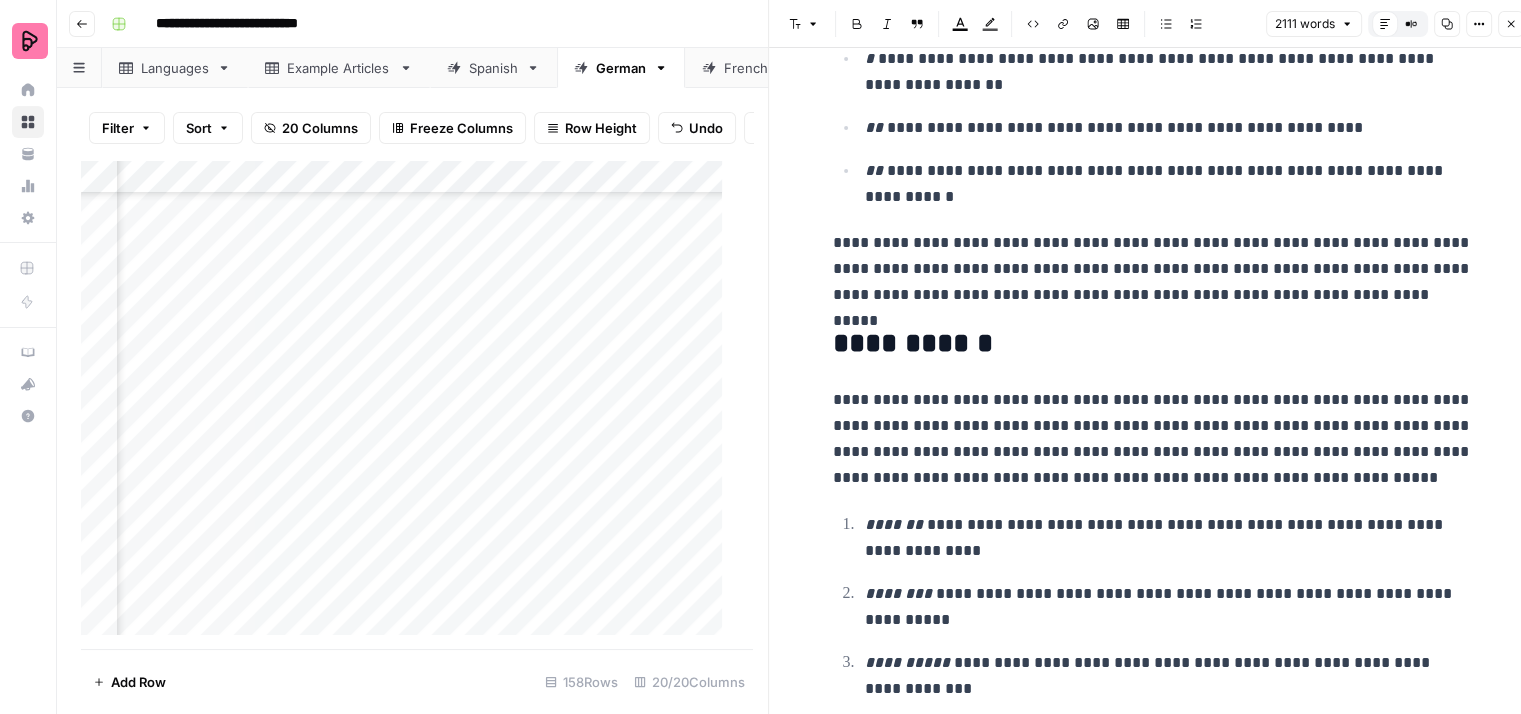 click on "**********" at bounding box center [1153, 269] 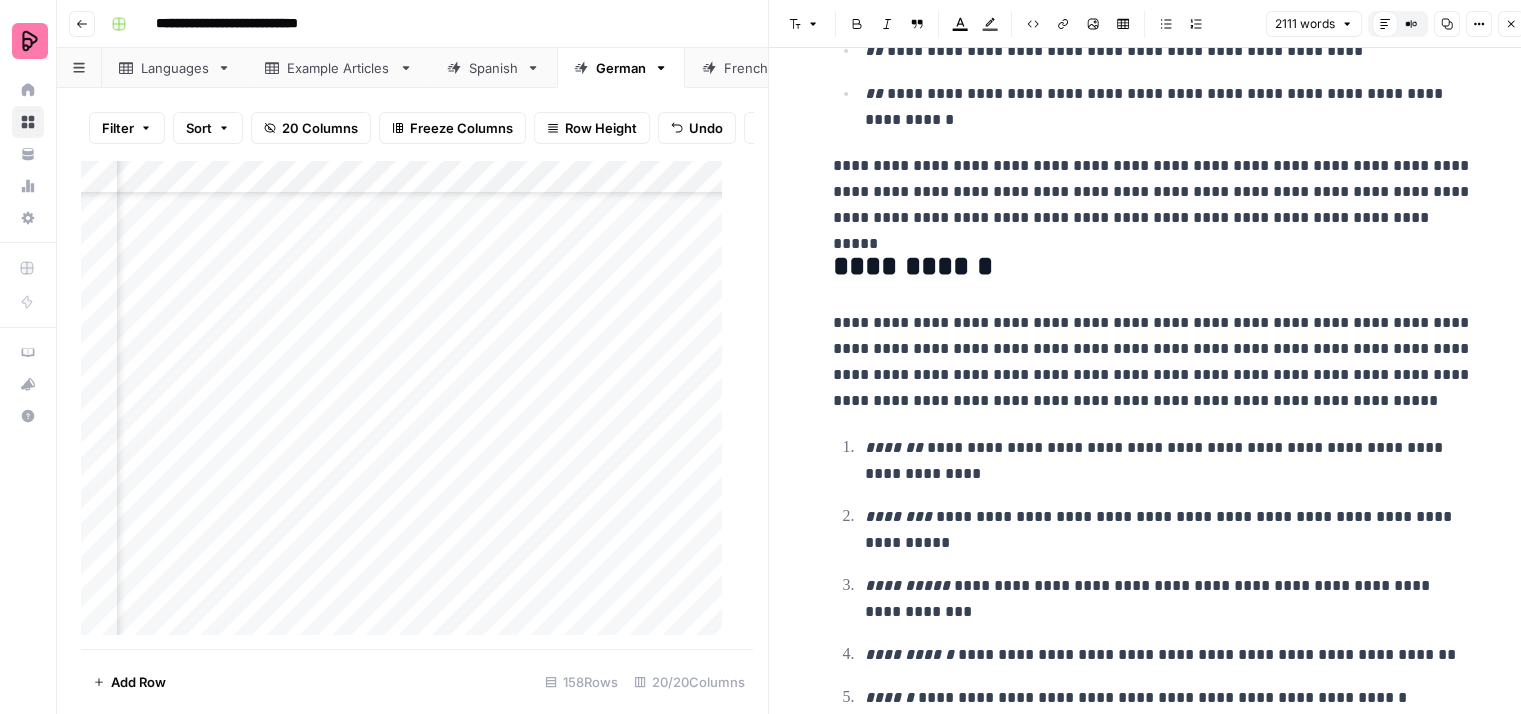 scroll, scrollTop: 1900, scrollLeft: 0, axis: vertical 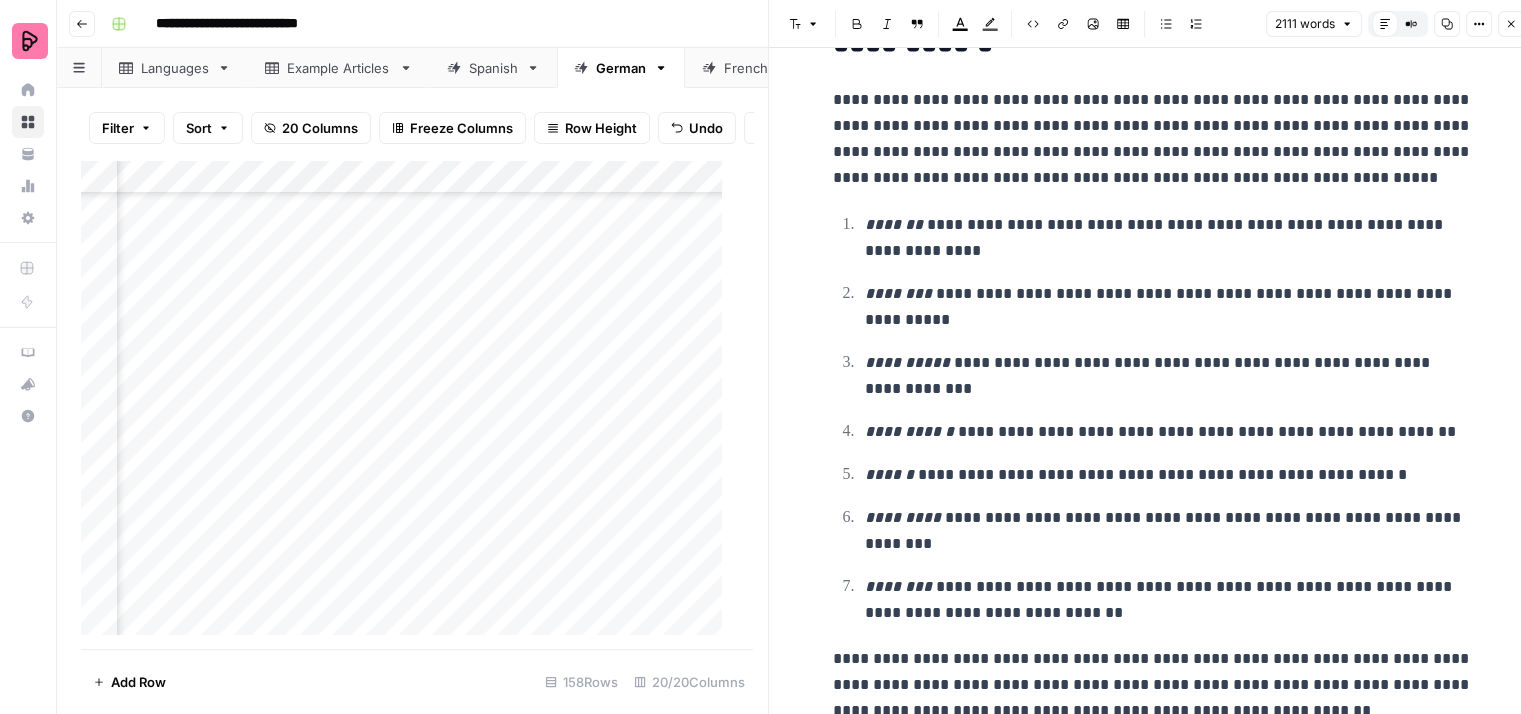 click on "**********" at bounding box center (1153, 139) 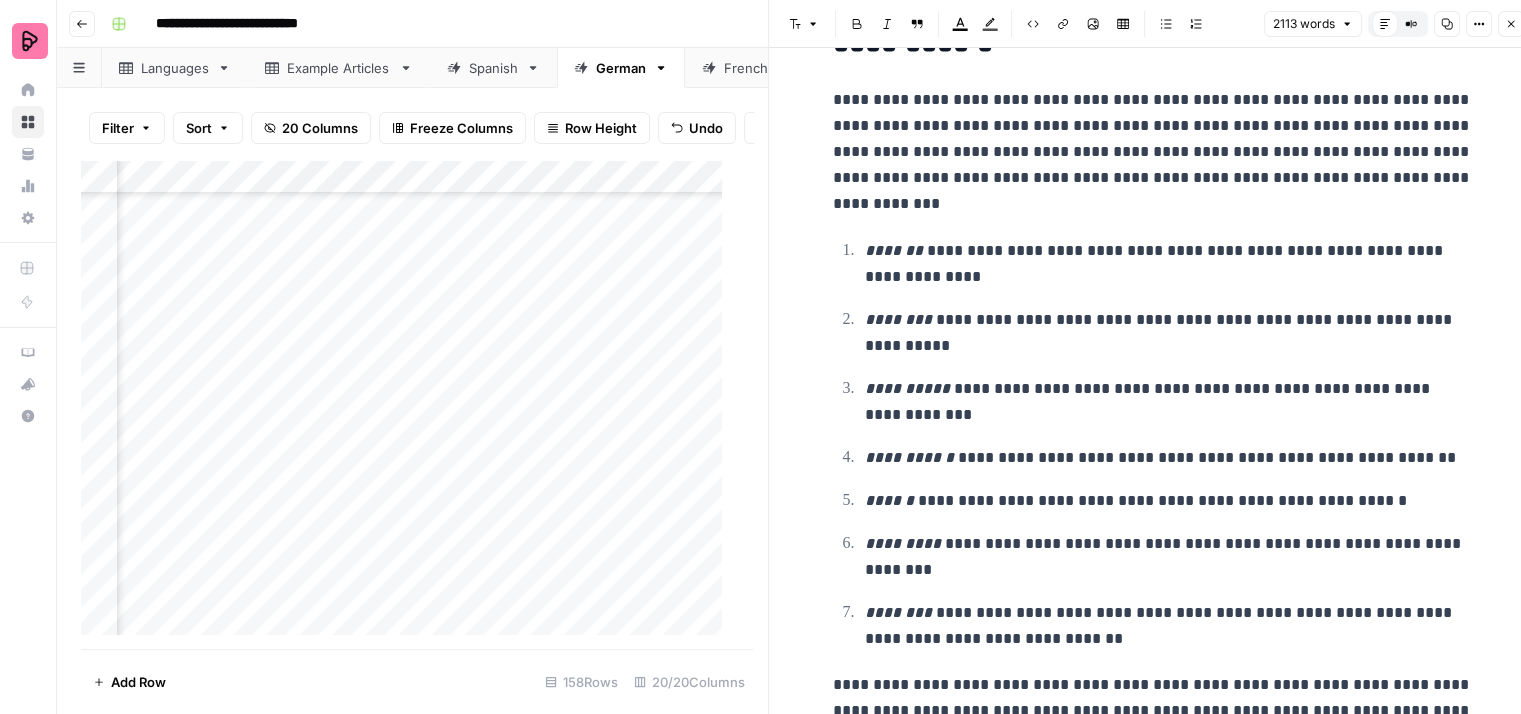 click on "**********" at bounding box center [1153, 152] 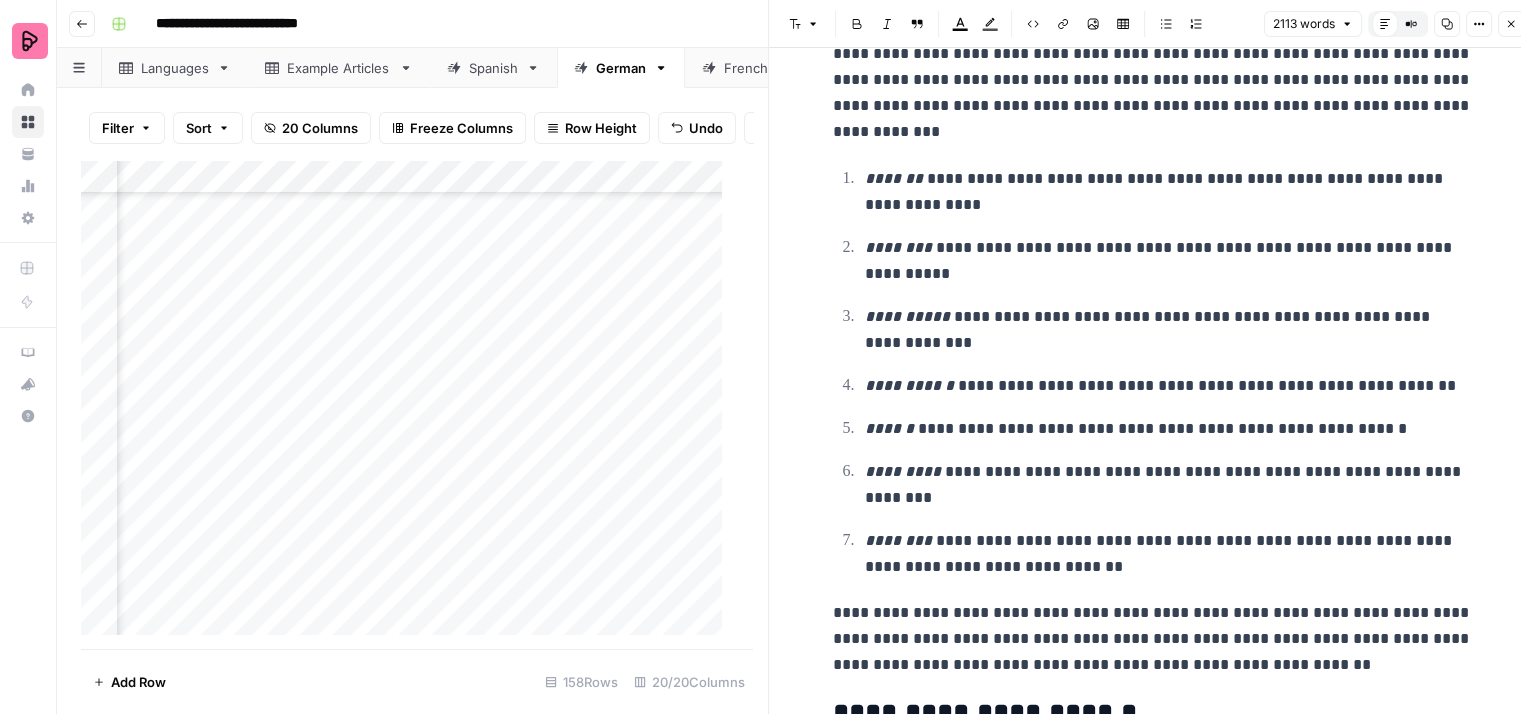 scroll, scrollTop: 2000, scrollLeft: 0, axis: vertical 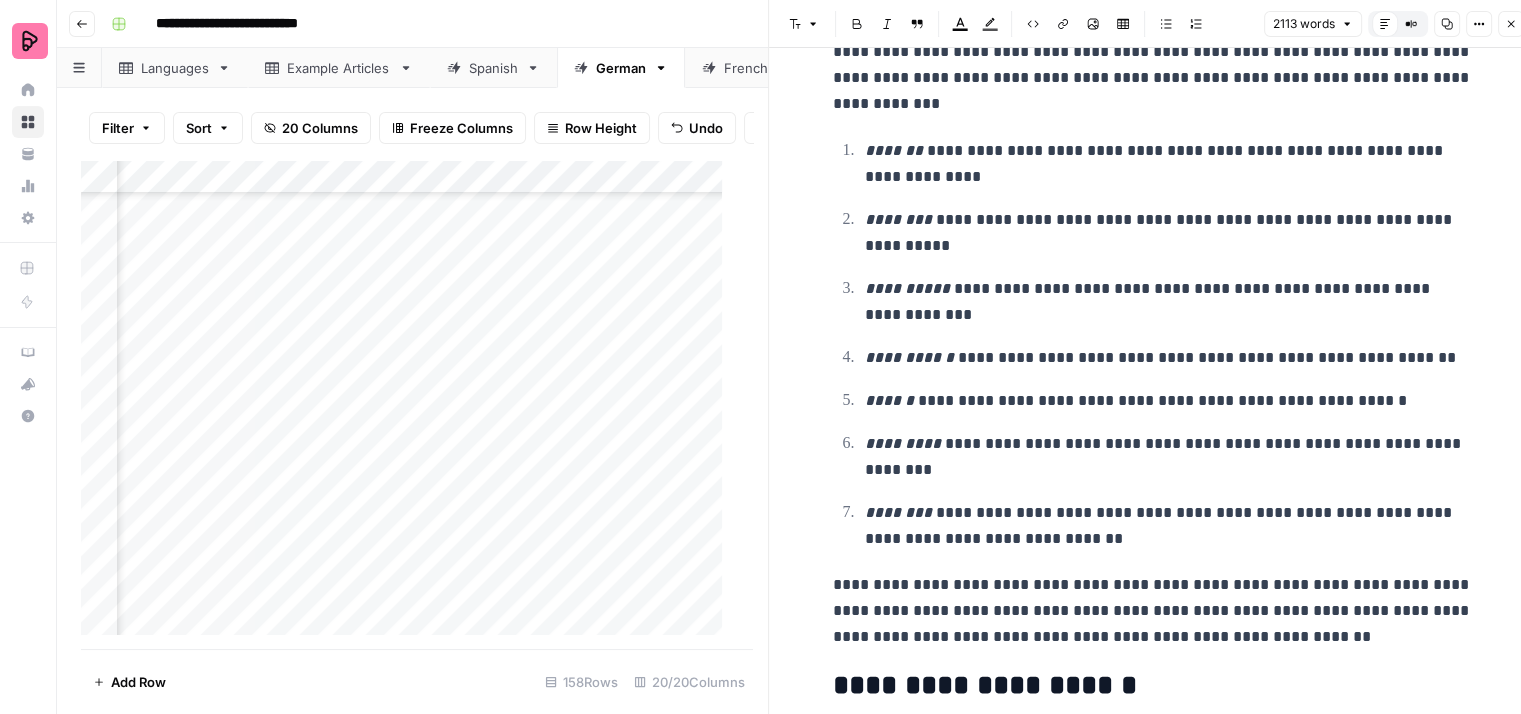 click on "**********" at bounding box center (1169, 164) 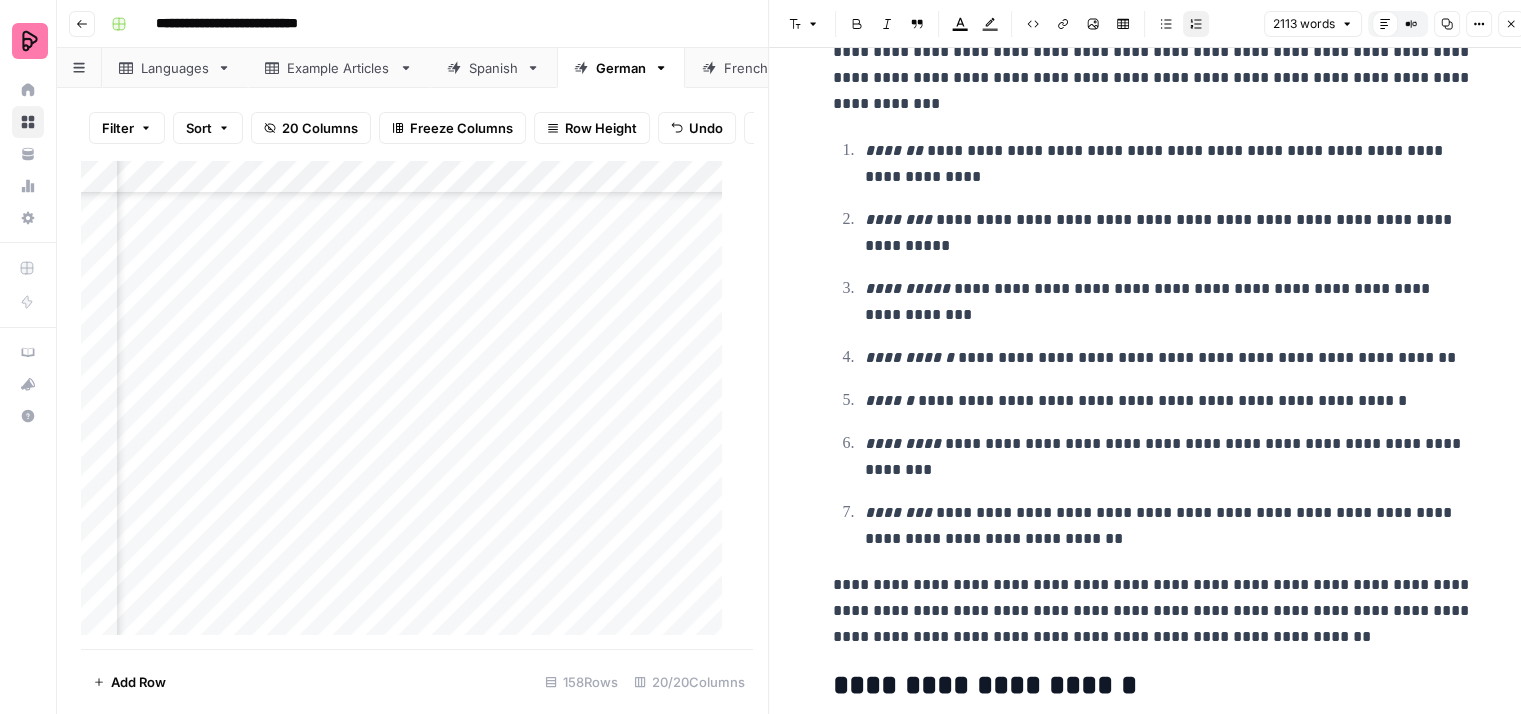 click on "**********" at bounding box center (1169, 164) 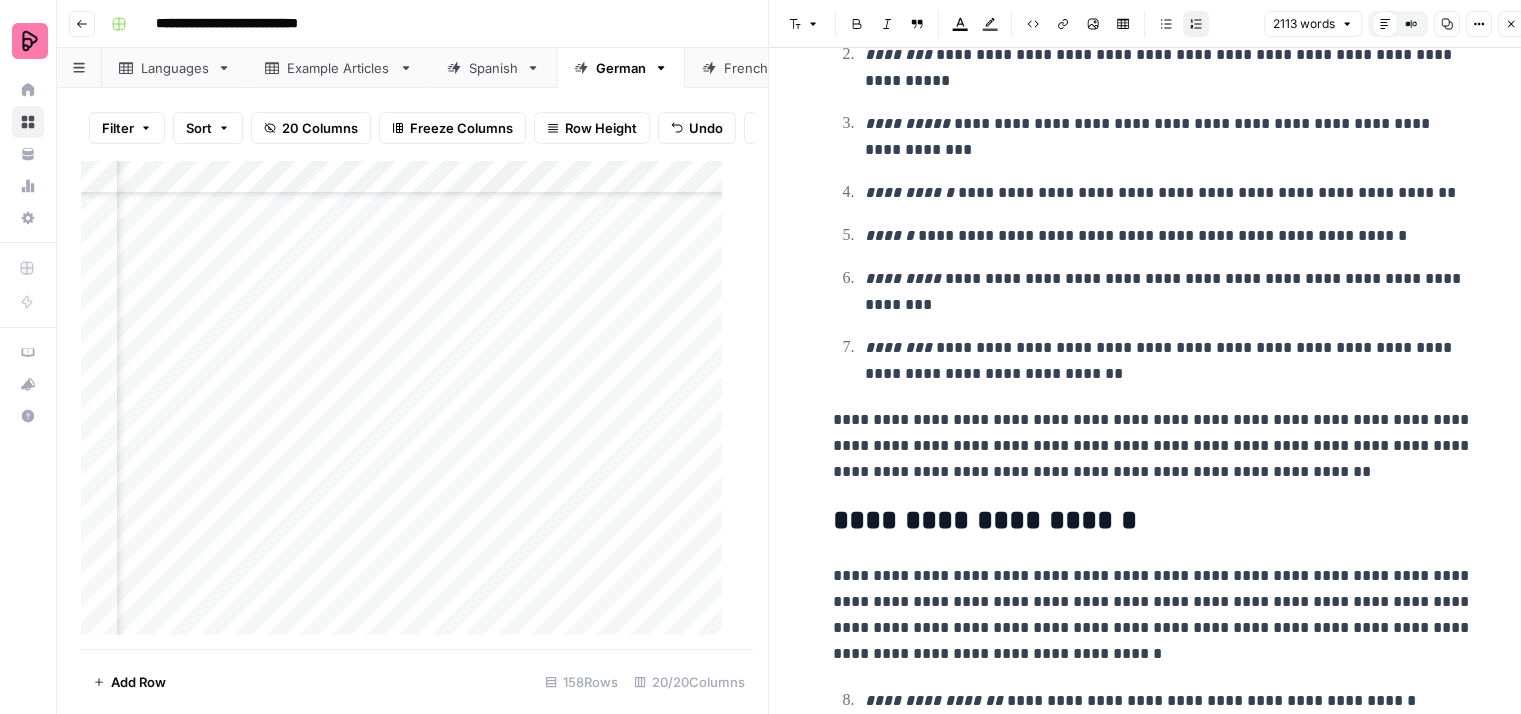 scroll, scrollTop: 2200, scrollLeft: 0, axis: vertical 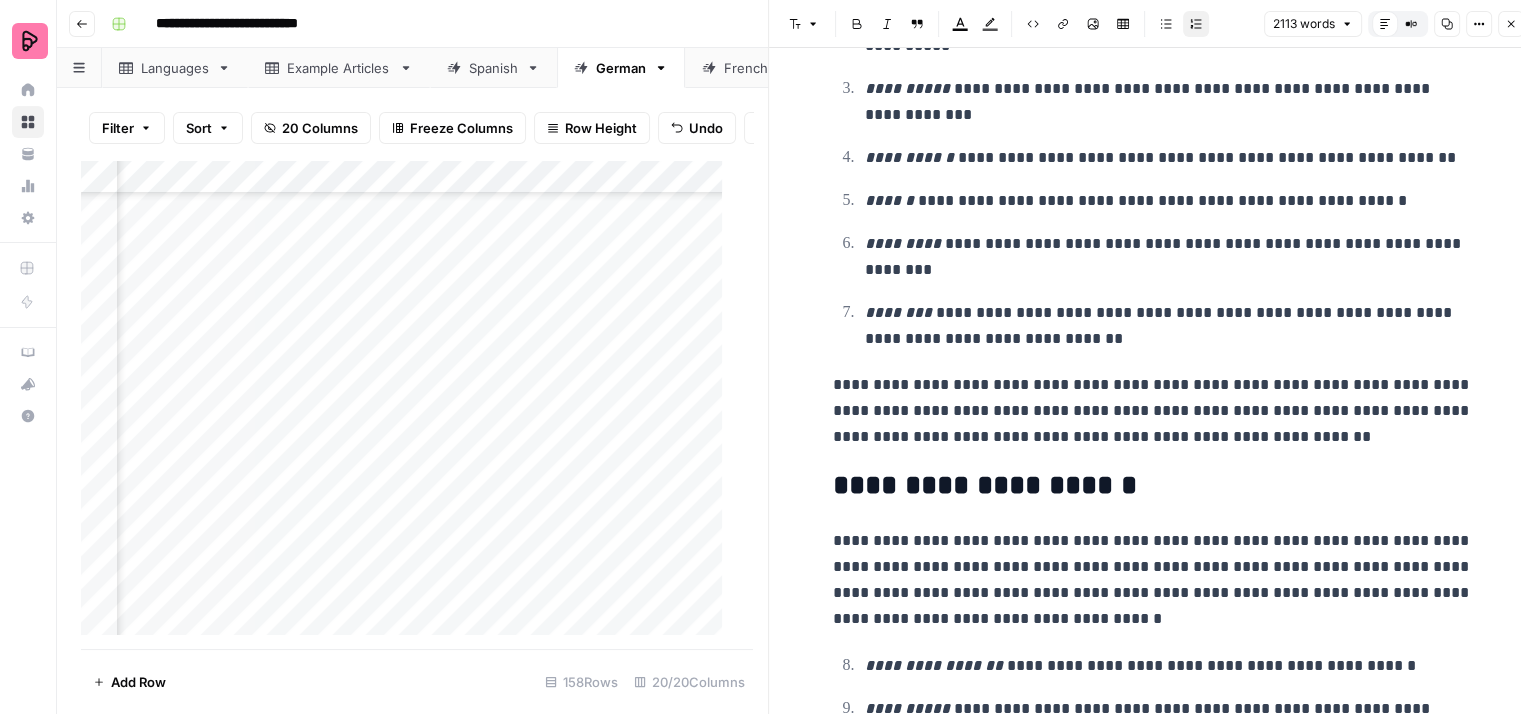 click on "**********" at bounding box center (1169, 201) 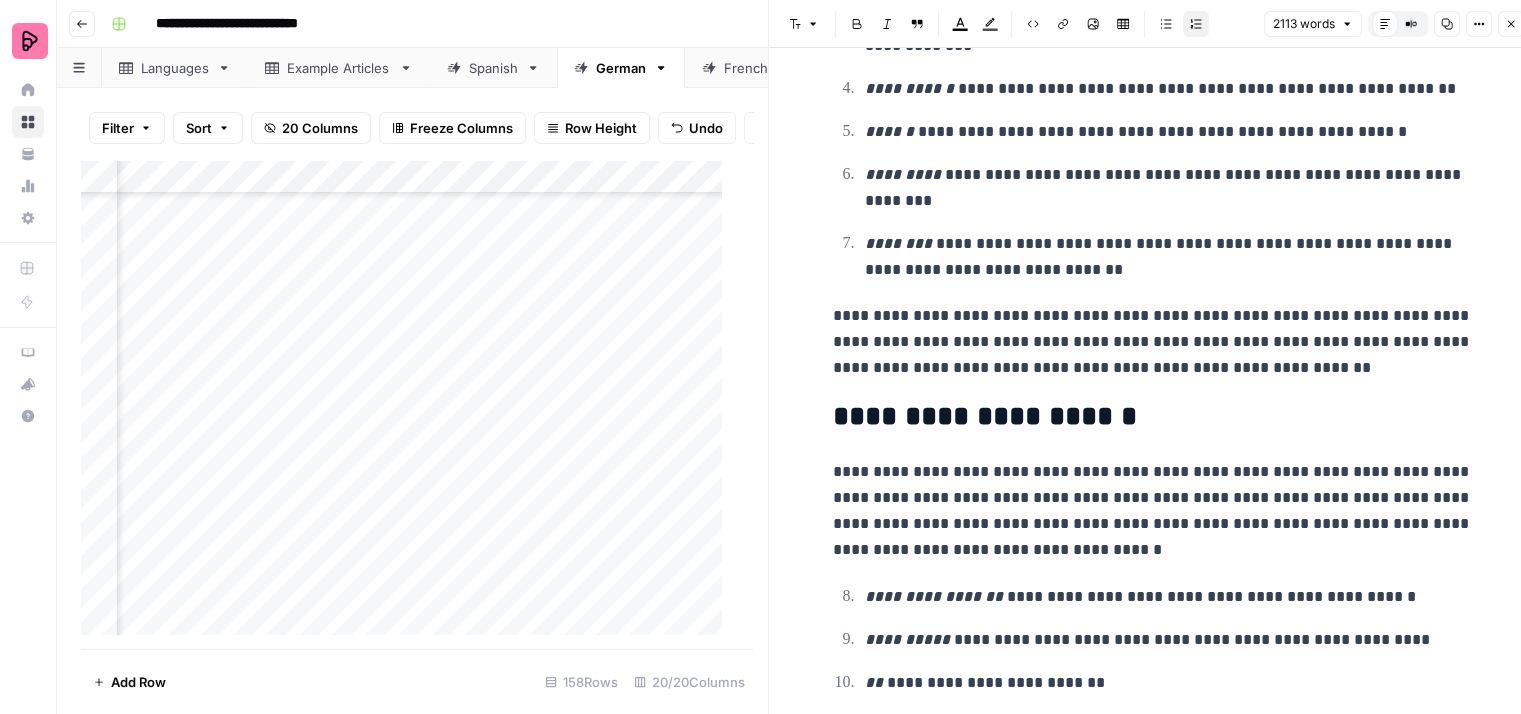 scroll, scrollTop: 2300, scrollLeft: 0, axis: vertical 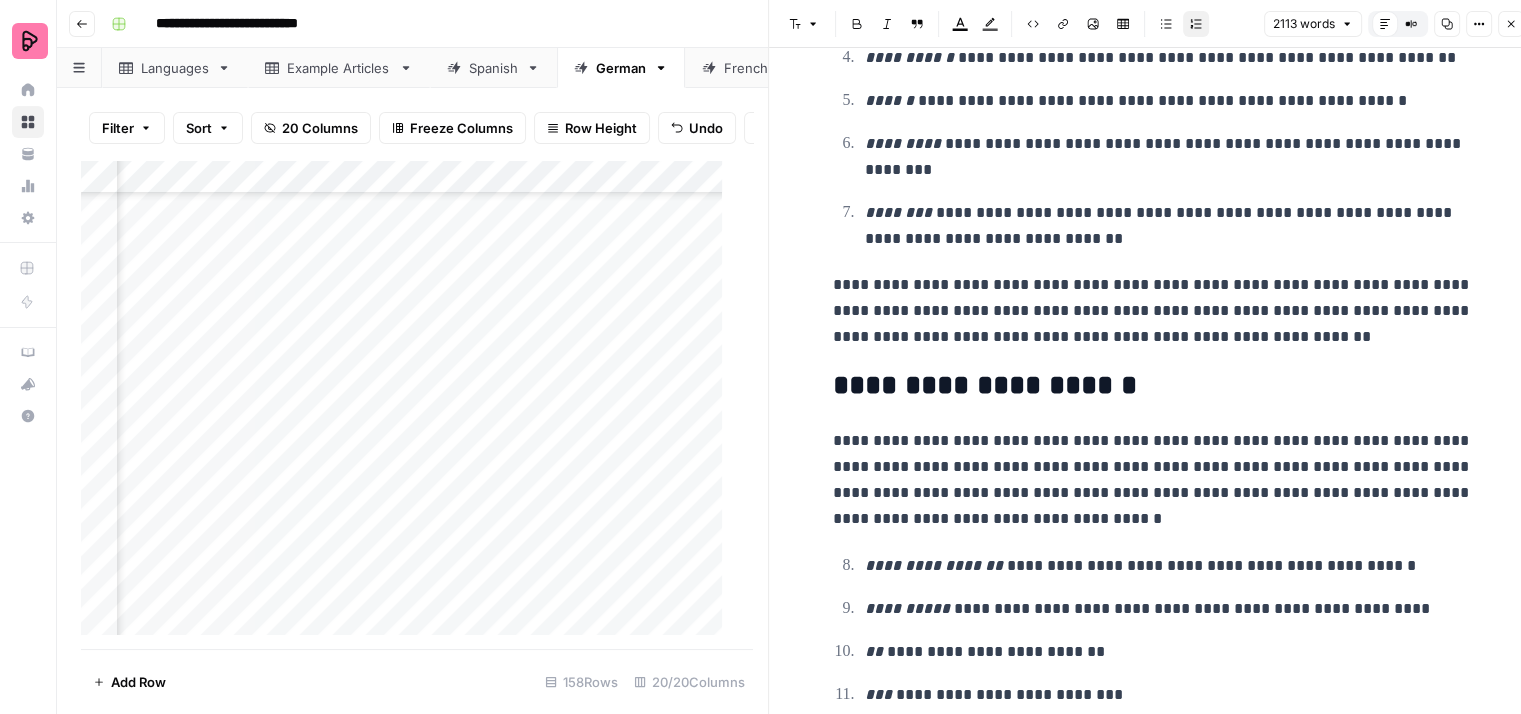 click on "**********" at bounding box center (1169, 226) 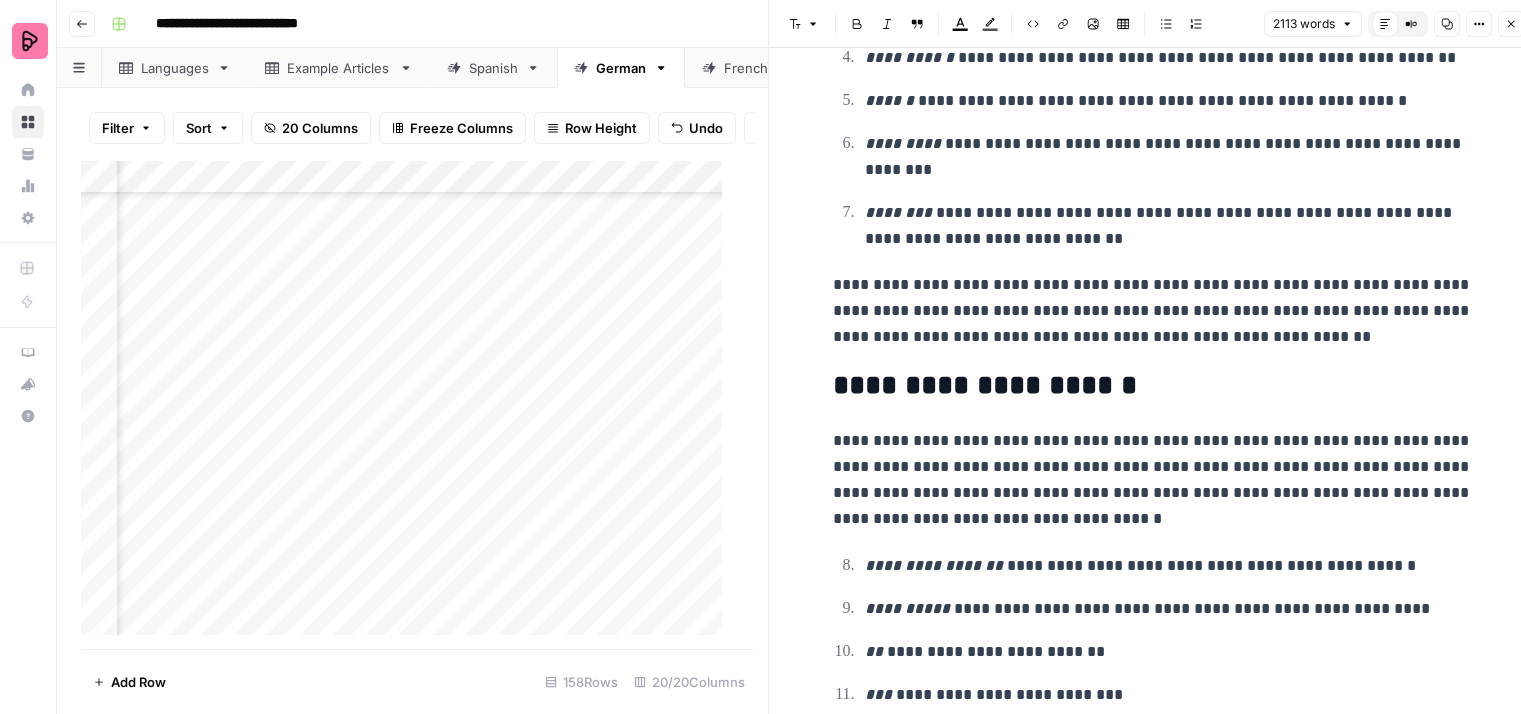 click on "**********" at bounding box center (1153, 311) 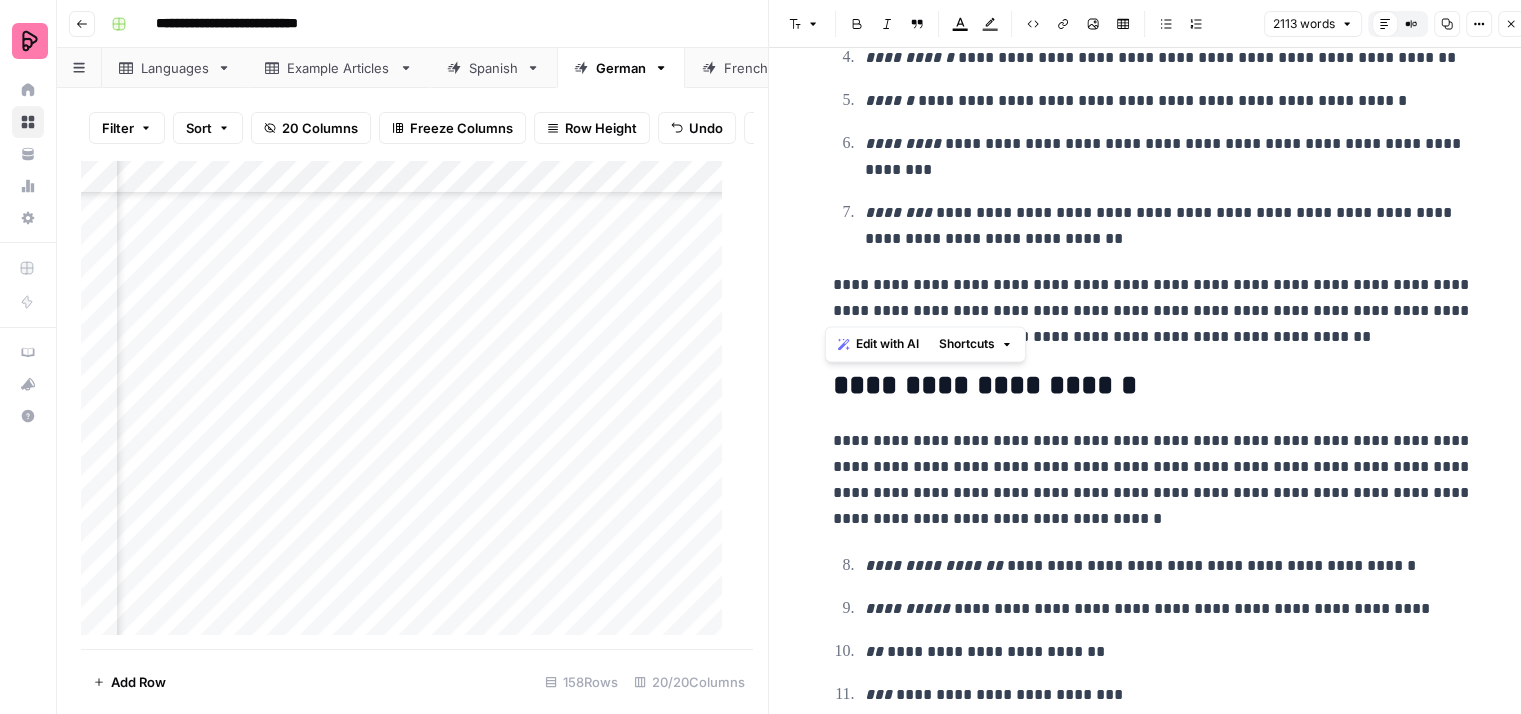 drag, startPoint x: 1182, startPoint y: 310, endPoint x: 822, endPoint y: 297, distance: 360.23465 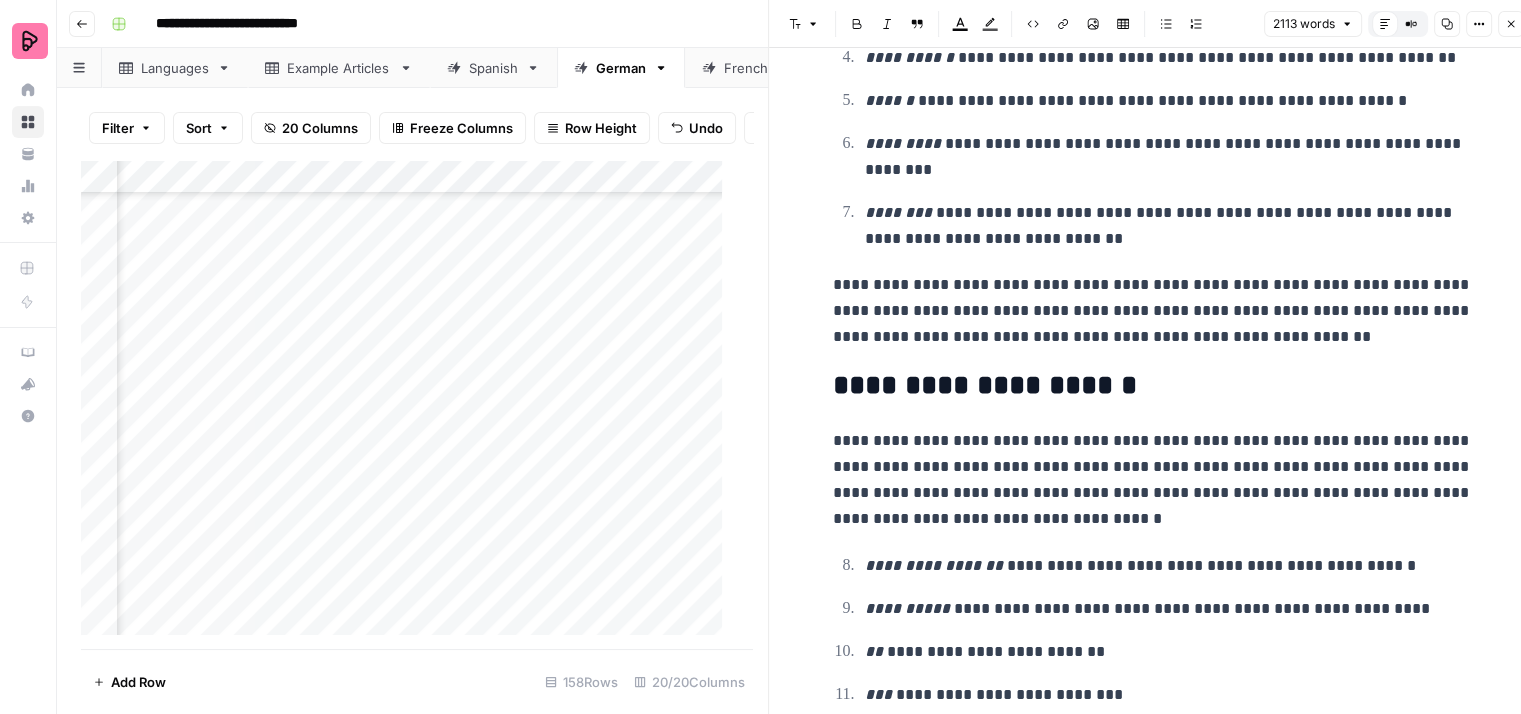click on "**********" at bounding box center [1153, 311] 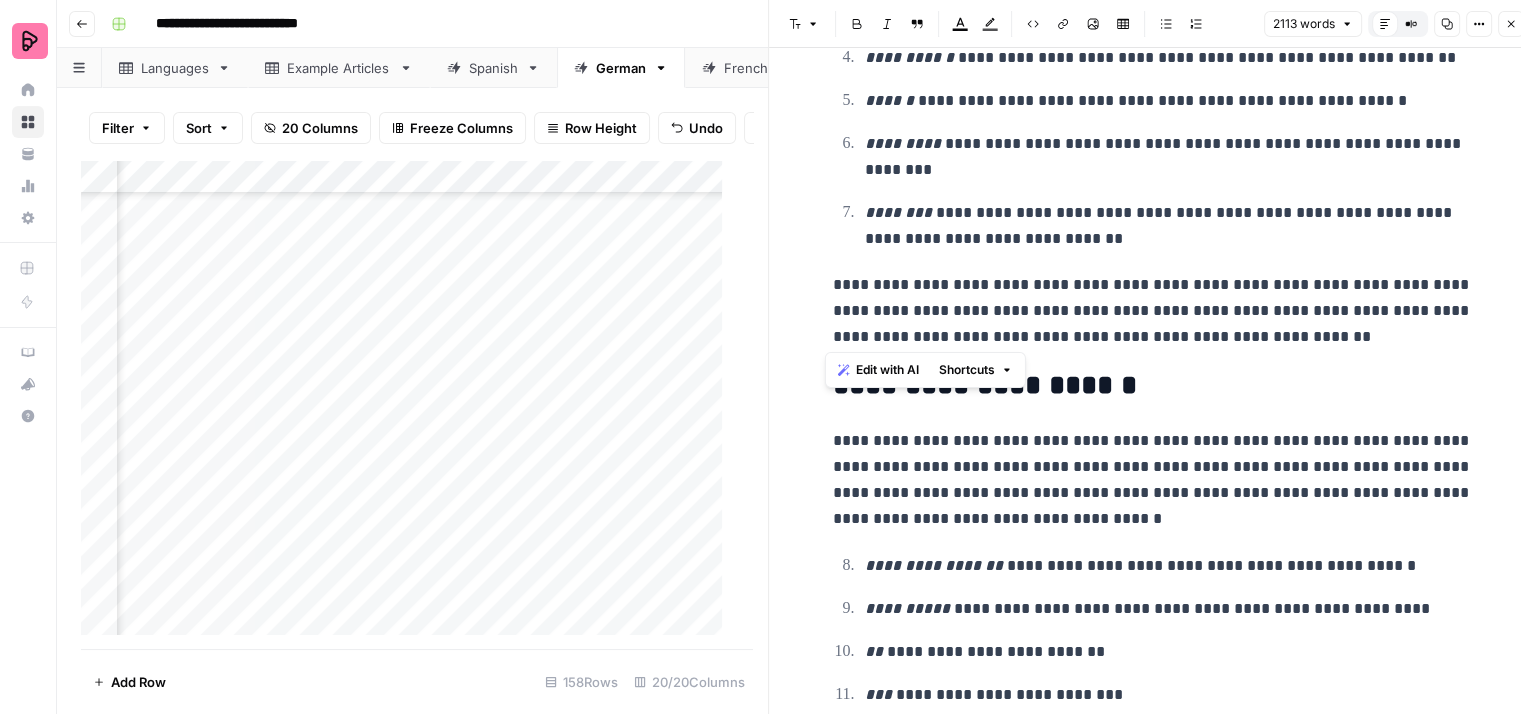 drag, startPoint x: 1378, startPoint y: 337, endPoint x: 812, endPoint y: 282, distance: 568.66595 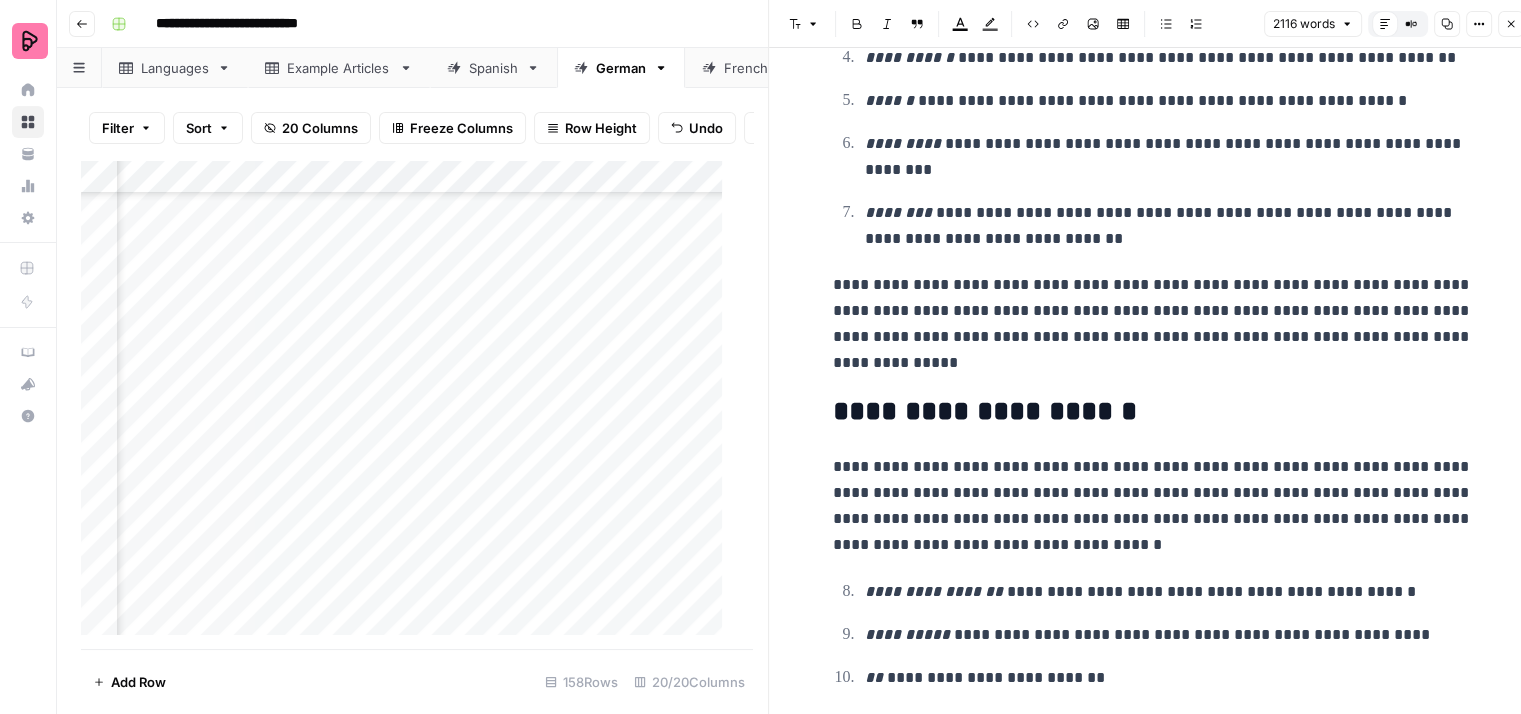 click on "**********" at bounding box center [1153, 324] 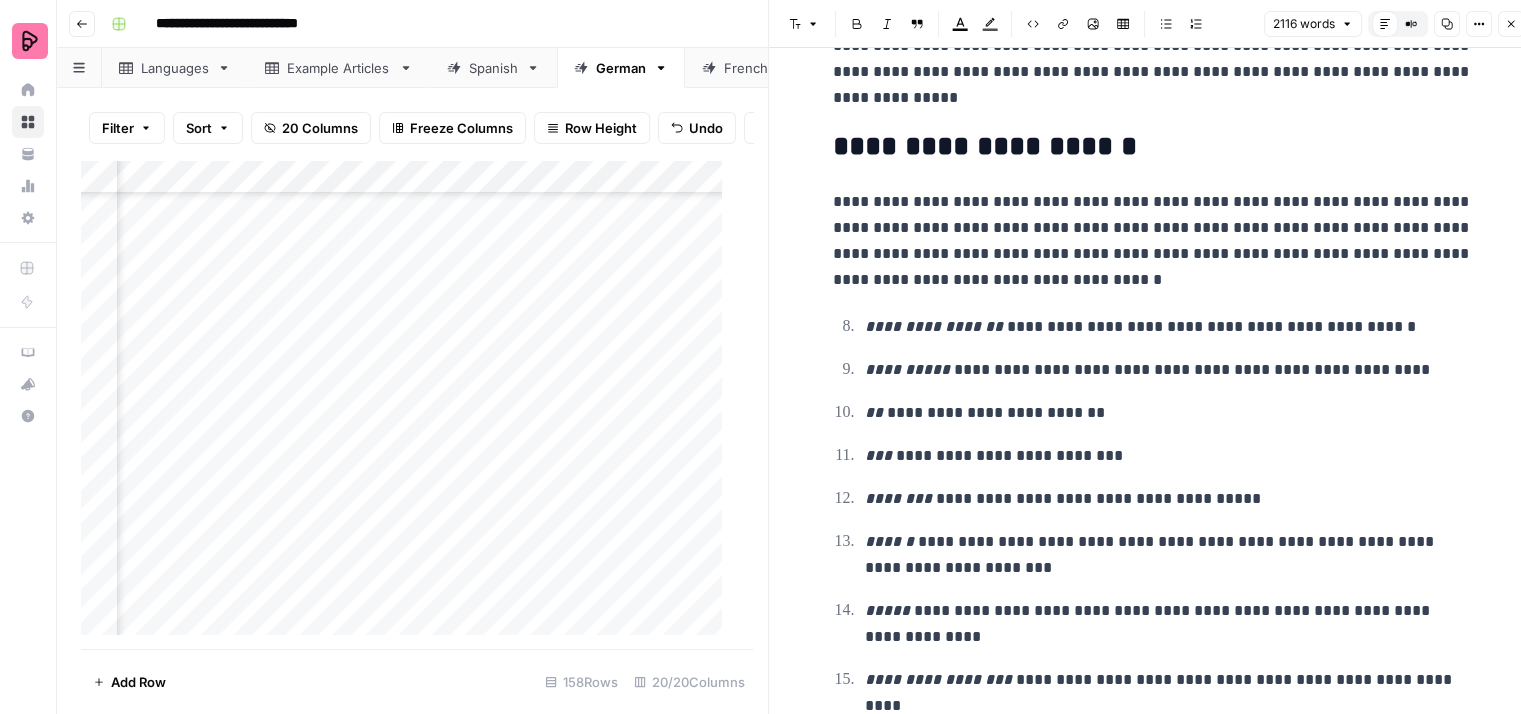 scroll, scrollTop: 2600, scrollLeft: 0, axis: vertical 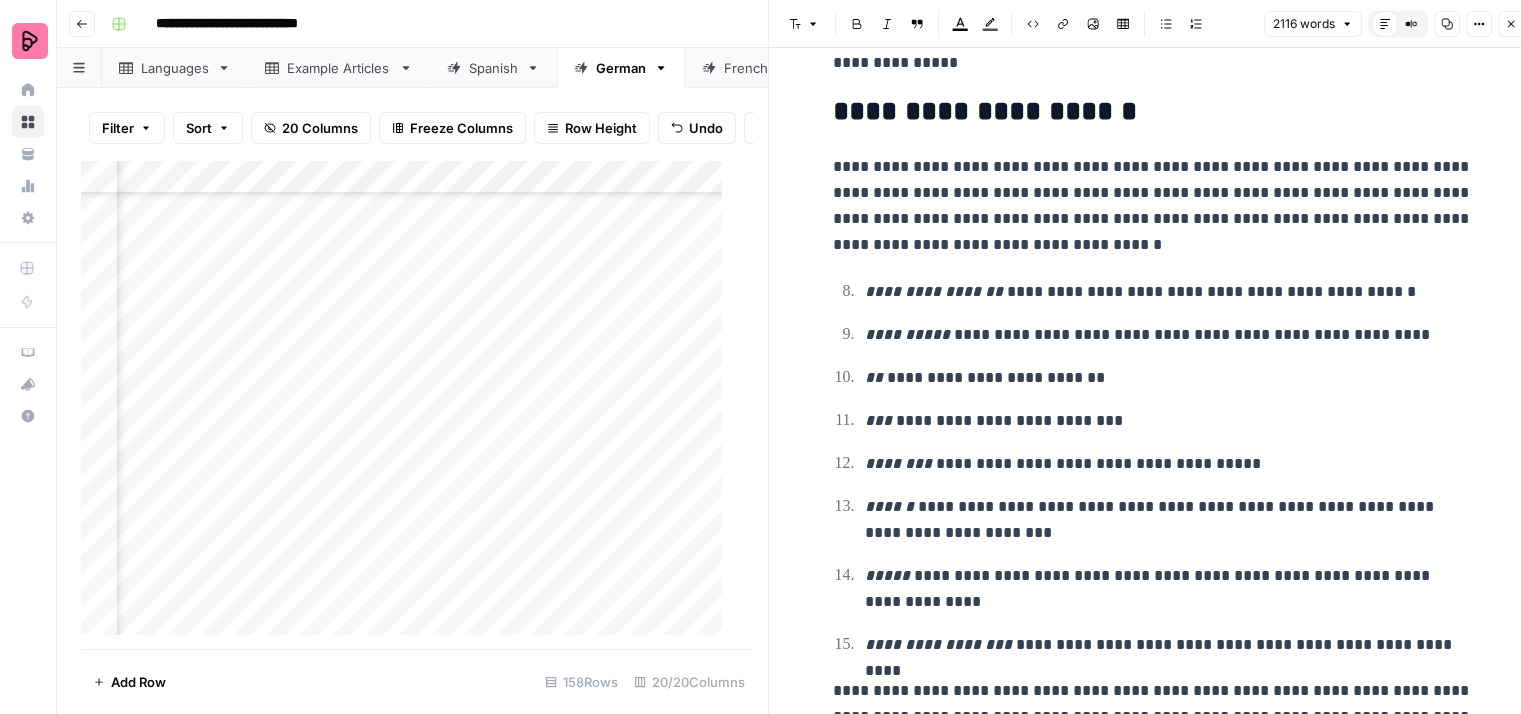 click on "**********" at bounding box center (1153, 206) 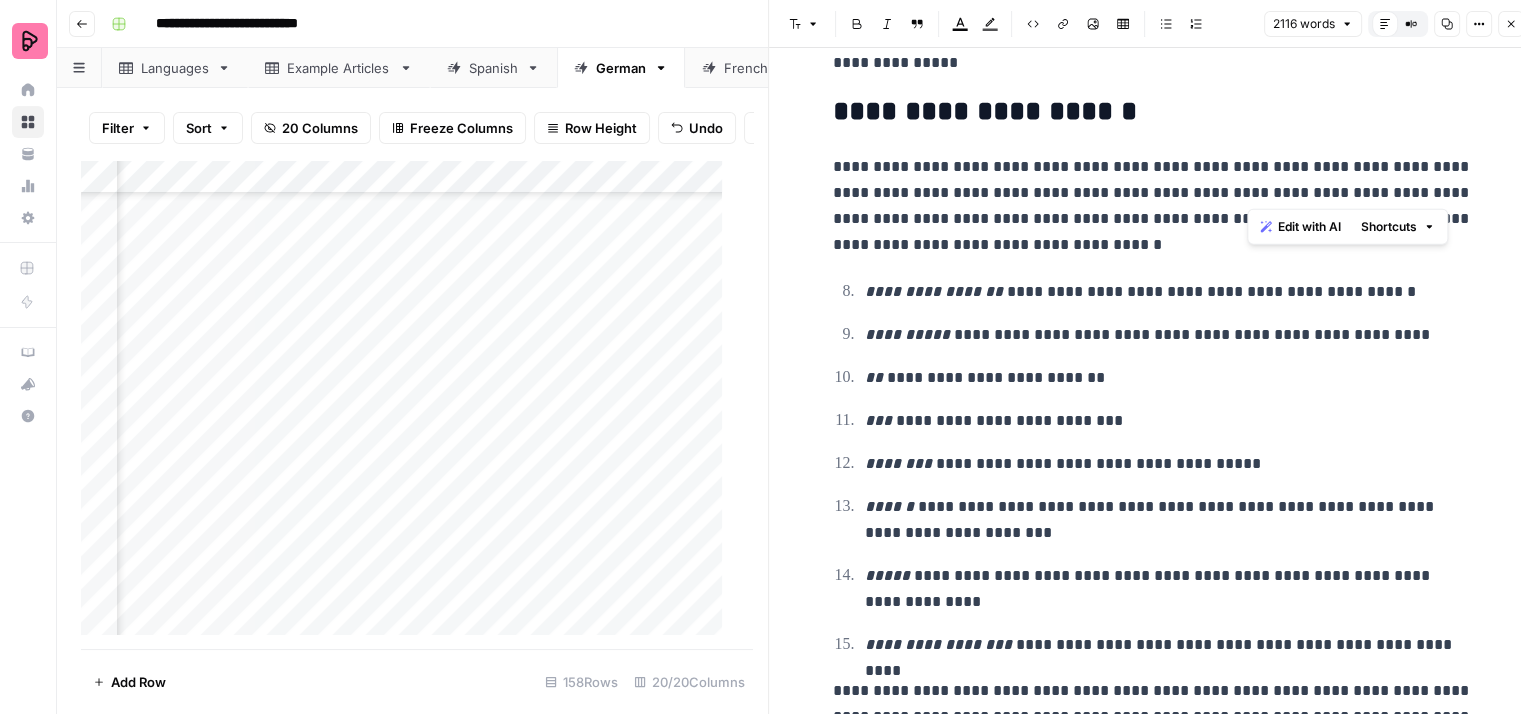 drag, startPoint x: 1406, startPoint y: 188, endPoint x: 1252, endPoint y: 192, distance: 154.05194 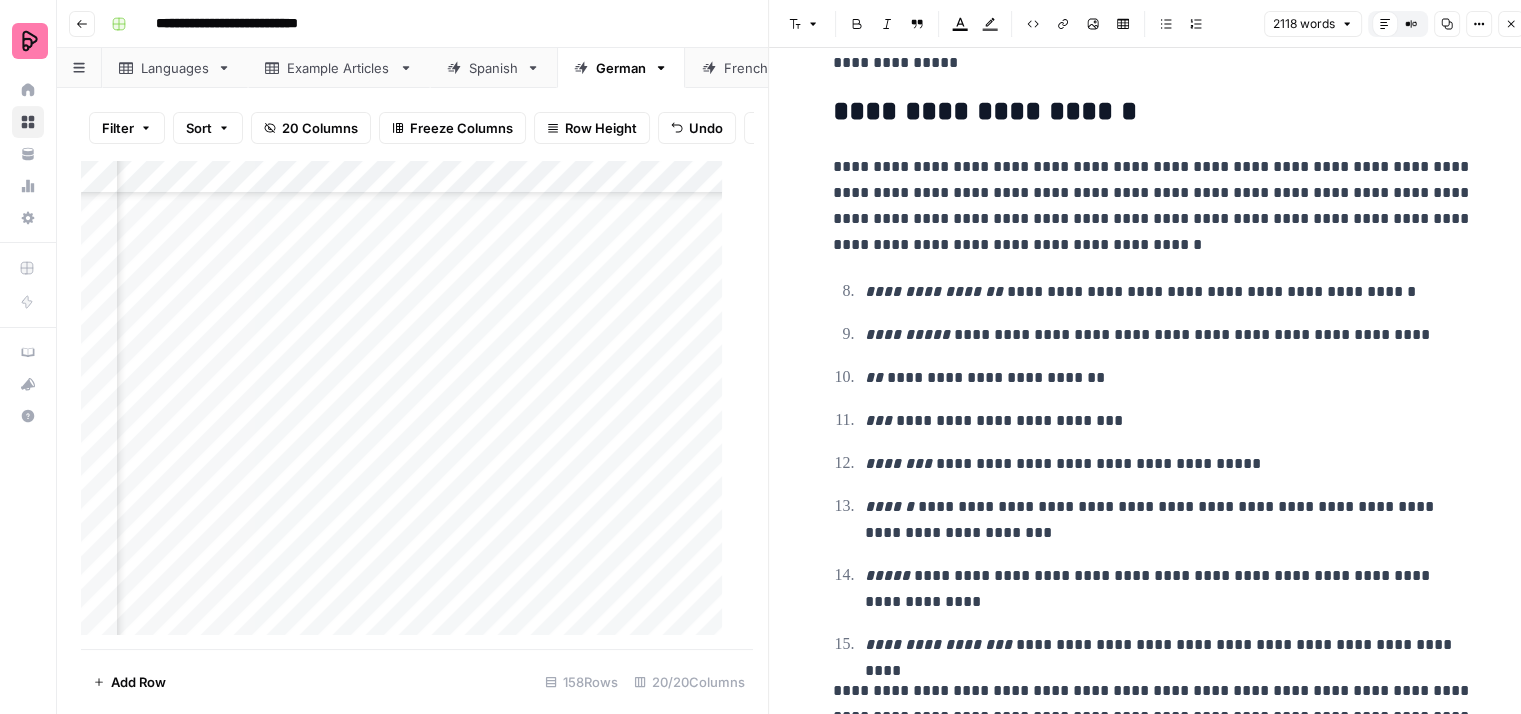 click on "**********" at bounding box center (1153, 206) 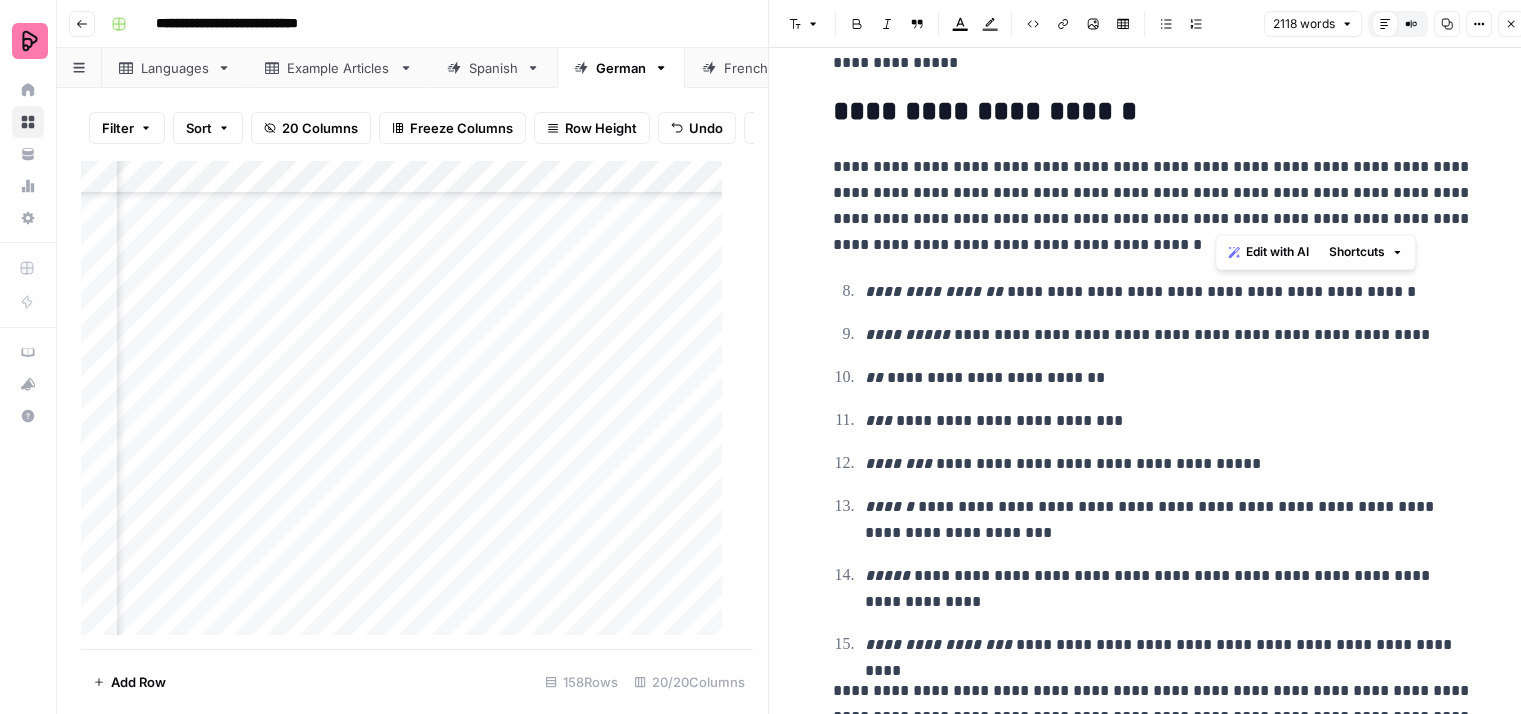 drag, startPoint x: 1416, startPoint y: 210, endPoint x: 1316, endPoint y: 213, distance: 100.04499 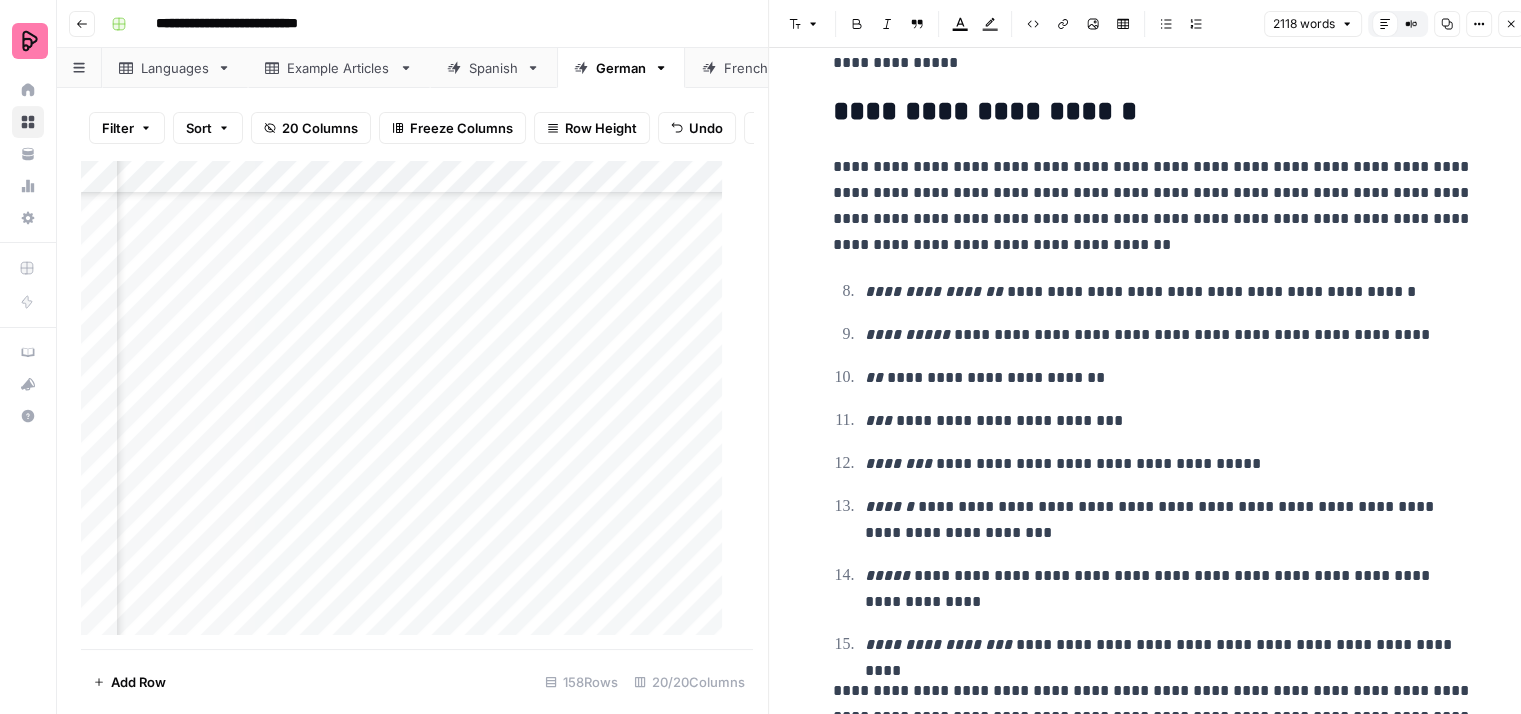 click on "**********" at bounding box center (1153, 206) 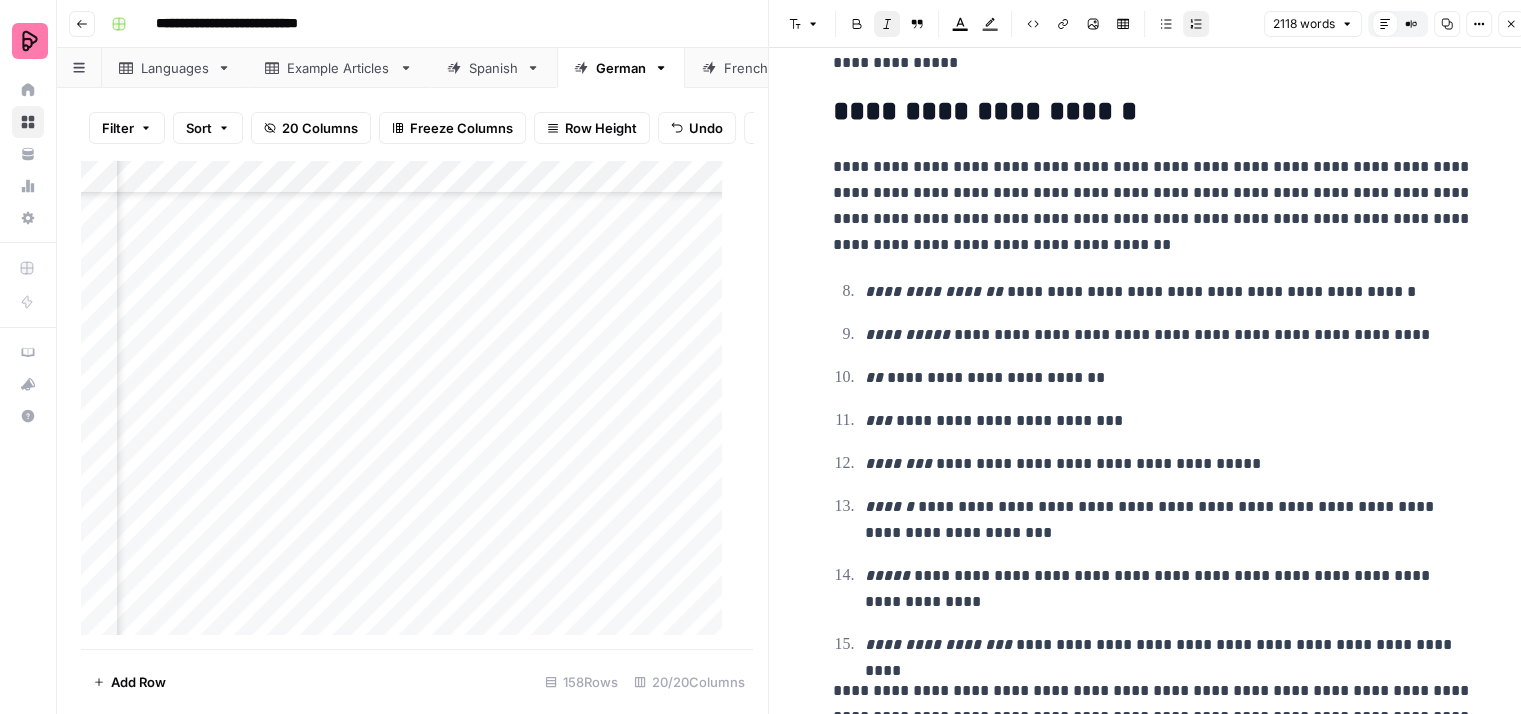 click on "**********" at bounding box center [1153, 468] 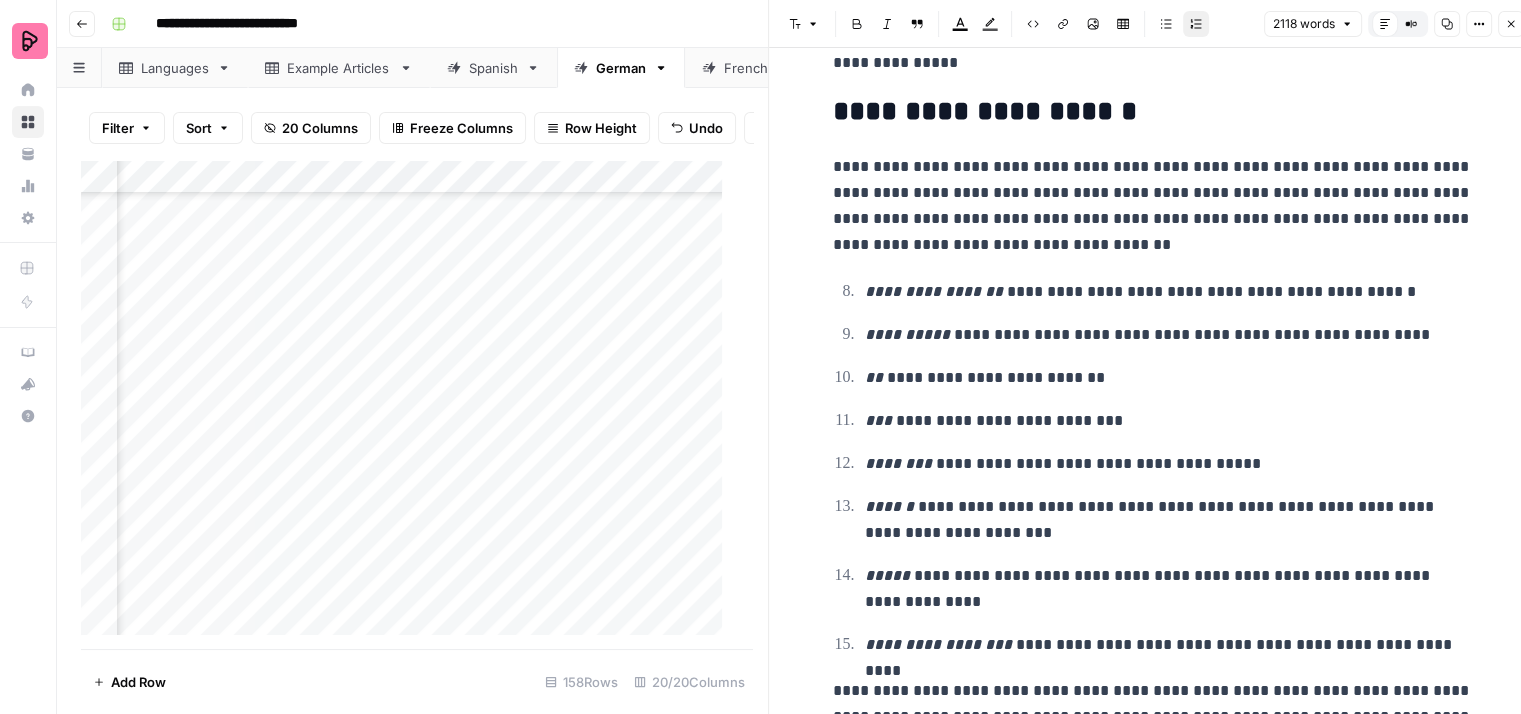 click on "**********" at bounding box center [1169, 378] 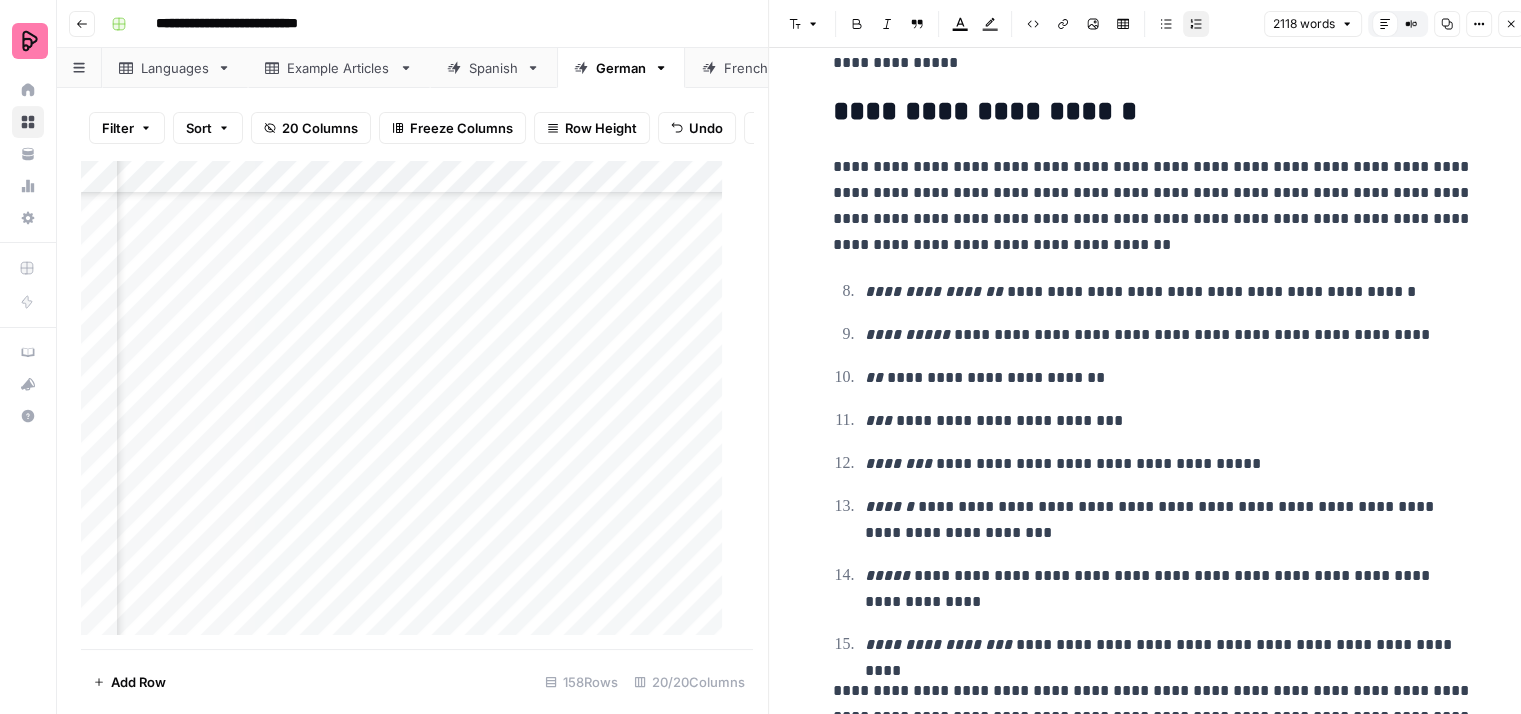 click on "**********" at bounding box center (1169, 421) 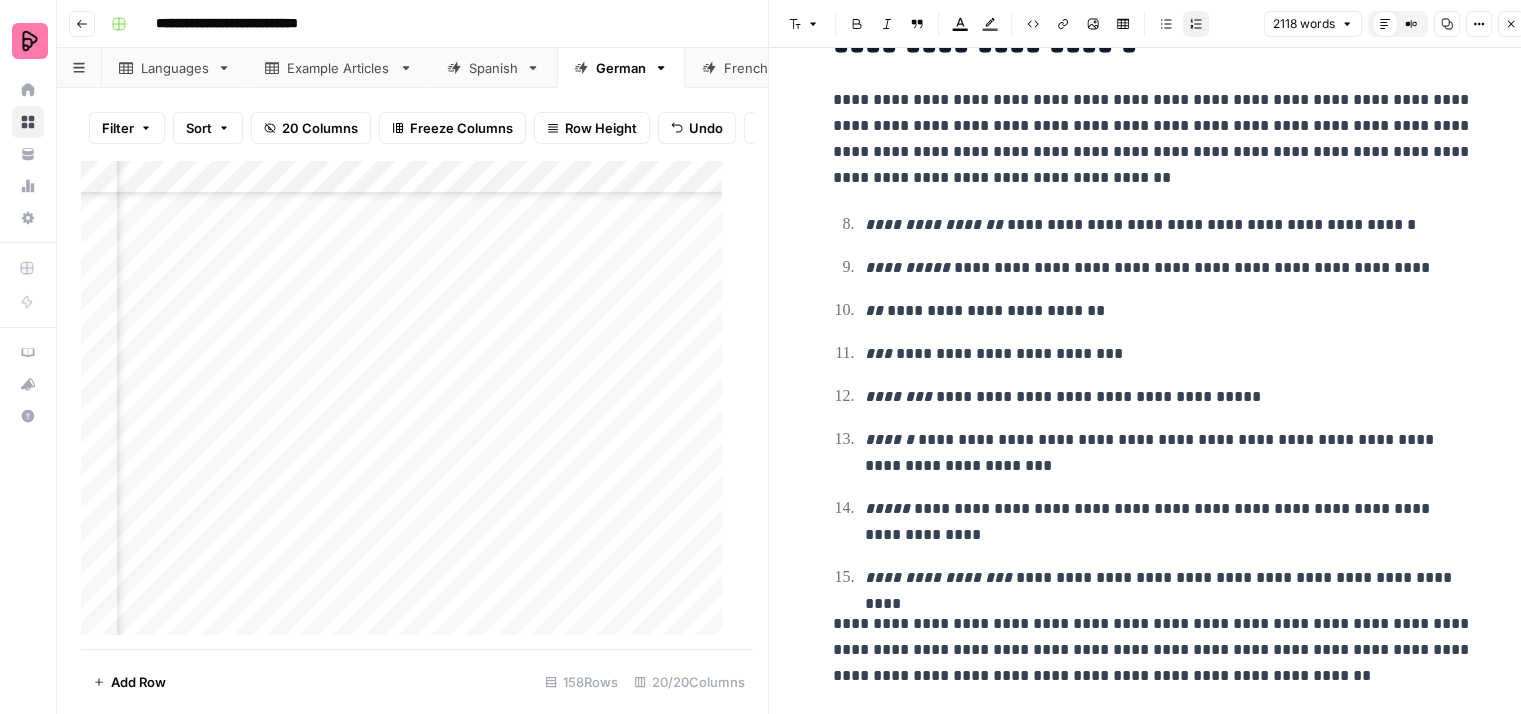 scroll, scrollTop: 2700, scrollLeft: 0, axis: vertical 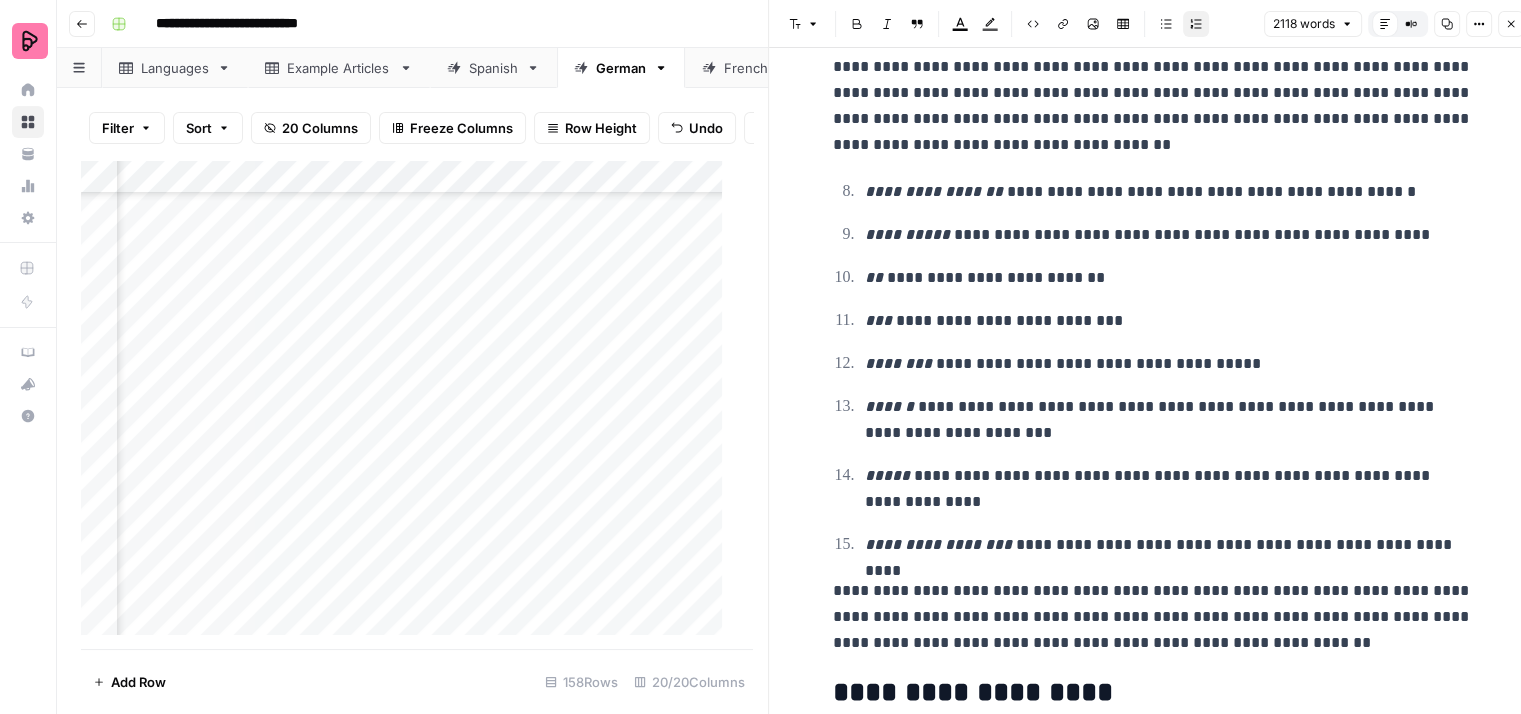 click on "**********" at bounding box center [1169, 420] 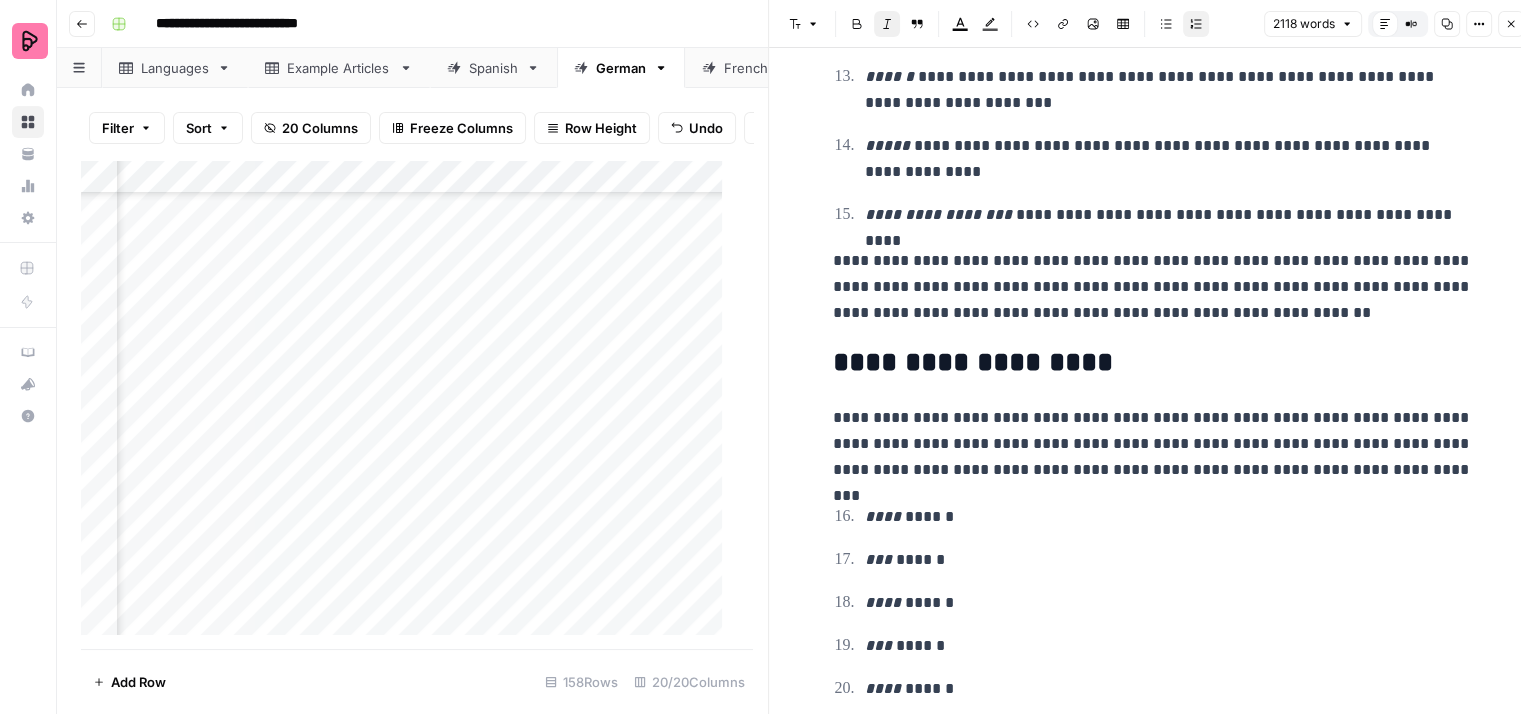 scroll, scrollTop: 3100, scrollLeft: 0, axis: vertical 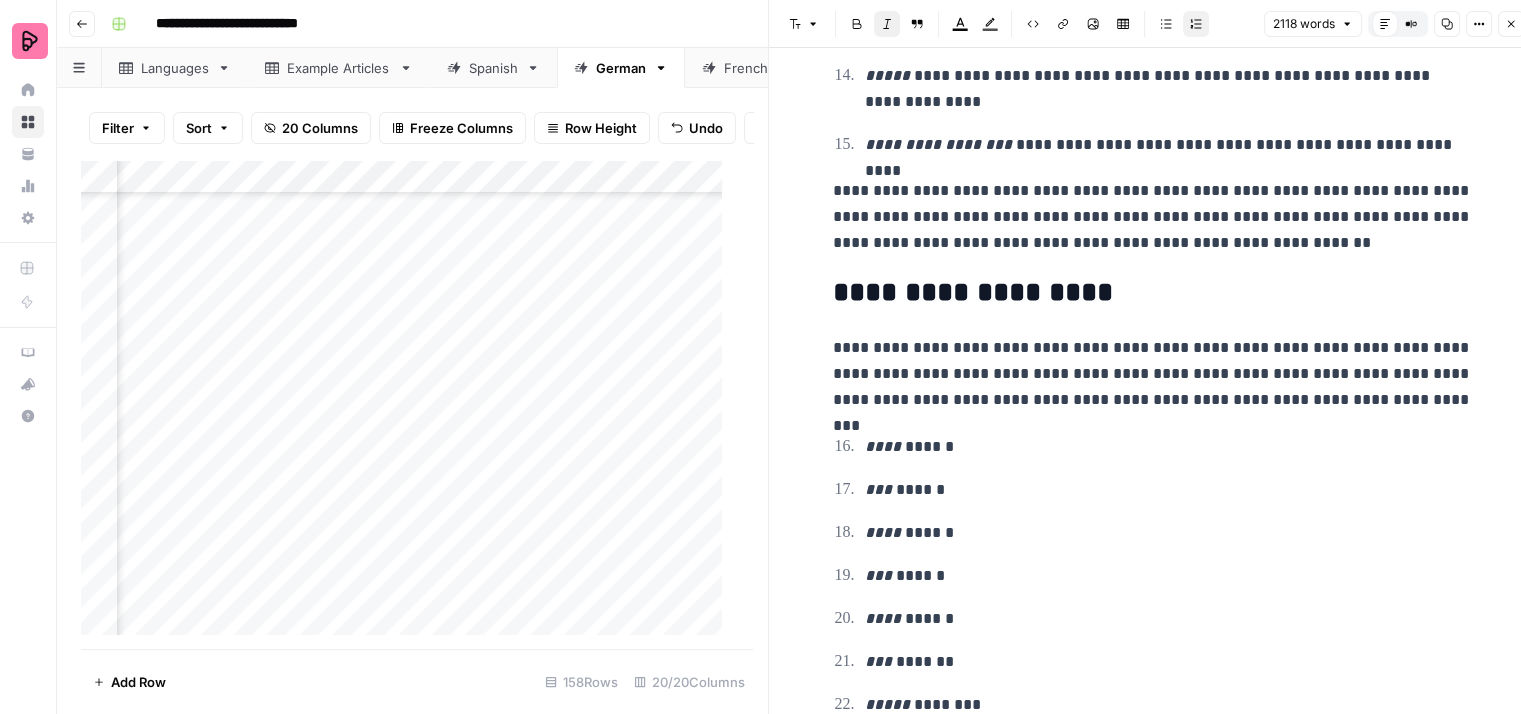 click on "**********" at bounding box center [1153, 217] 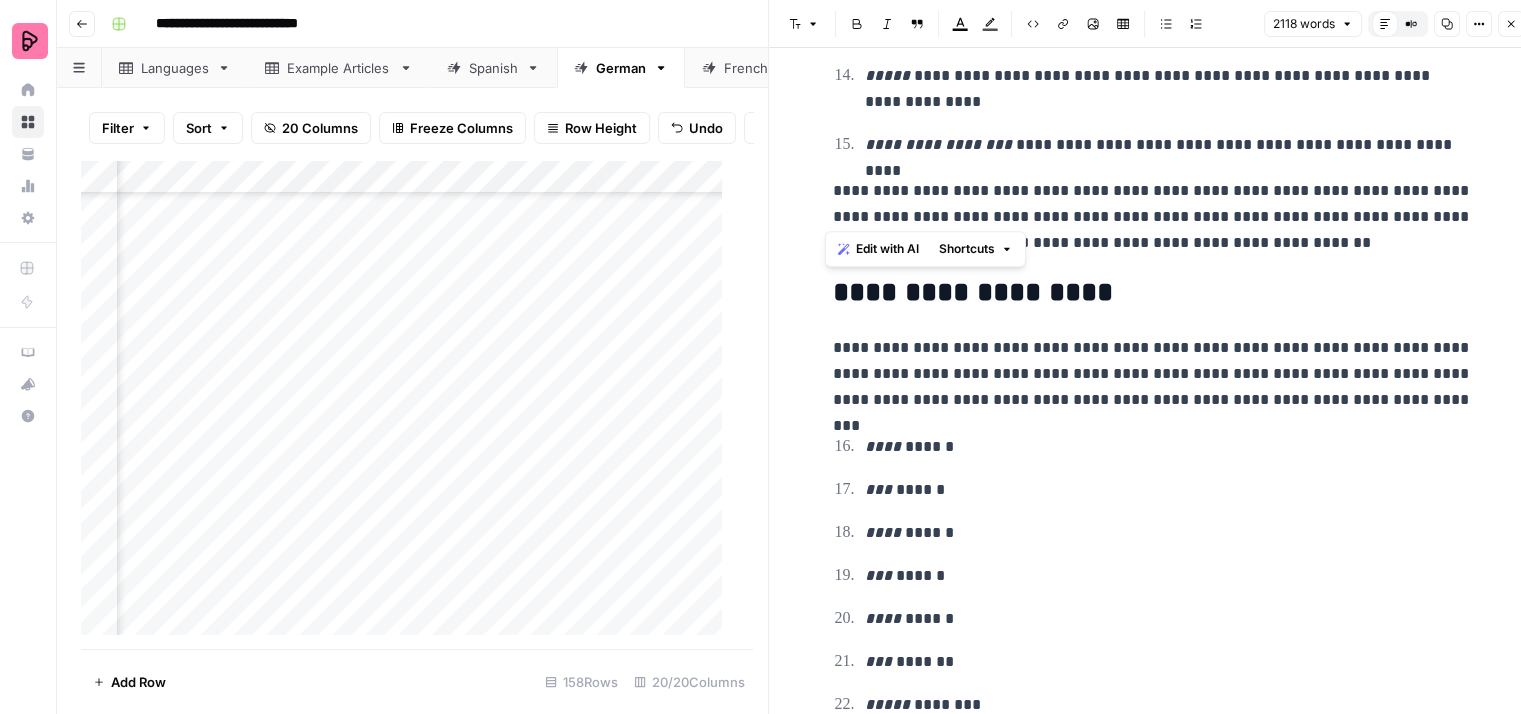 drag, startPoint x: 920, startPoint y: 209, endPoint x: 823, endPoint y: 191, distance: 98.65597 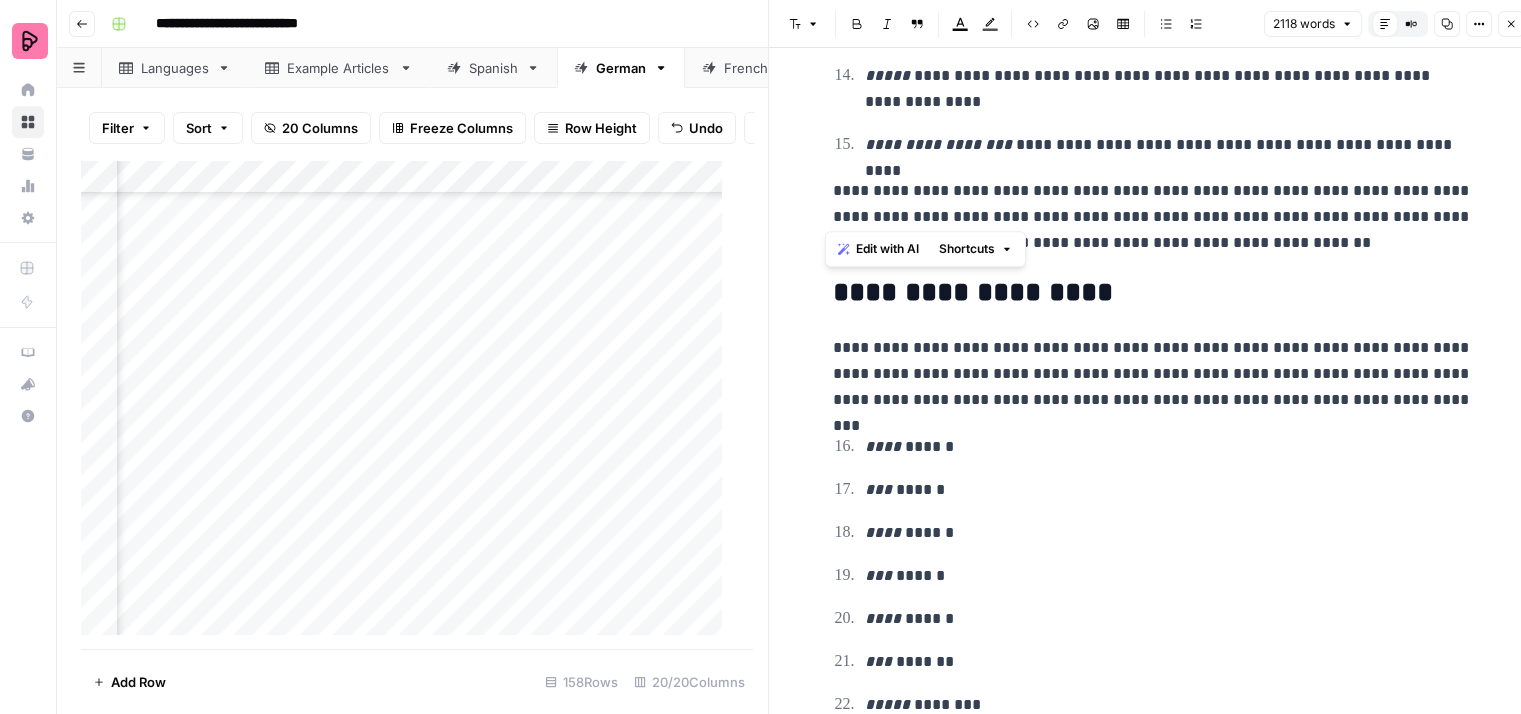 copy on "**********" 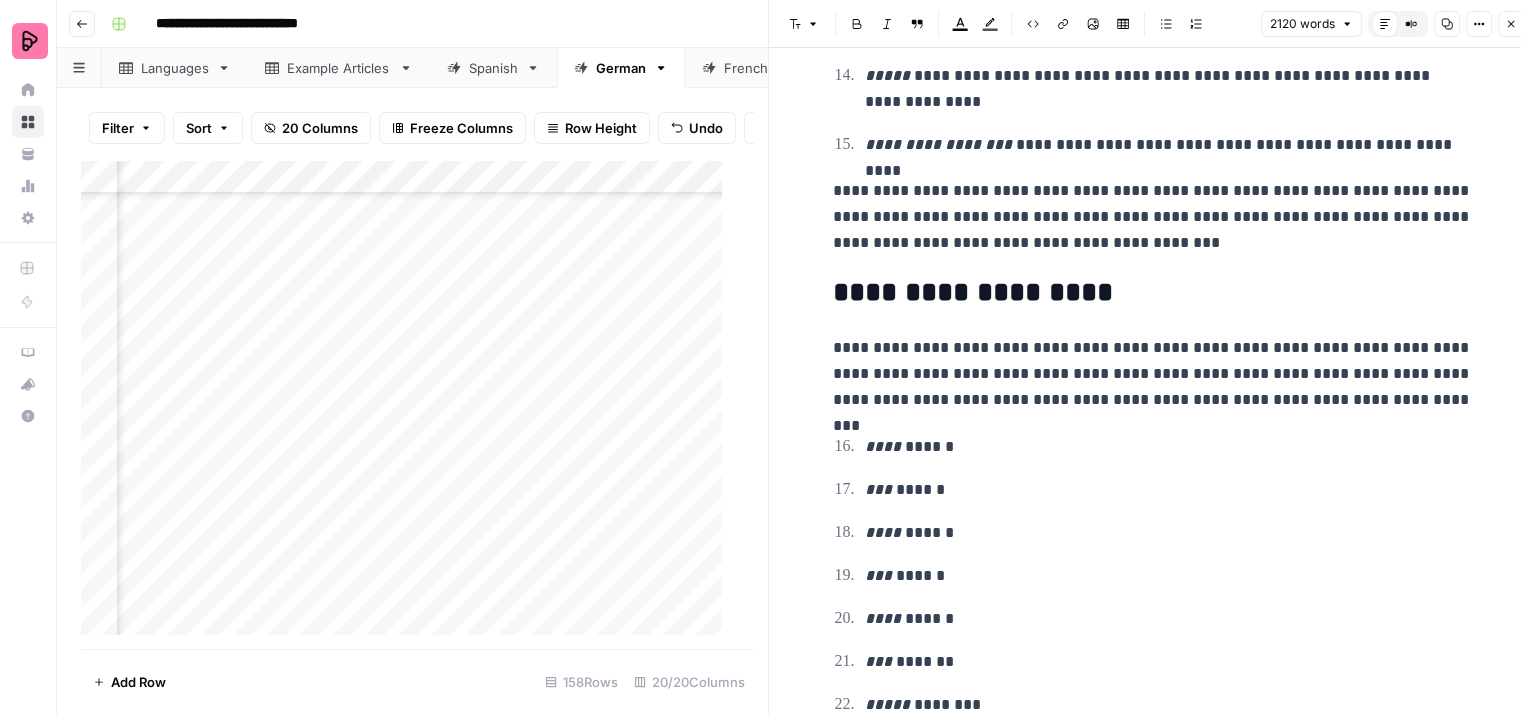 click on "**********" at bounding box center (1153, 217) 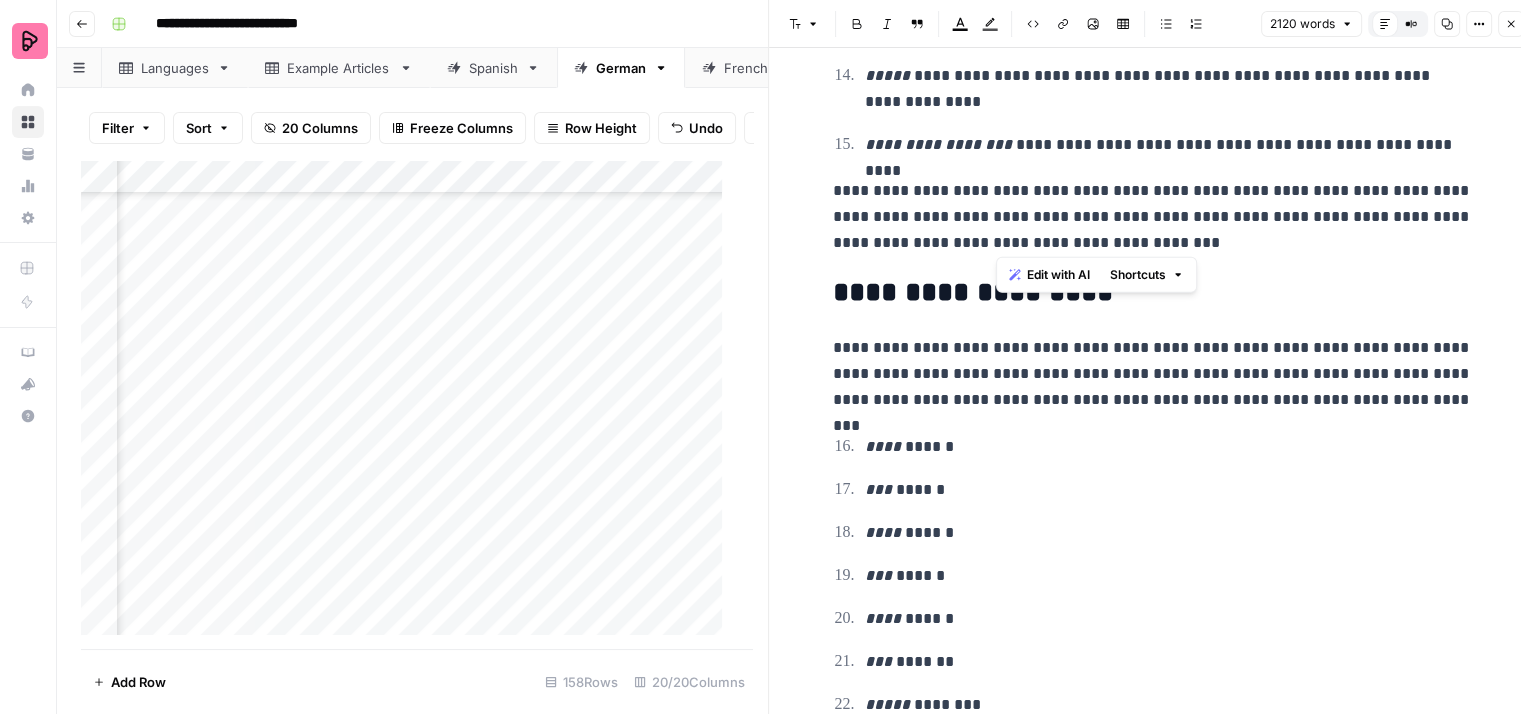 drag, startPoint x: 1148, startPoint y: 237, endPoint x: 1000, endPoint y: 241, distance: 148.05405 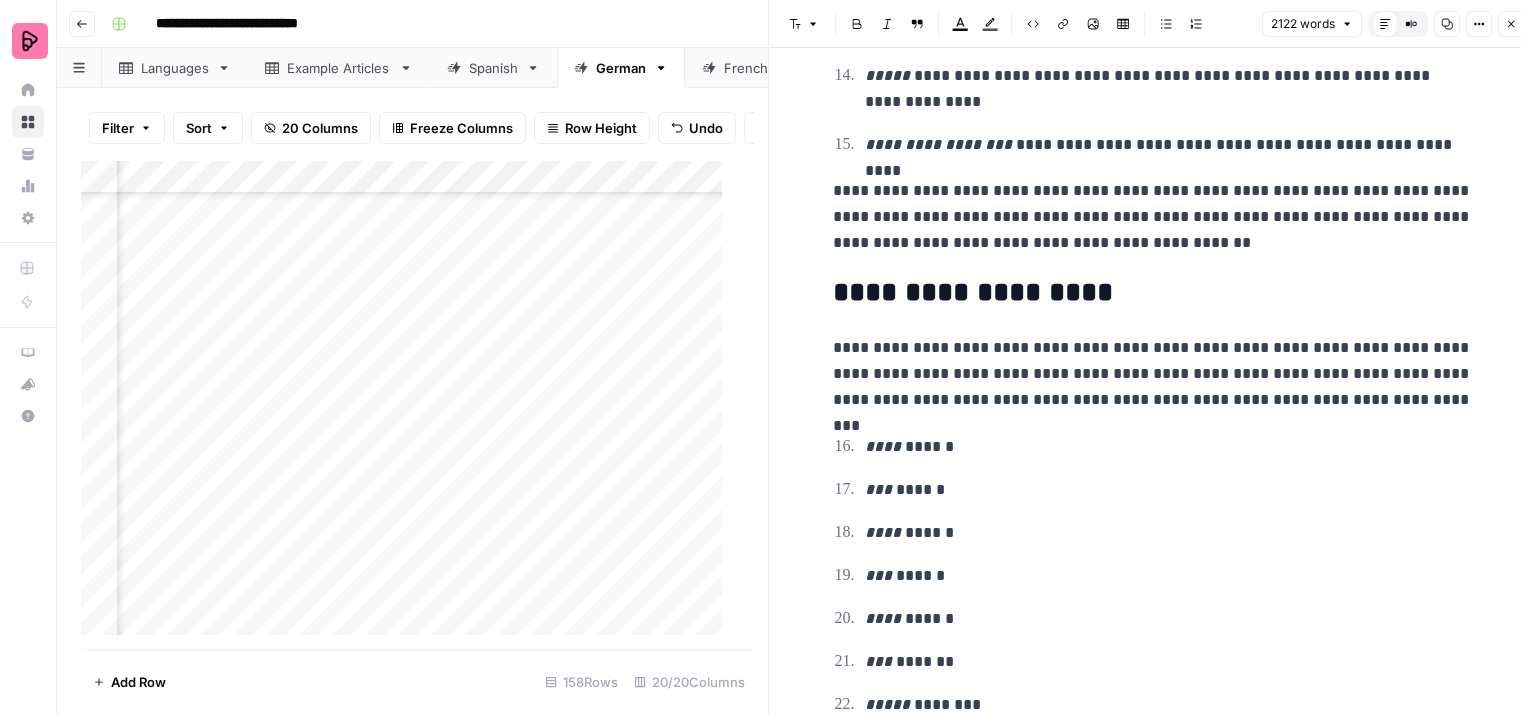 click on "**********" at bounding box center (1153, 217) 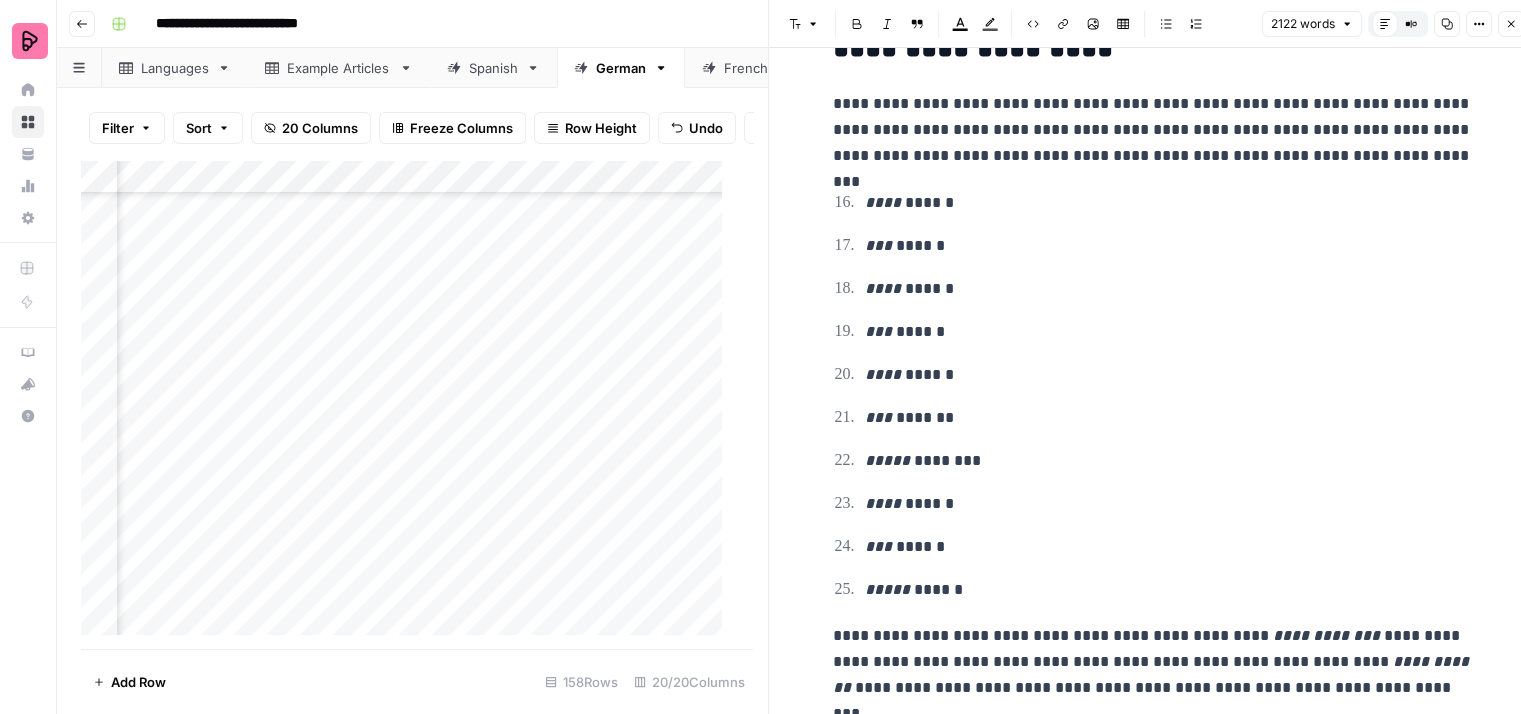 scroll, scrollTop: 3300, scrollLeft: 0, axis: vertical 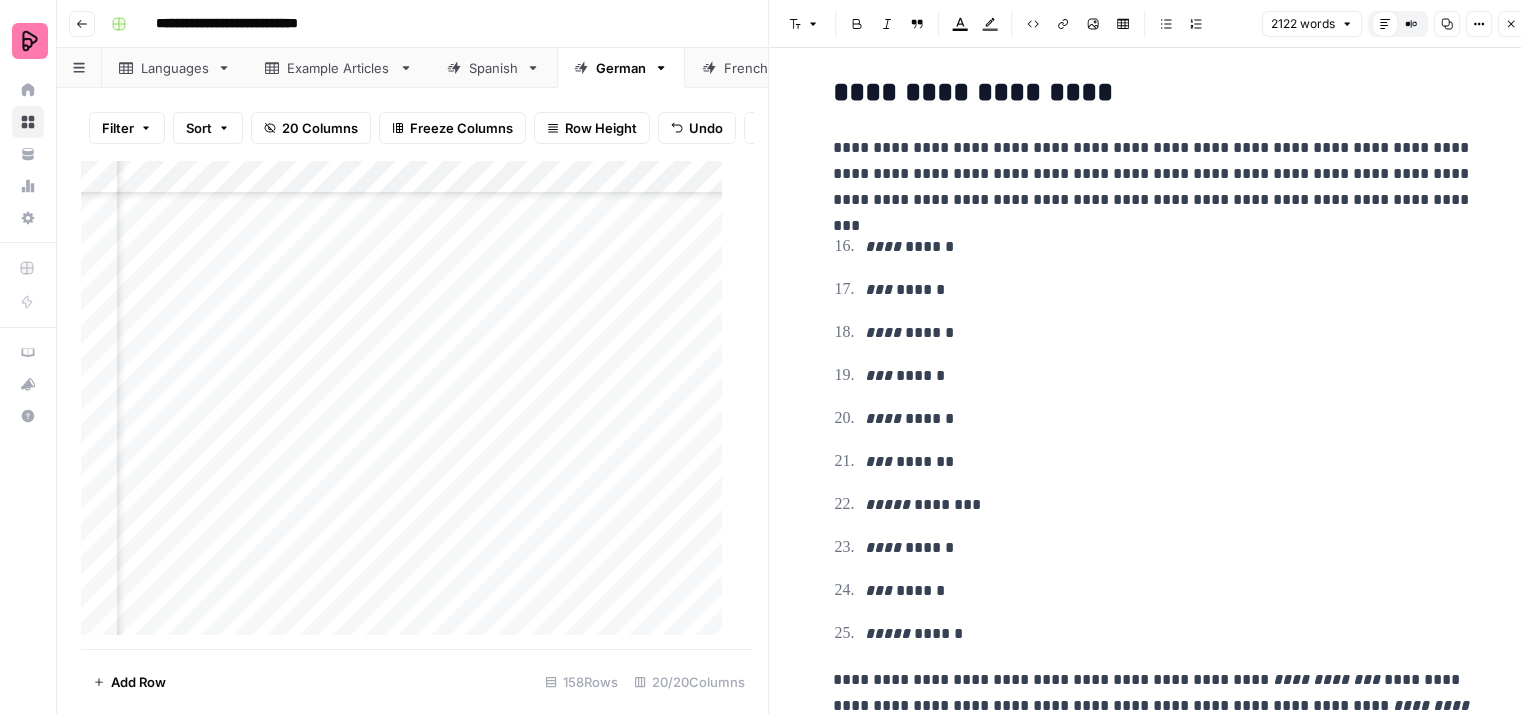 click on "**********" at bounding box center [1153, 174] 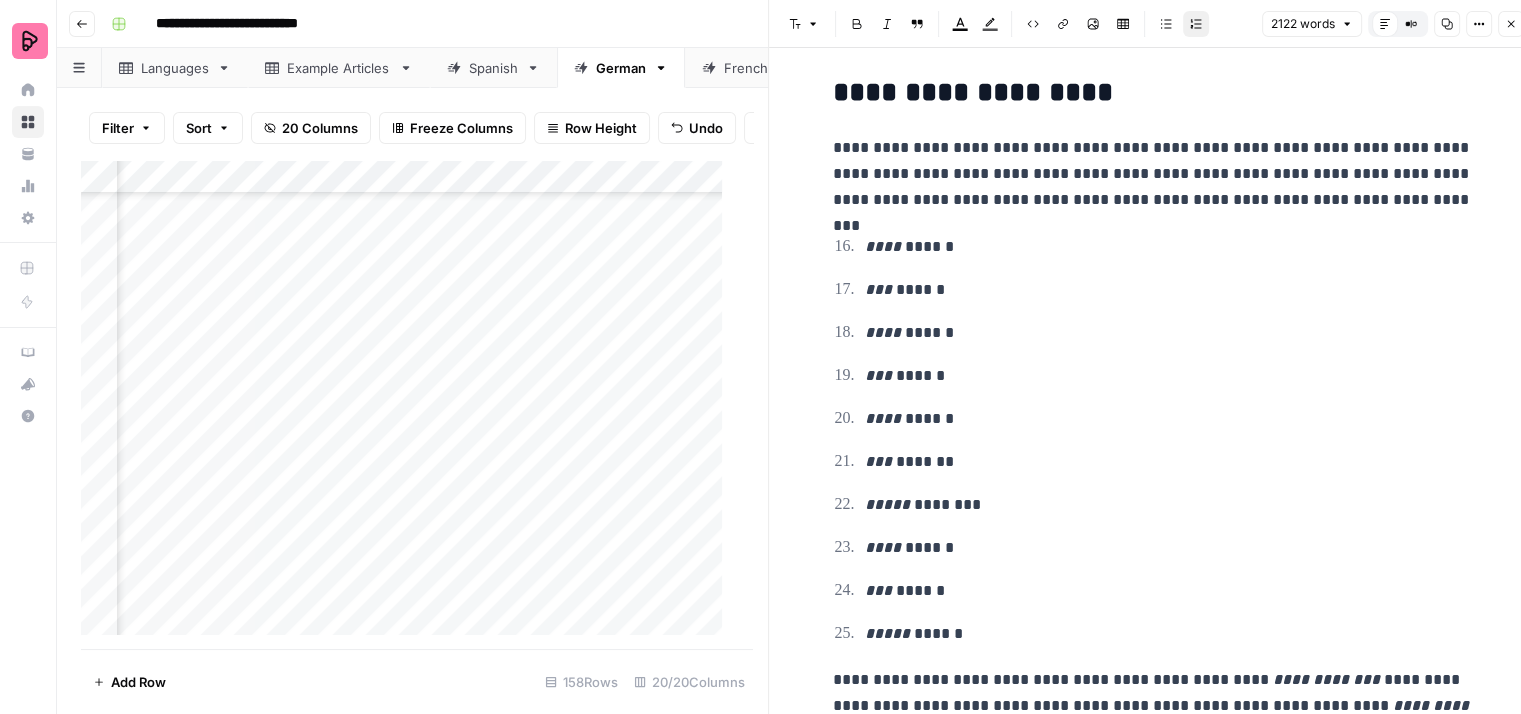 click on "**** ******" at bounding box center (1169, 247) 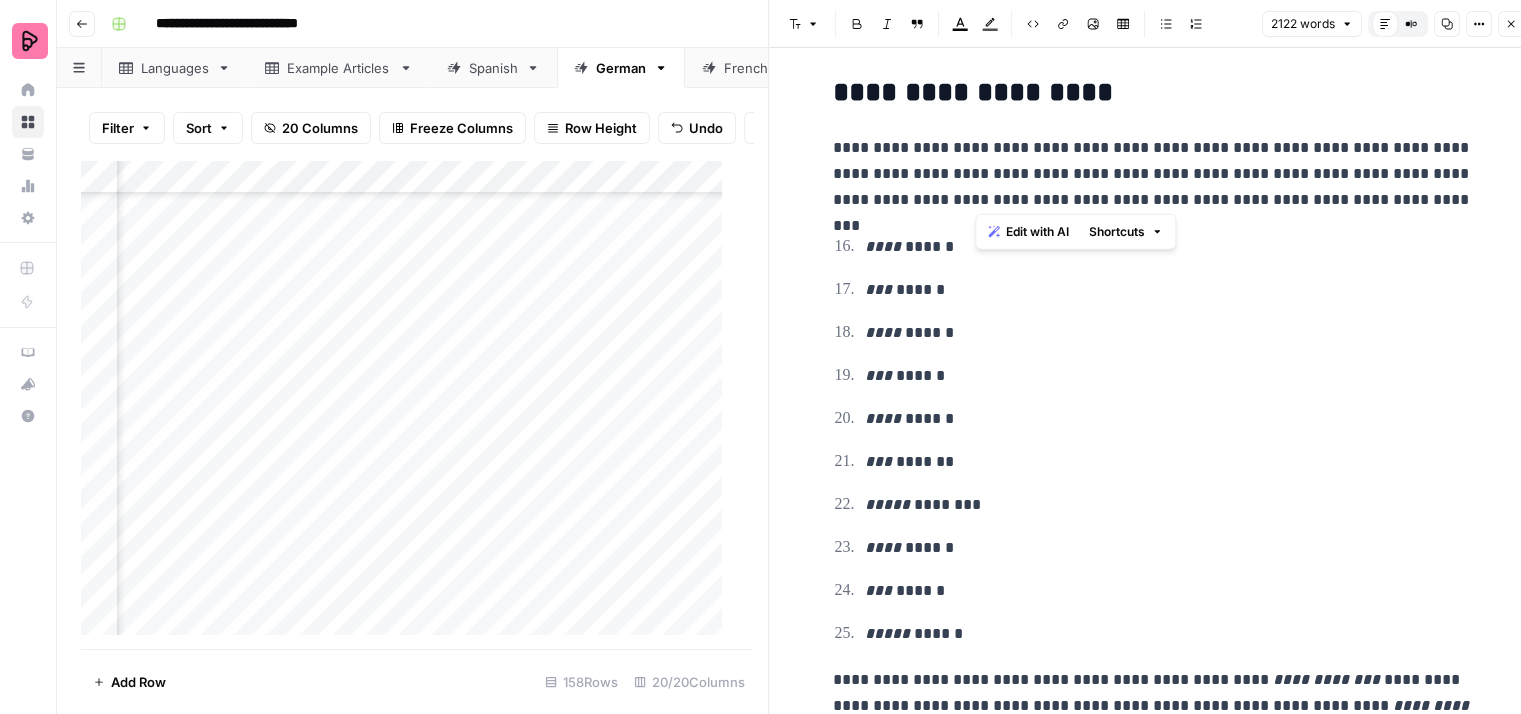 drag, startPoint x: 1427, startPoint y: 196, endPoint x: 977, endPoint y: 173, distance: 450.5874 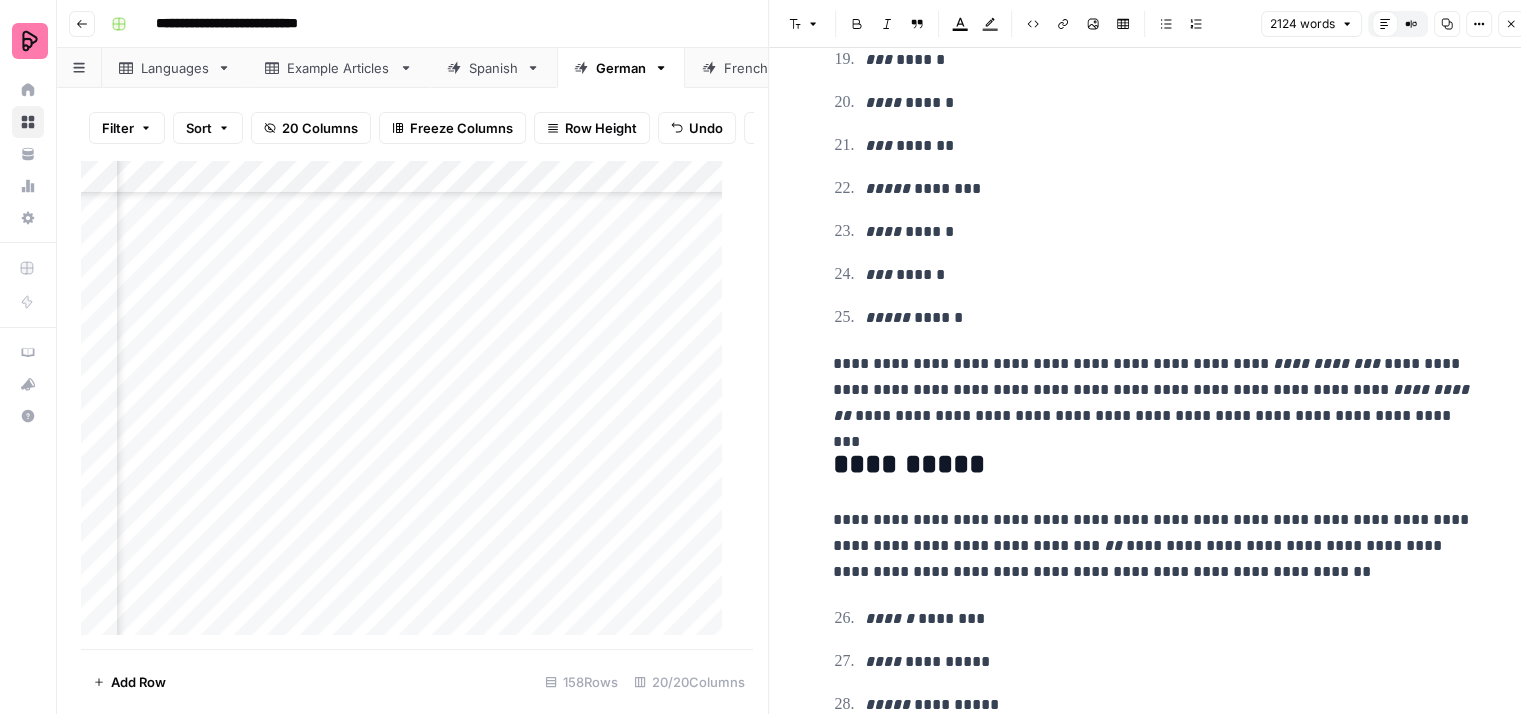 scroll, scrollTop: 3700, scrollLeft: 0, axis: vertical 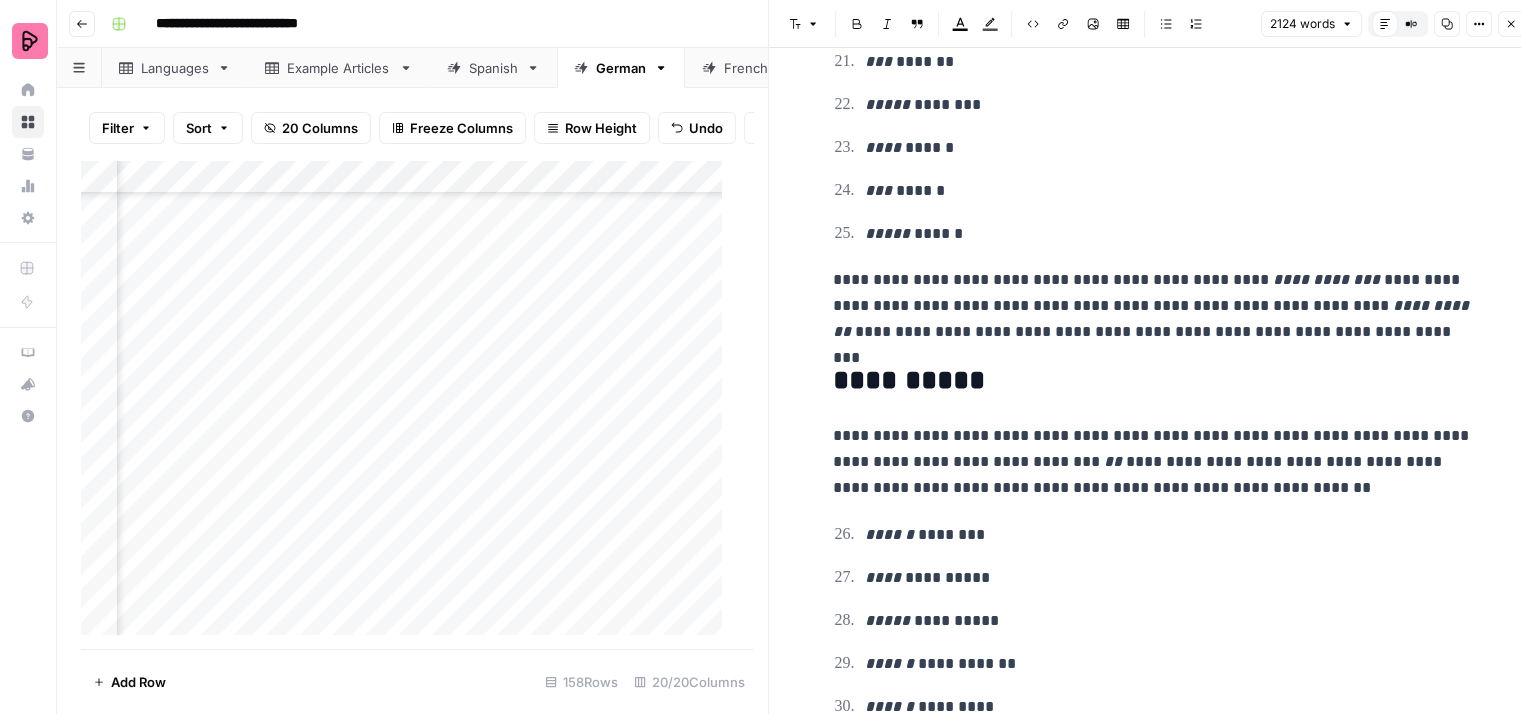 click on "**********" at bounding box center [1153, 306] 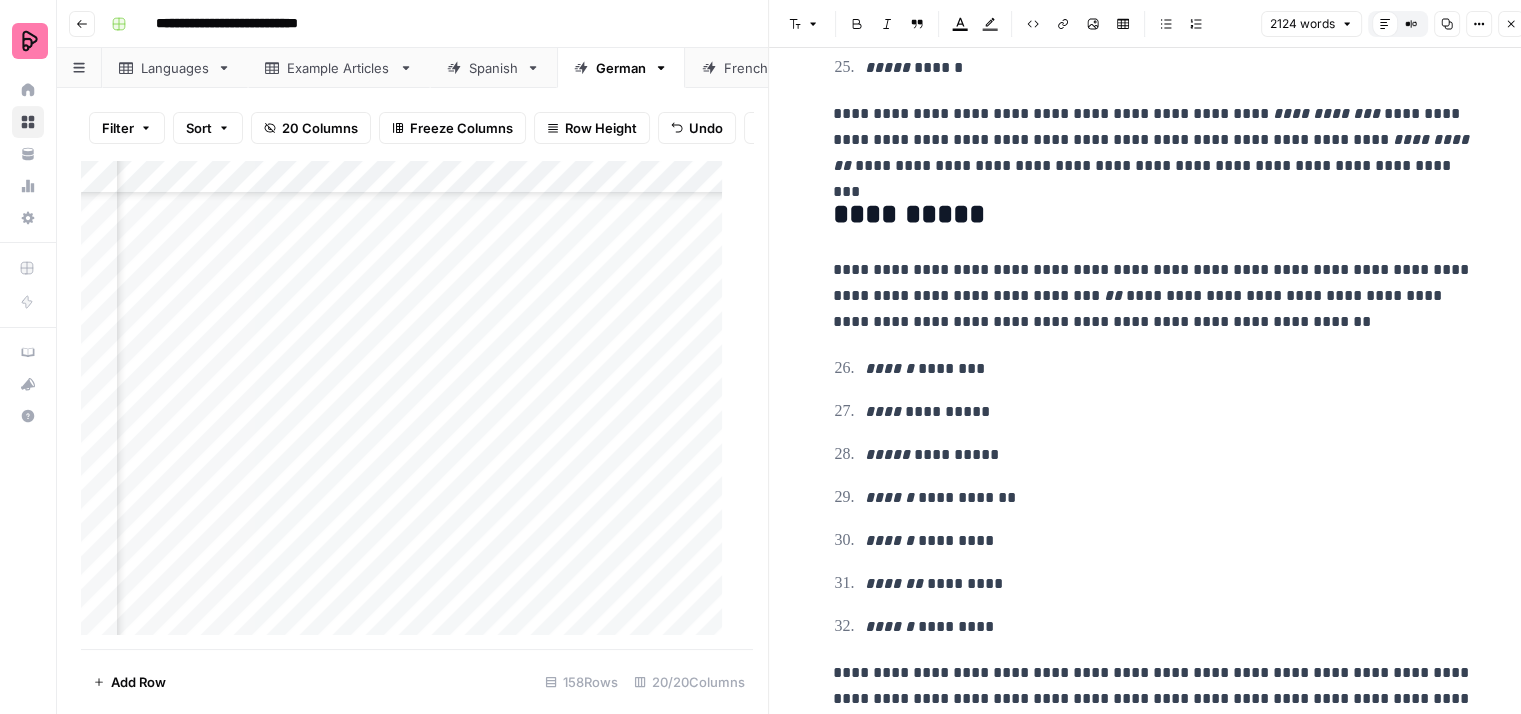 scroll, scrollTop: 3900, scrollLeft: 0, axis: vertical 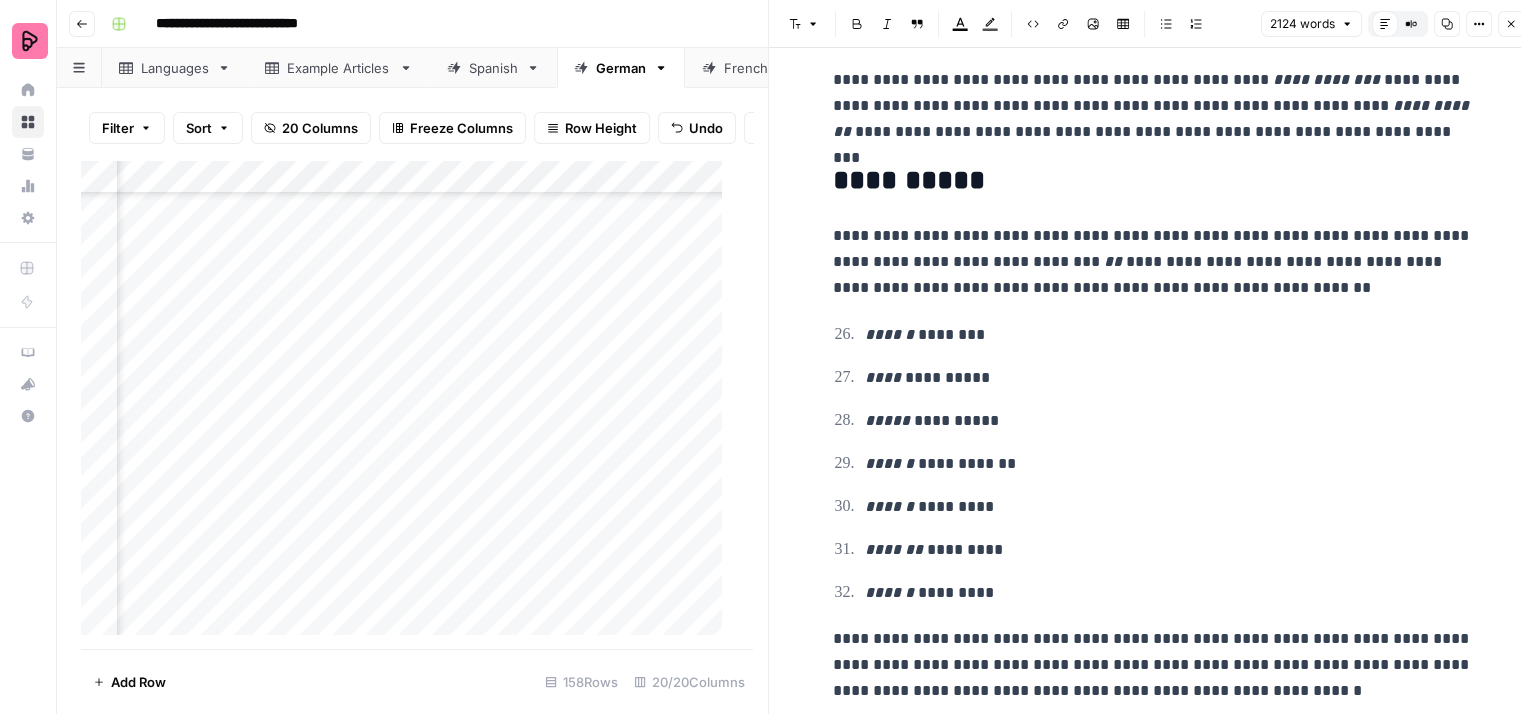 click on "**********" at bounding box center [1153, 262] 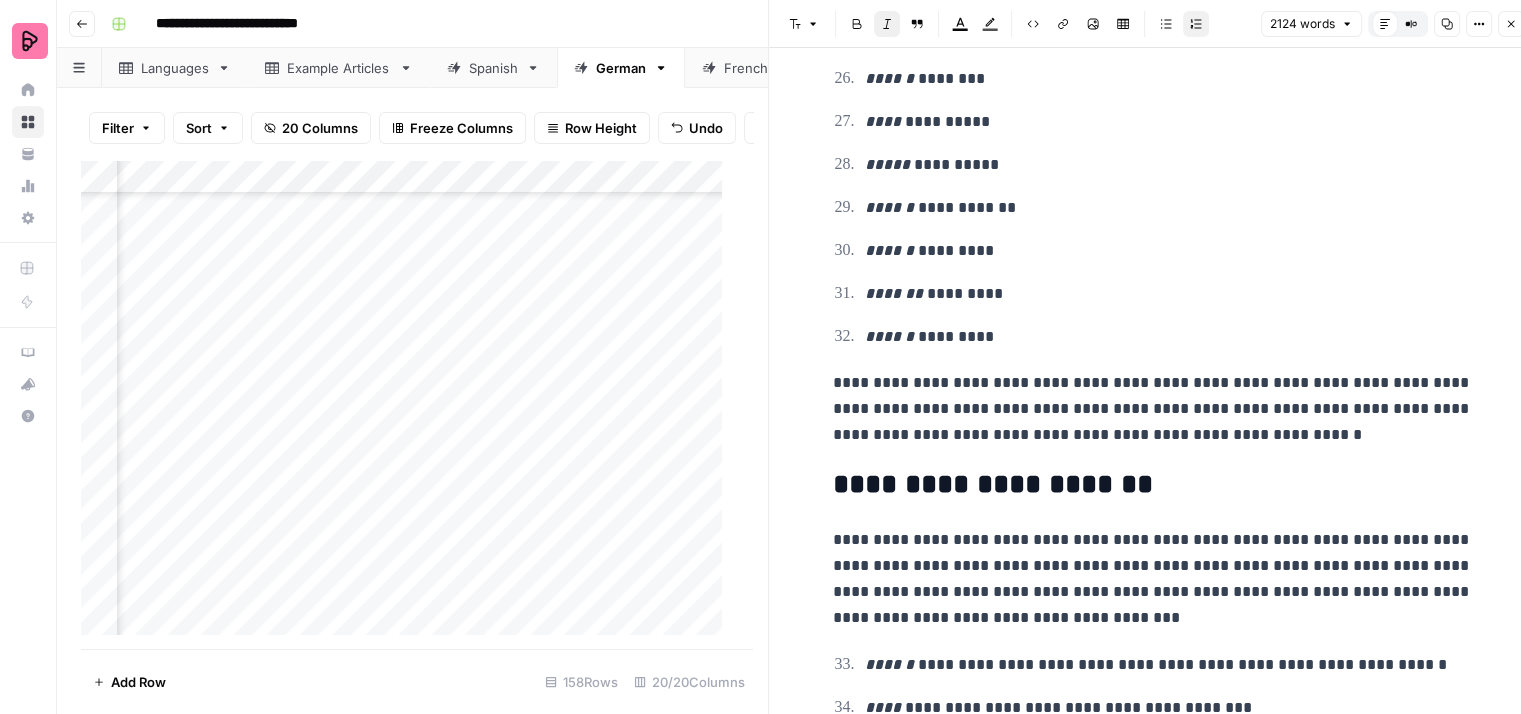 scroll, scrollTop: 4200, scrollLeft: 0, axis: vertical 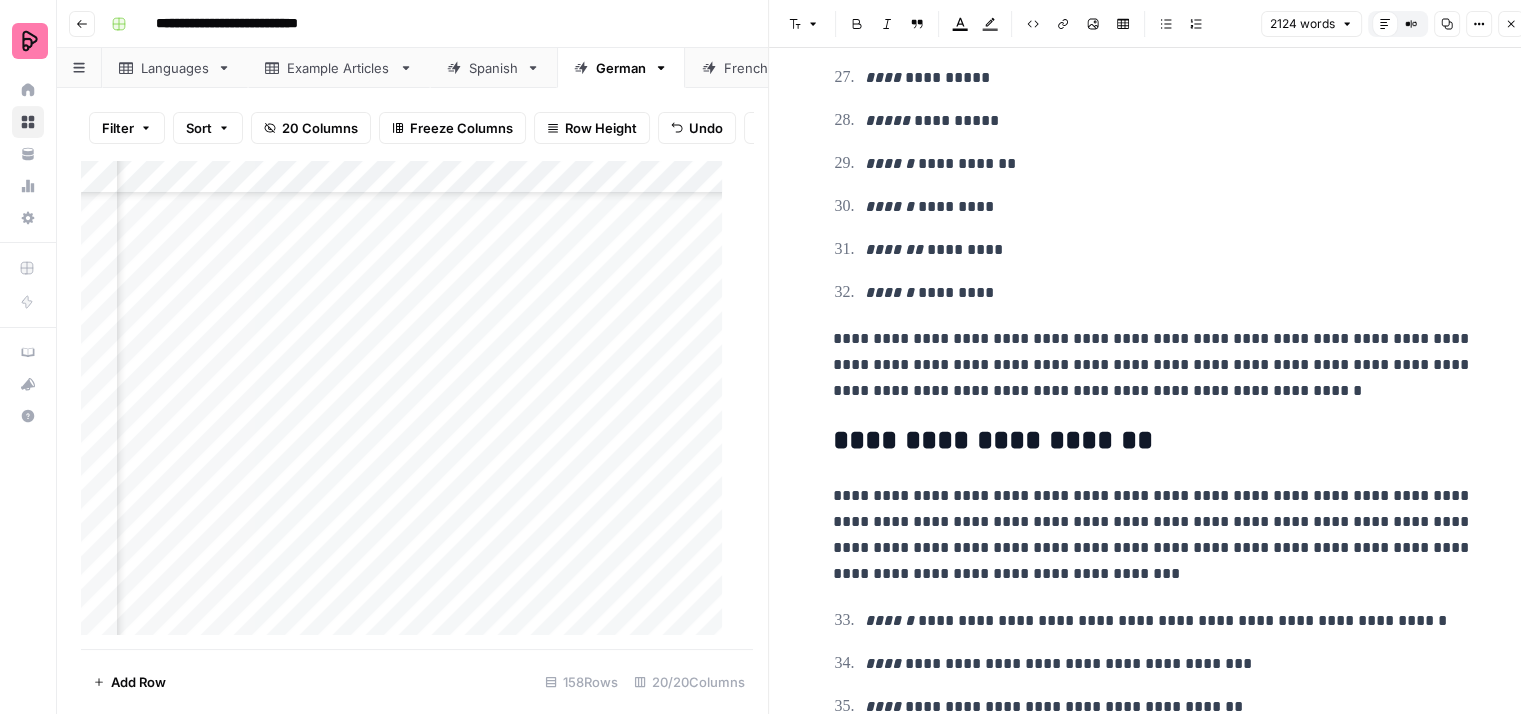 click on "**********" at bounding box center [1153, 365] 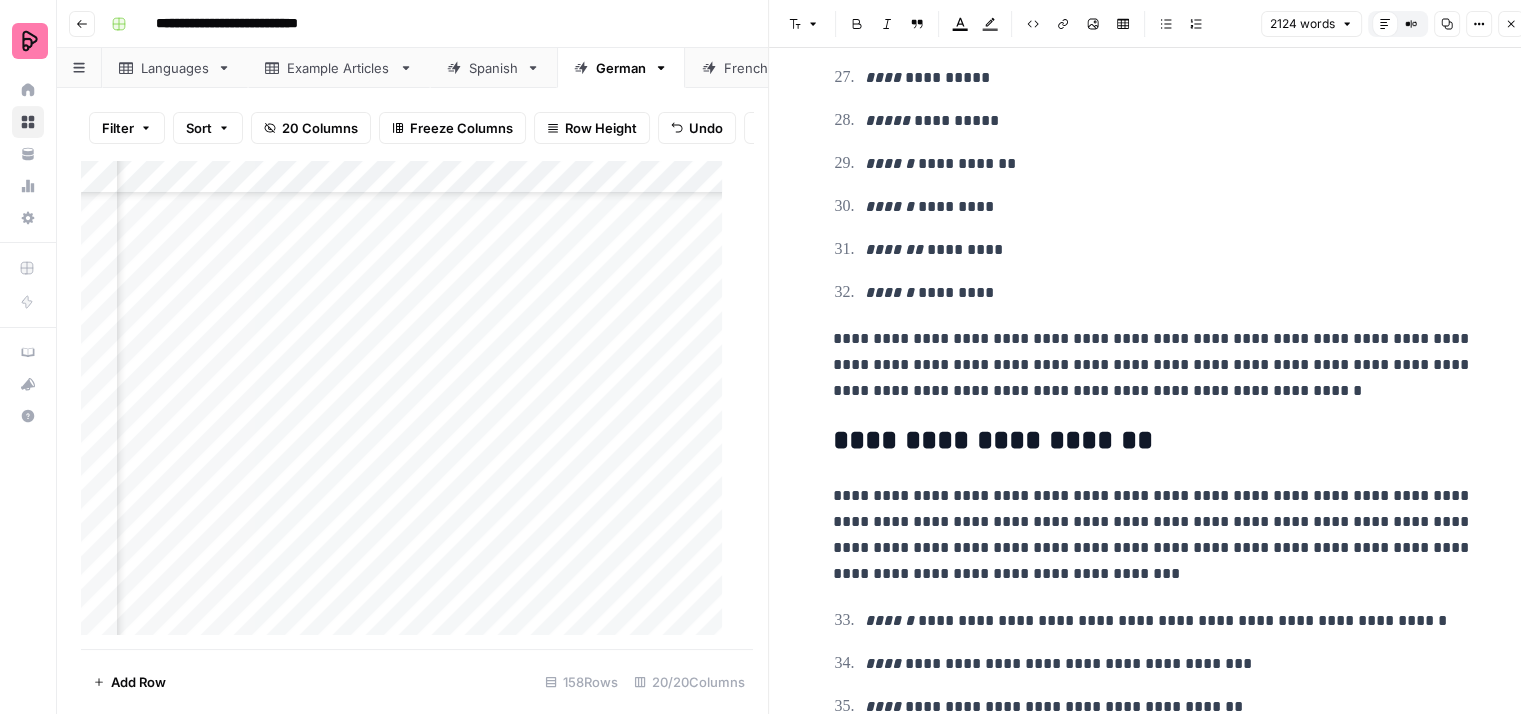 click on "**********" at bounding box center [1153, 365] 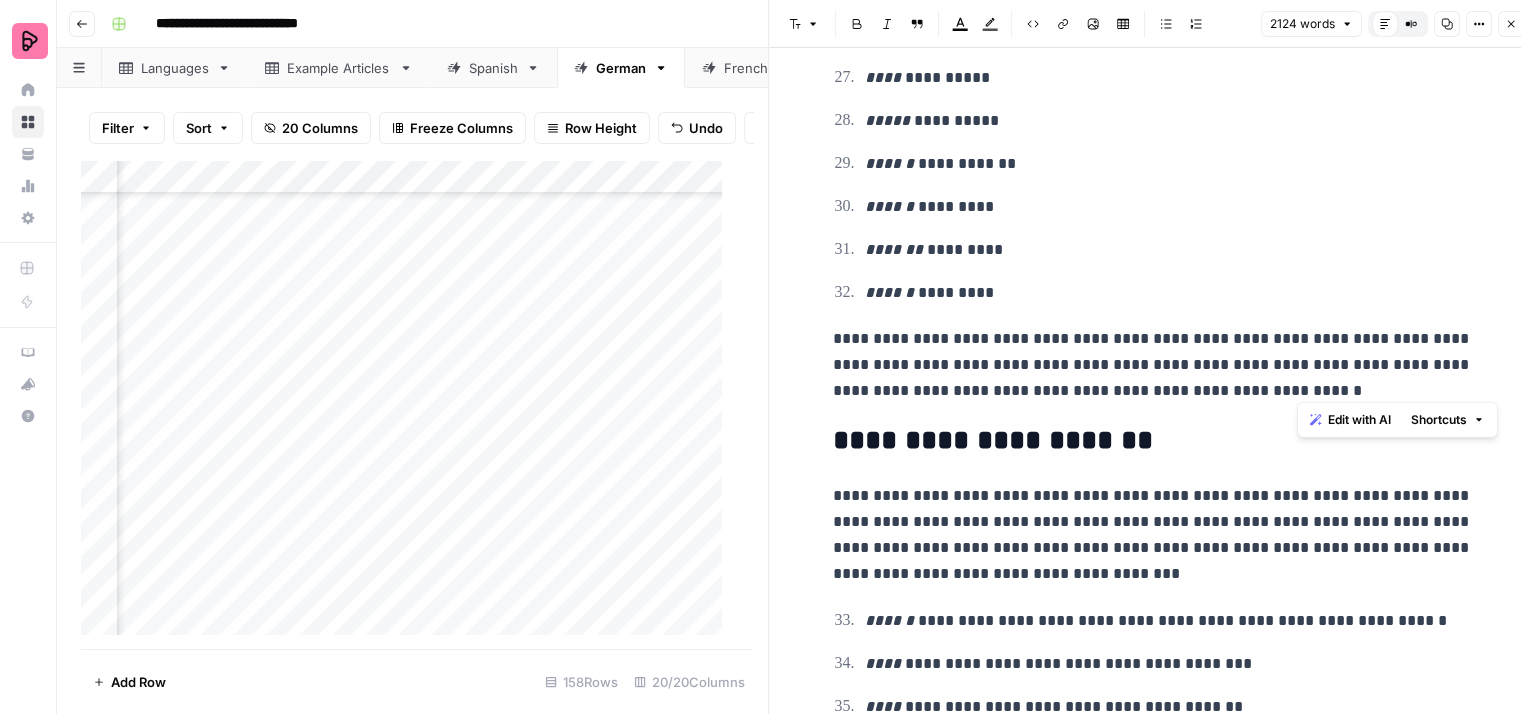 drag, startPoint x: 1388, startPoint y: 386, endPoint x: 1298, endPoint y: 362, distance: 93.14505 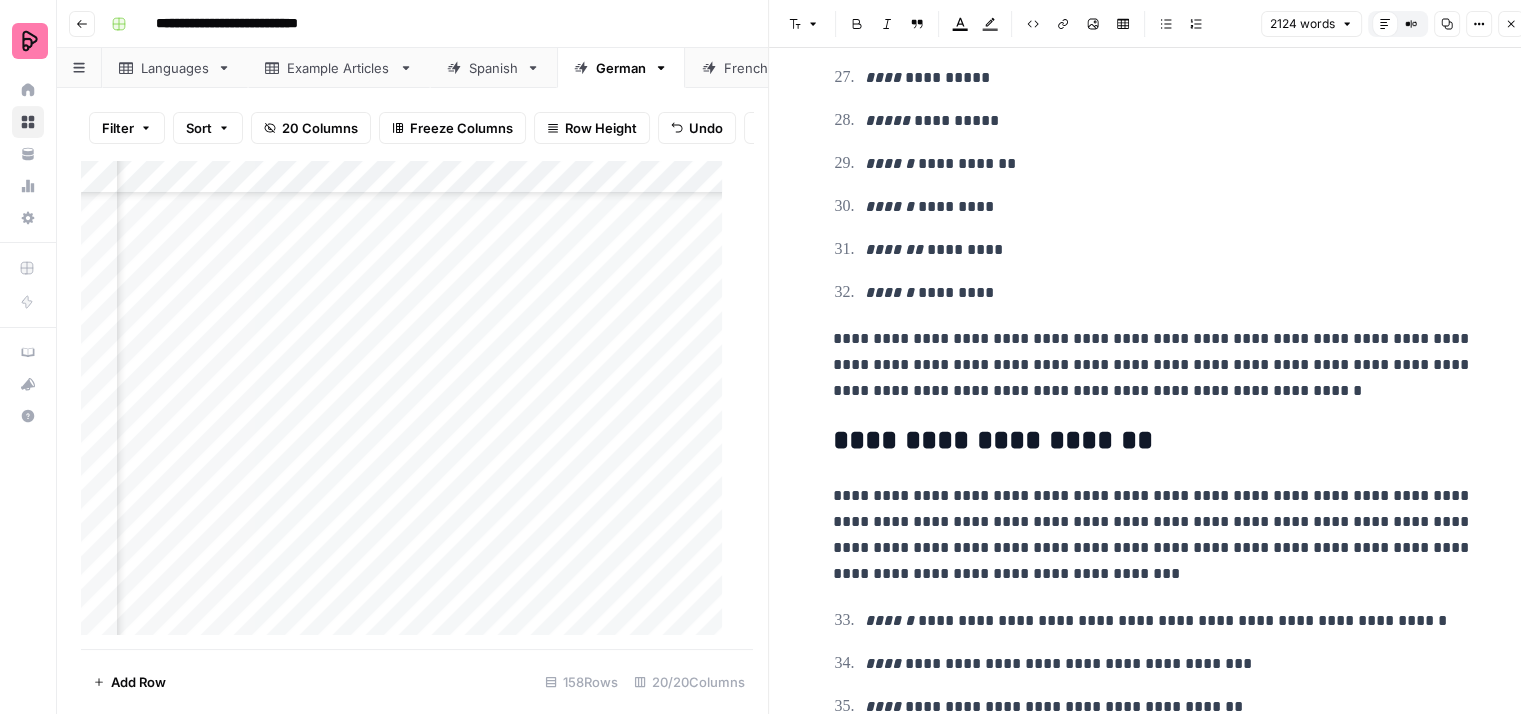 click on "**********" at bounding box center (1153, 1184) 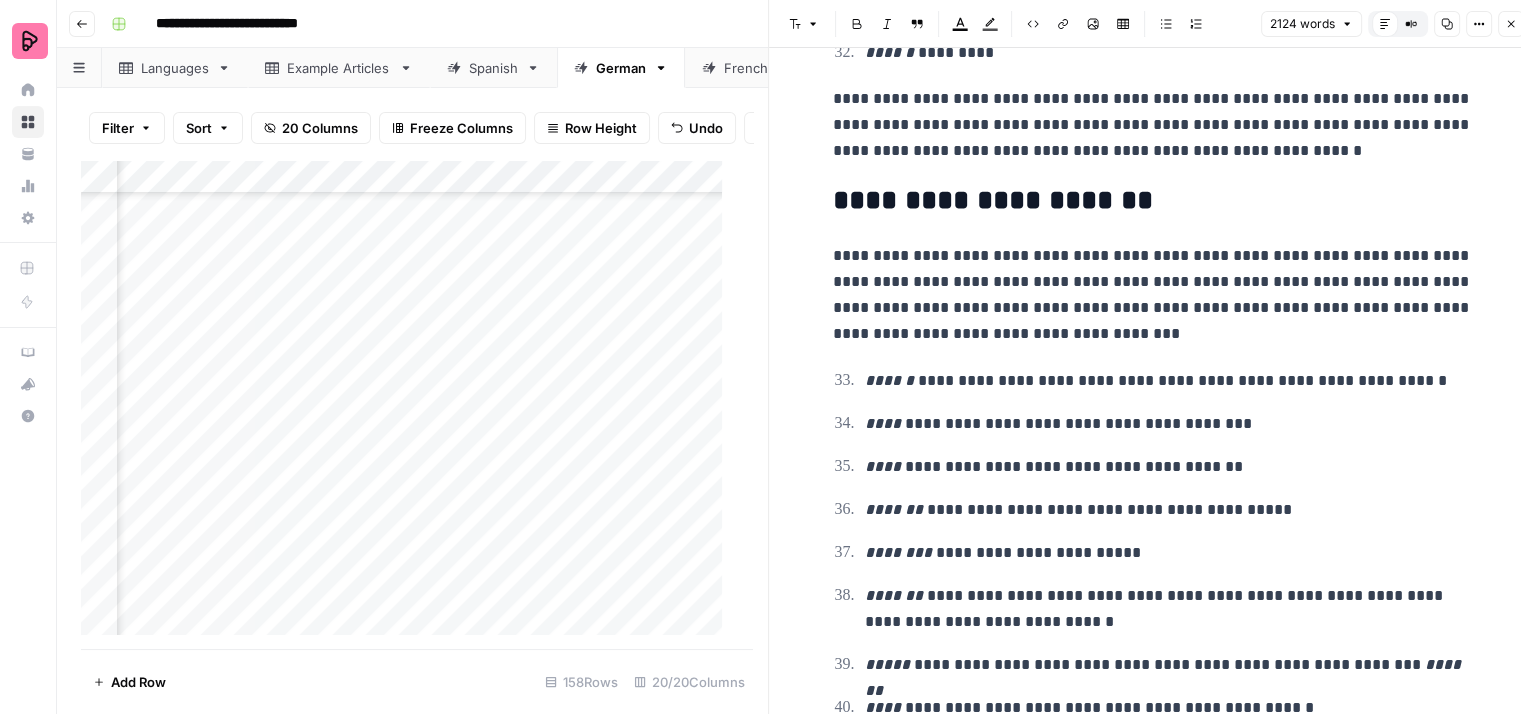 scroll, scrollTop: 4500, scrollLeft: 0, axis: vertical 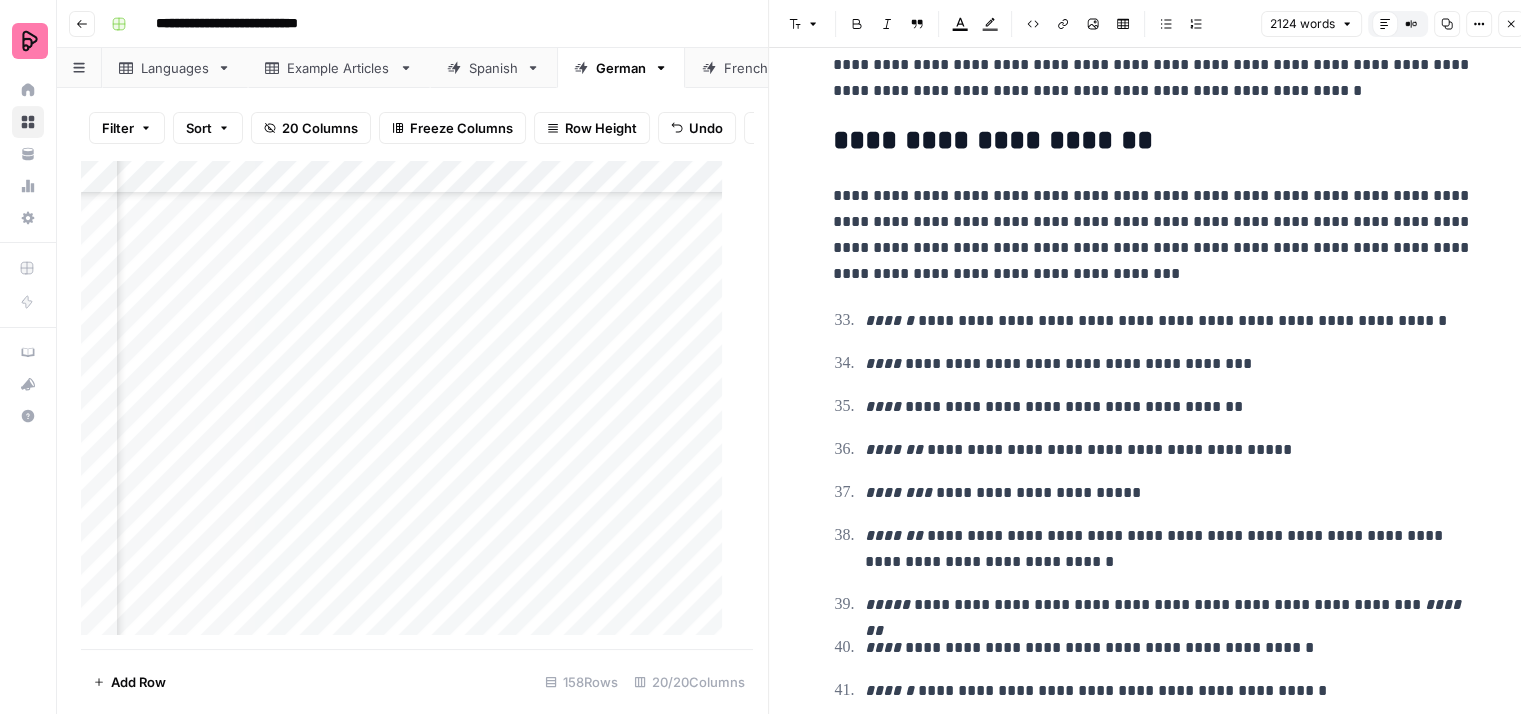 click on "**********" at bounding box center [1153, 235] 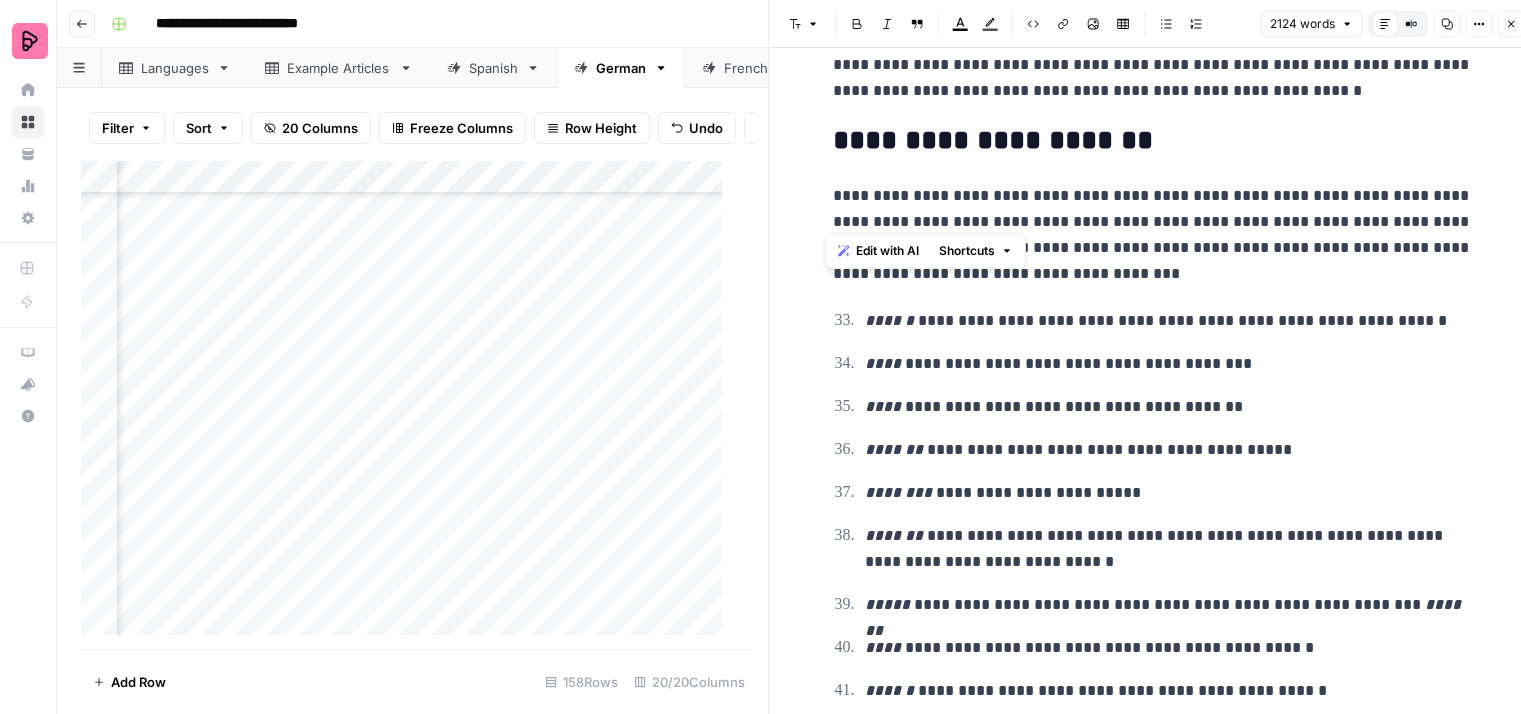 drag, startPoint x: 1411, startPoint y: 216, endPoint x: 817, endPoint y: 199, distance: 594.2432 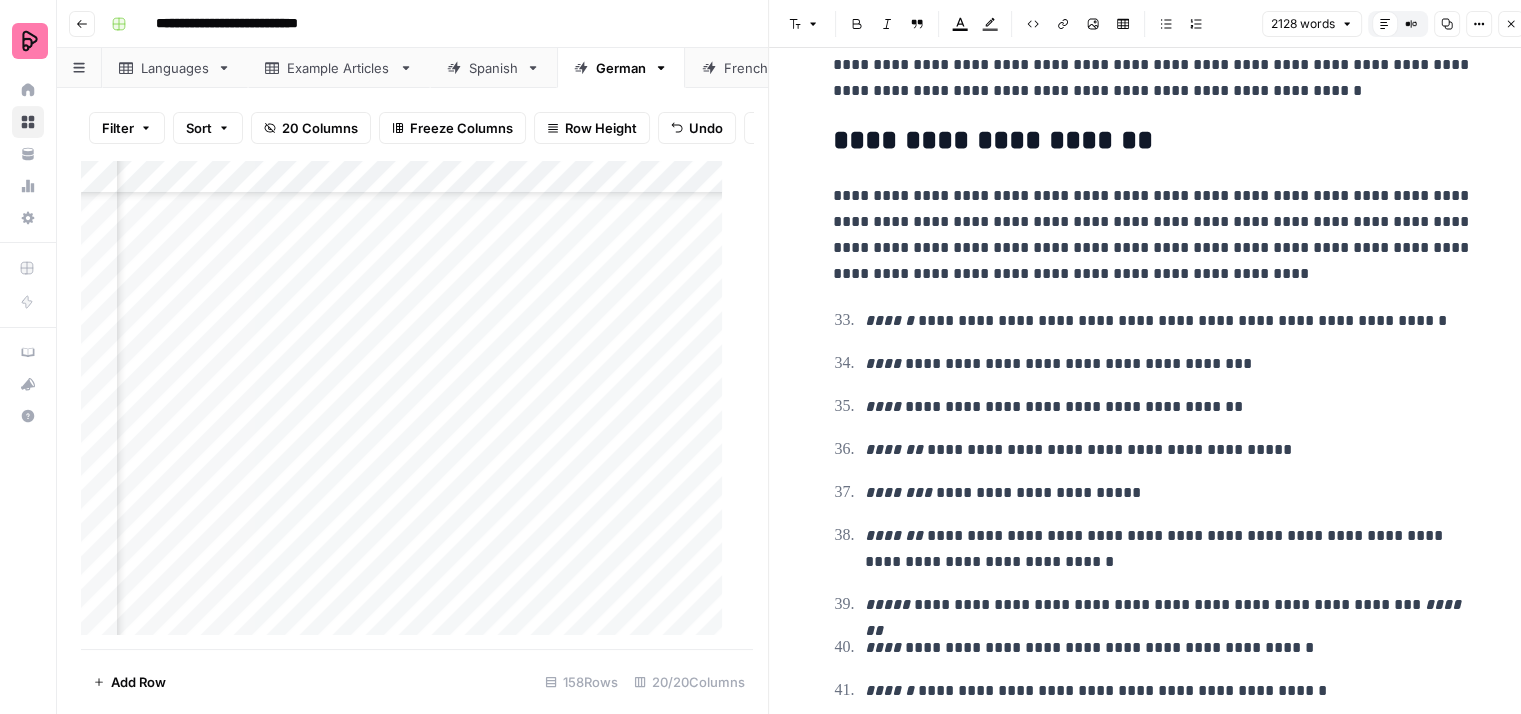 click on "**********" at bounding box center (1153, 235) 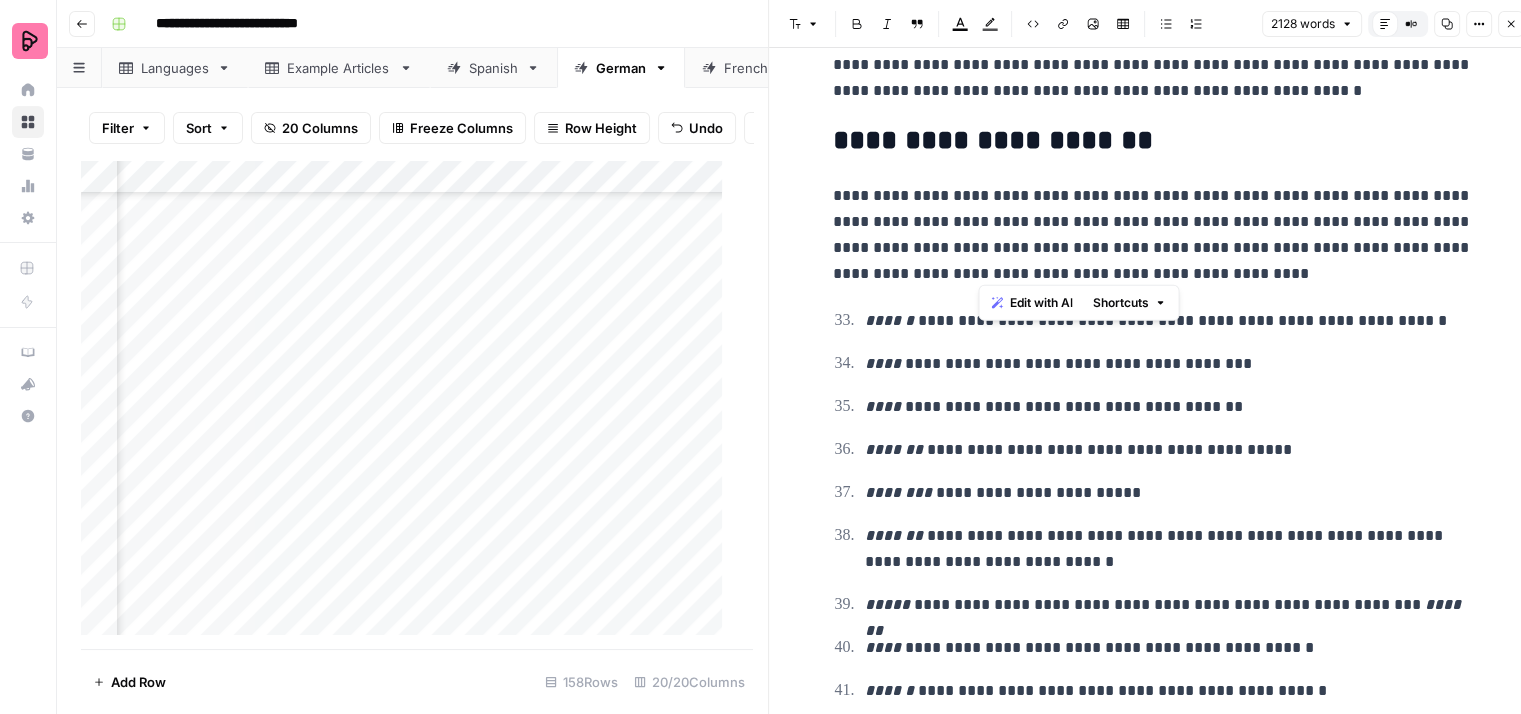 drag, startPoint x: 1200, startPoint y: 262, endPoint x: 983, endPoint y: 245, distance: 217.66489 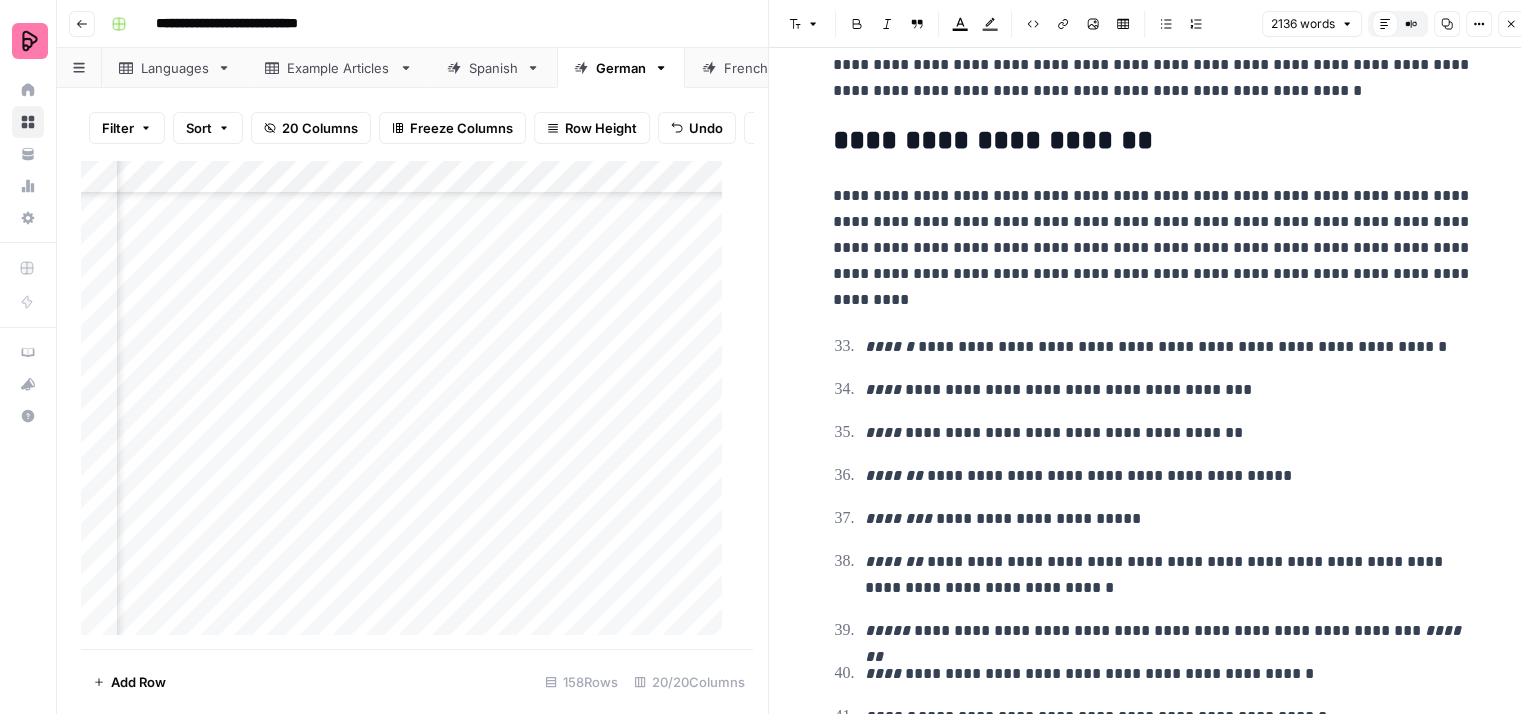 click on "**********" at bounding box center [1153, 248] 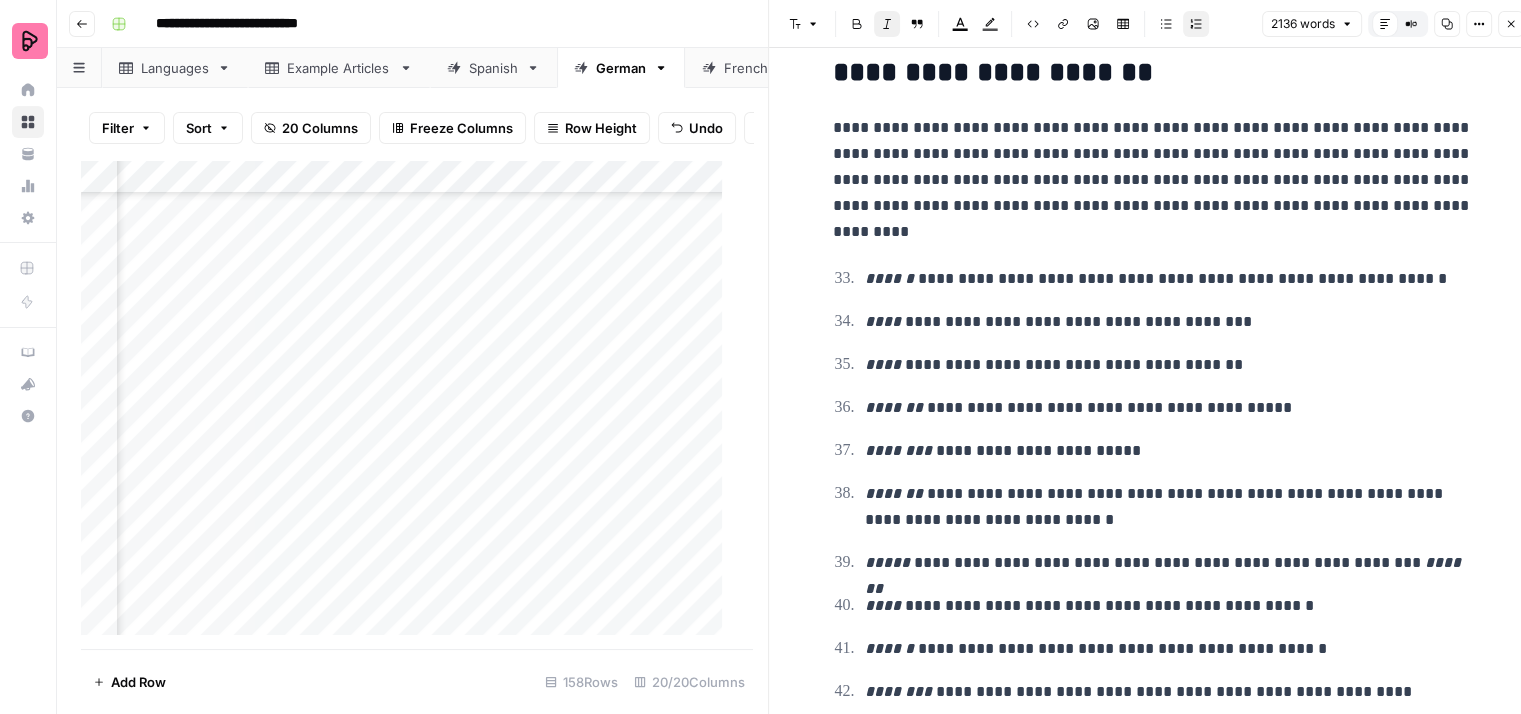 scroll, scrollTop: 4600, scrollLeft: 0, axis: vertical 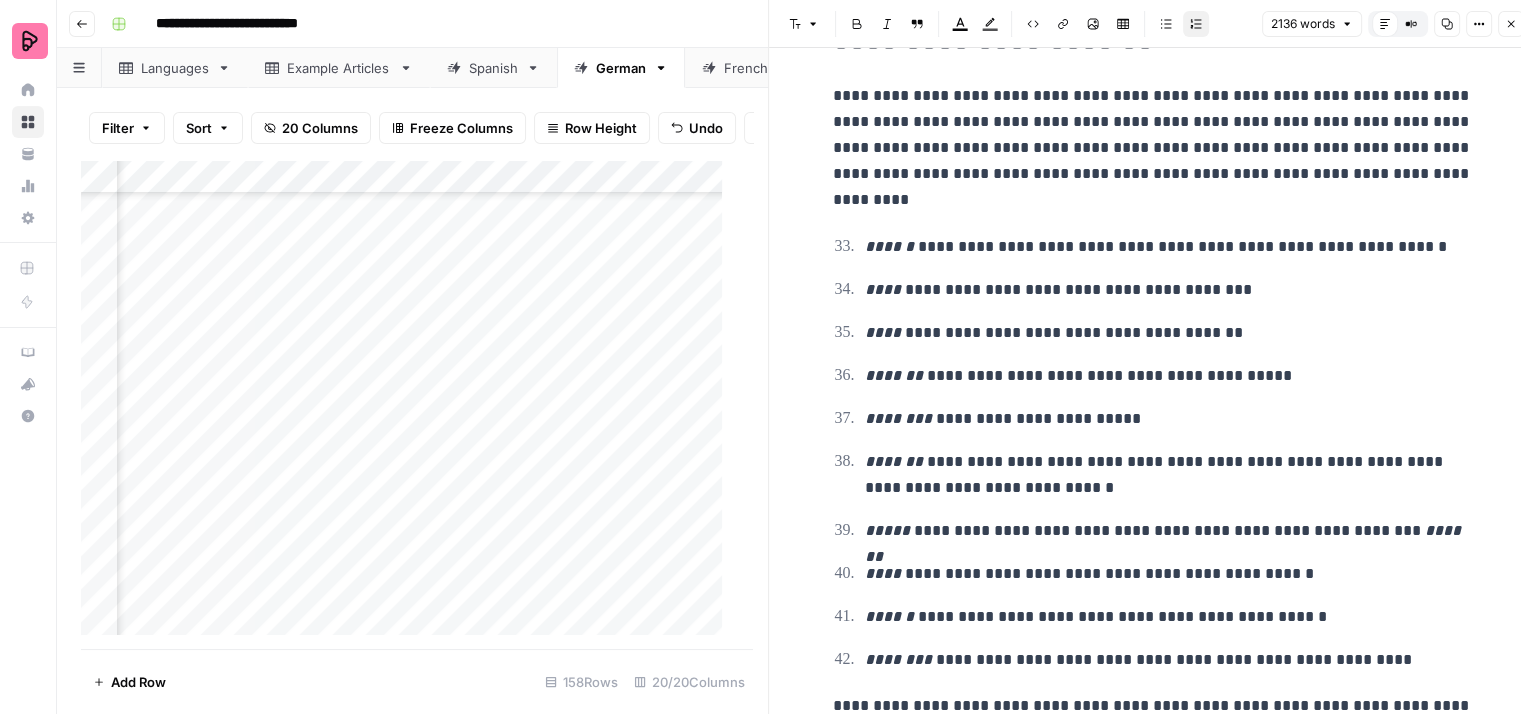 click on "**********" at bounding box center [1169, 333] 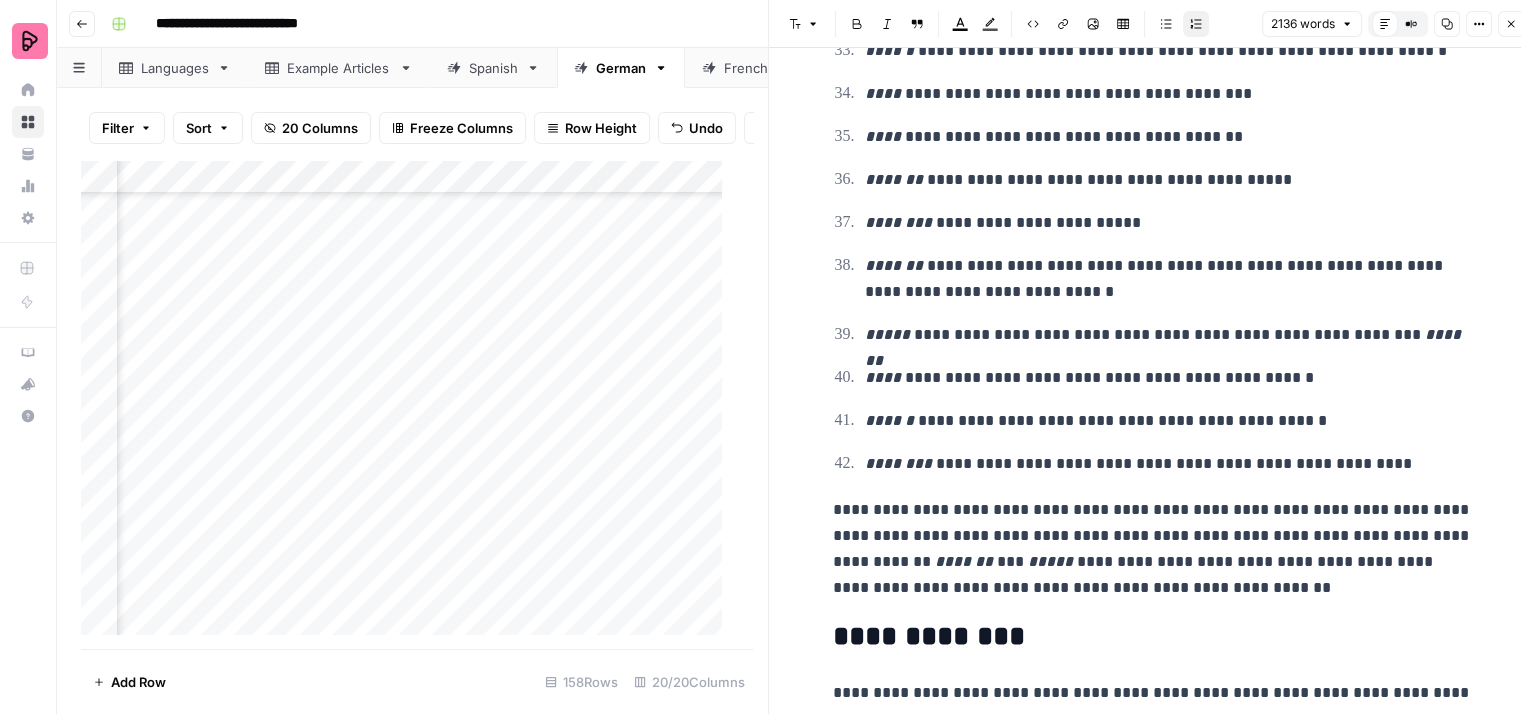 scroll, scrollTop: 4800, scrollLeft: 0, axis: vertical 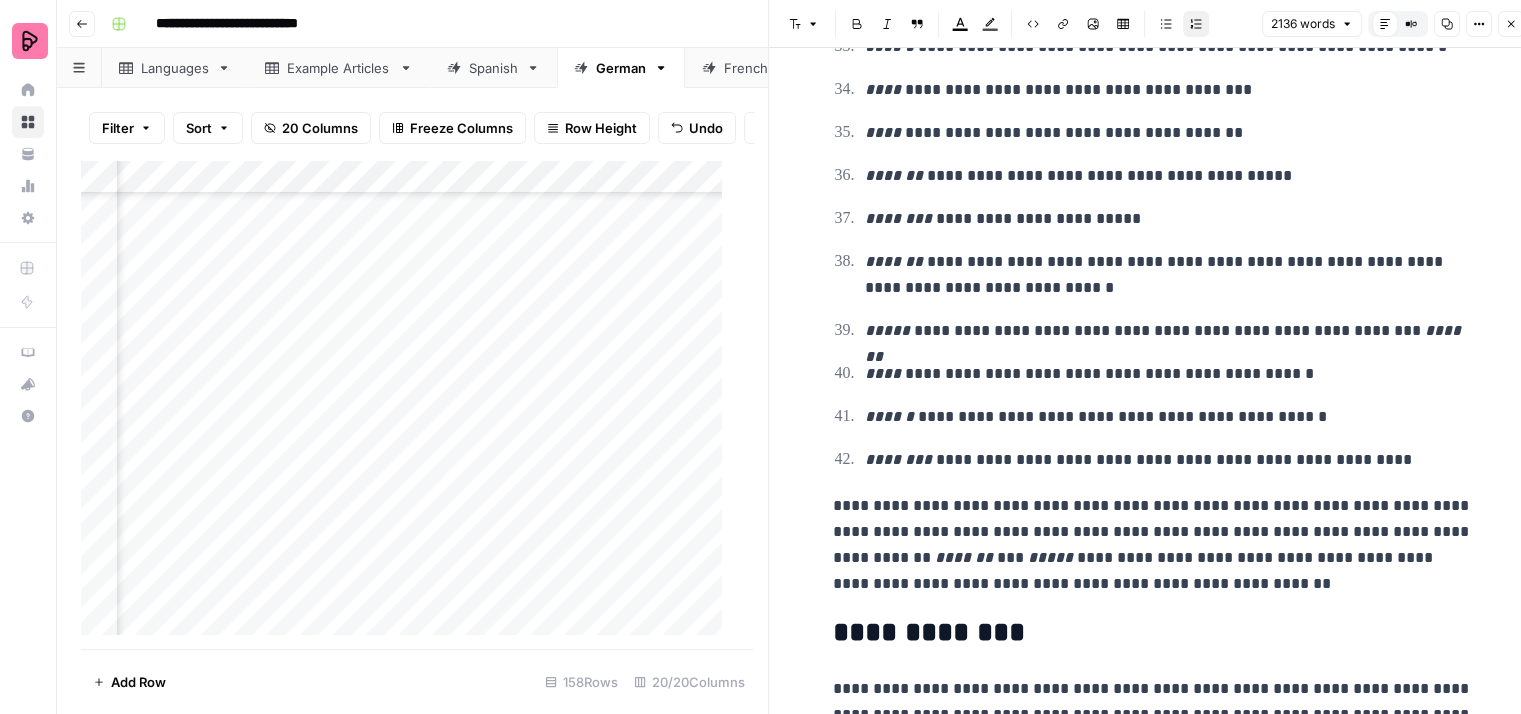 click on "**********" at bounding box center [1169, 275] 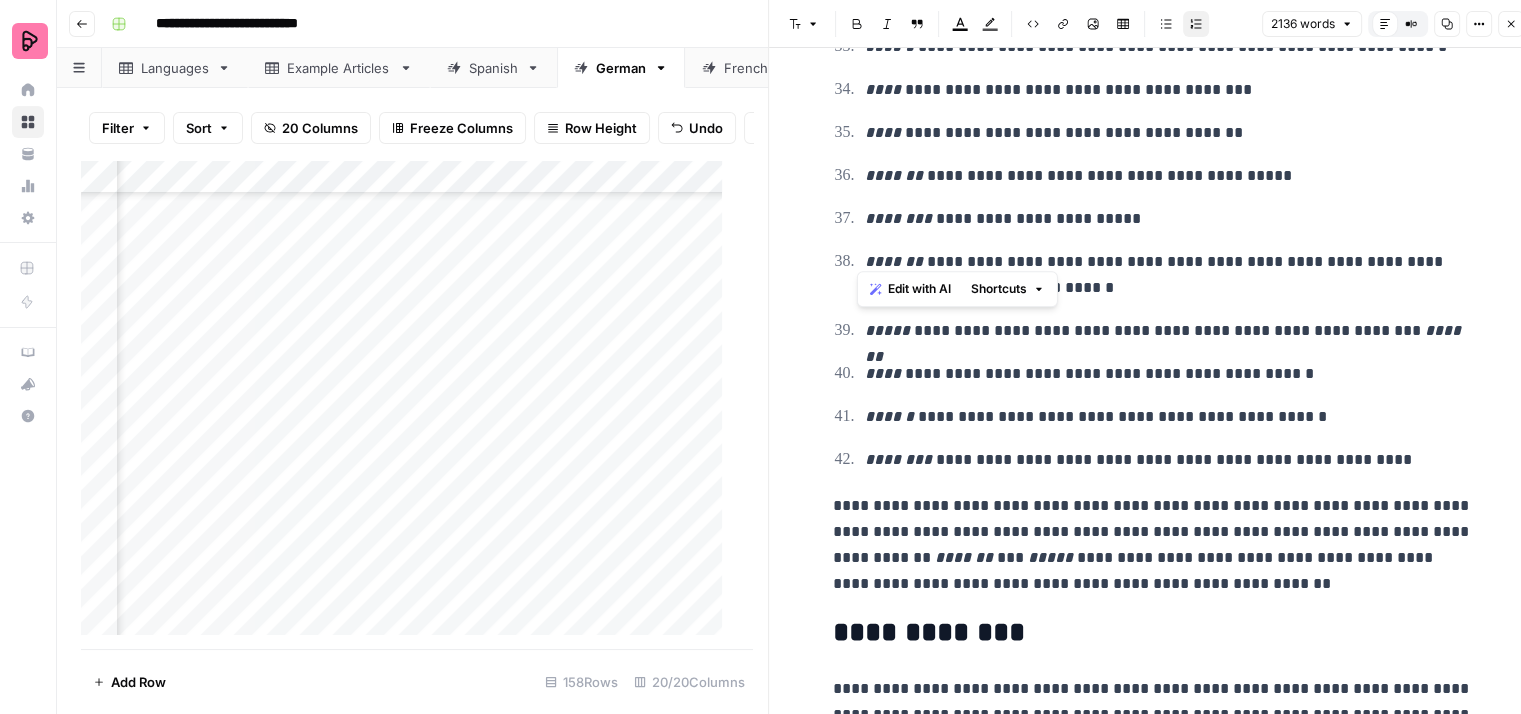 drag, startPoint x: 1242, startPoint y: 253, endPoint x: 845, endPoint y: 256, distance: 397.01132 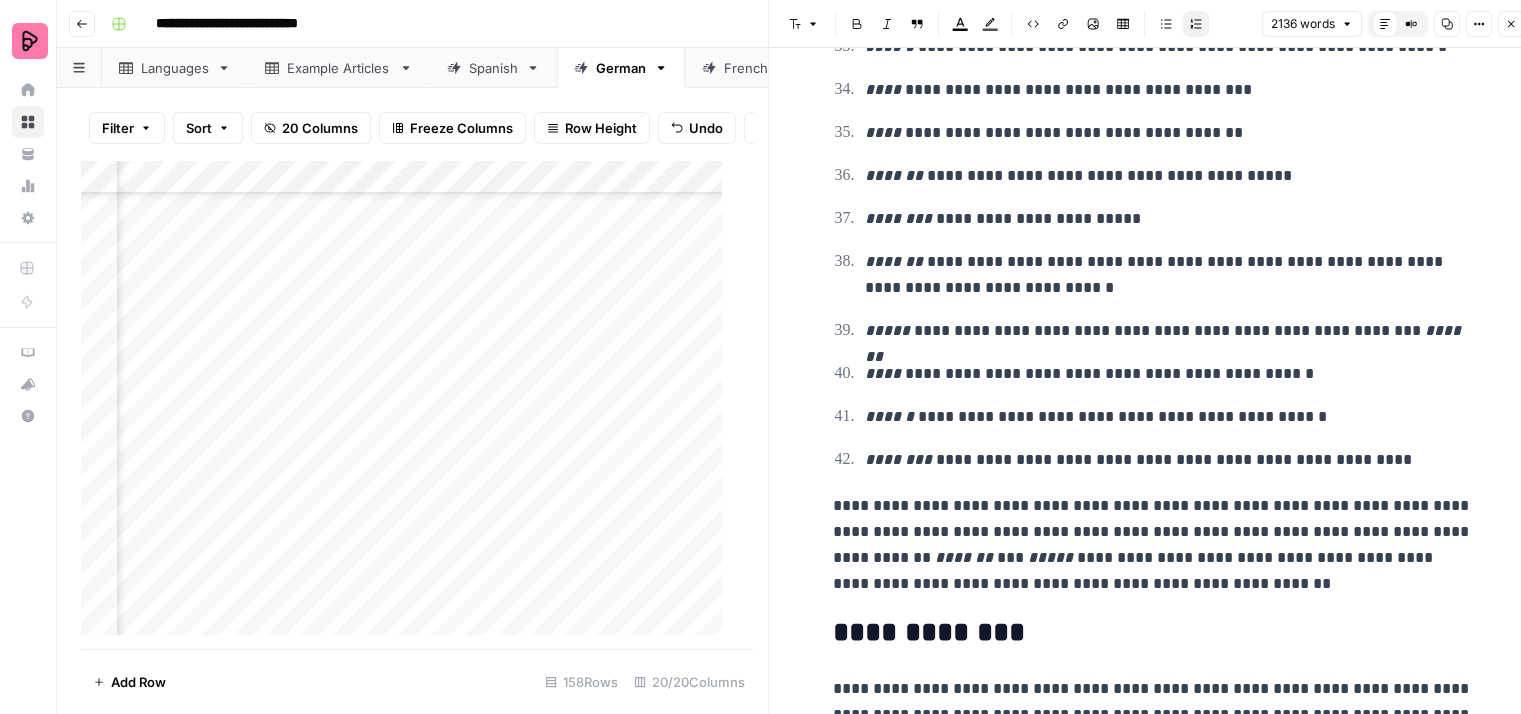 click on "**********" at bounding box center (1169, 275) 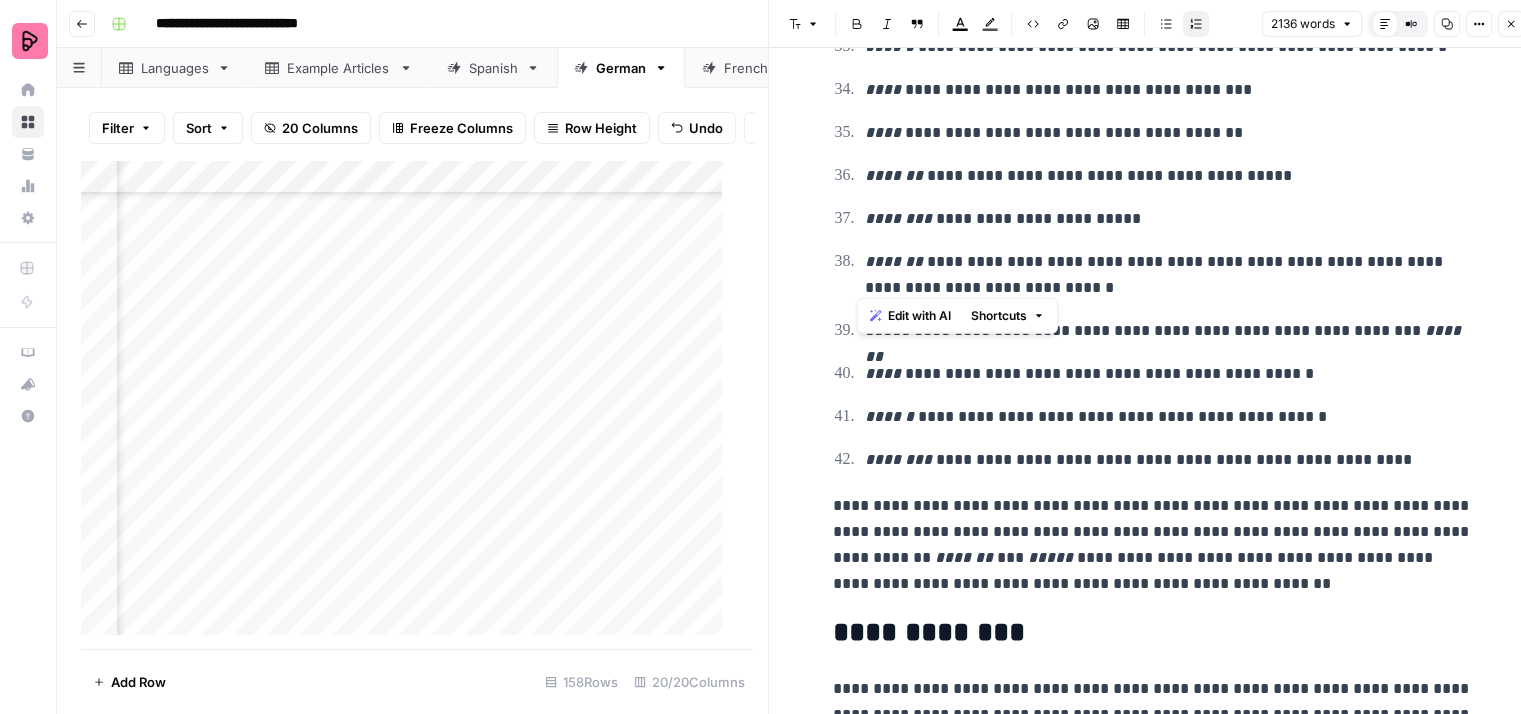 drag, startPoint x: 1175, startPoint y: 274, endPoint x: 855, endPoint y: 257, distance: 320.45123 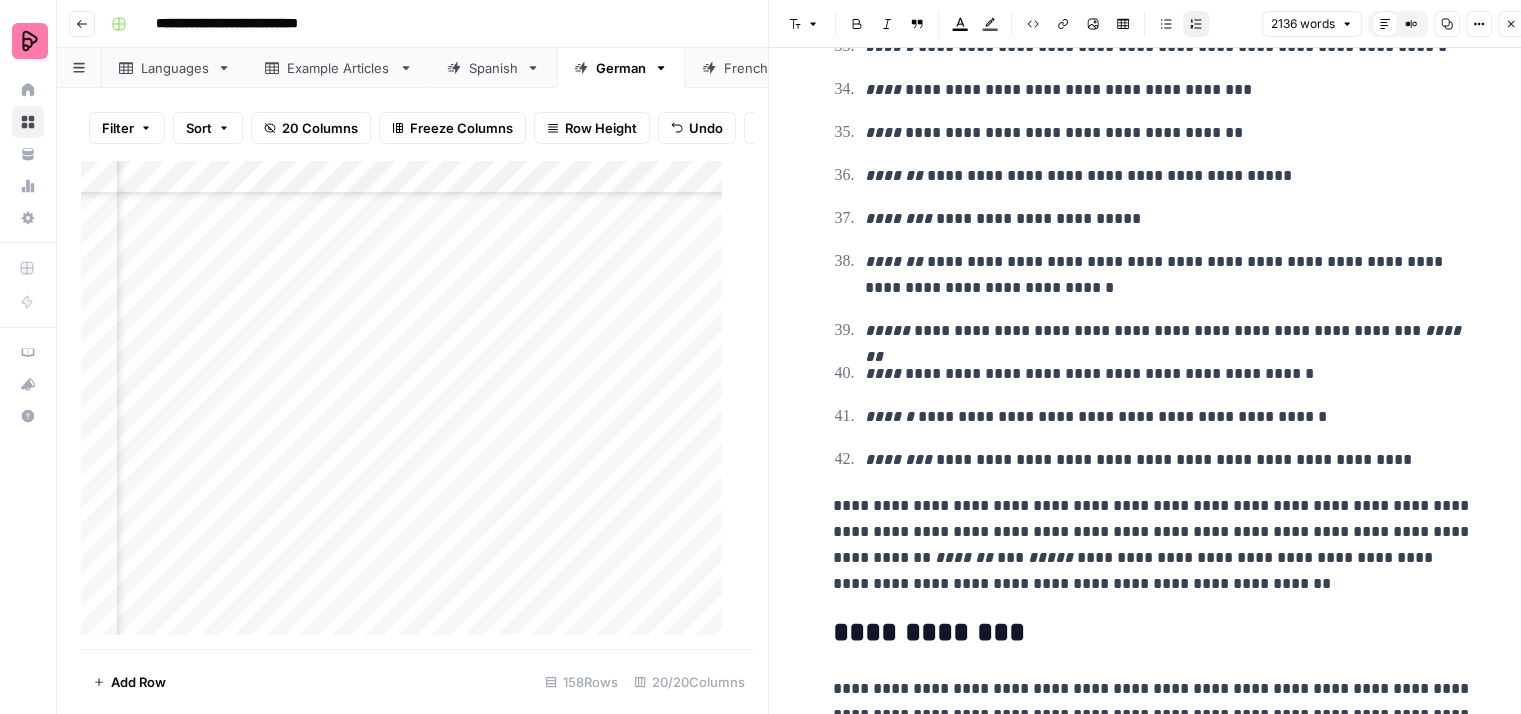 click on "**********" at bounding box center [1169, 331] 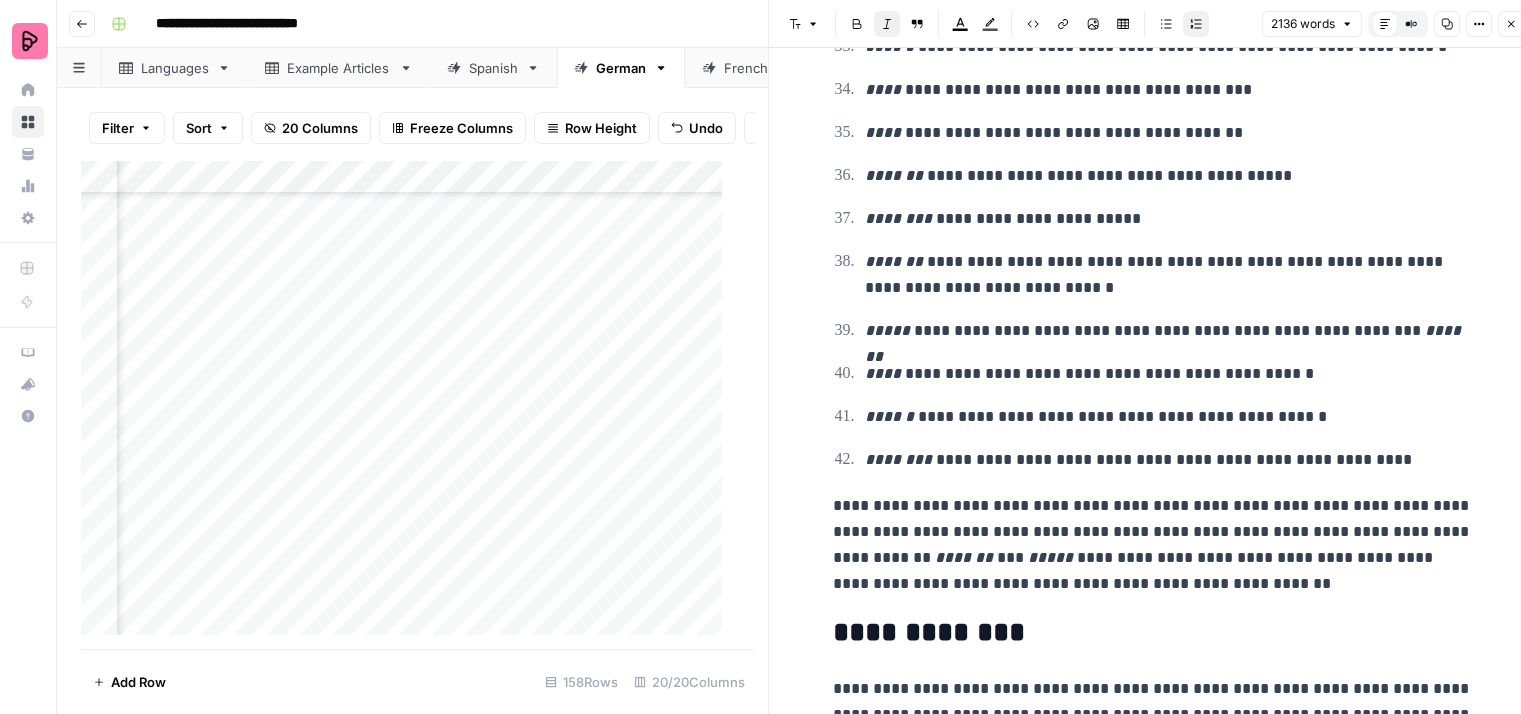 click on "**********" at bounding box center (1169, 374) 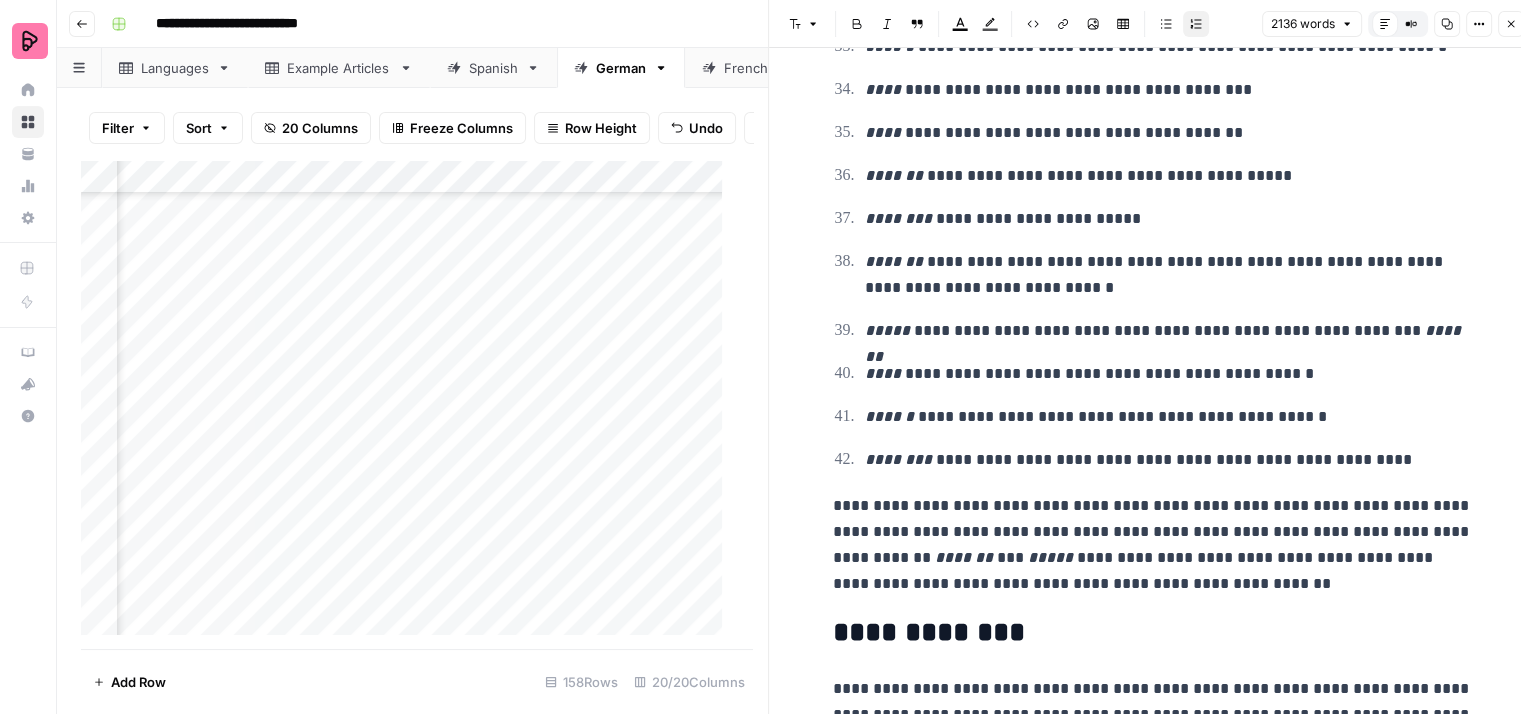 click on "**********" at bounding box center (1169, 417) 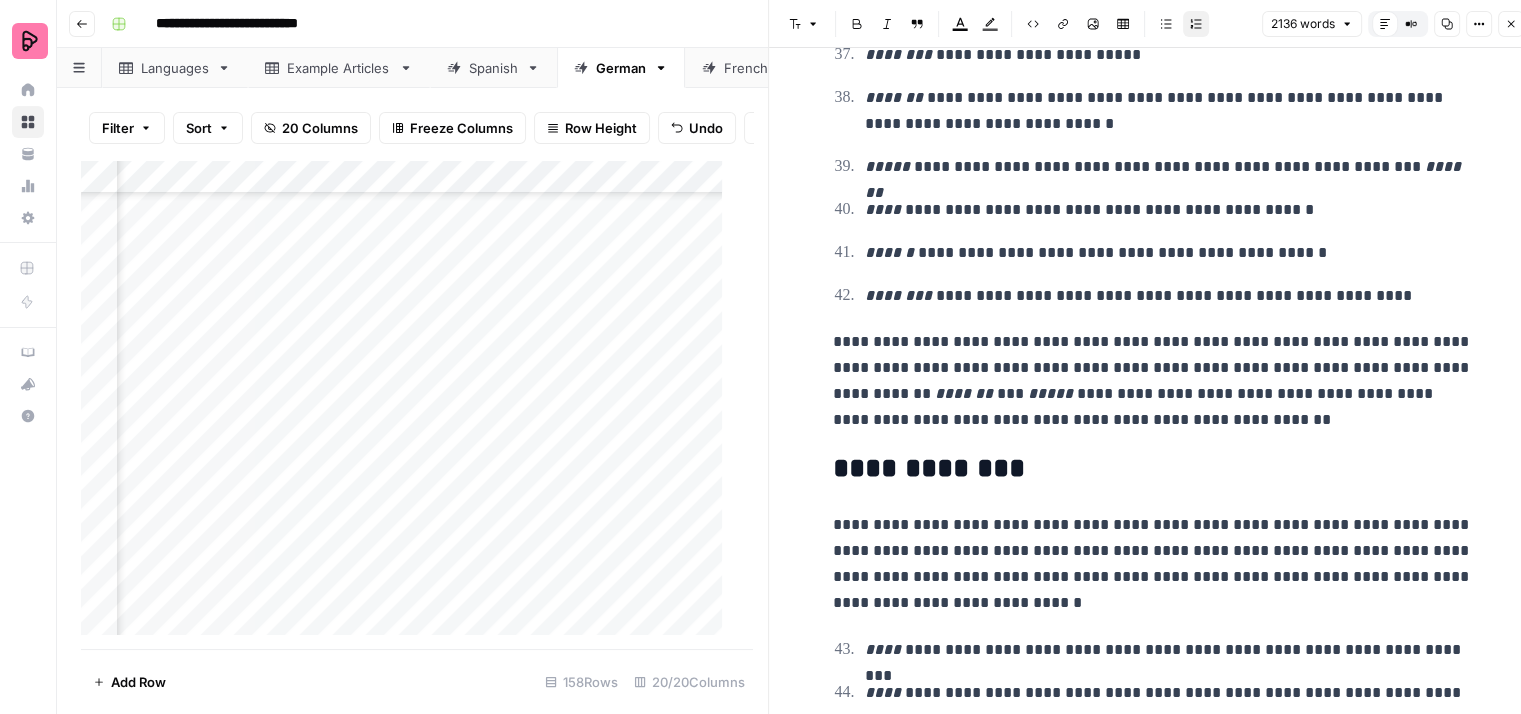 scroll, scrollTop: 5000, scrollLeft: 0, axis: vertical 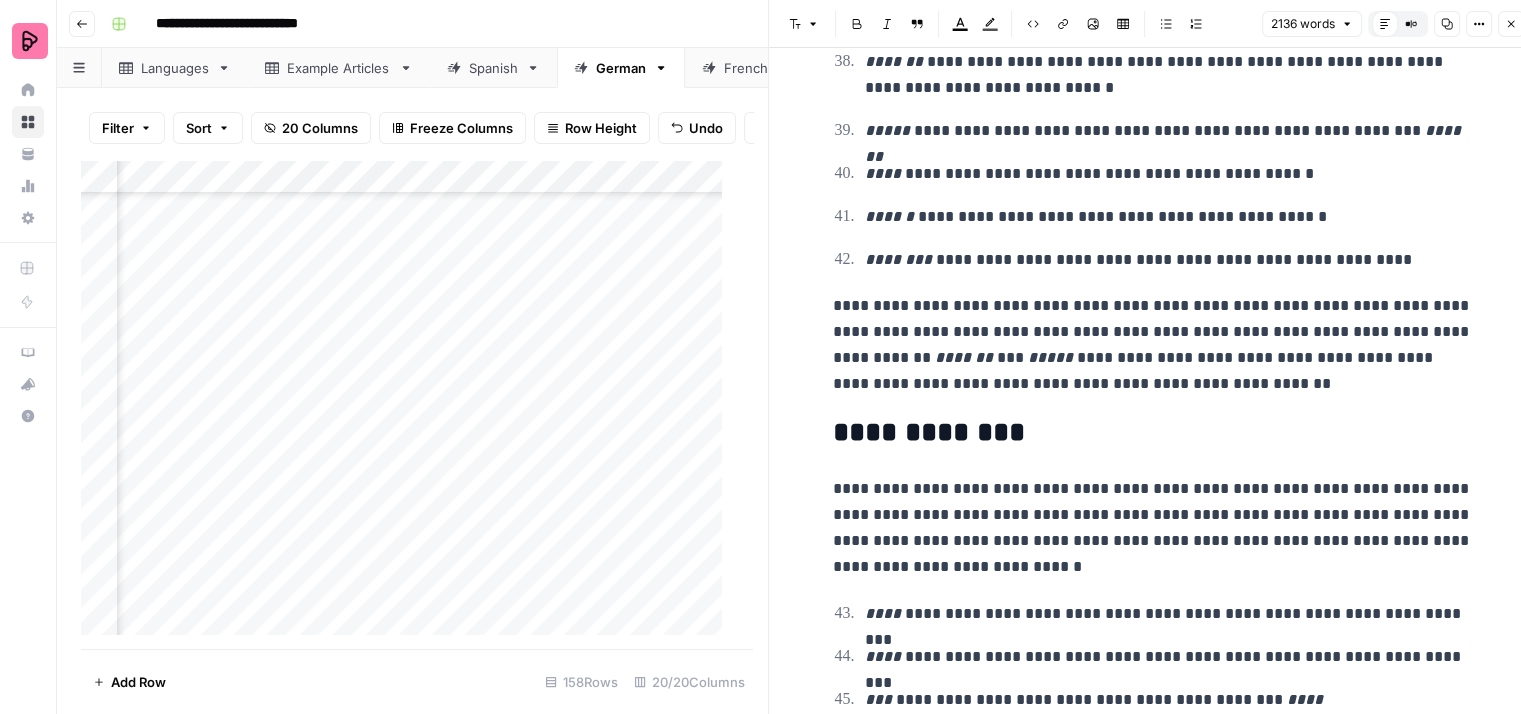 click on "**********" at bounding box center [1153, 345] 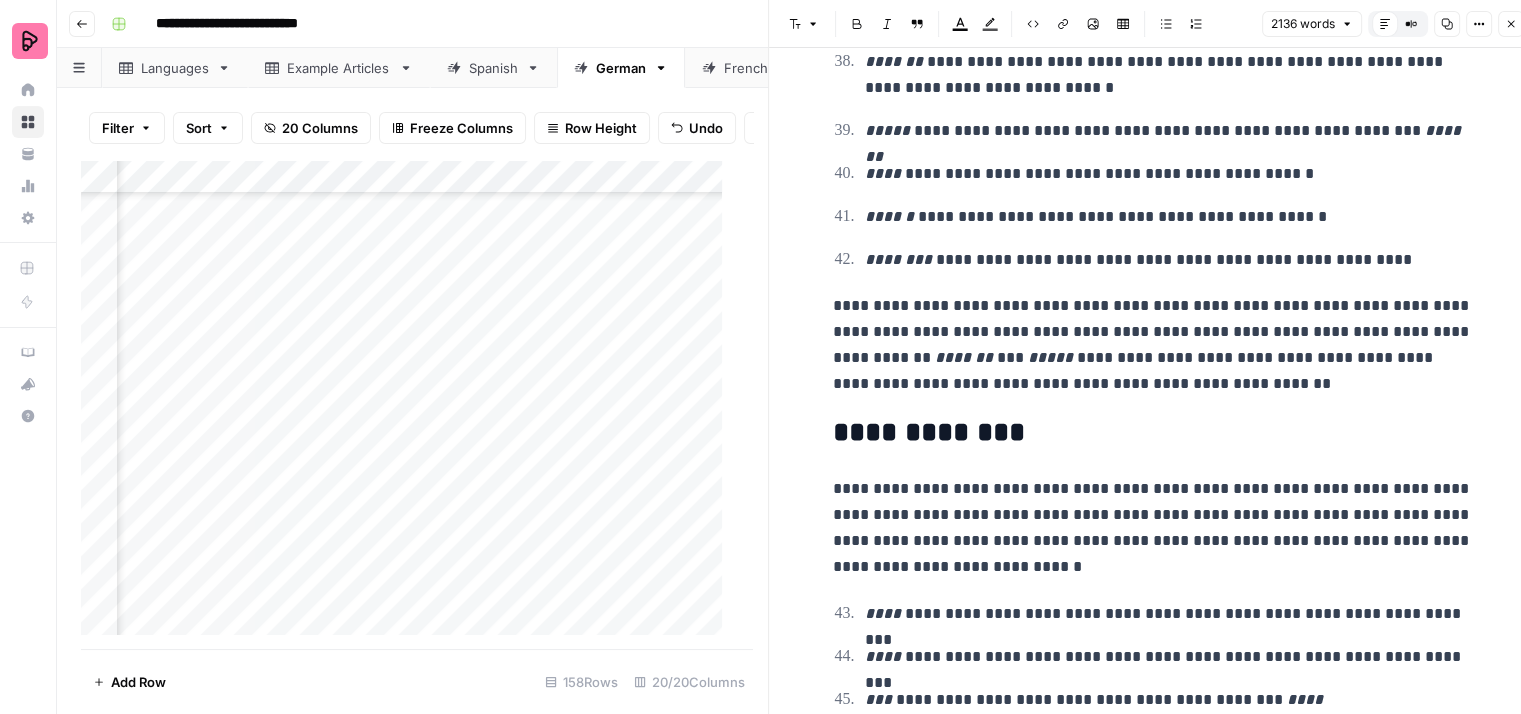 click on "**********" at bounding box center (1153, 345) 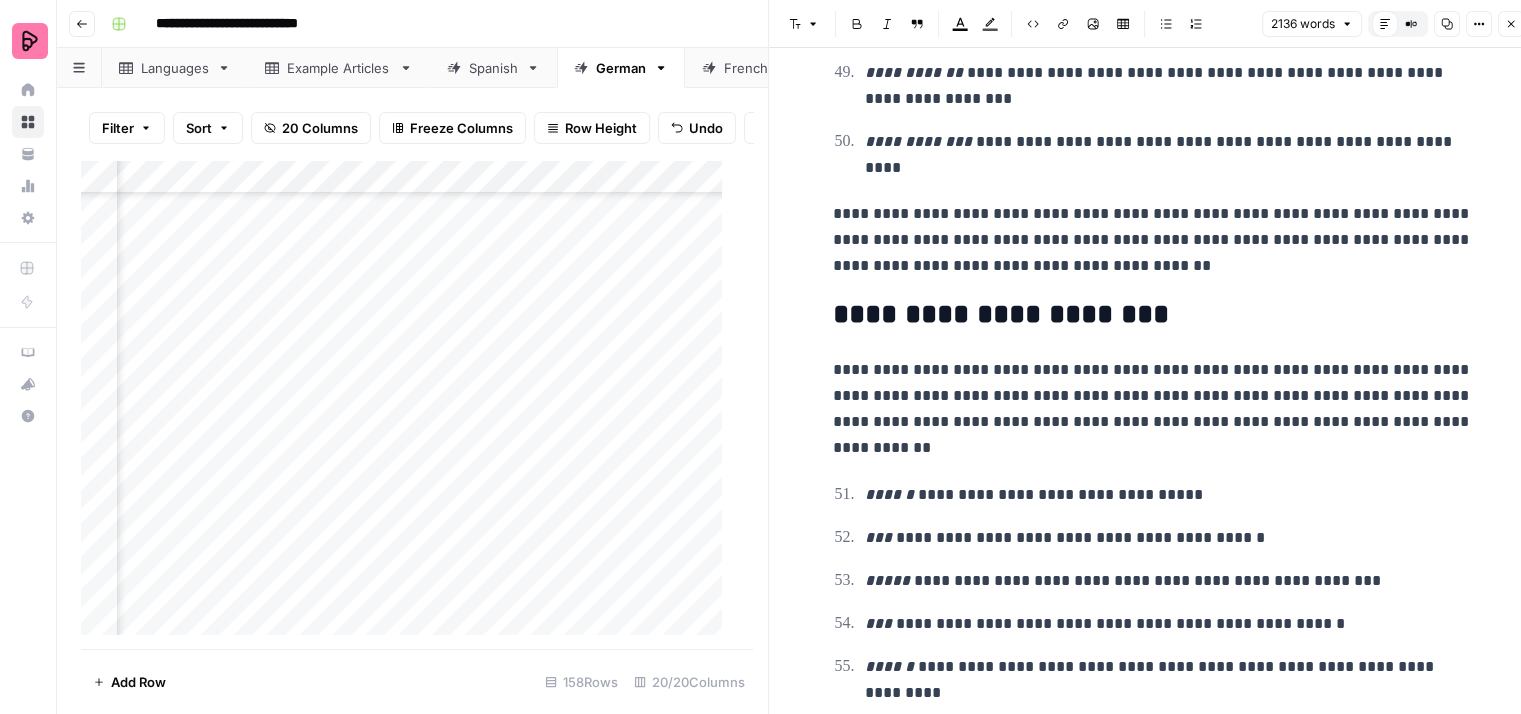 scroll, scrollTop: 5800, scrollLeft: 0, axis: vertical 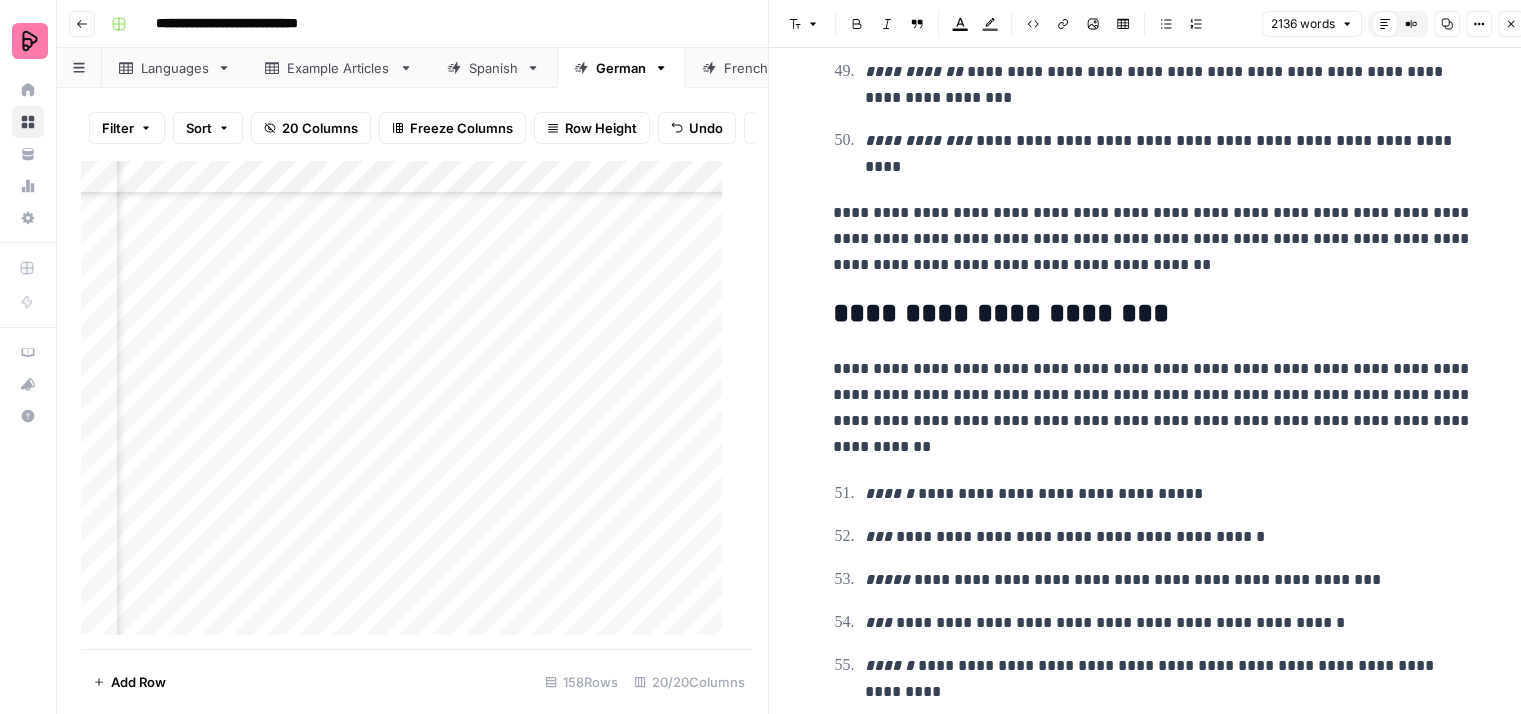 click on "**********" at bounding box center (1153, 239) 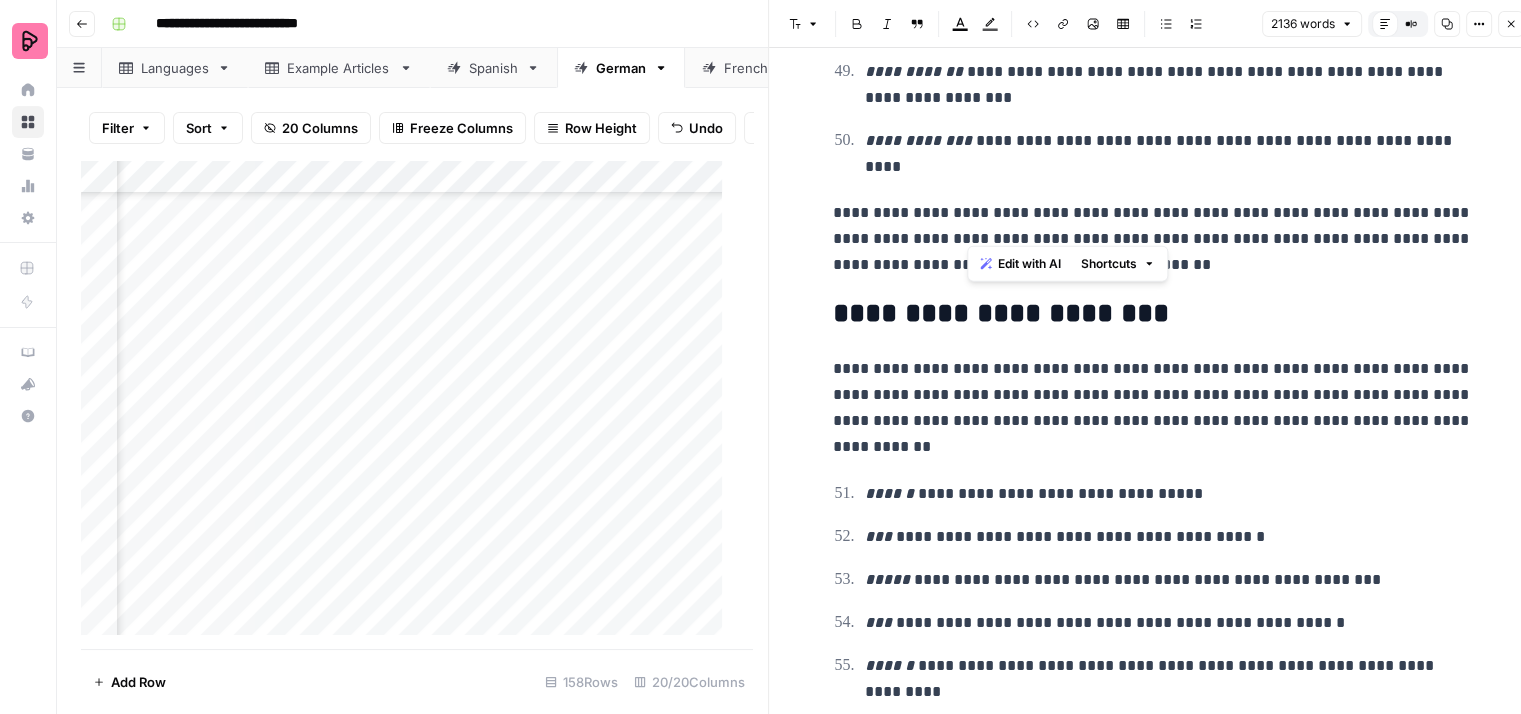 click on "**********" at bounding box center (1153, 239) 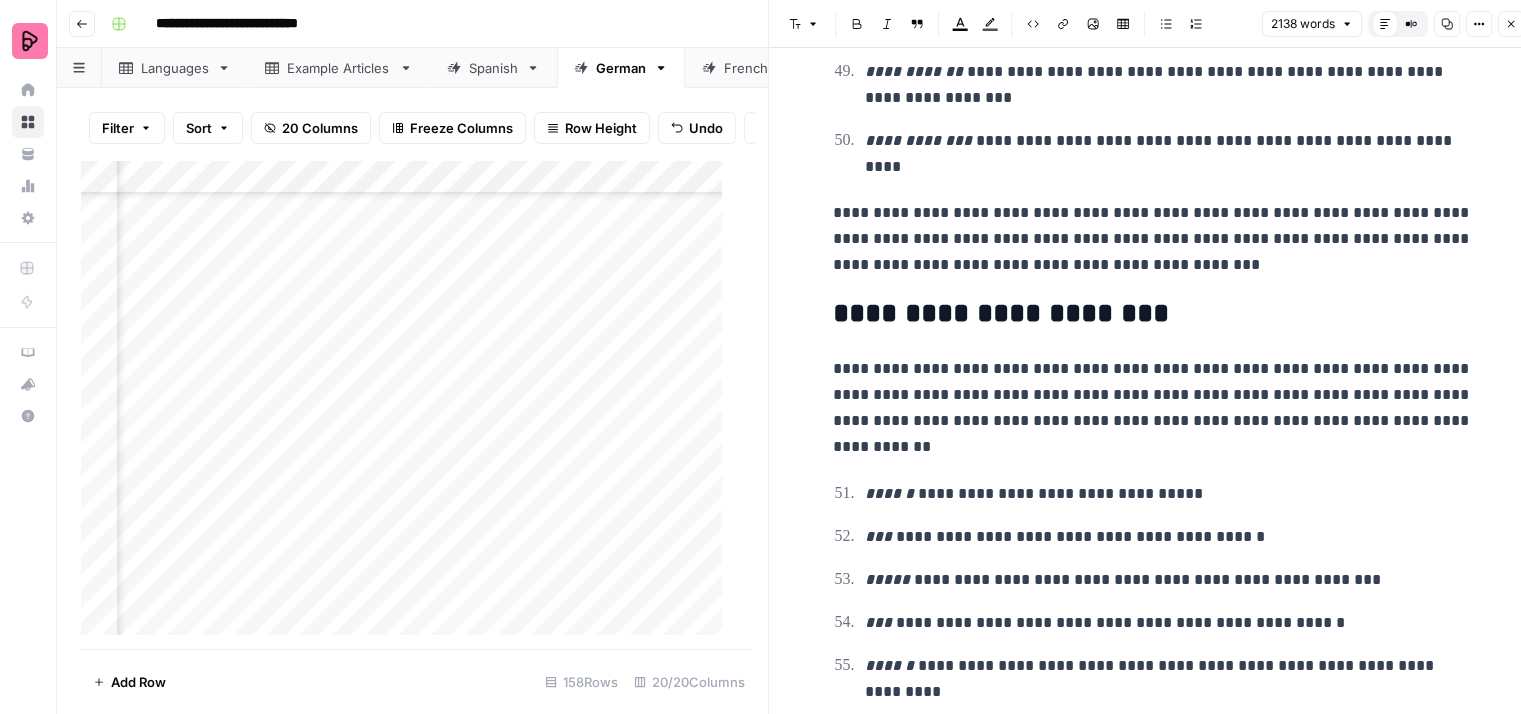 click on "**********" at bounding box center (1153, 239) 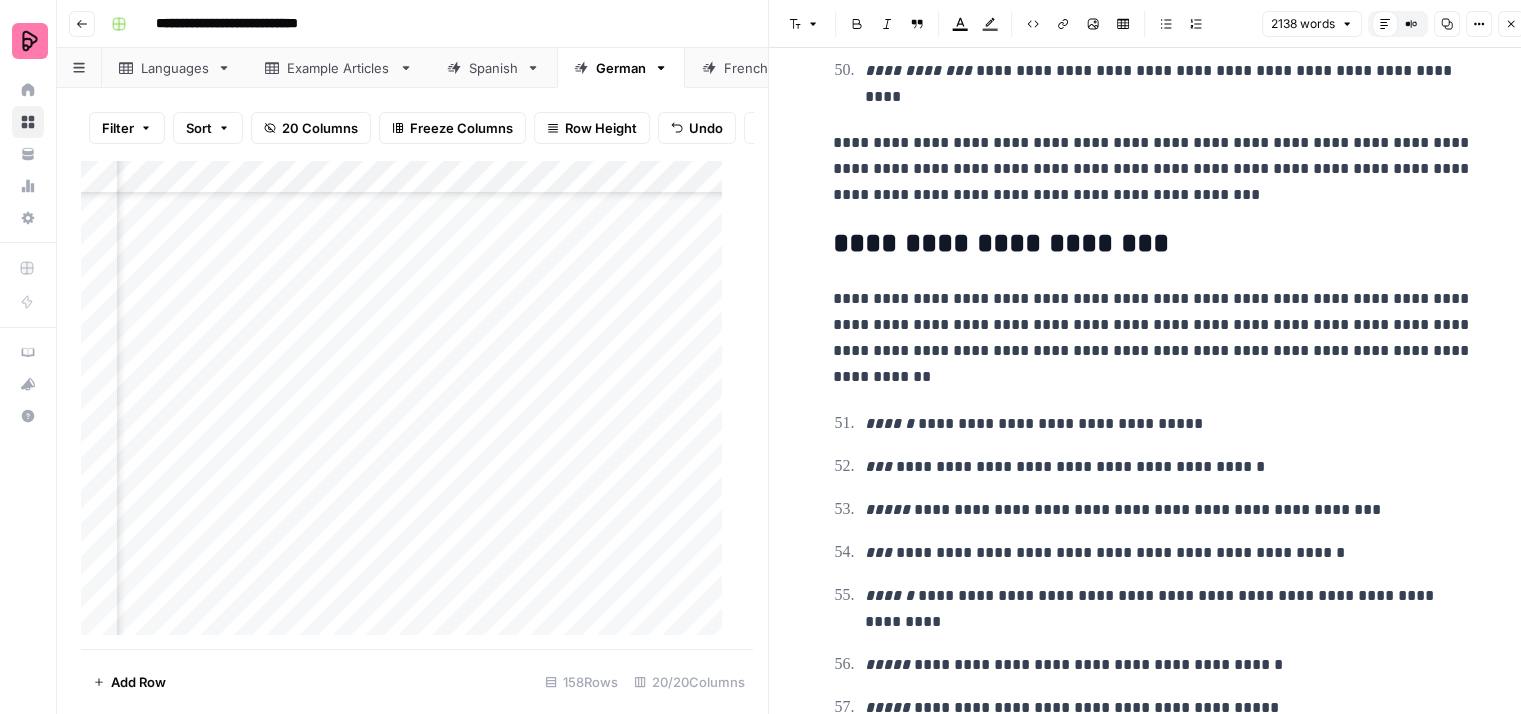scroll, scrollTop: 6000, scrollLeft: 0, axis: vertical 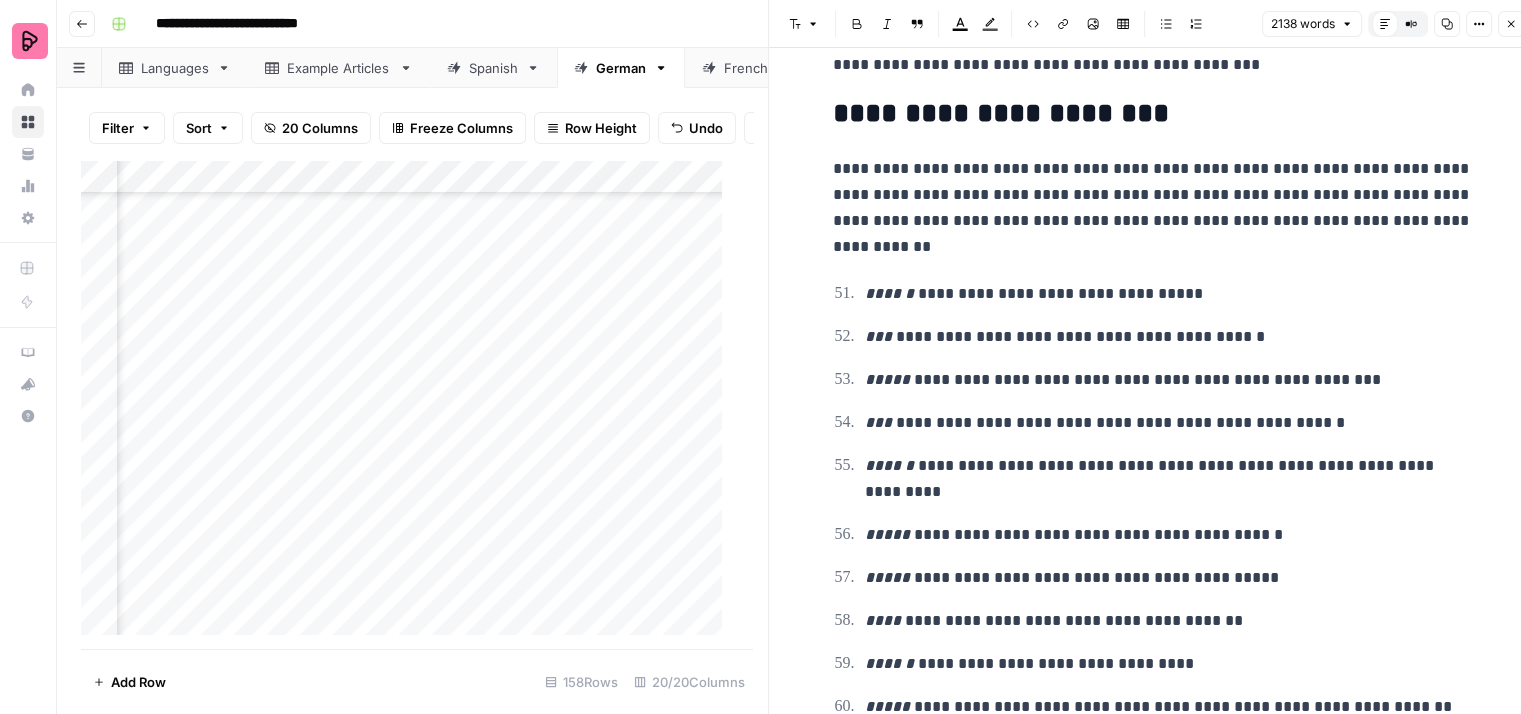 click on "**********" at bounding box center [1153, 208] 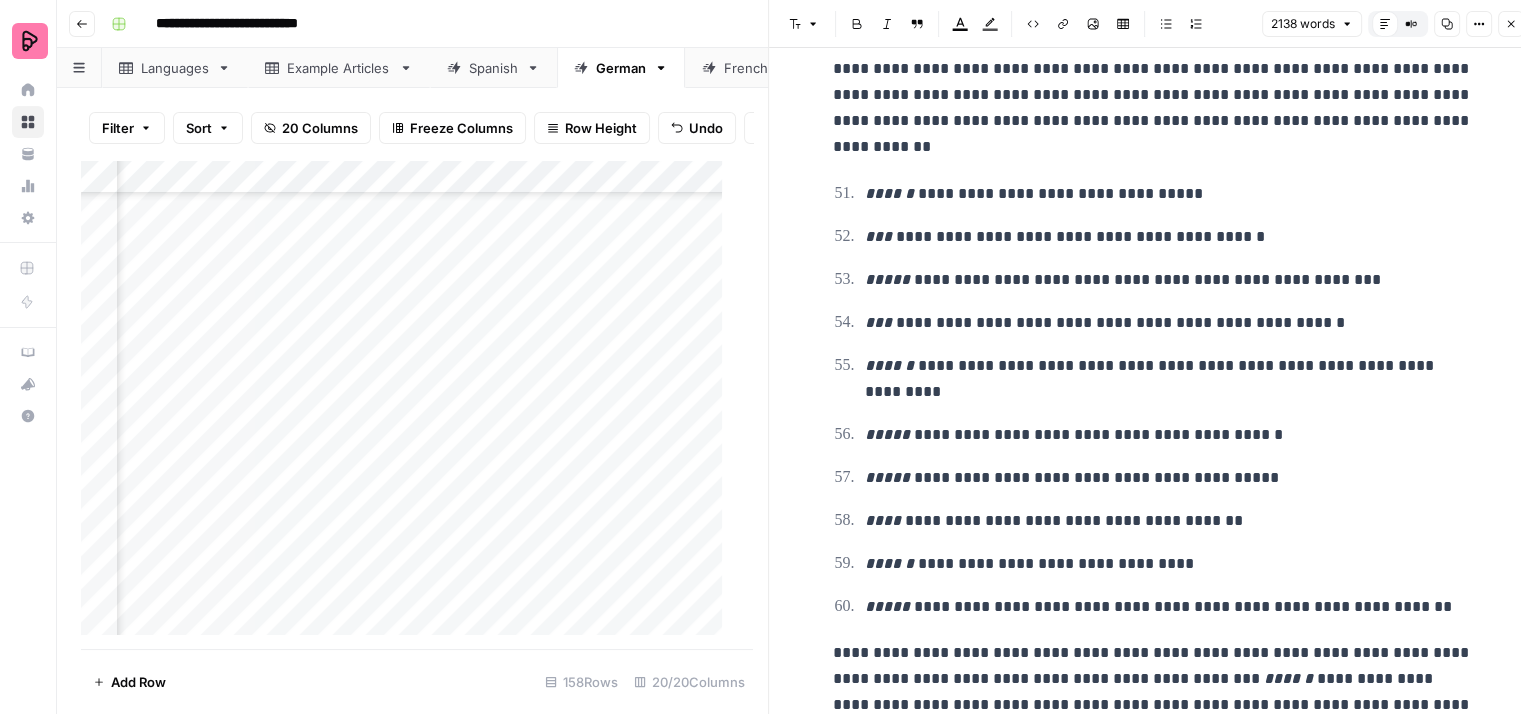 click on "**********" at bounding box center [1169, 237] 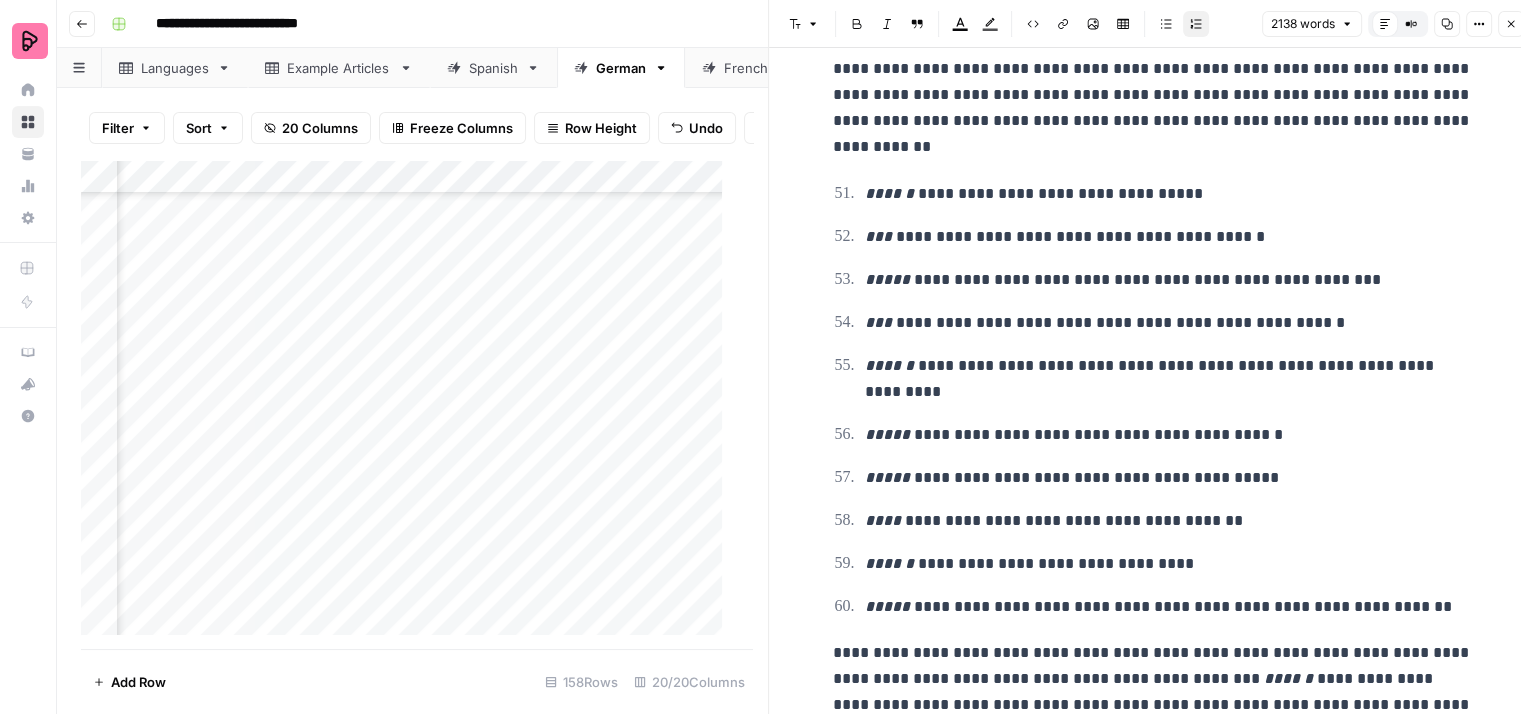 click on "**********" at bounding box center (1169, 237) 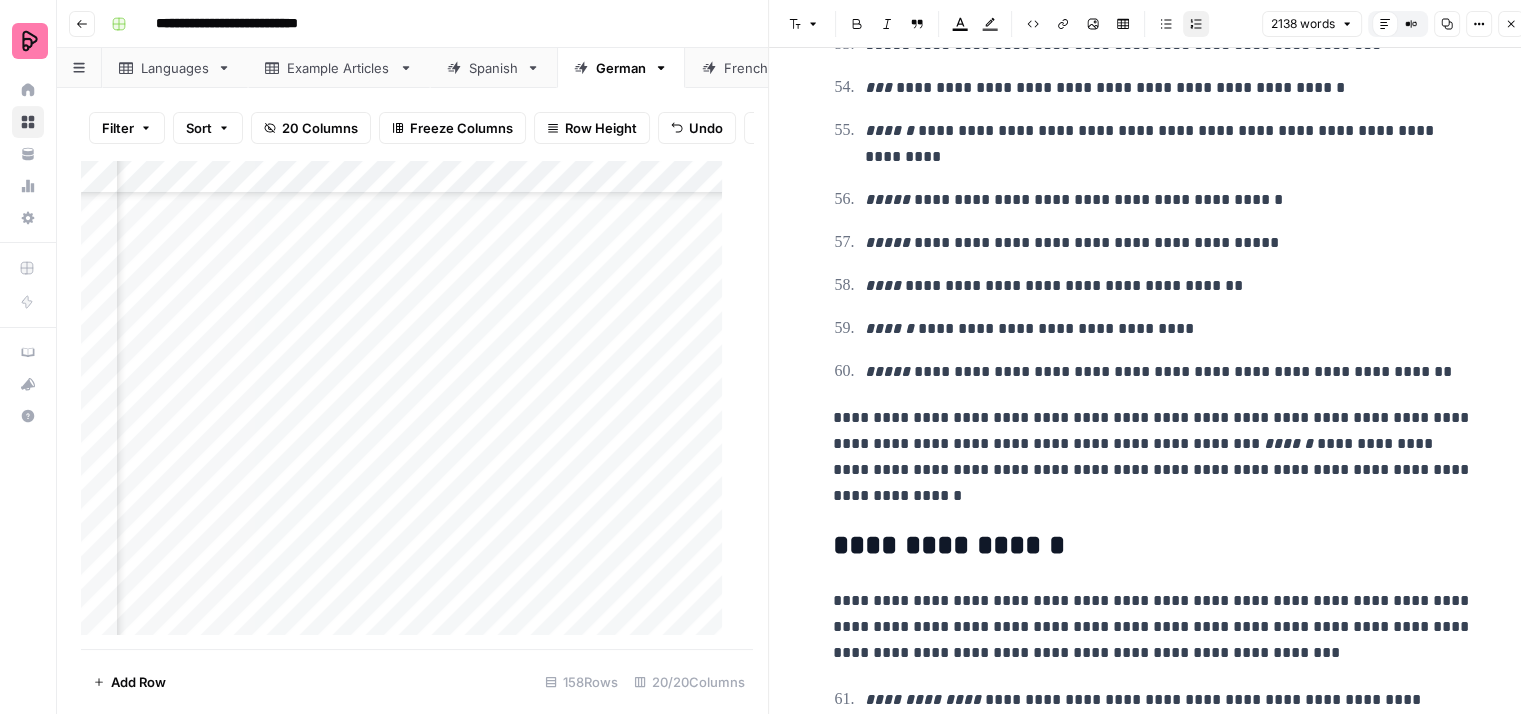 scroll, scrollTop: 6400, scrollLeft: 0, axis: vertical 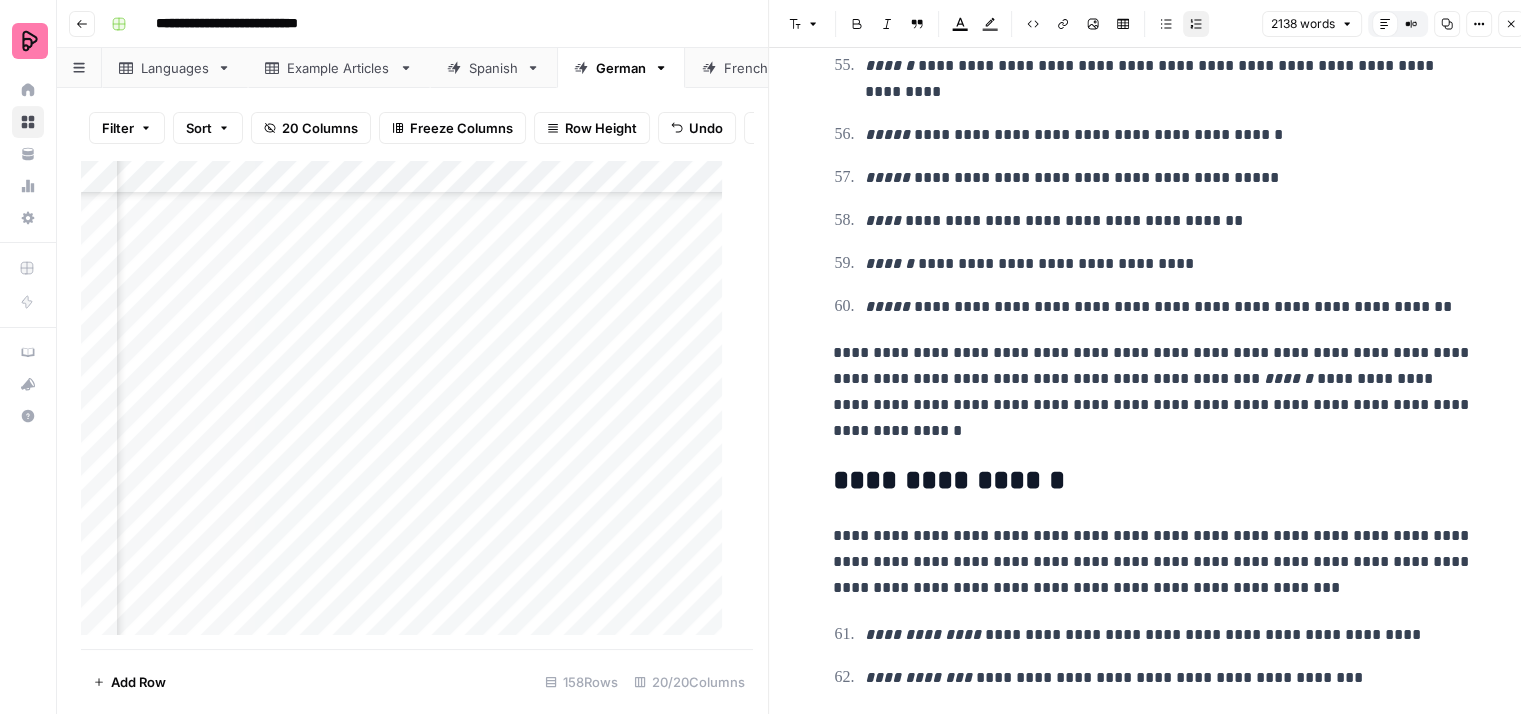 click on "**********" at bounding box center [1153, 392] 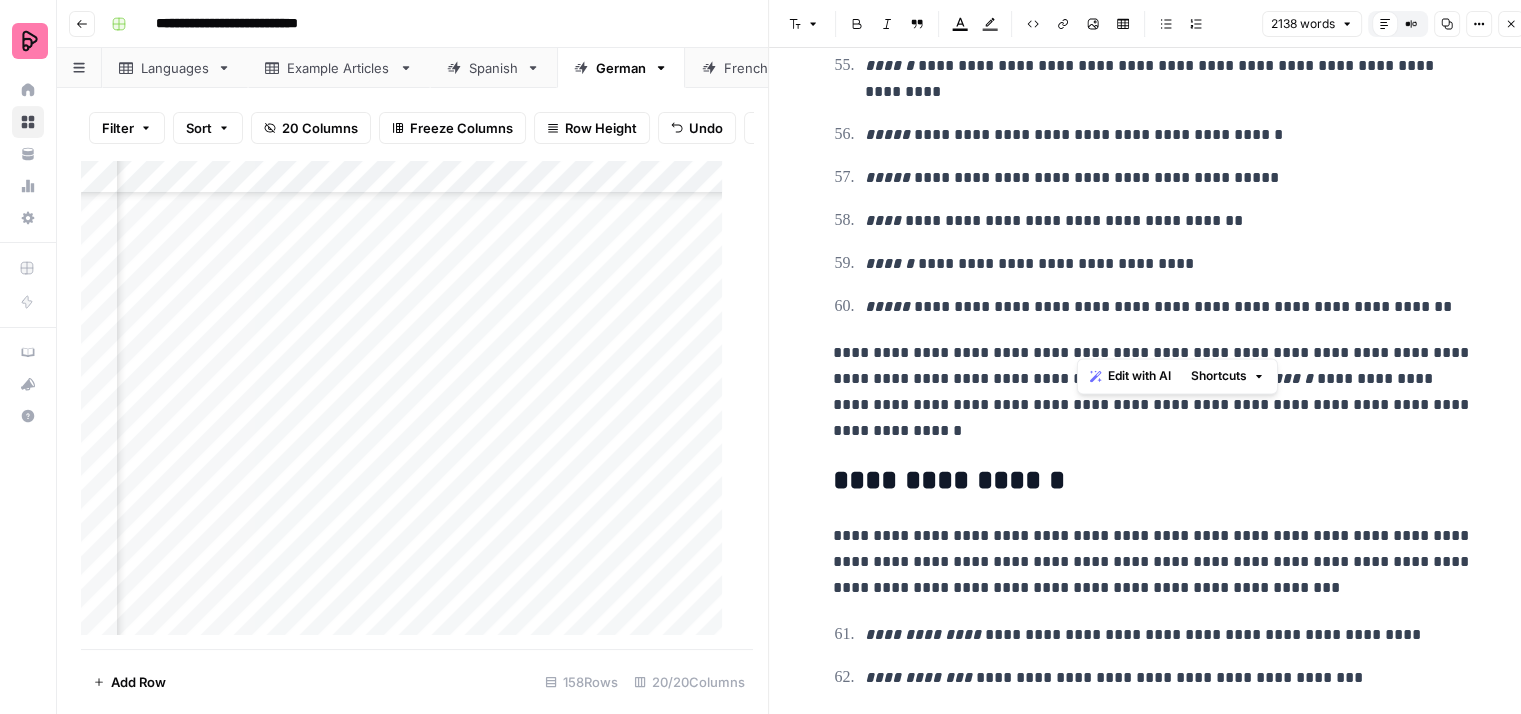 drag, startPoint x: 1139, startPoint y: 337, endPoint x: 1076, endPoint y: 334, distance: 63.07139 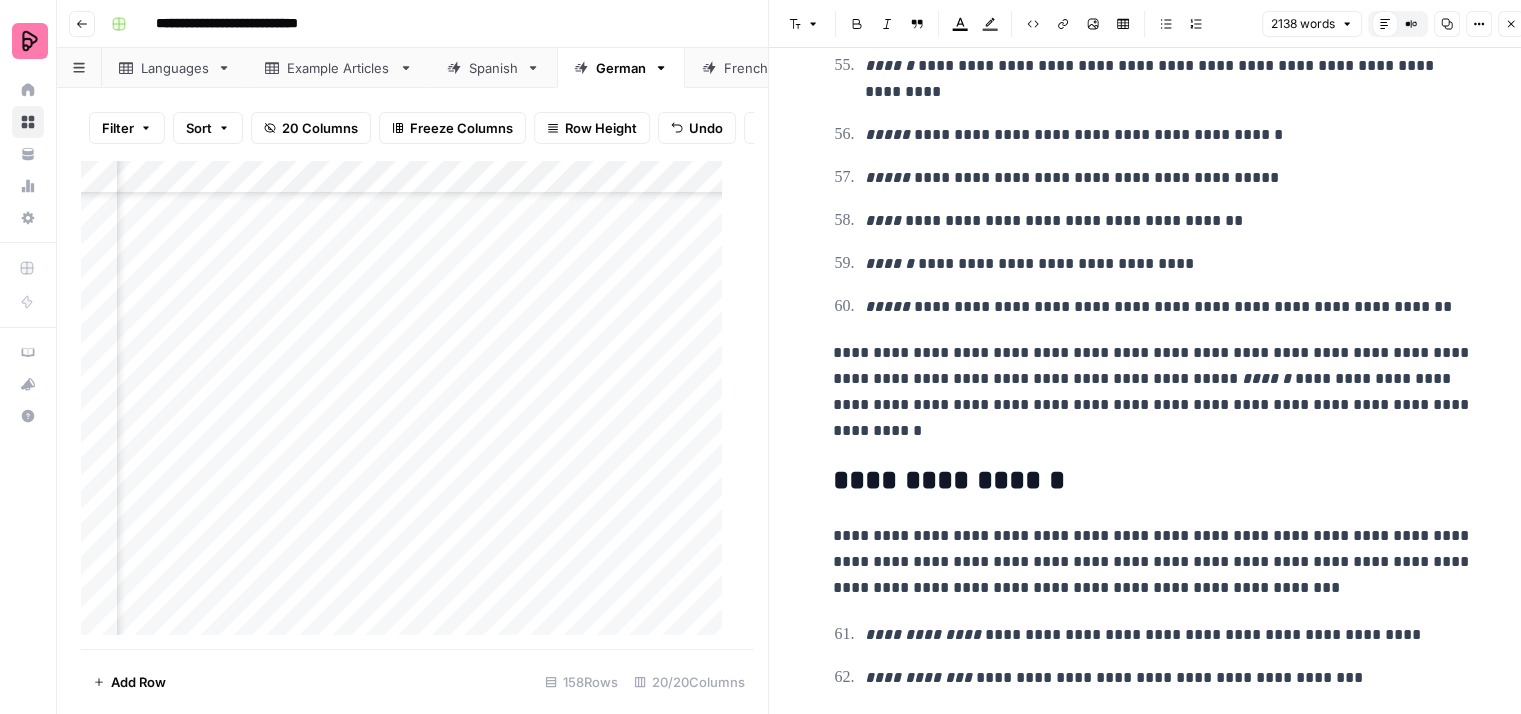 click on "**********" at bounding box center [1153, 392] 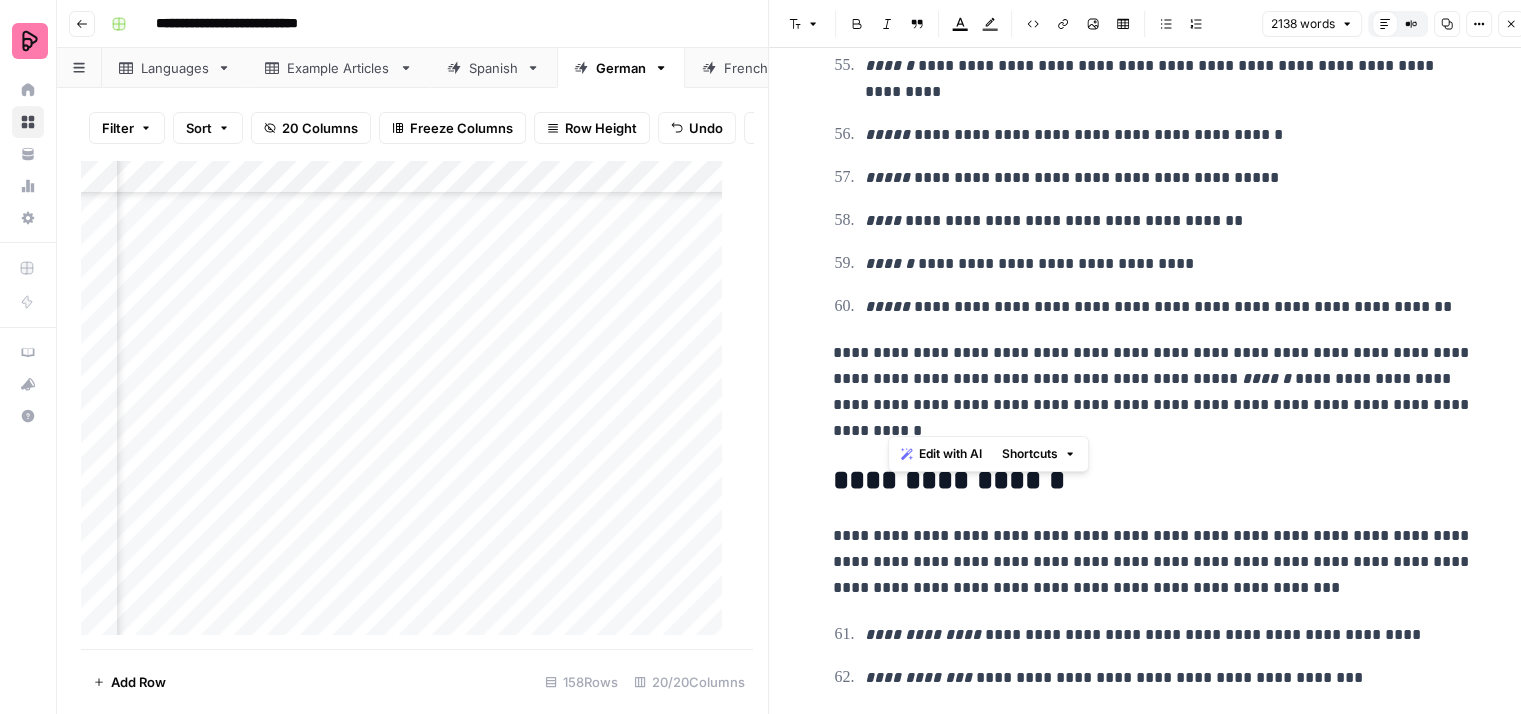 drag, startPoint x: 1026, startPoint y: 357, endPoint x: 1064, endPoint y: 413, distance: 67.6757 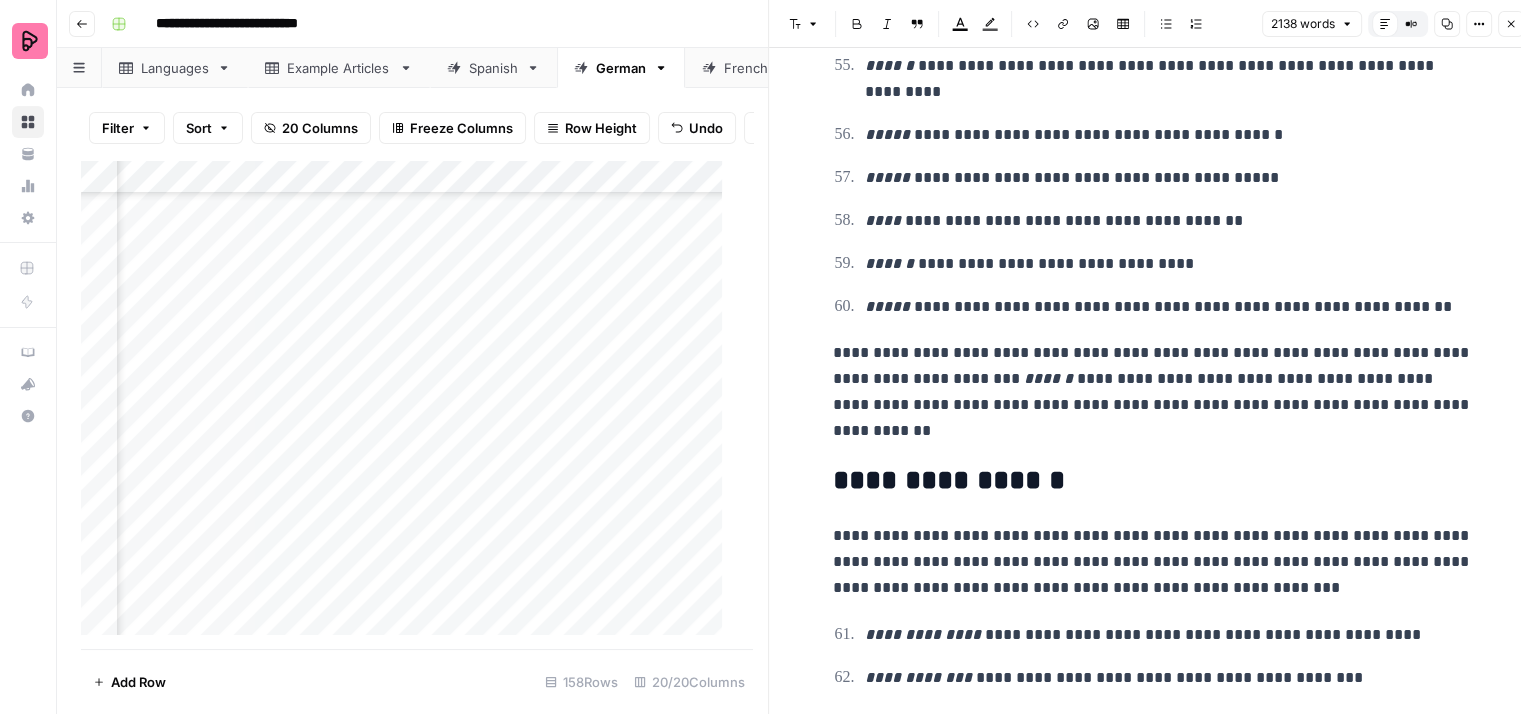 click on "**********" at bounding box center [1153, 392] 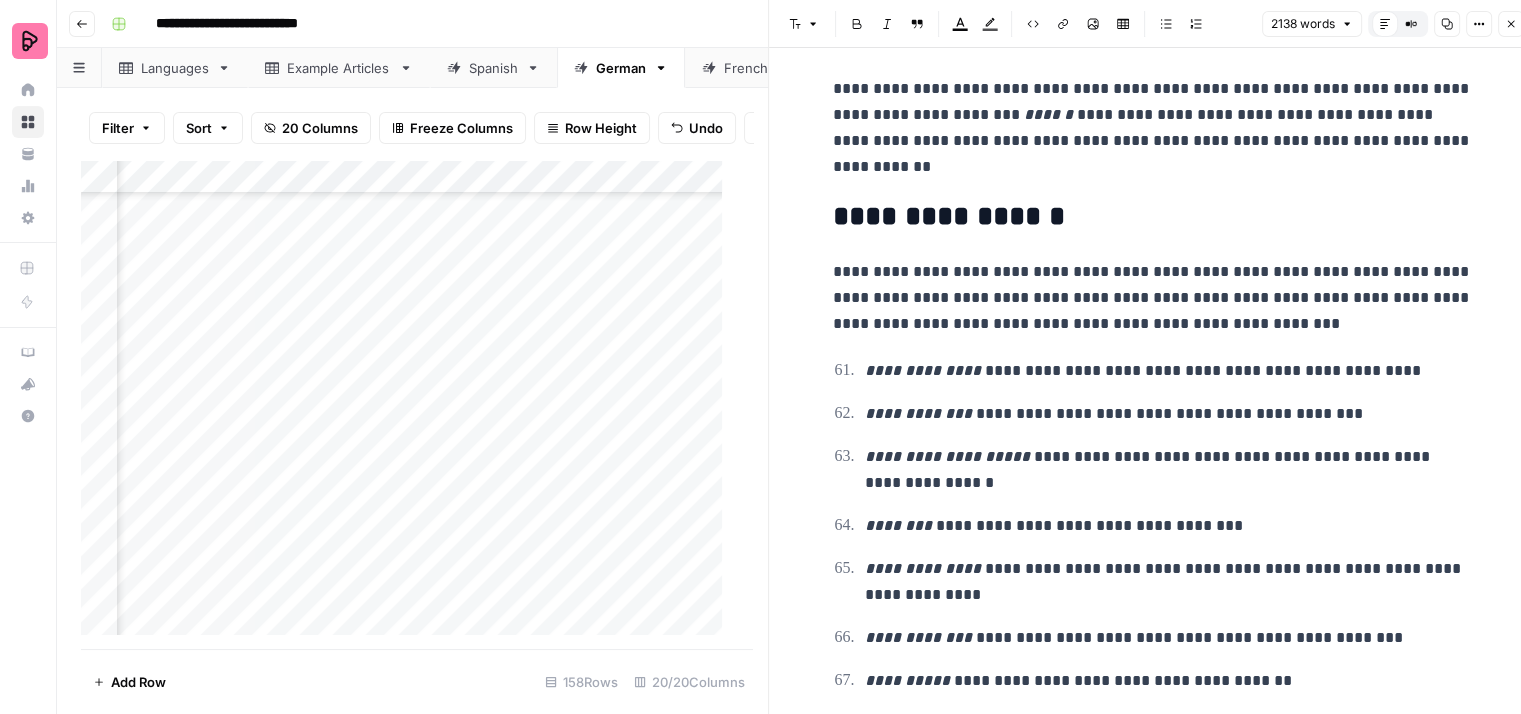 scroll, scrollTop: 6700, scrollLeft: 0, axis: vertical 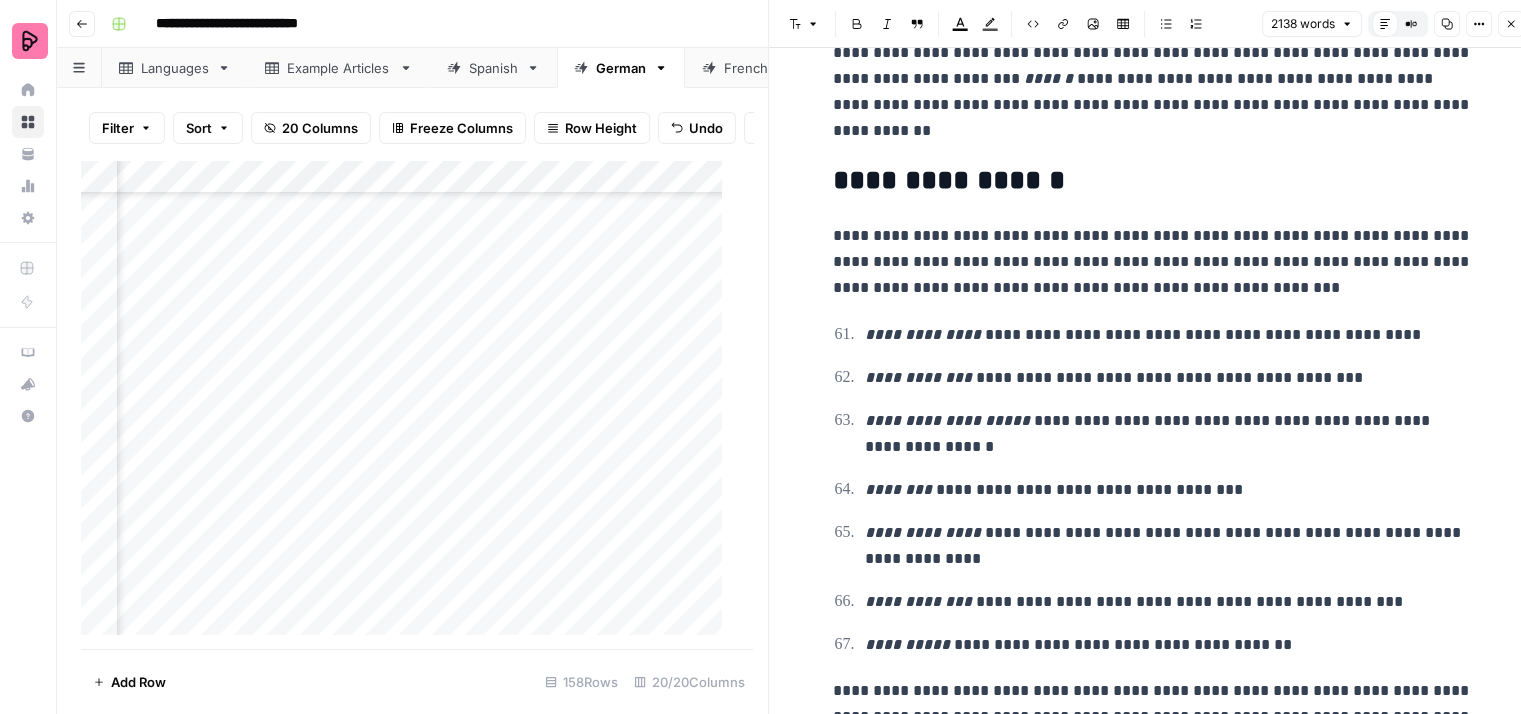 click on "**********" at bounding box center (1153, 262) 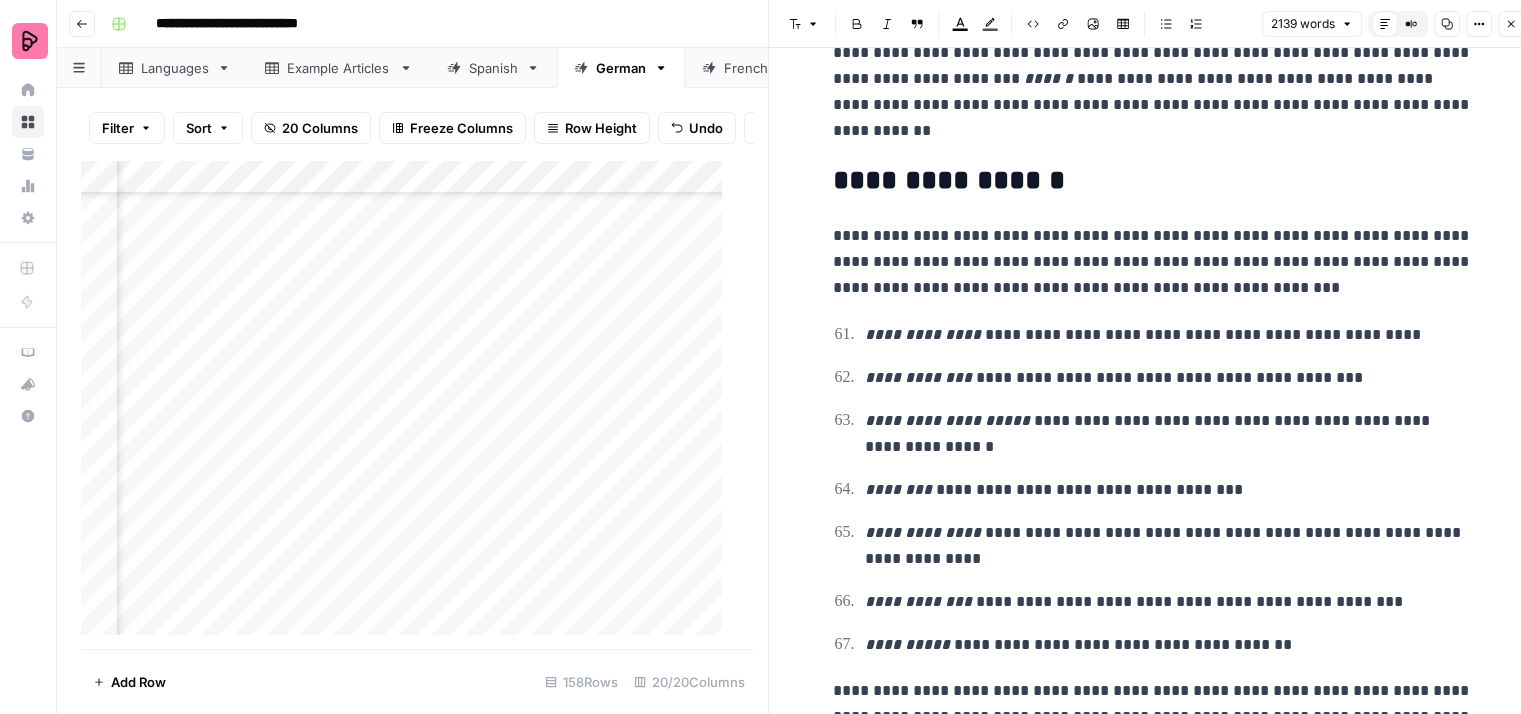 click on "**********" at bounding box center (1153, 262) 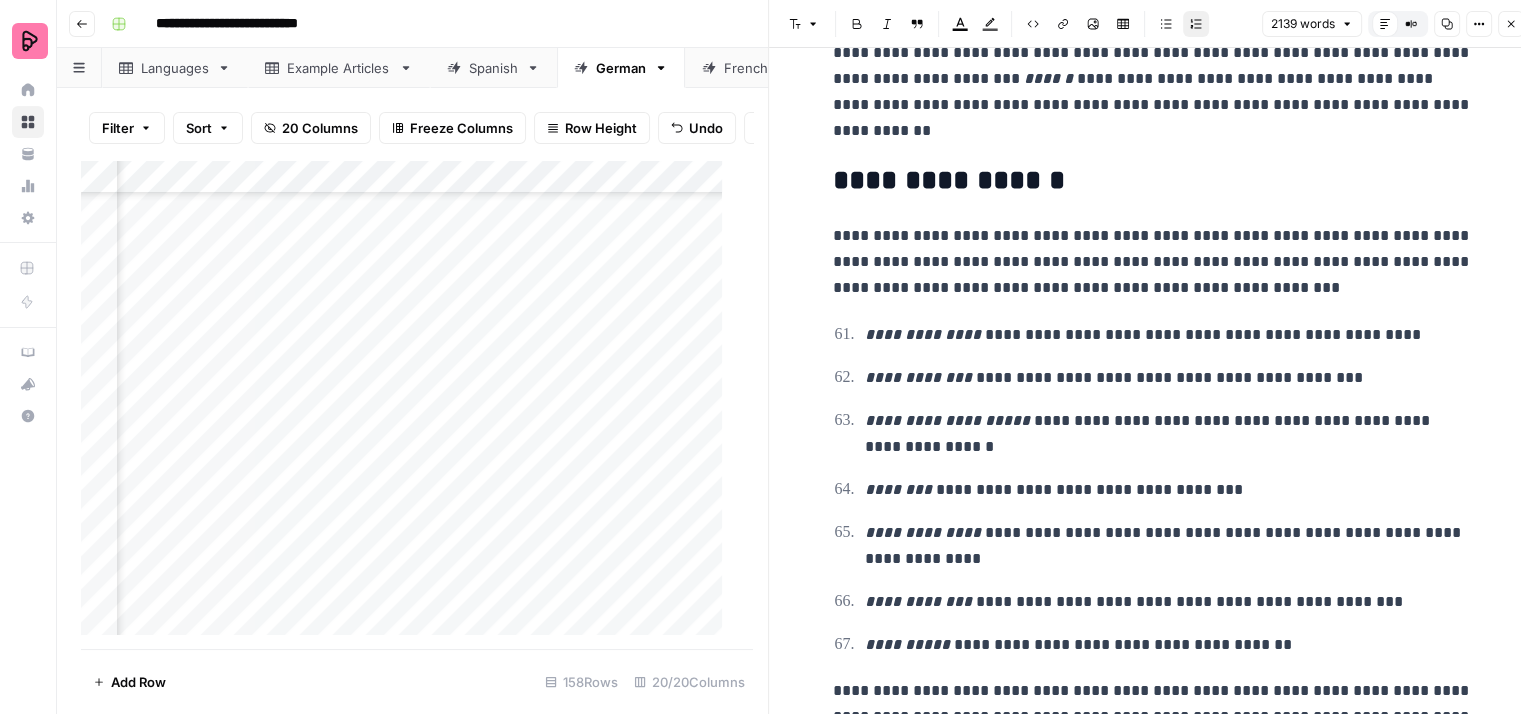 click on "**********" at bounding box center (1169, 335) 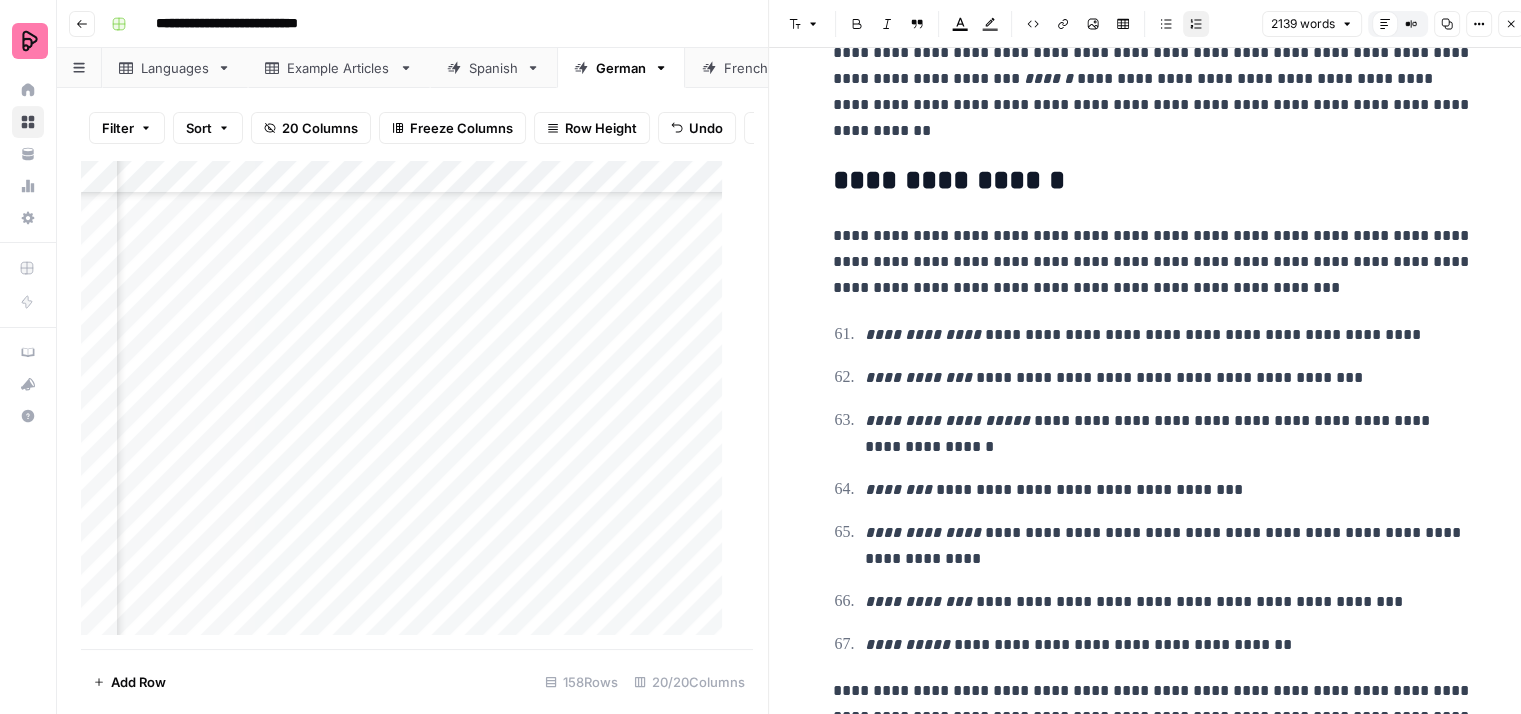 click on "**********" at bounding box center (1169, 378) 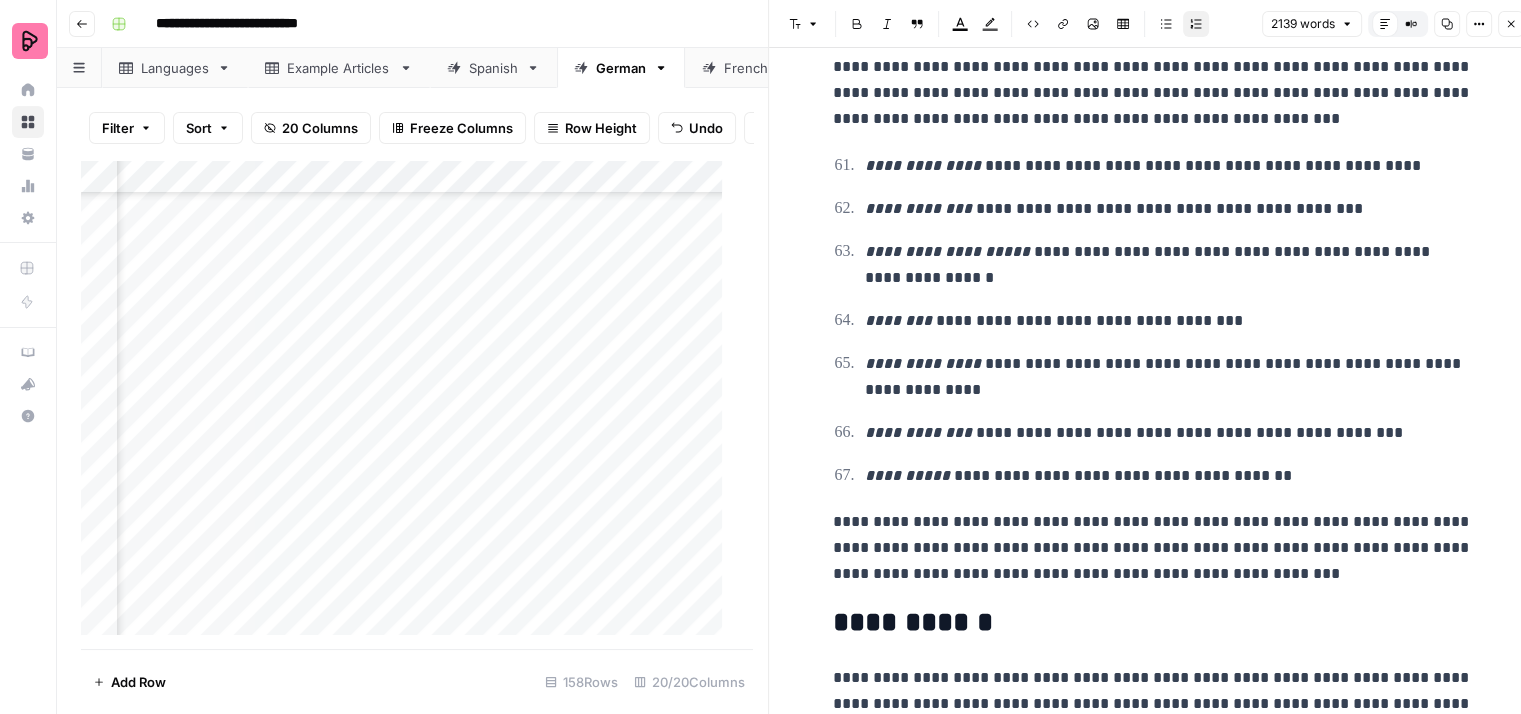 scroll, scrollTop: 6900, scrollLeft: 0, axis: vertical 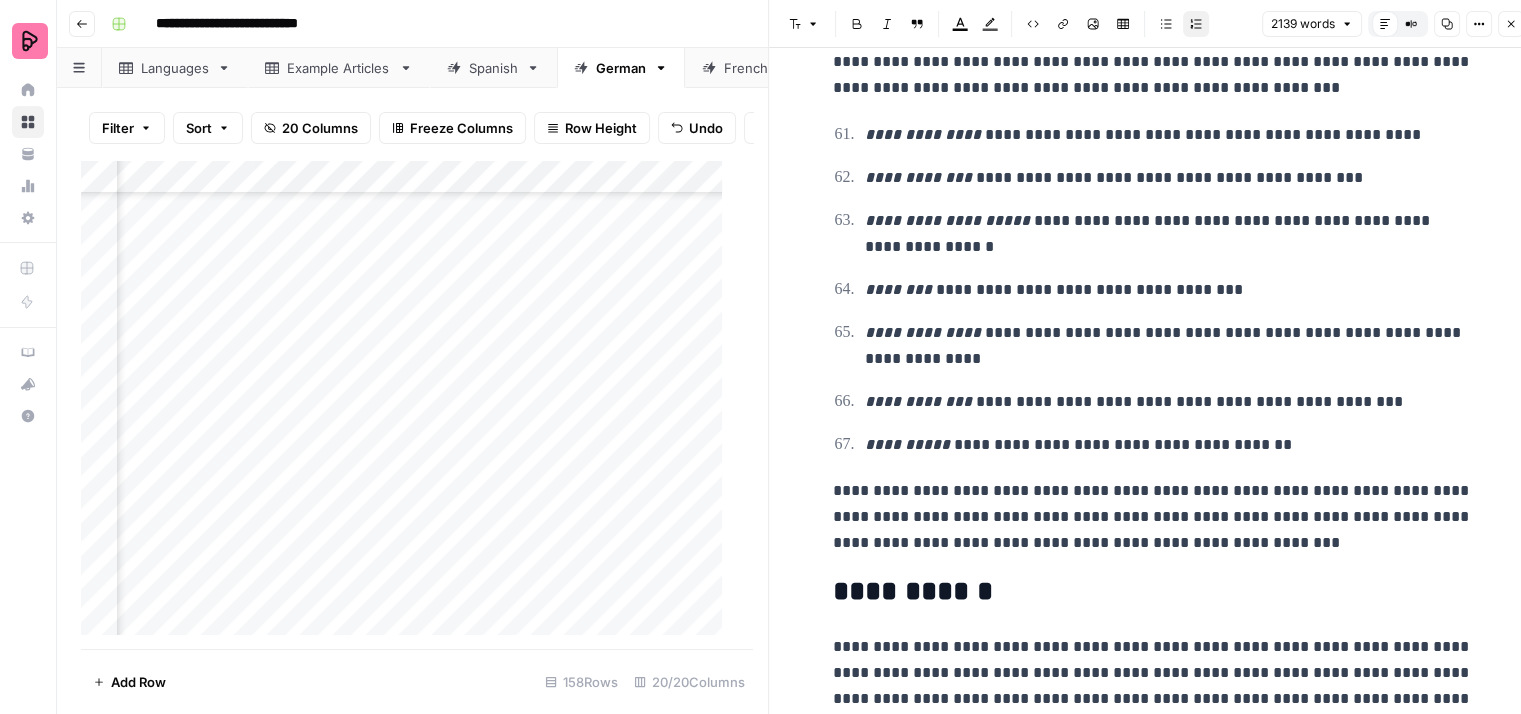 click on "**********" at bounding box center (1169, 346) 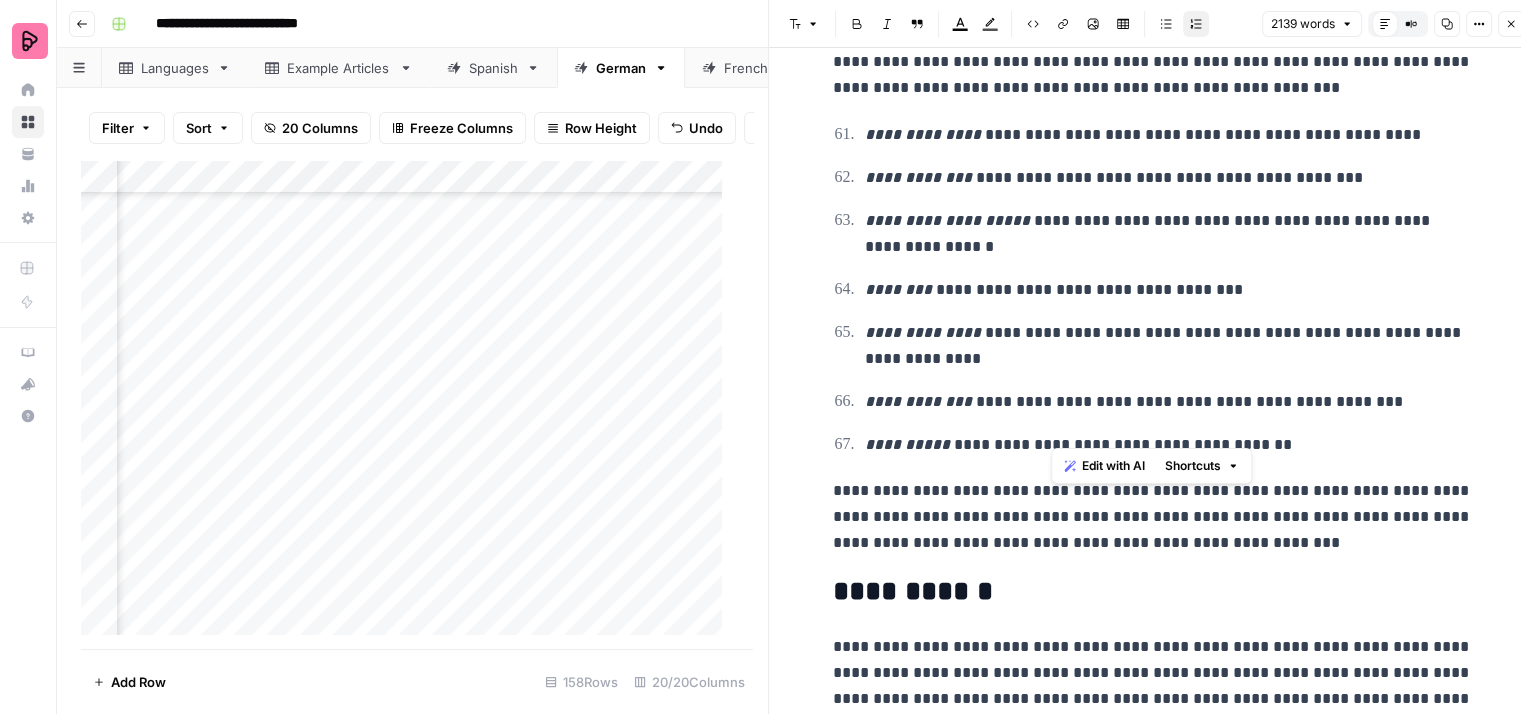 click on "**********" at bounding box center [1169, 445] 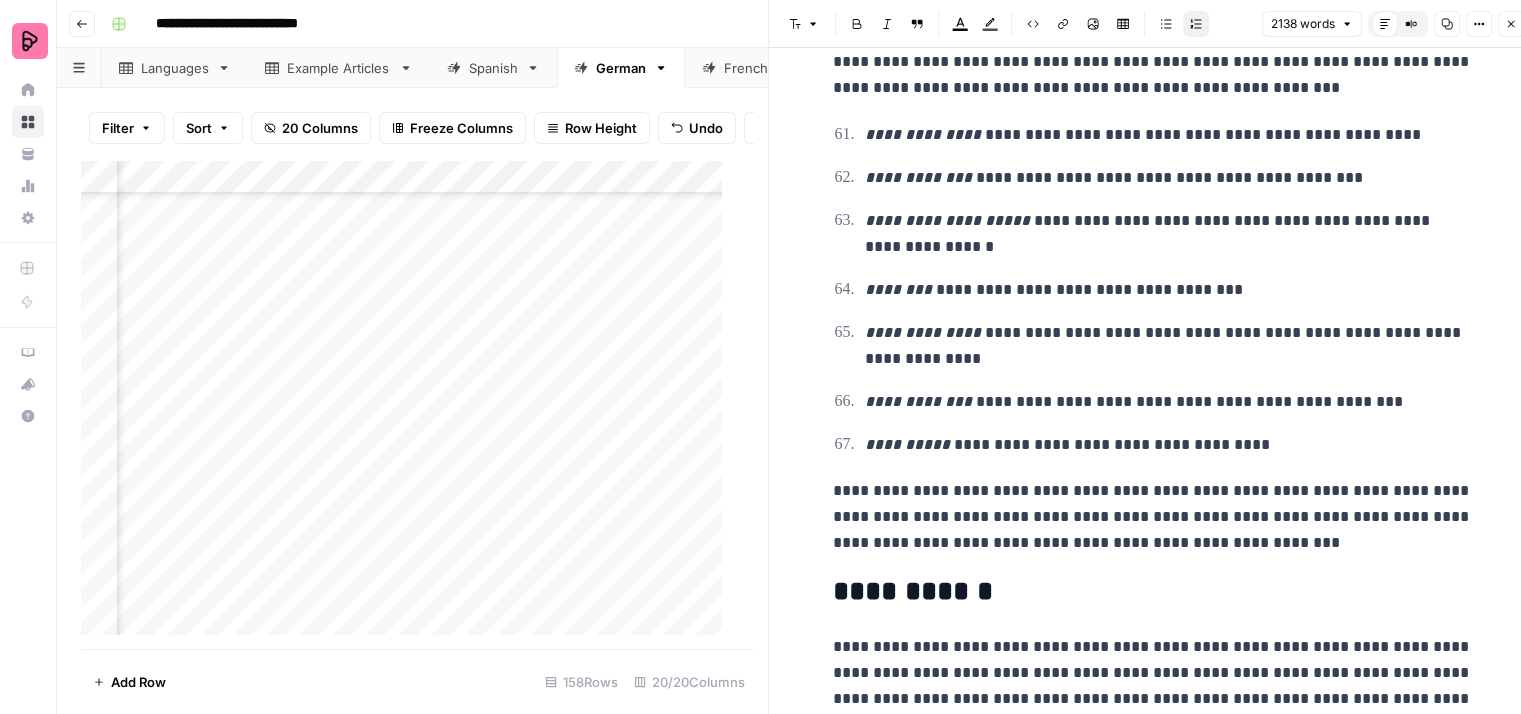 click on "**********" at bounding box center [1169, 445] 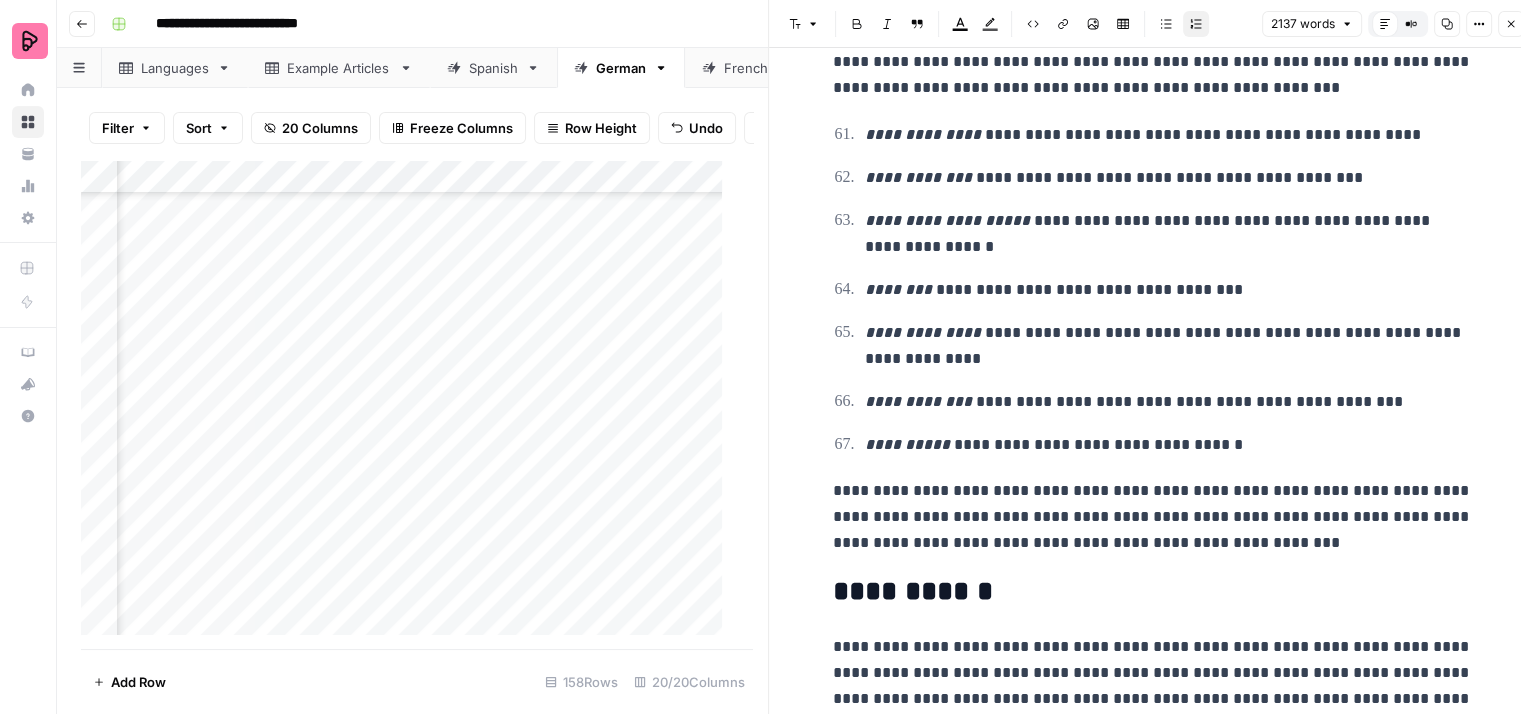 click on "**********" at bounding box center [1169, 445] 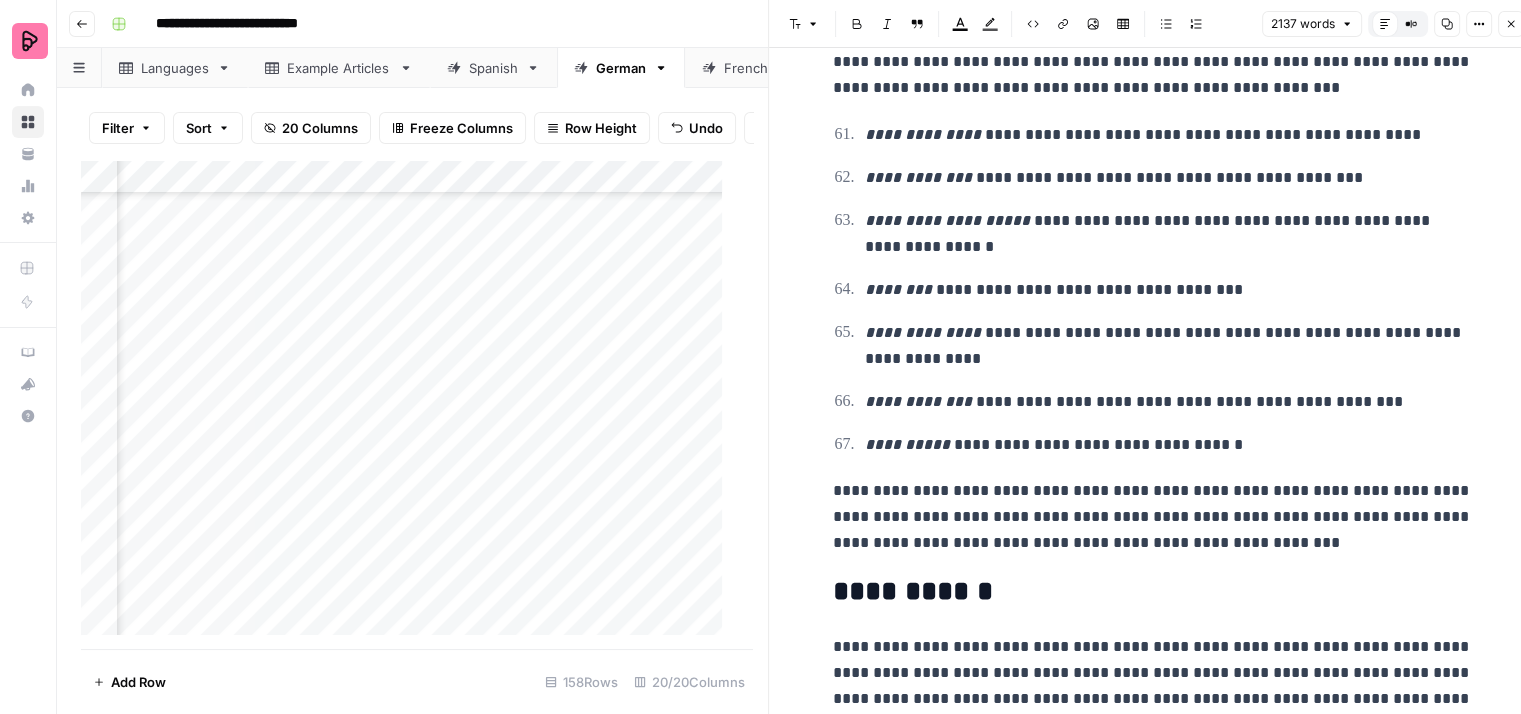 click on "**********" at bounding box center [1153, 517] 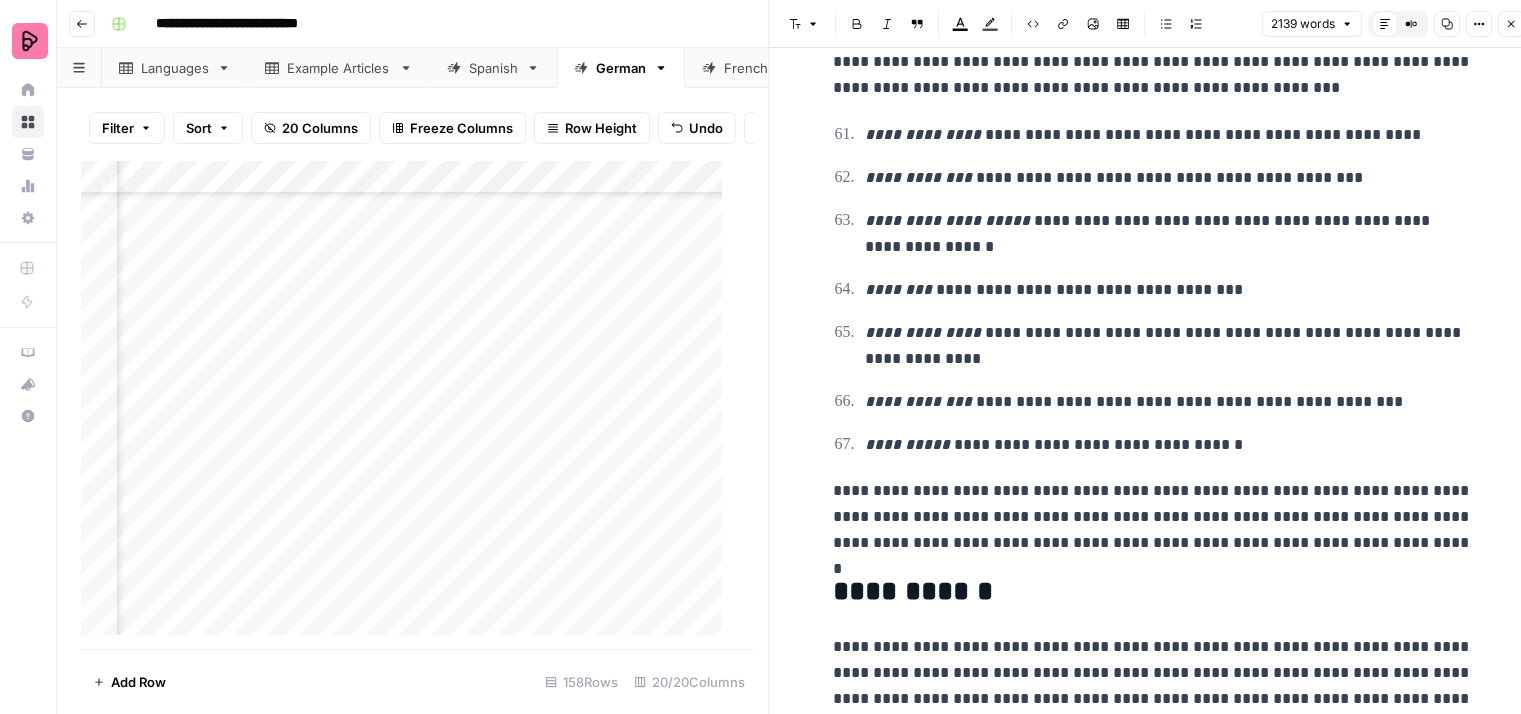 click on "**********" at bounding box center (1153, 517) 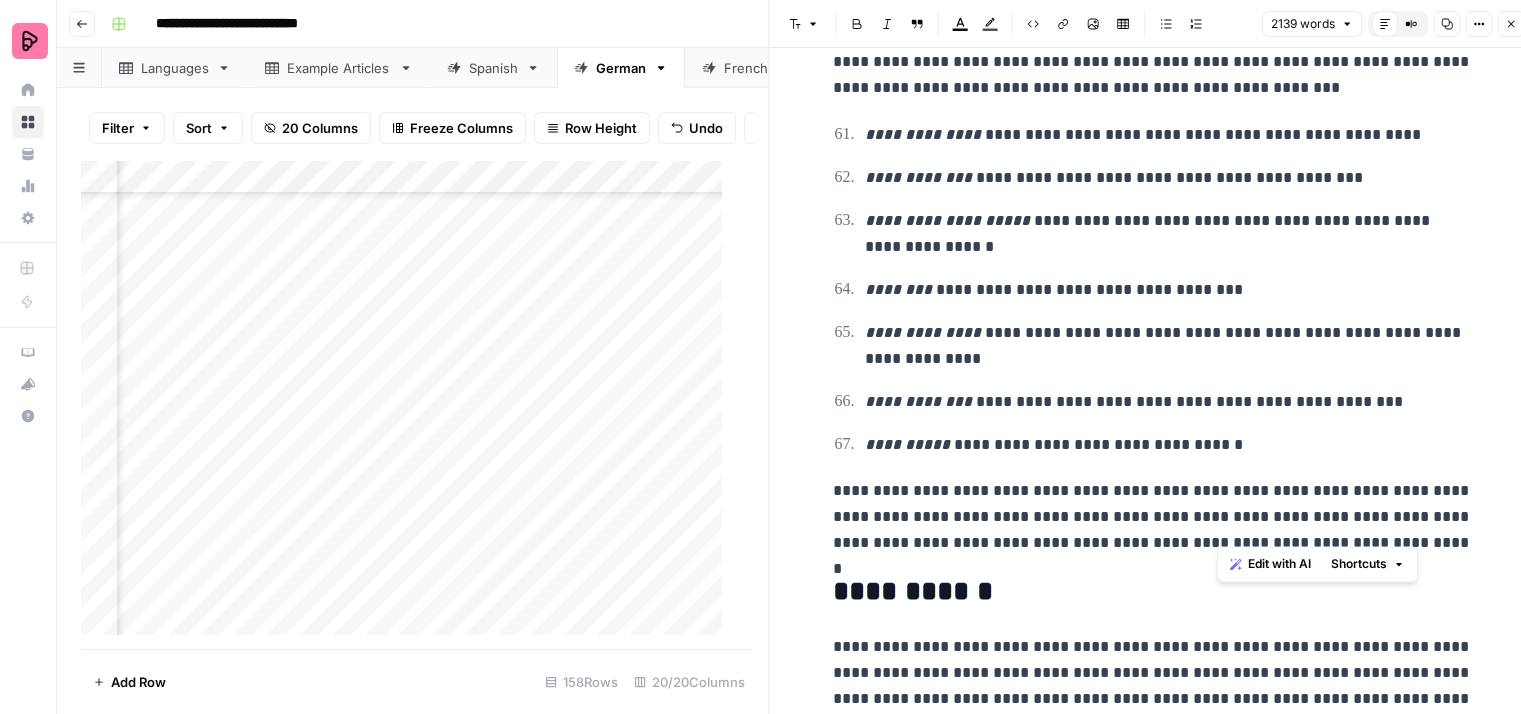 drag, startPoint x: 1408, startPoint y: 529, endPoint x: 1420, endPoint y: 475, distance: 55.31727 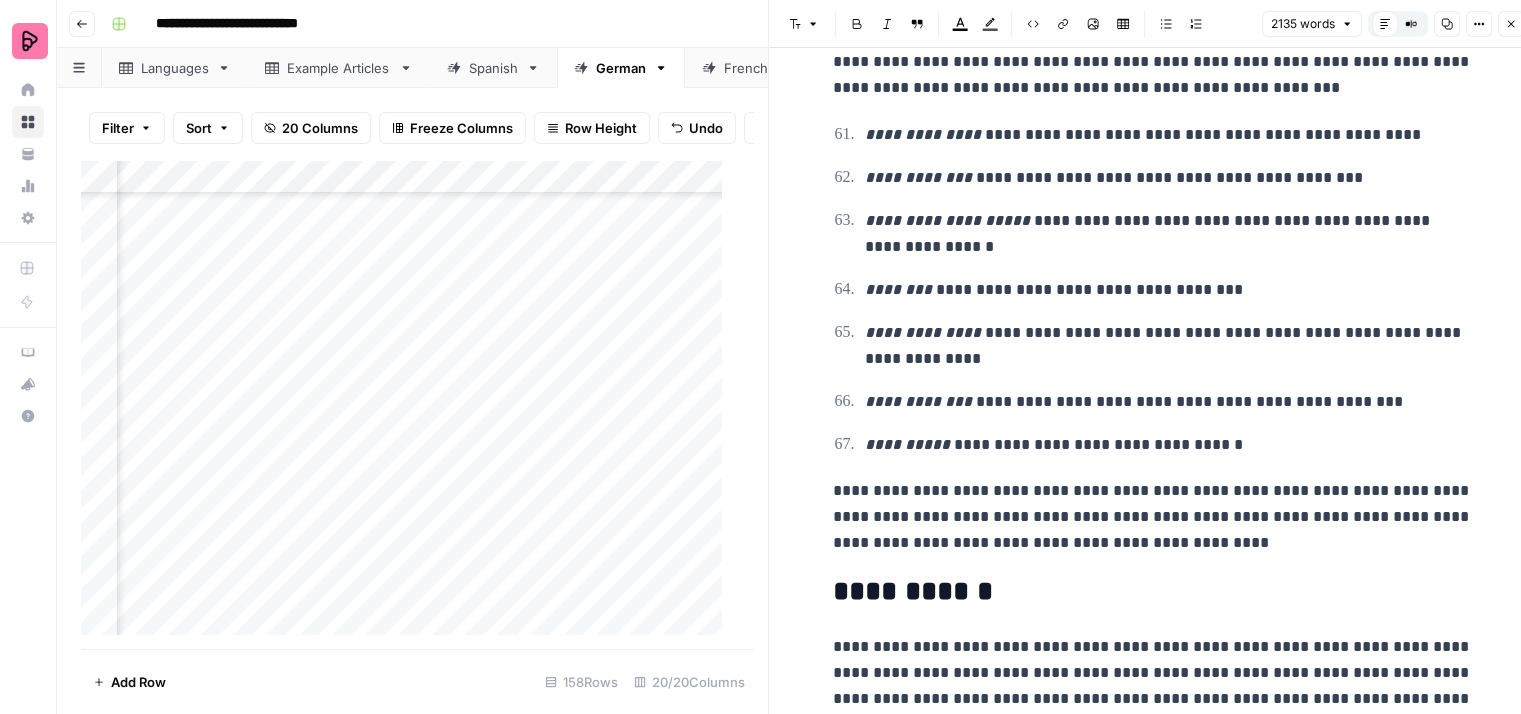 click on "**********" at bounding box center [1153, 517] 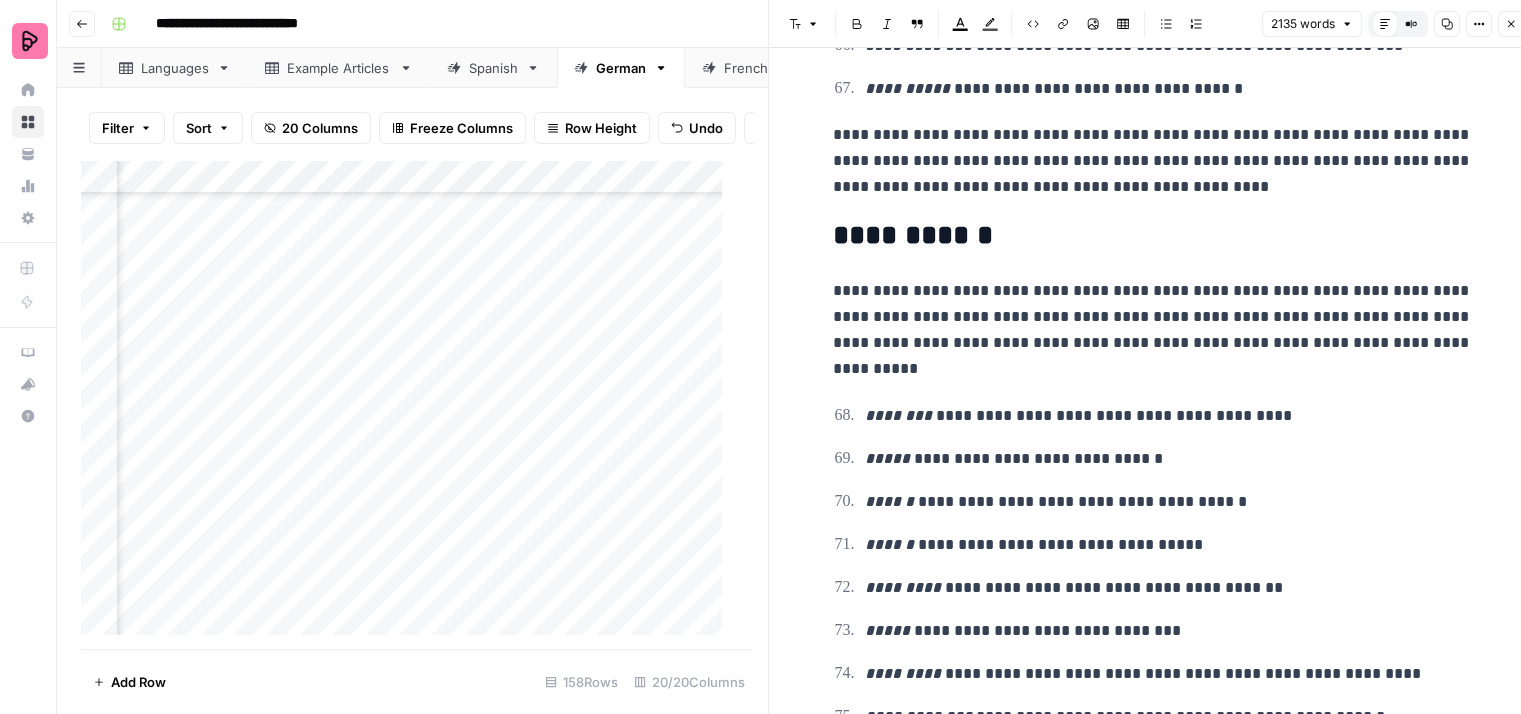 scroll, scrollTop: 7300, scrollLeft: 0, axis: vertical 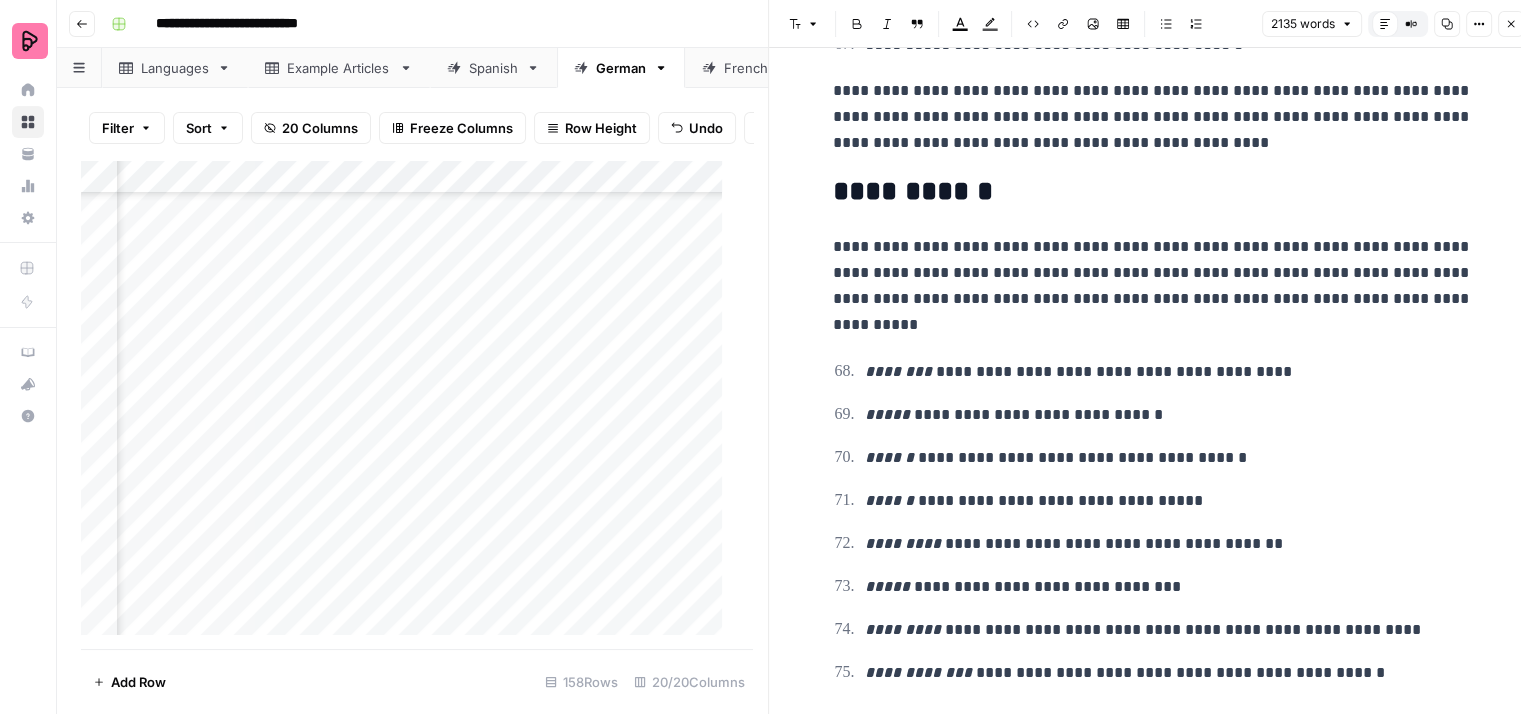 click on "**********" at bounding box center [1153, 286] 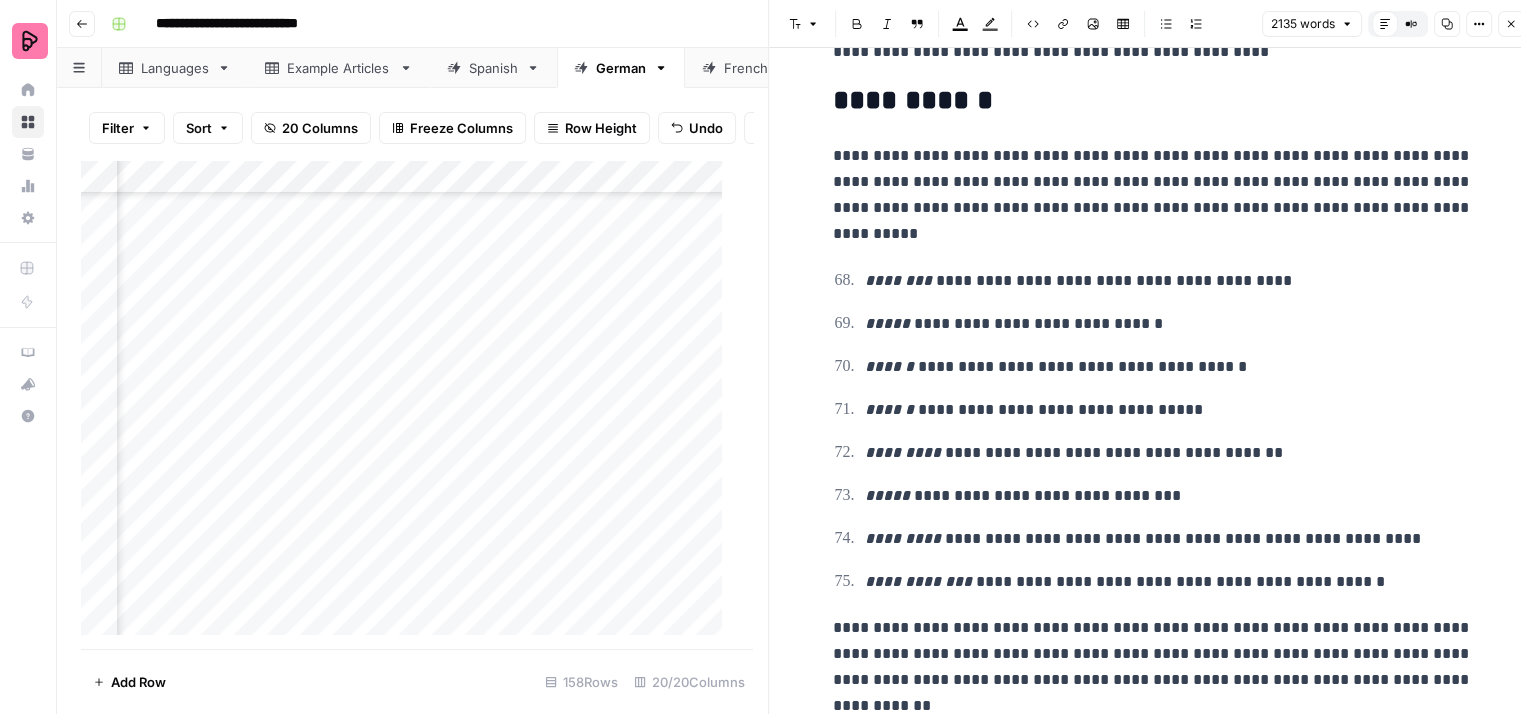scroll, scrollTop: 7500, scrollLeft: 0, axis: vertical 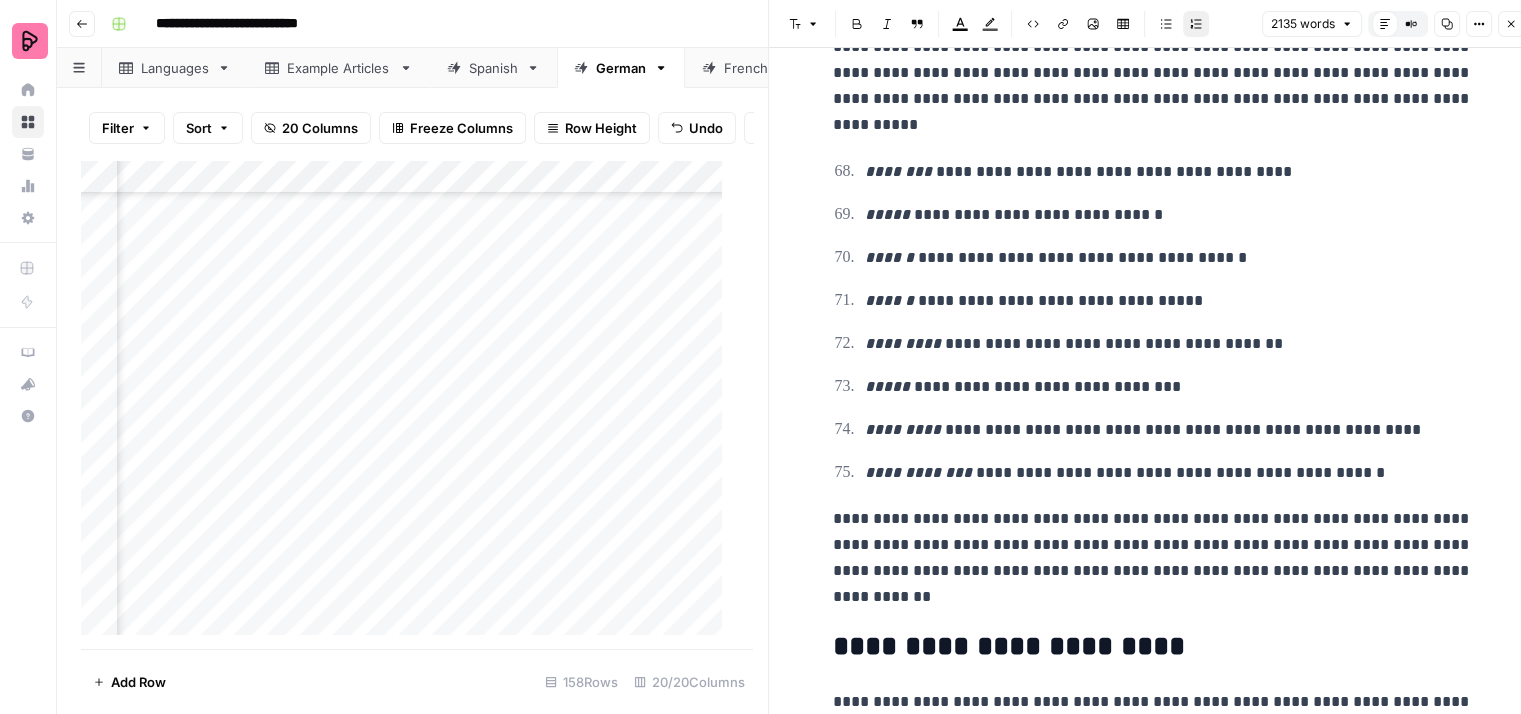 click on "**********" at bounding box center [1169, 301] 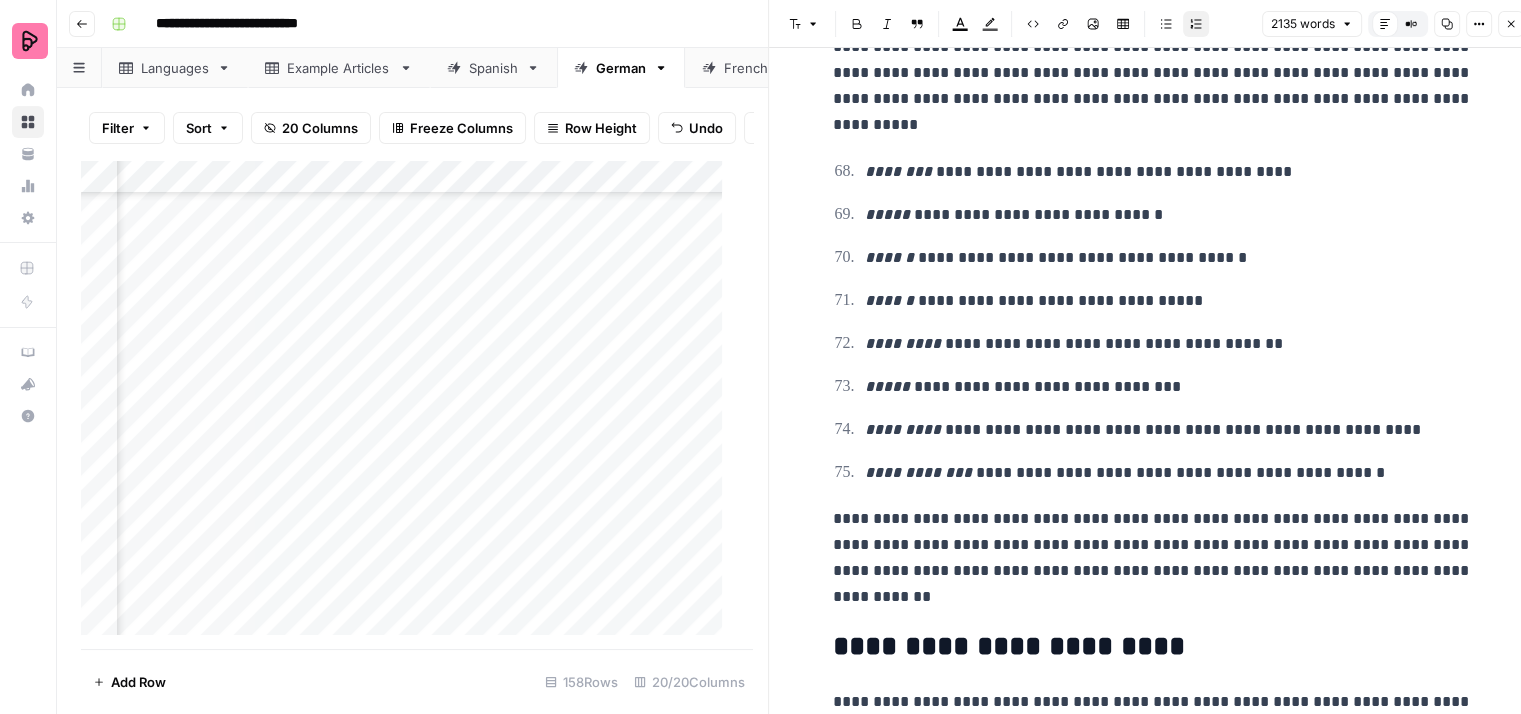 click on "**********" at bounding box center (1169, 473) 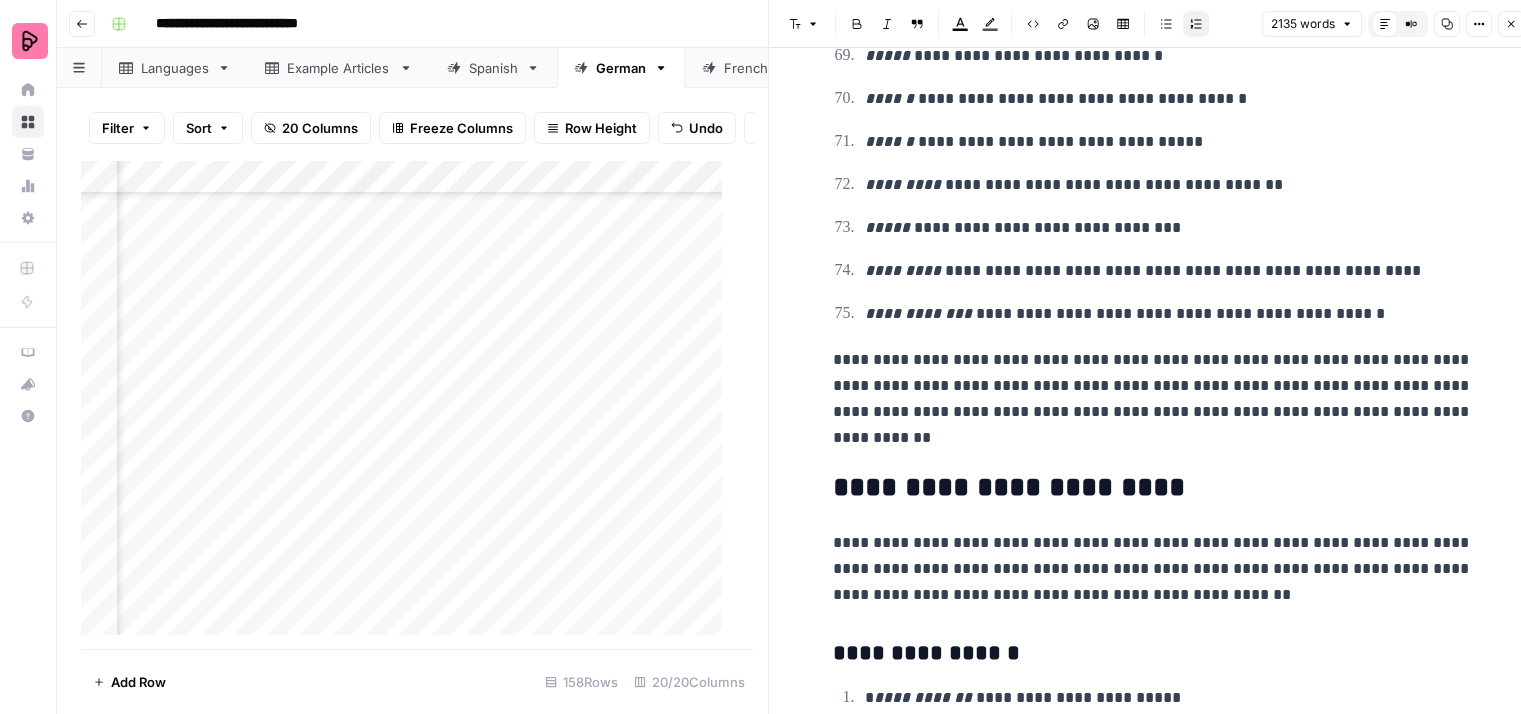 scroll, scrollTop: 7700, scrollLeft: 0, axis: vertical 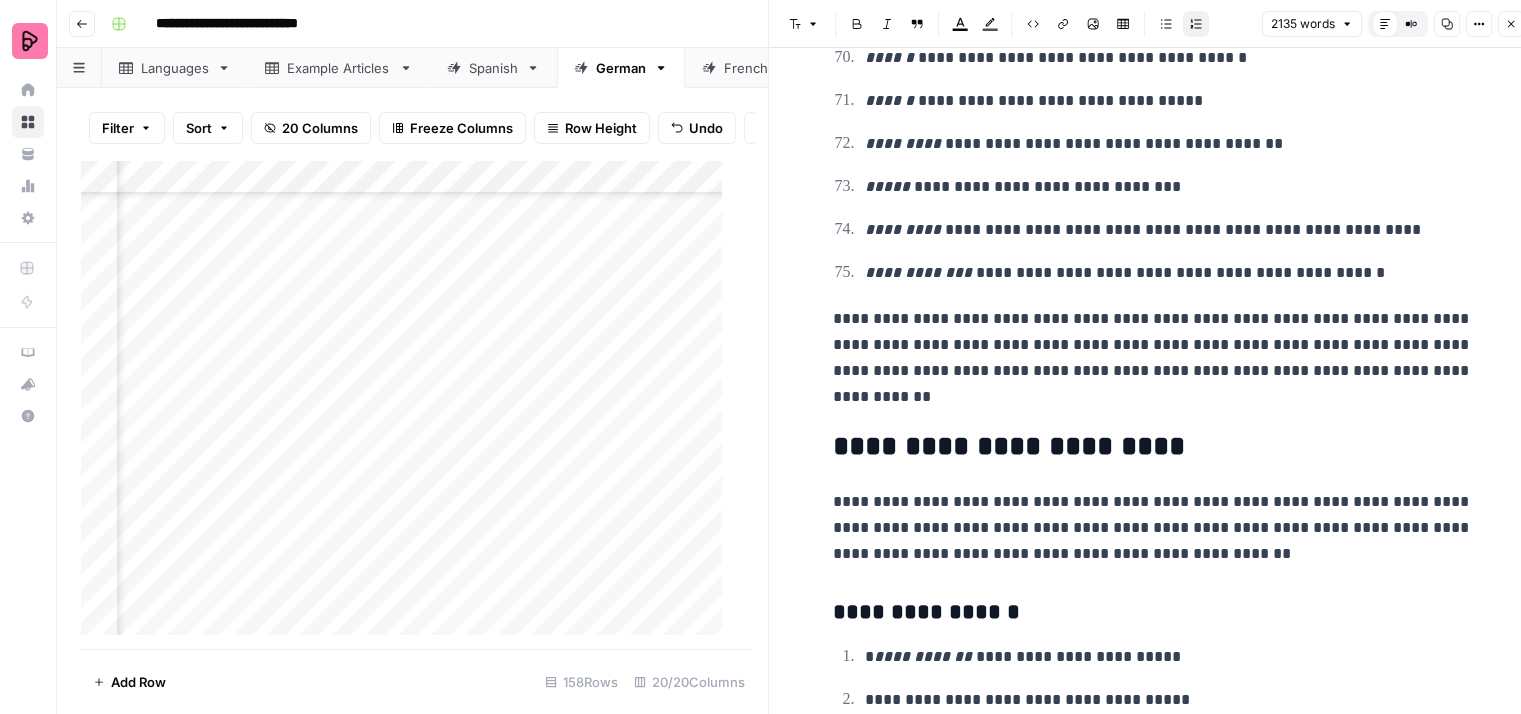 click on "**********" at bounding box center [1153, 358] 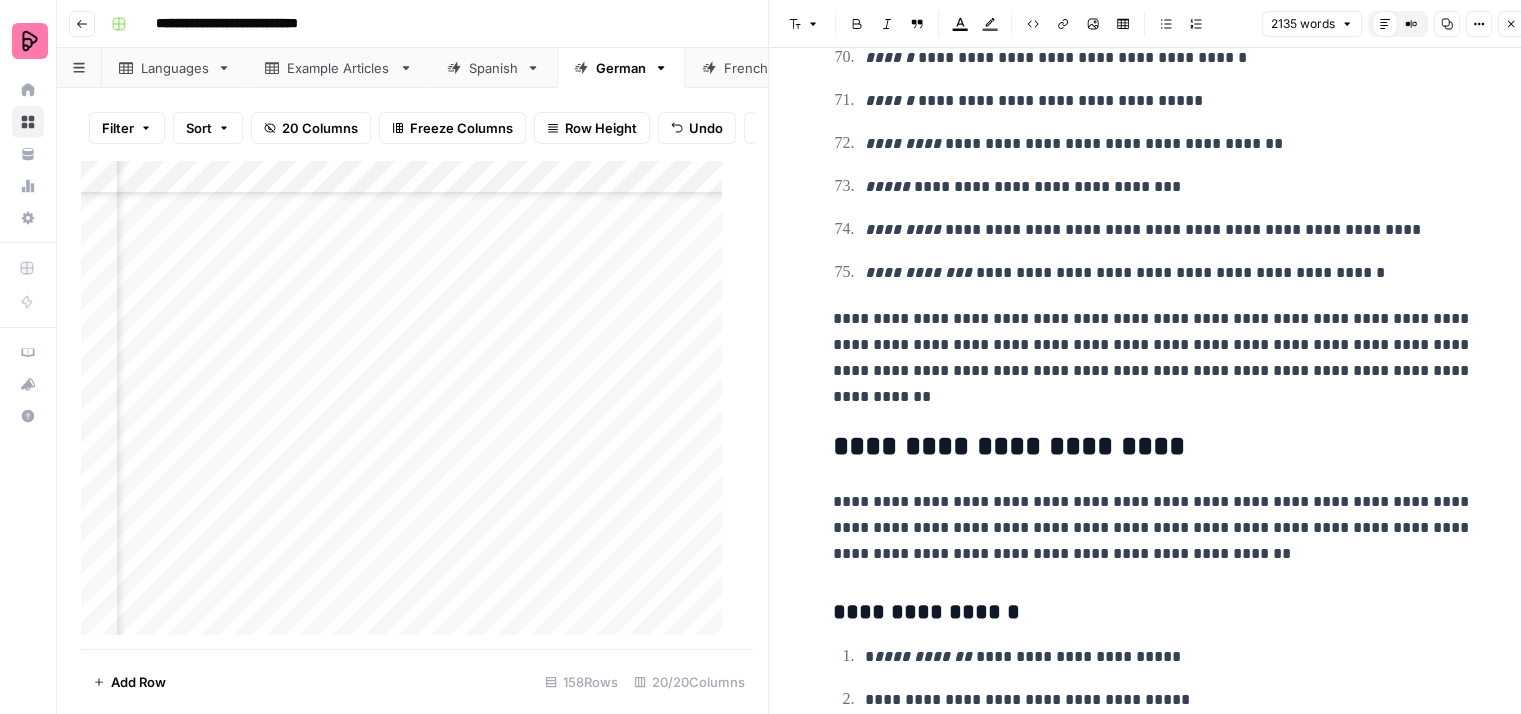 click on "**********" at bounding box center [1153, 358] 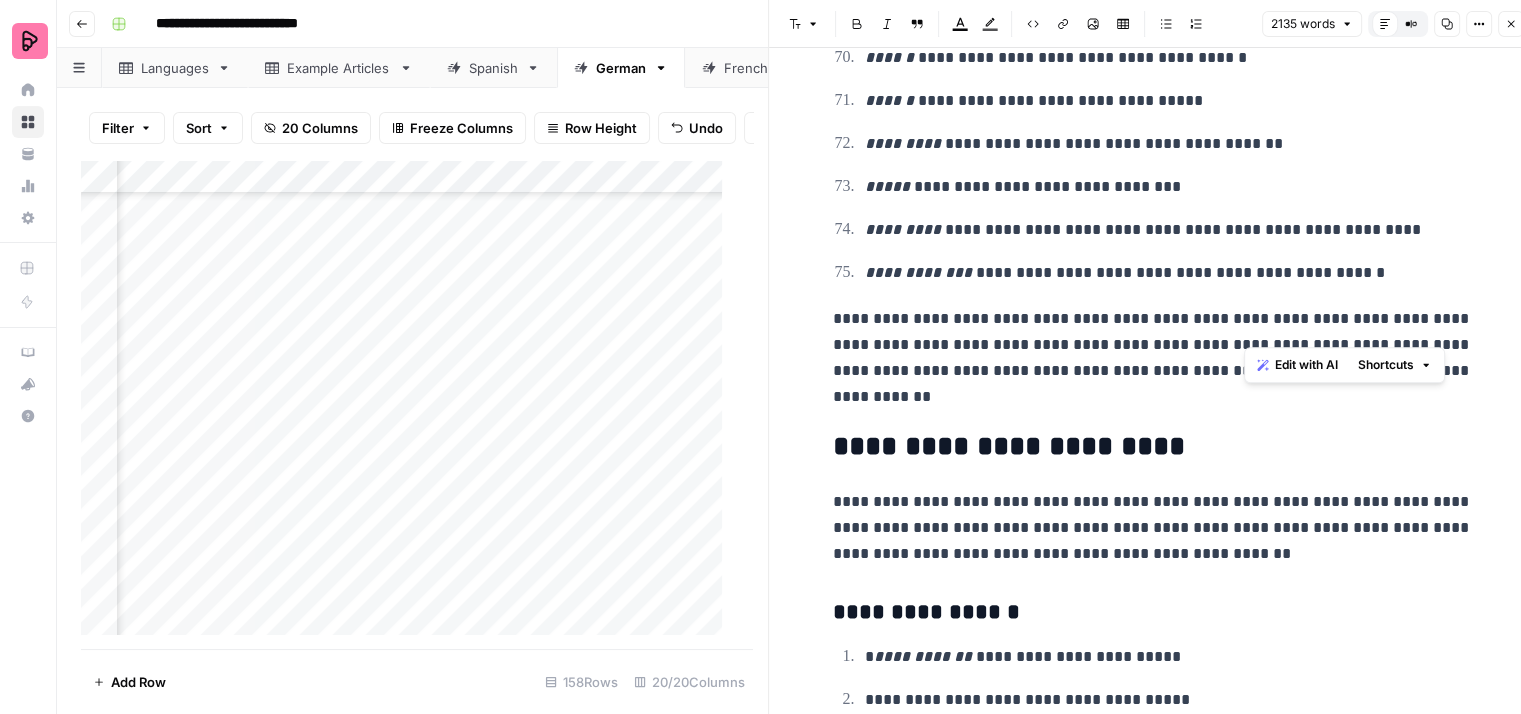 click on "**********" at bounding box center [1153, 358] 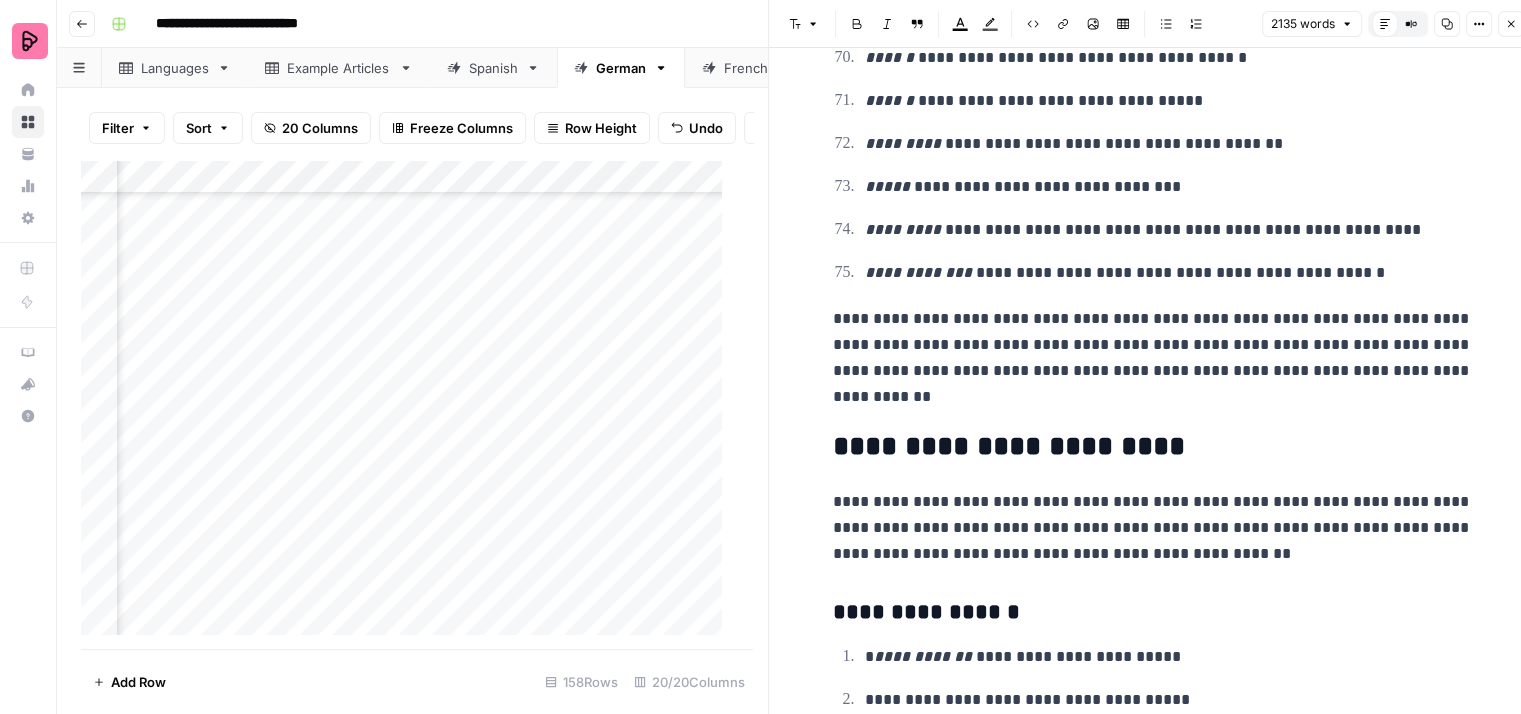 click on "**********" at bounding box center [1153, 358] 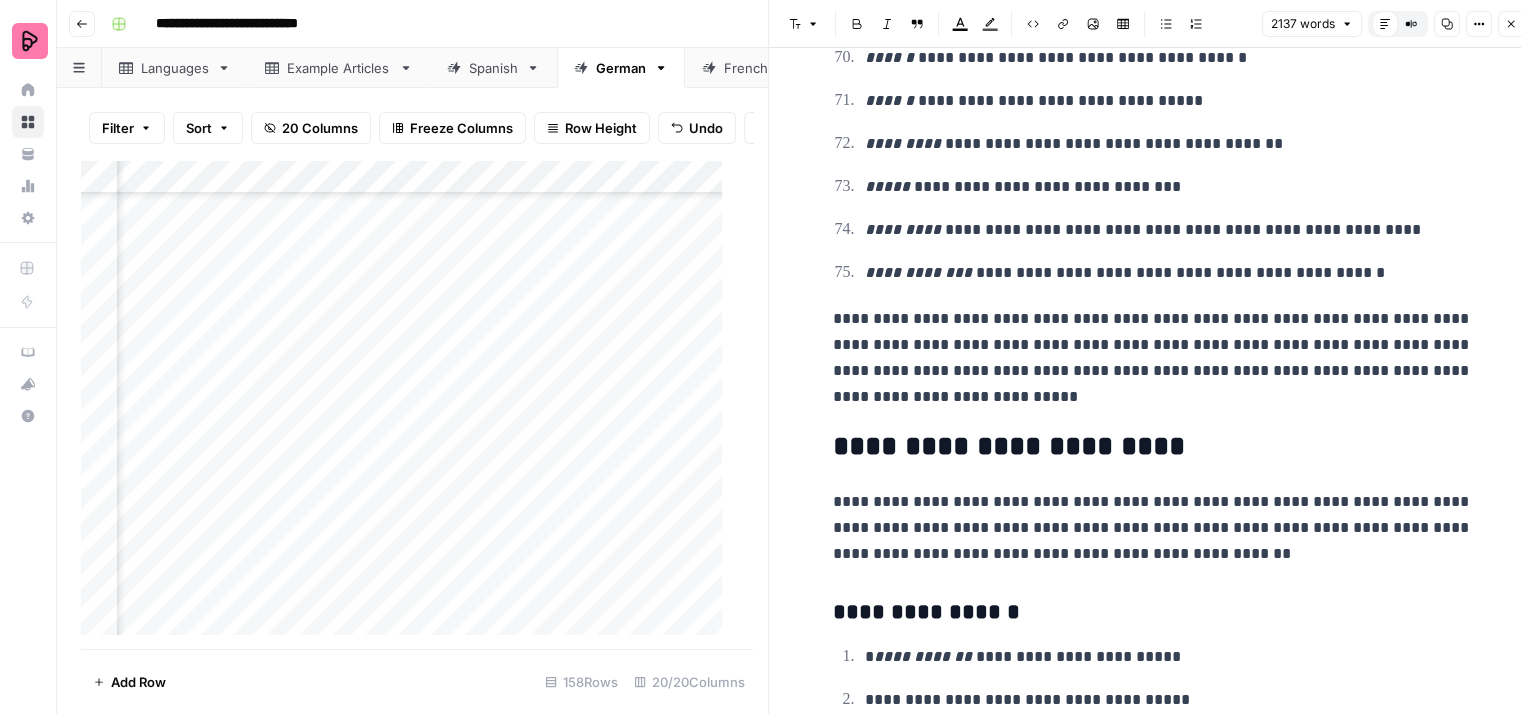 click on "**********" at bounding box center (1153, 358) 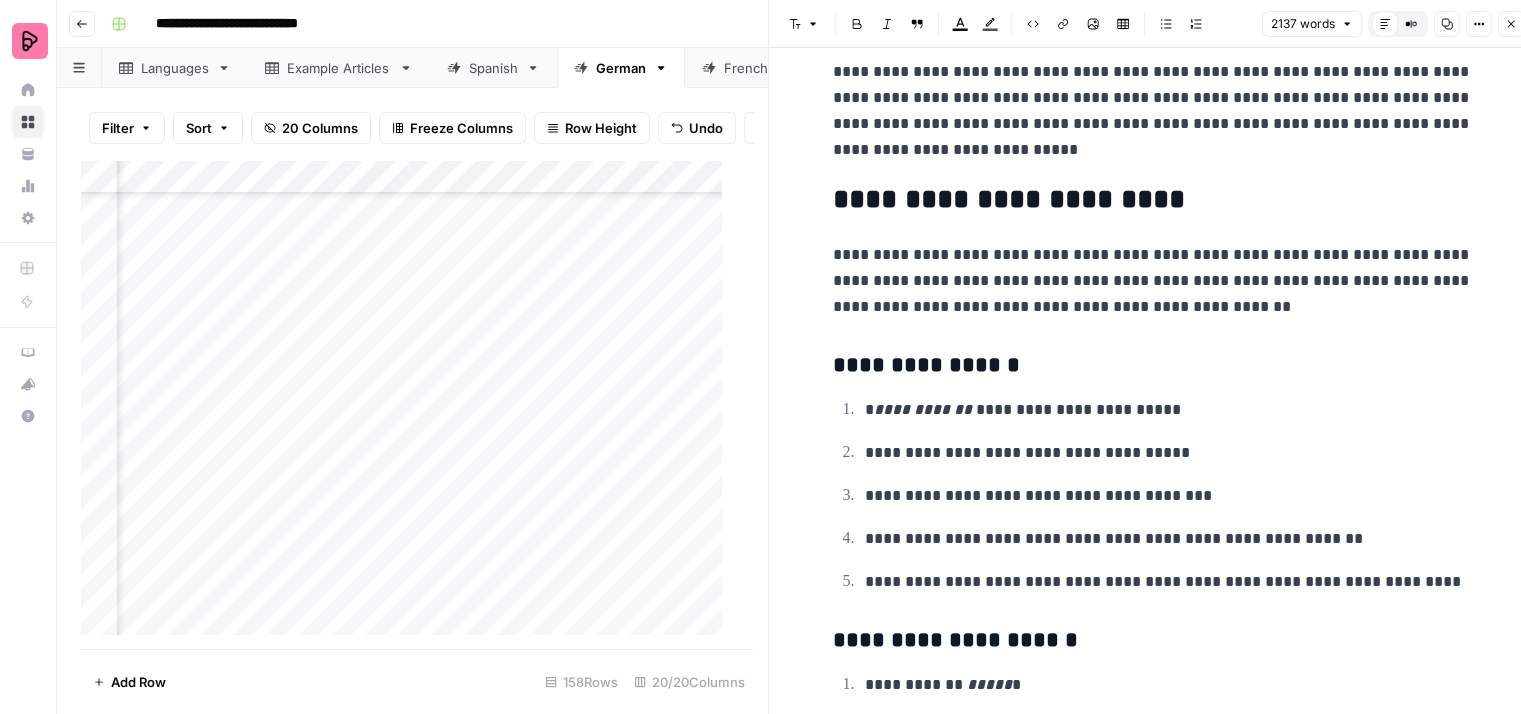 scroll, scrollTop: 8000, scrollLeft: 0, axis: vertical 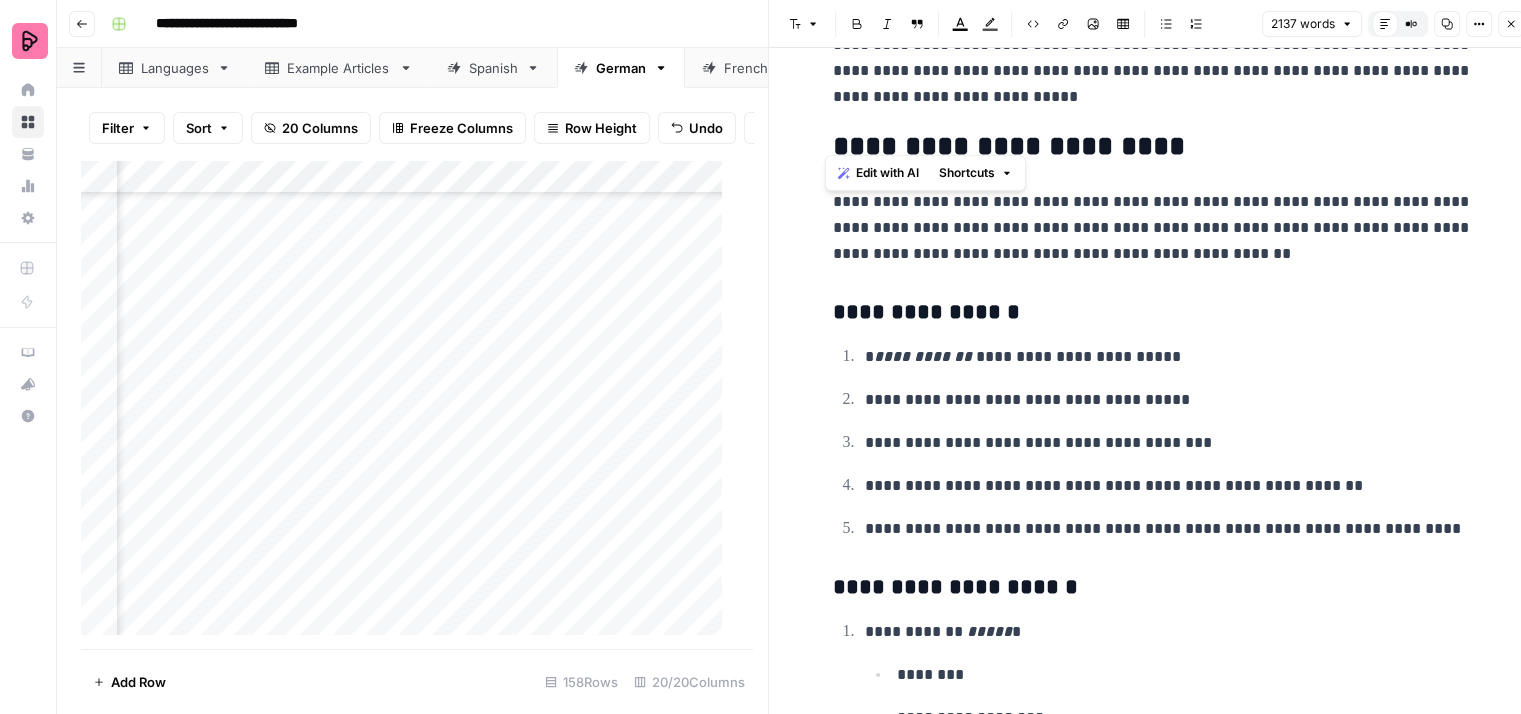 drag, startPoint x: 1164, startPoint y: 134, endPoint x: 820, endPoint y: 135, distance: 344.00146 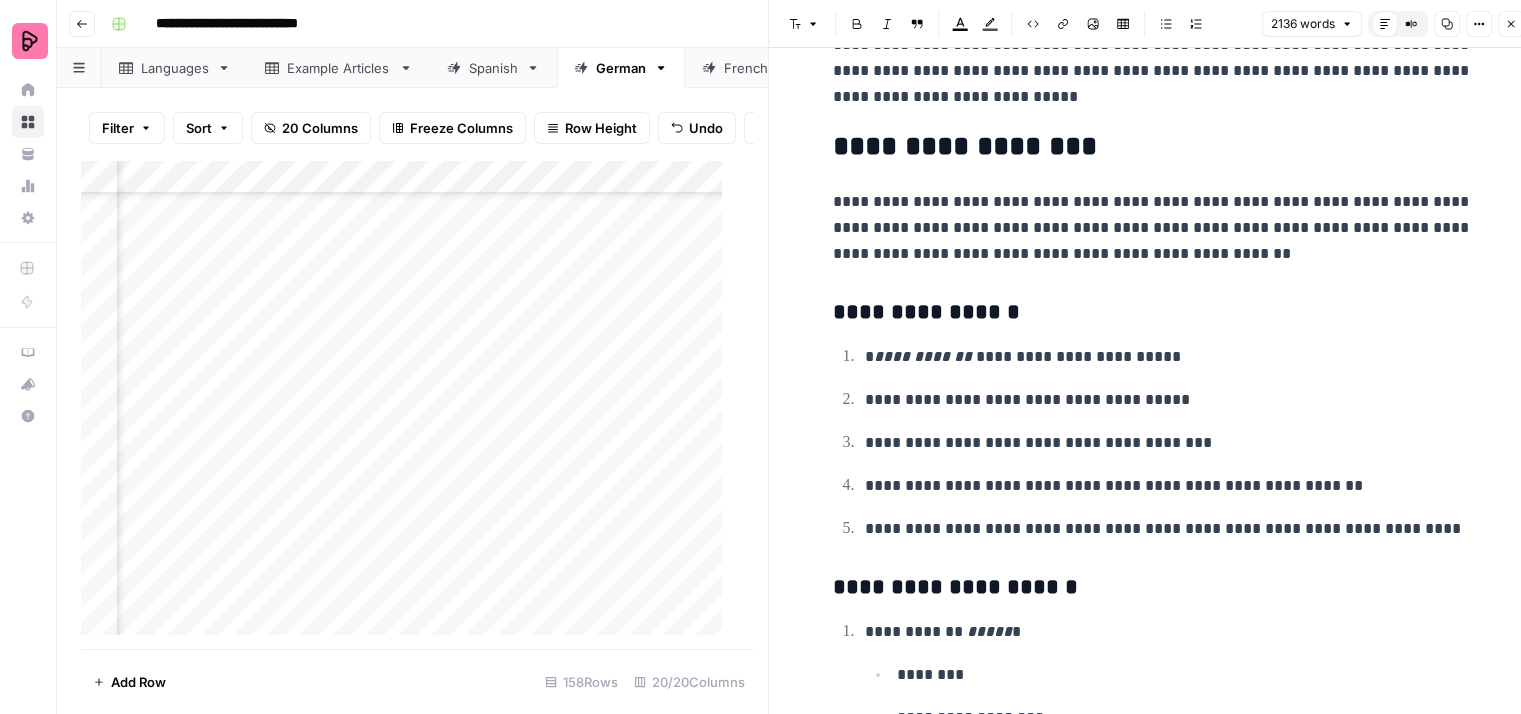 click on "**********" at bounding box center (1153, 228) 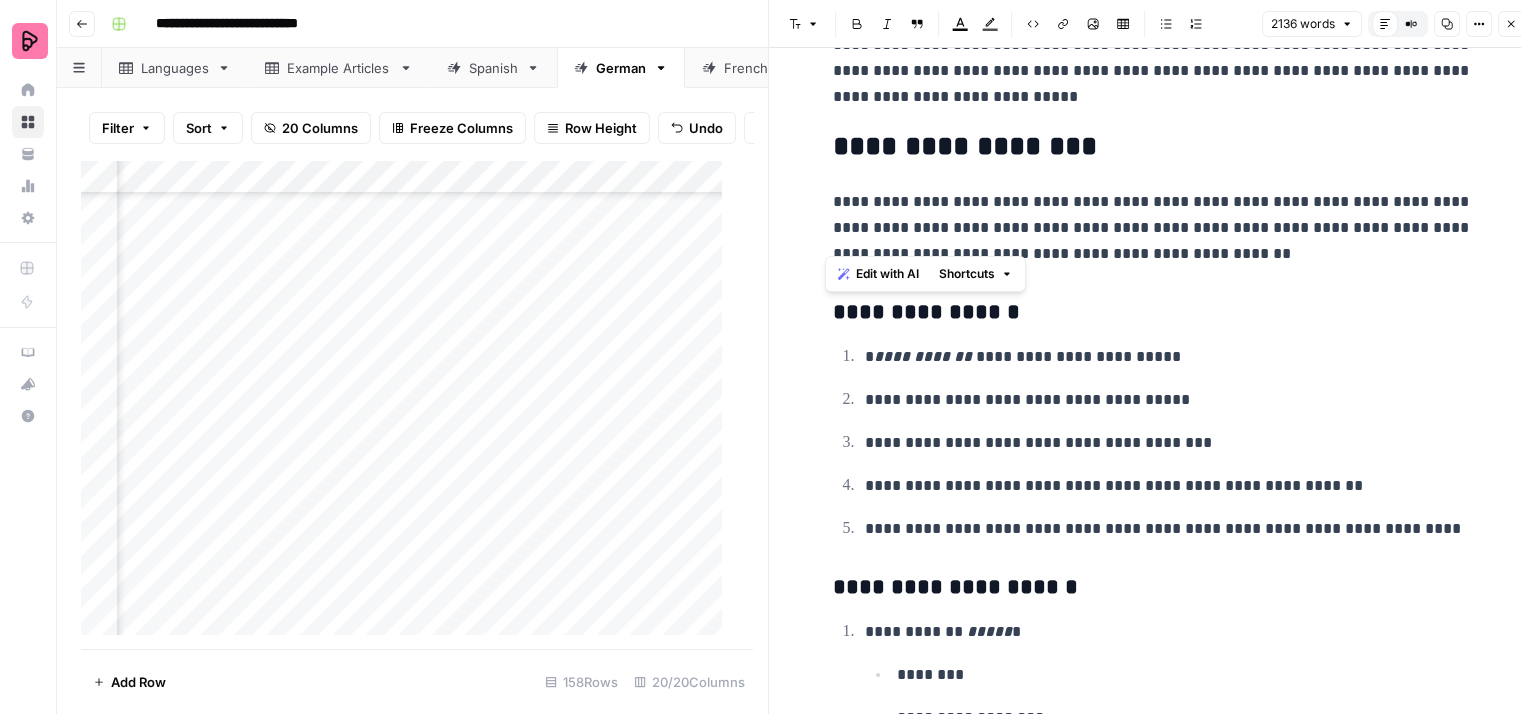 drag, startPoint x: 1200, startPoint y: 240, endPoint x: 821, endPoint y: 186, distance: 382.82764 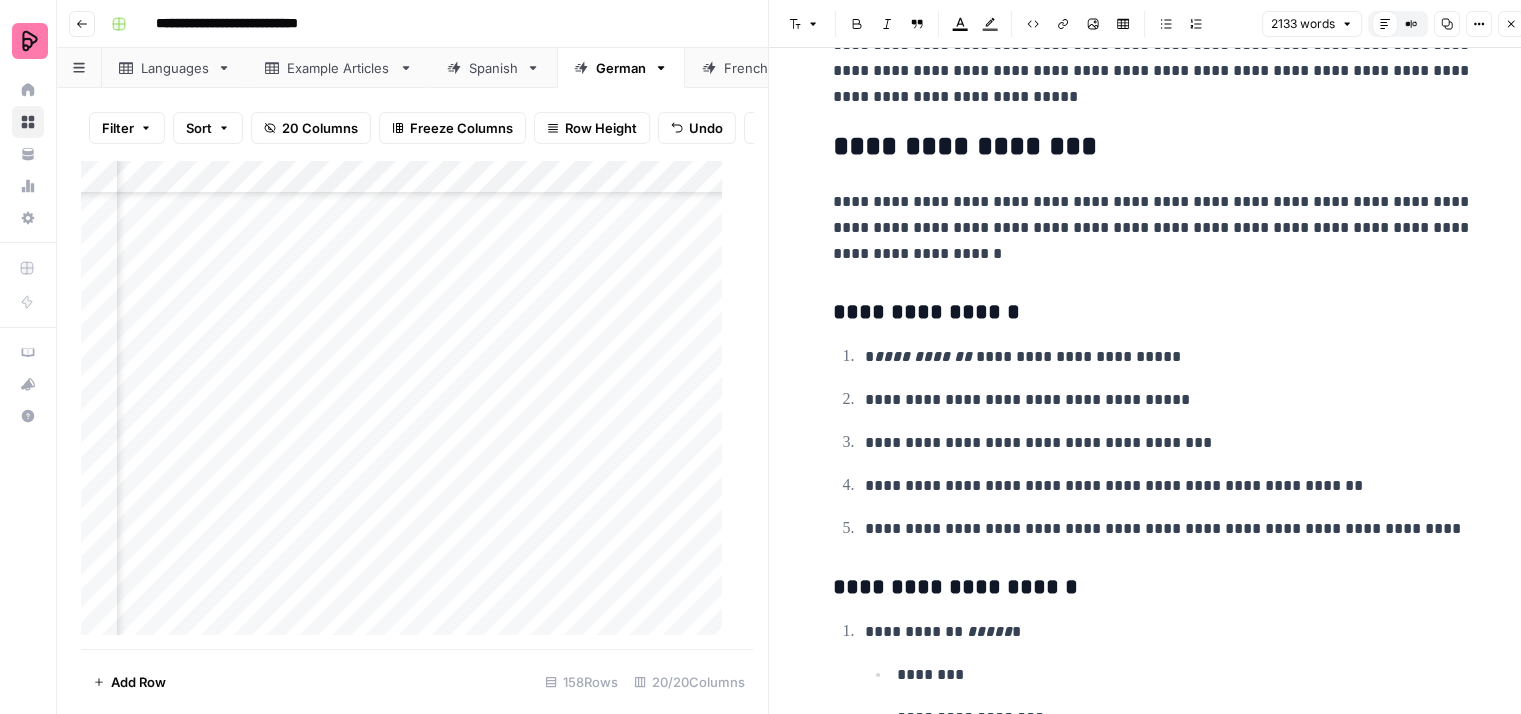 click on "**********" at bounding box center [1153, -2603] 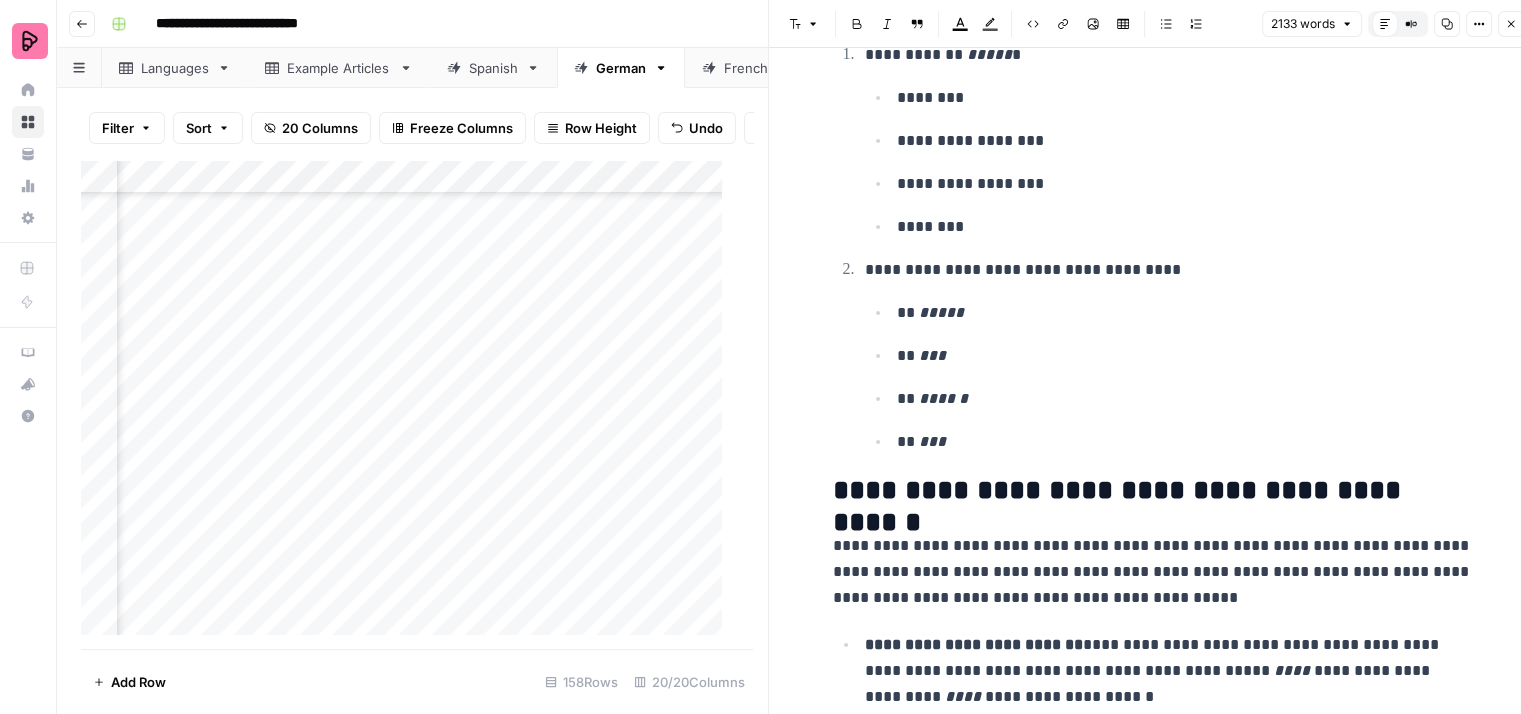 scroll, scrollTop: 8600, scrollLeft: 0, axis: vertical 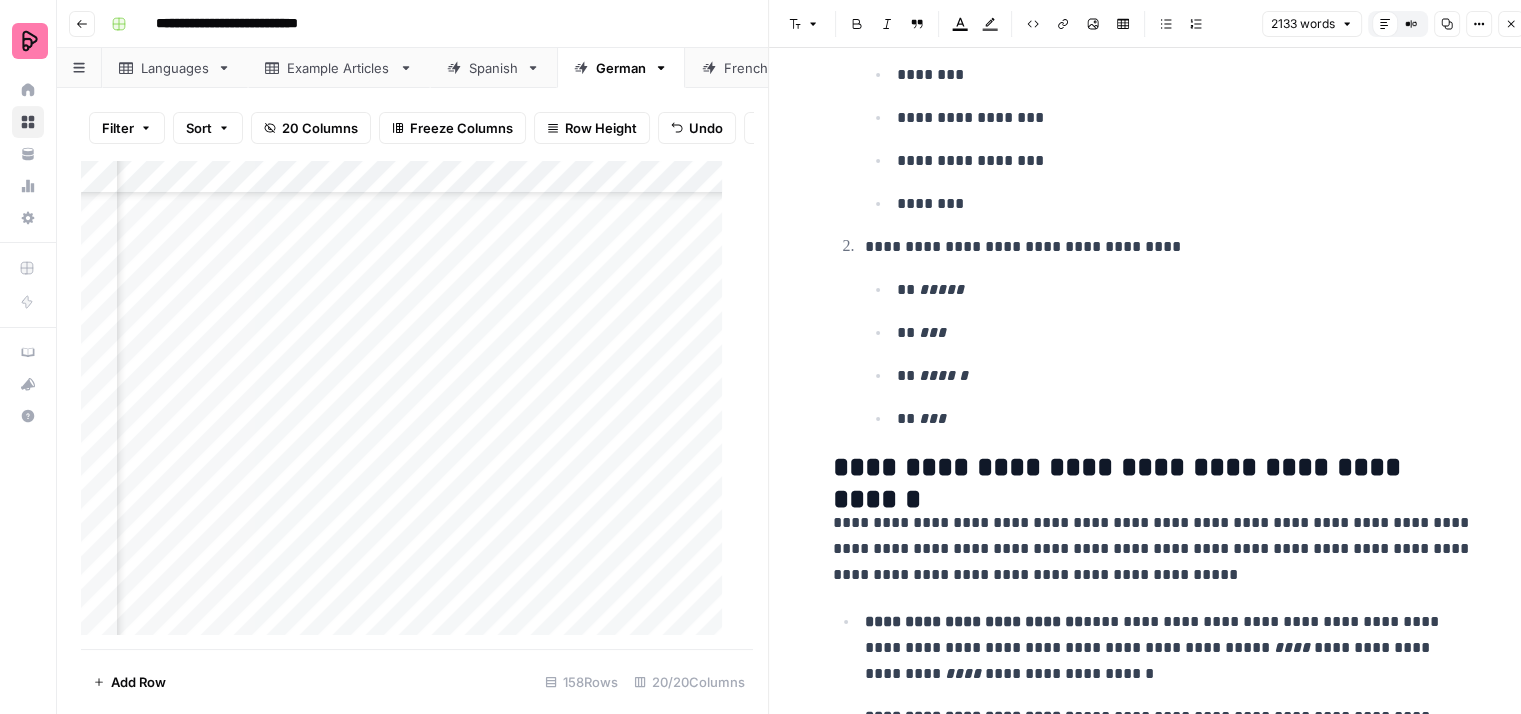 click on "** *****" at bounding box center (1185, 290) 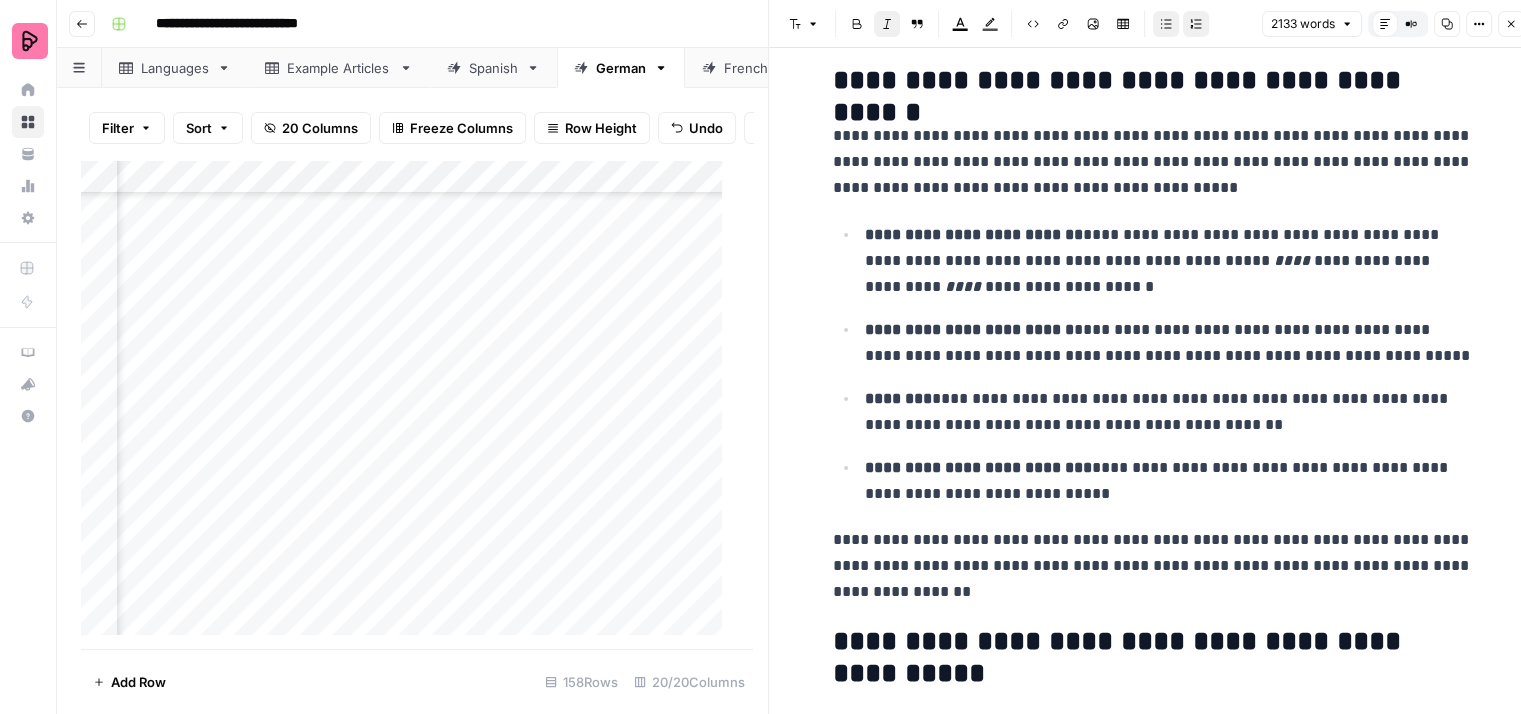 scroll, scrollTop: 9000, scrollLeft: 0, axis: vertical 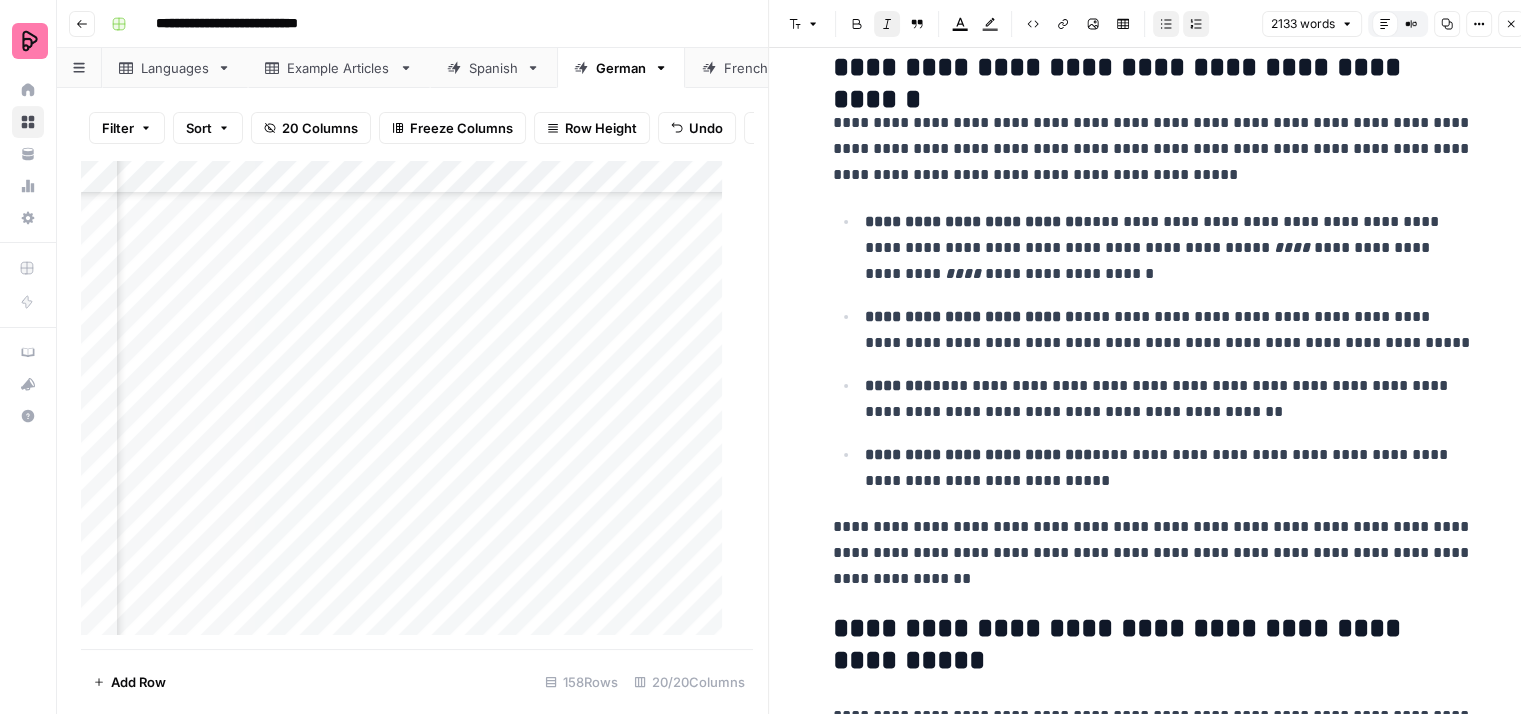 click on "**********" at bounding box center (1153, 149) 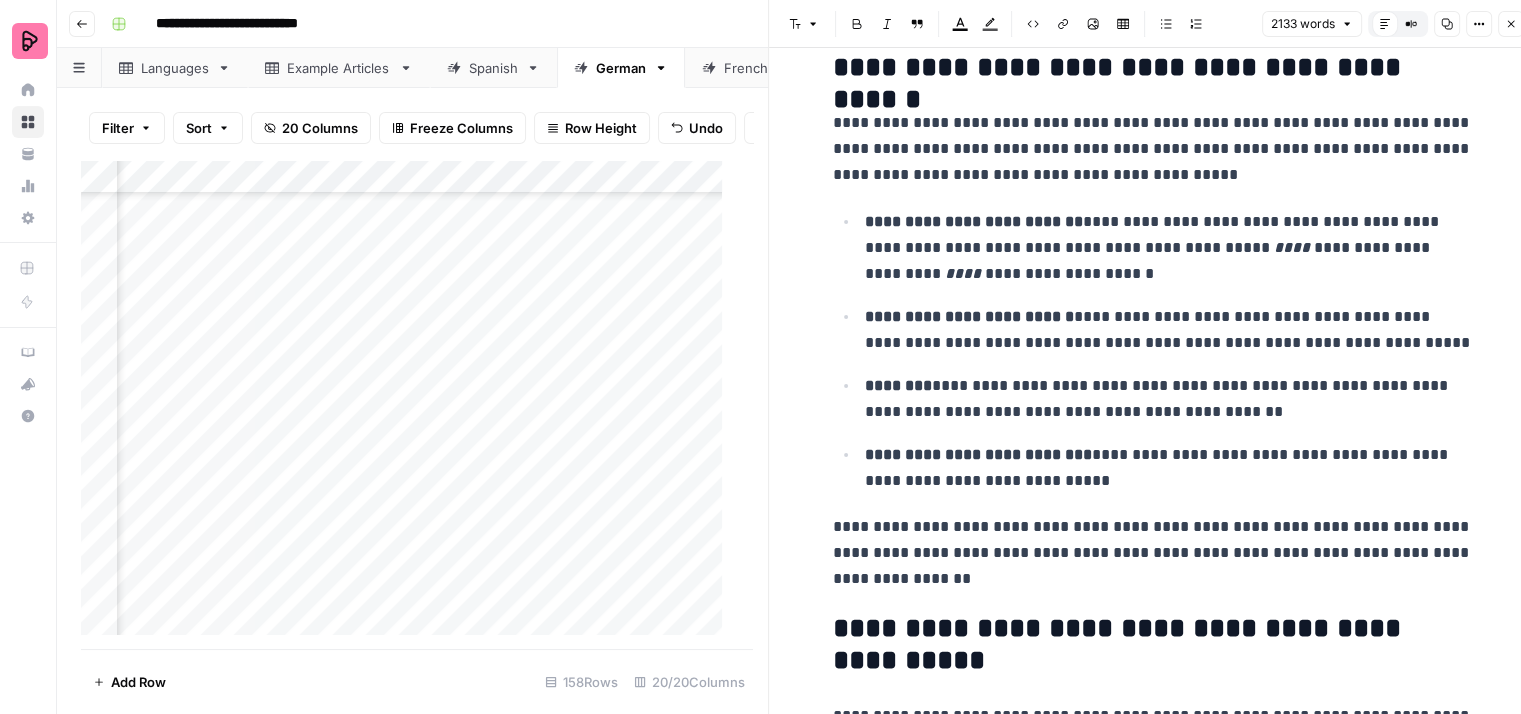 click on "**********" at bounding box center (1153, 149) 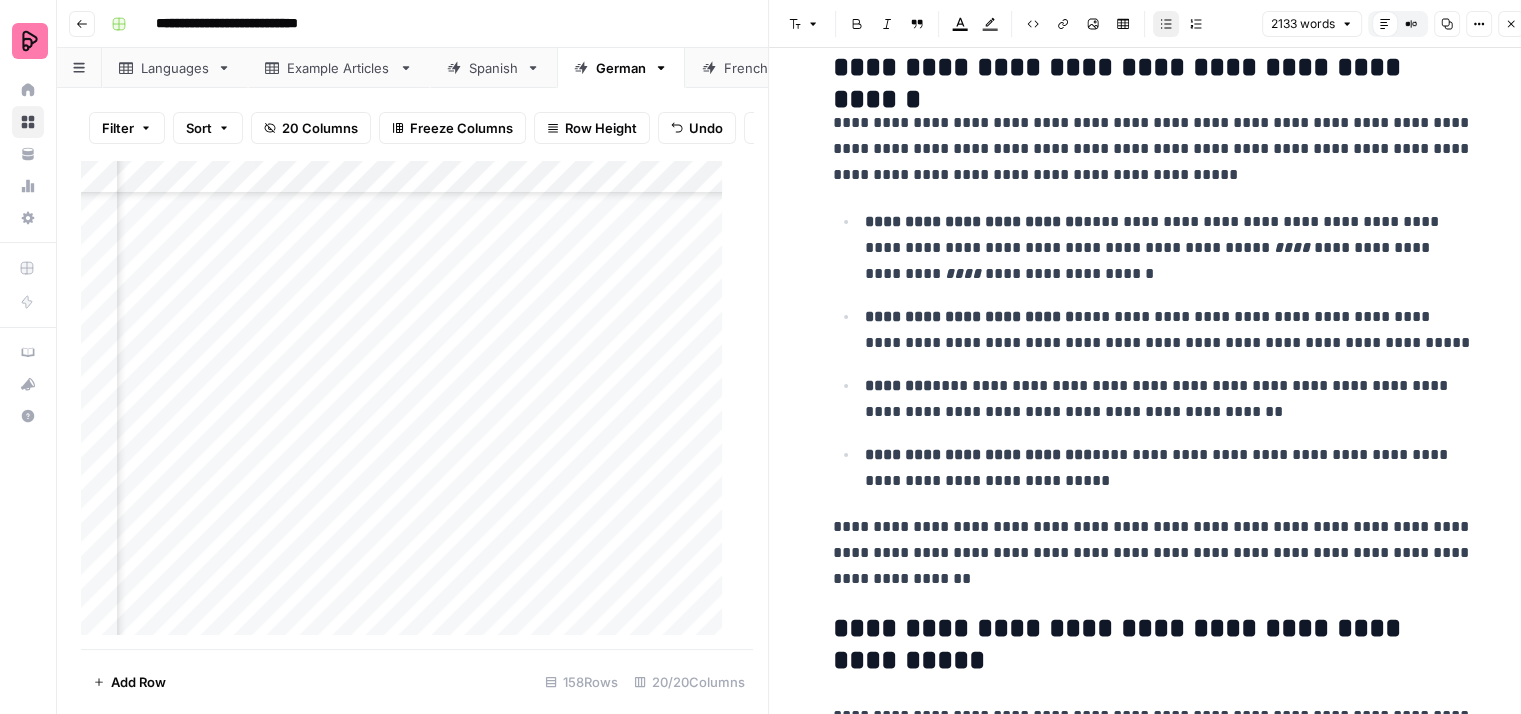 click on "**********" at bounding box center (1169, 248) 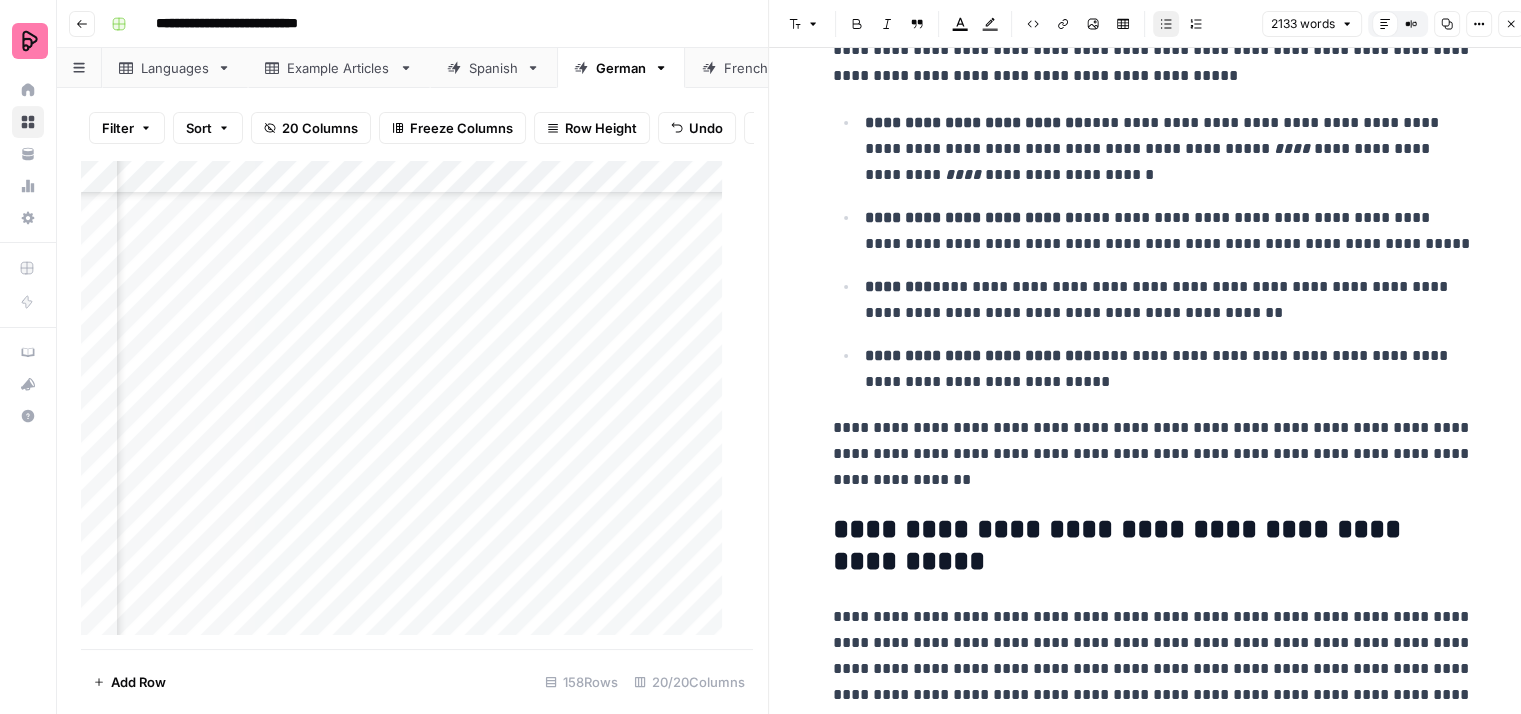 scroll, scrollTop: 9100, scrollLeft: 0, axis: vertical 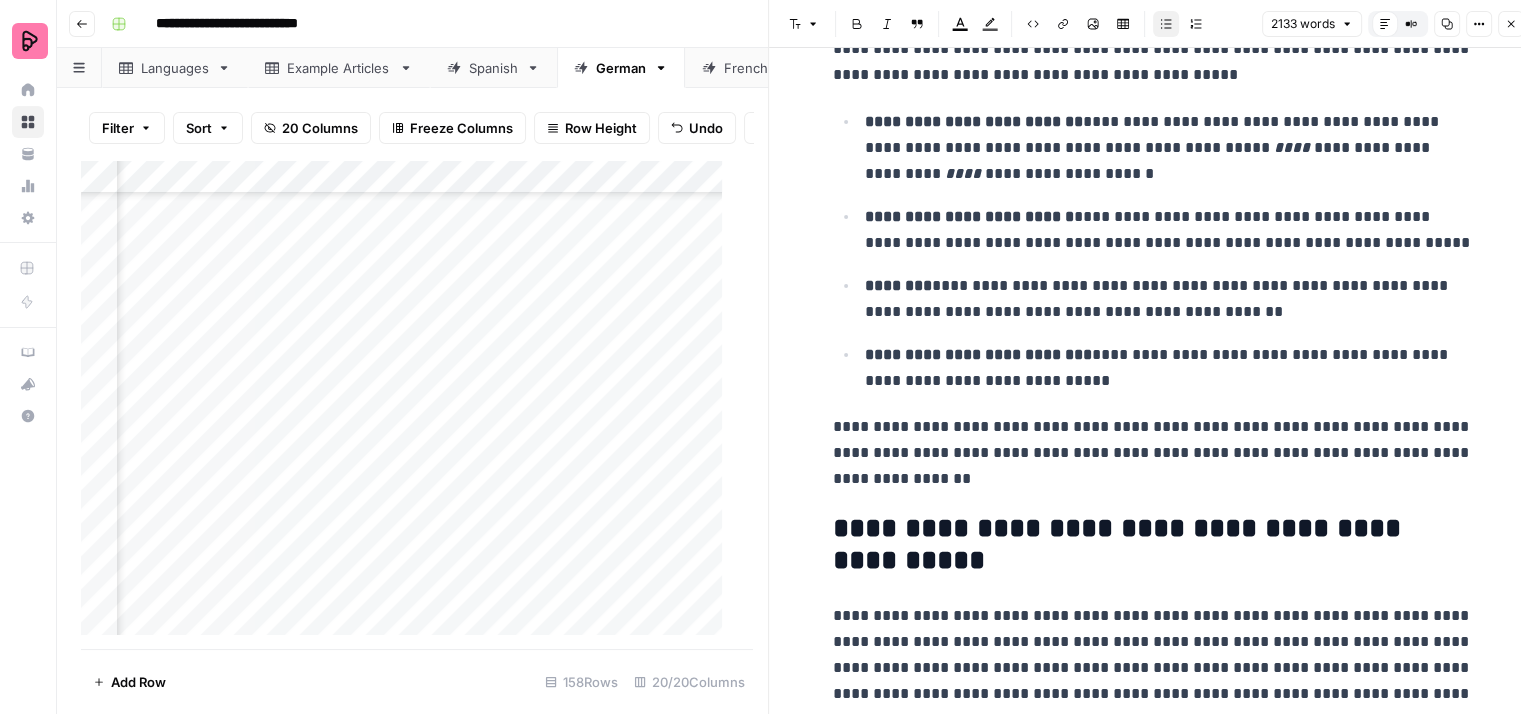 click on "**********" at bounding box center (1169, 148) 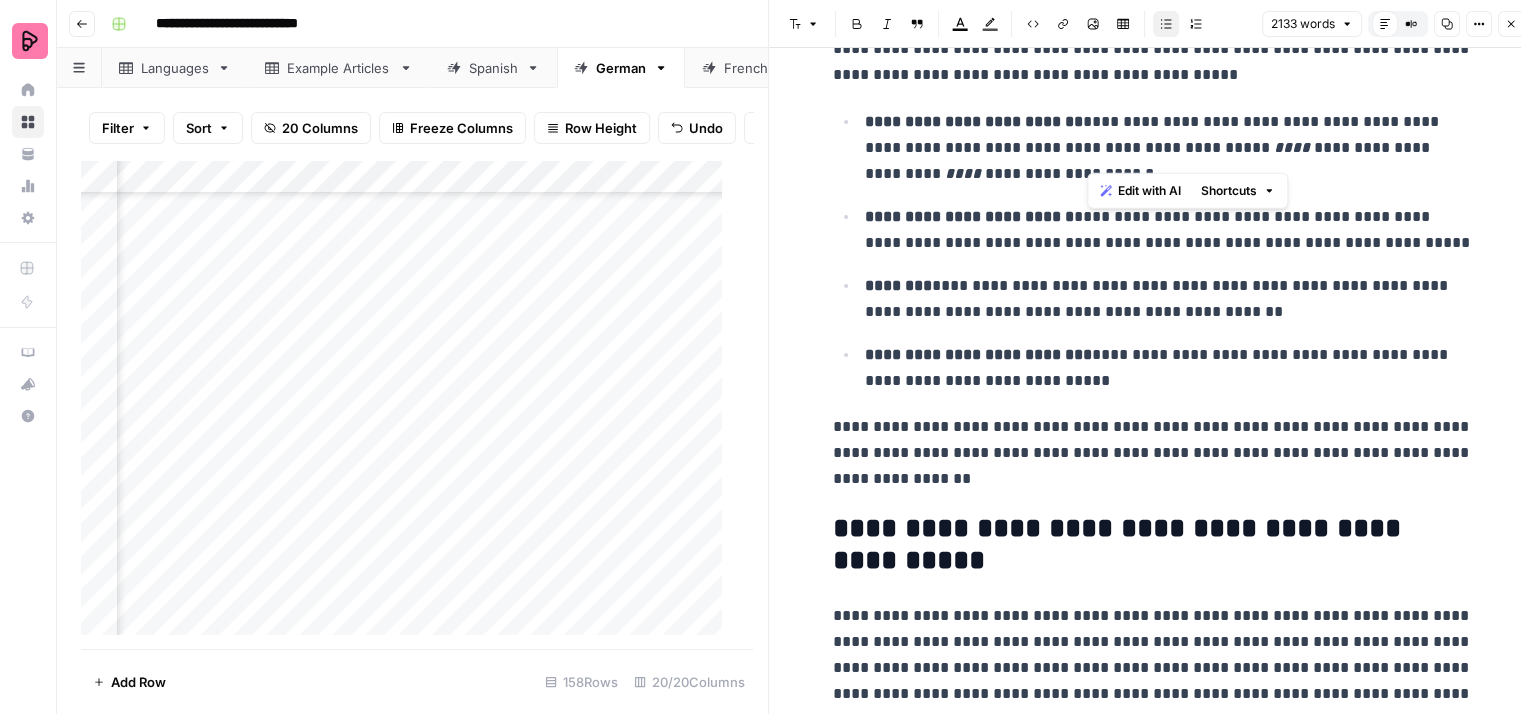 drag, startPoint x: 1114, startPoint y: 153, endPoint x: 1089, endPoint y: 106, distance: 53.235325 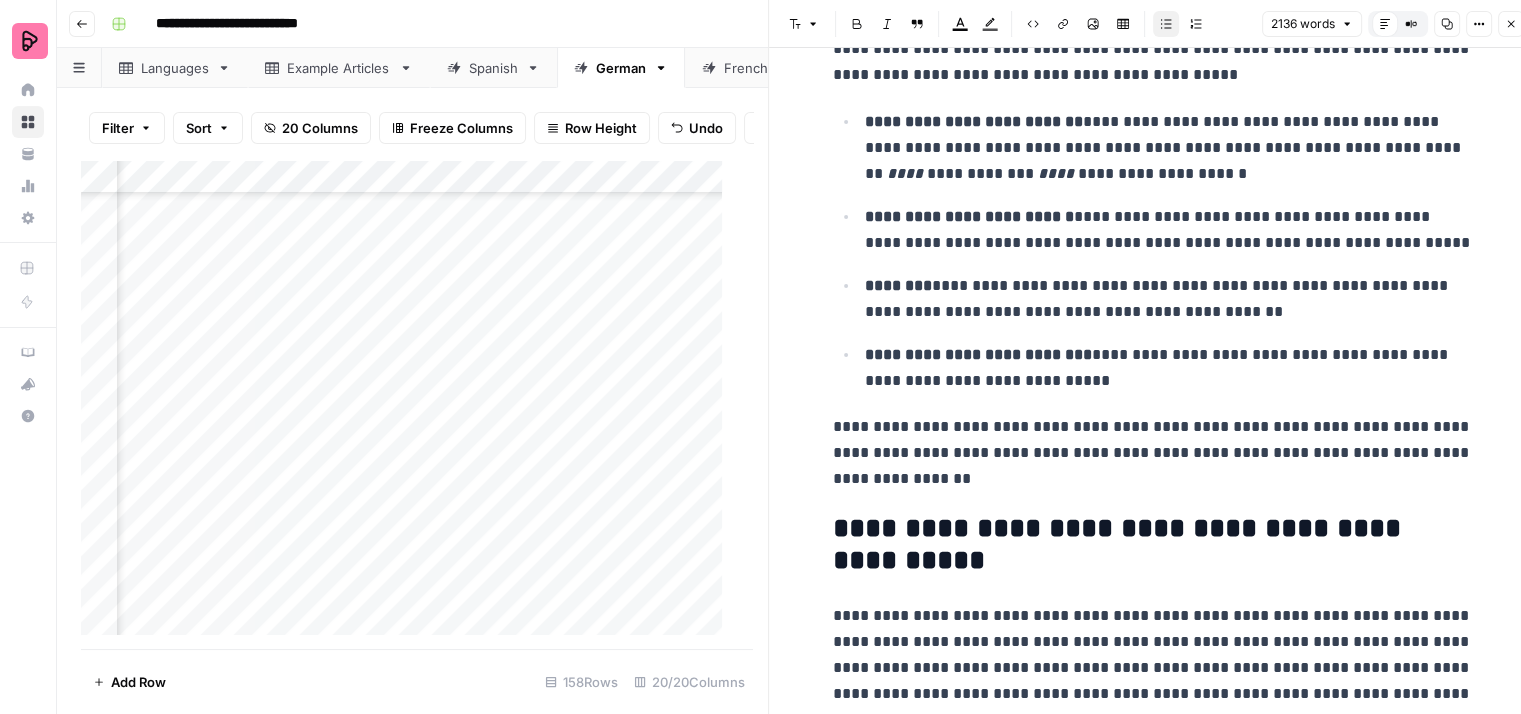 click on "**********" at bounding box center [1169, 148] 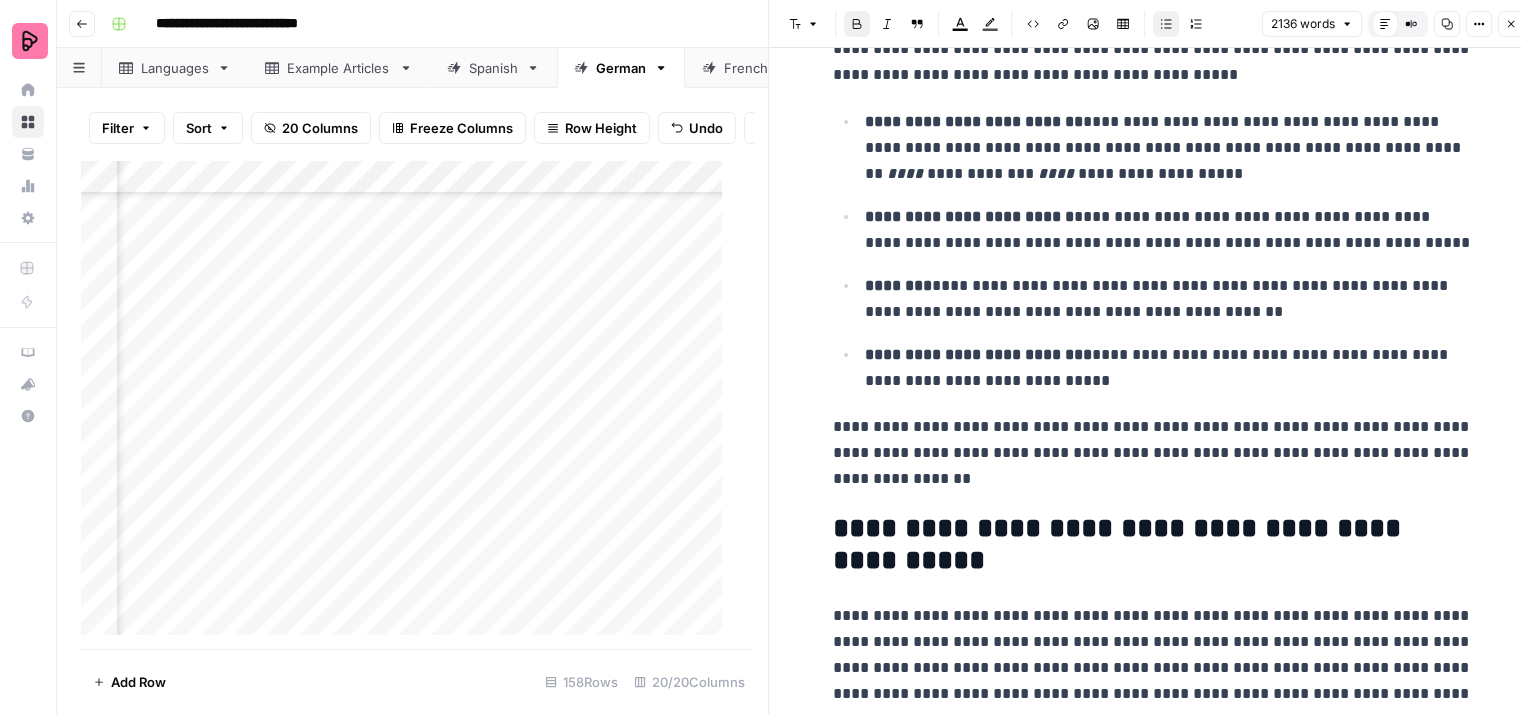 click on "**********" at bounding box center [969, 216] 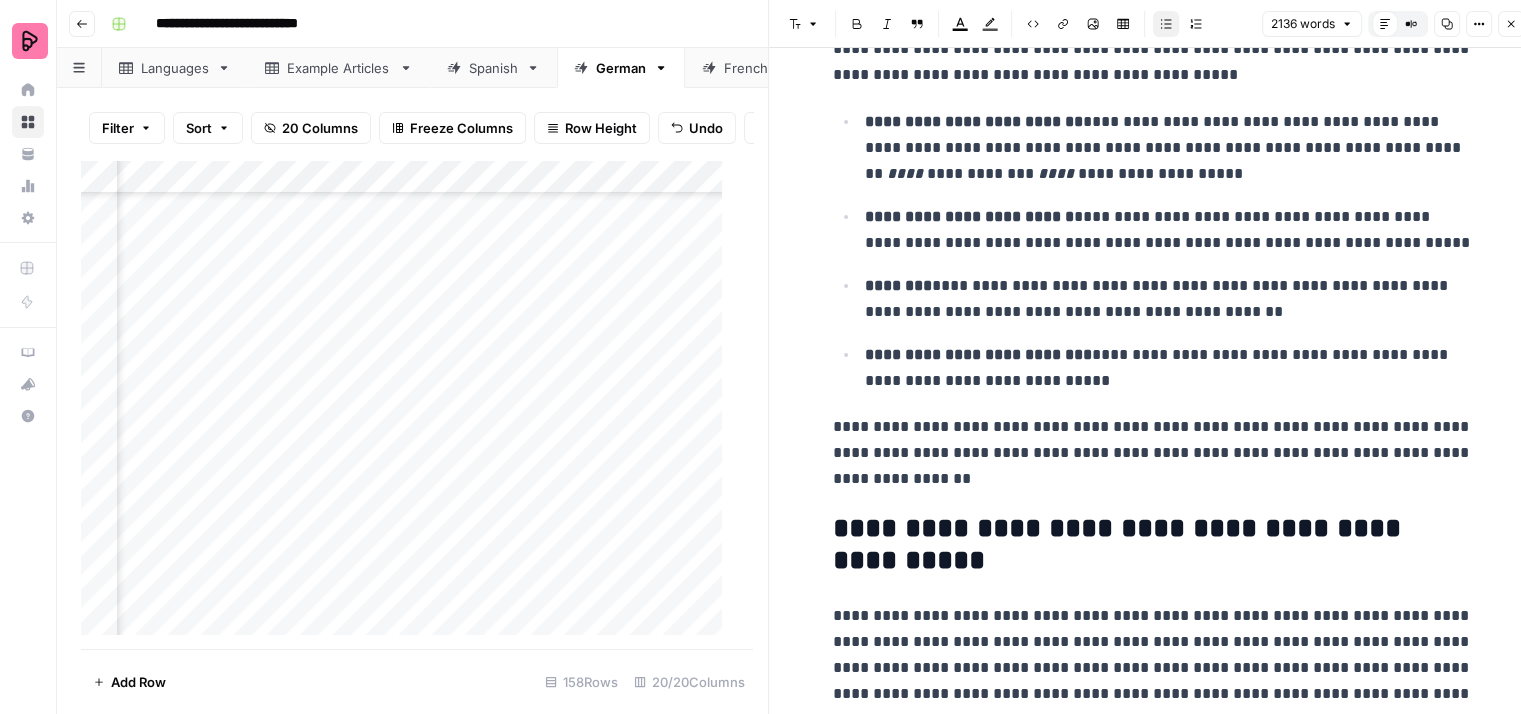 click on "**********" at bounding box center [1169, 230] 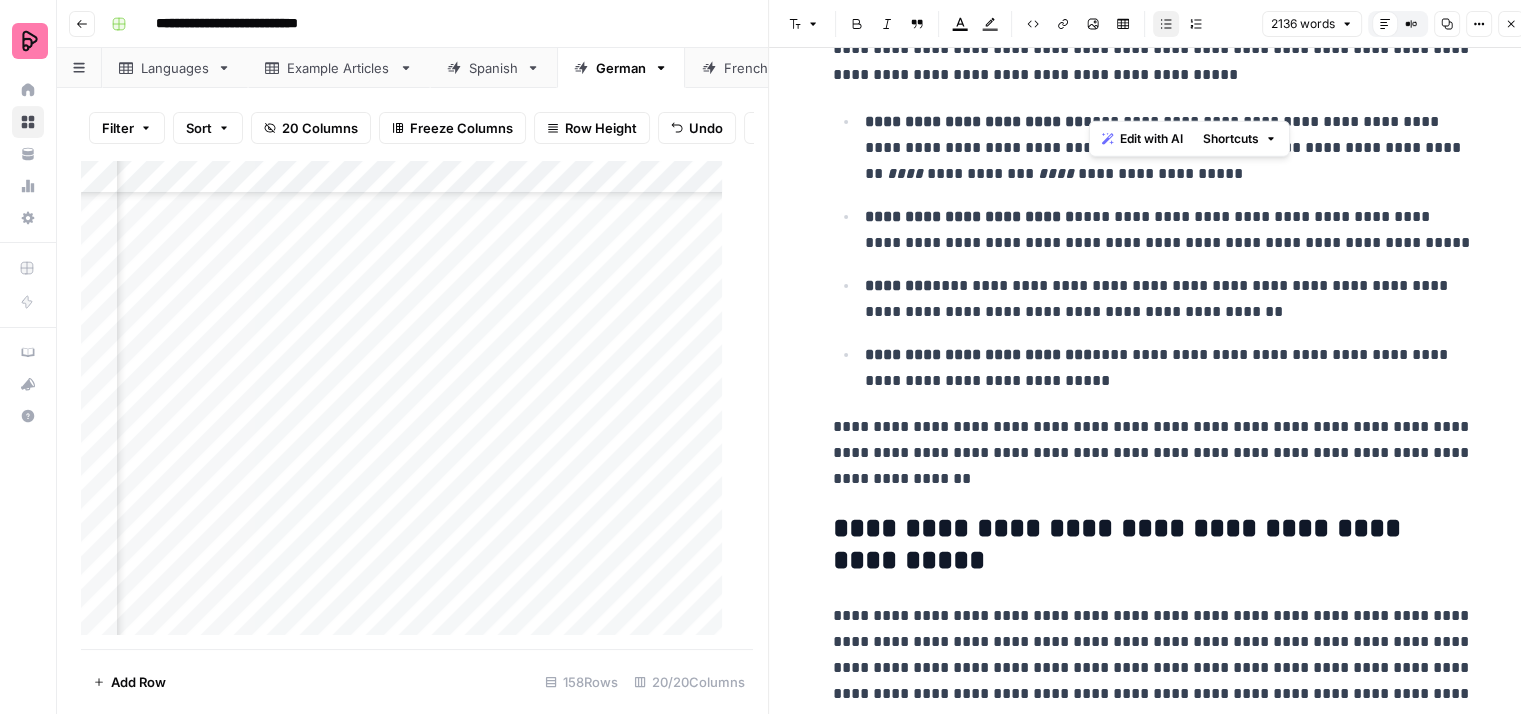 drag, startPoint x: 1171, startPoint y: 94, endPoint x: 1092, endPoint y: 93, distance: 79.00633 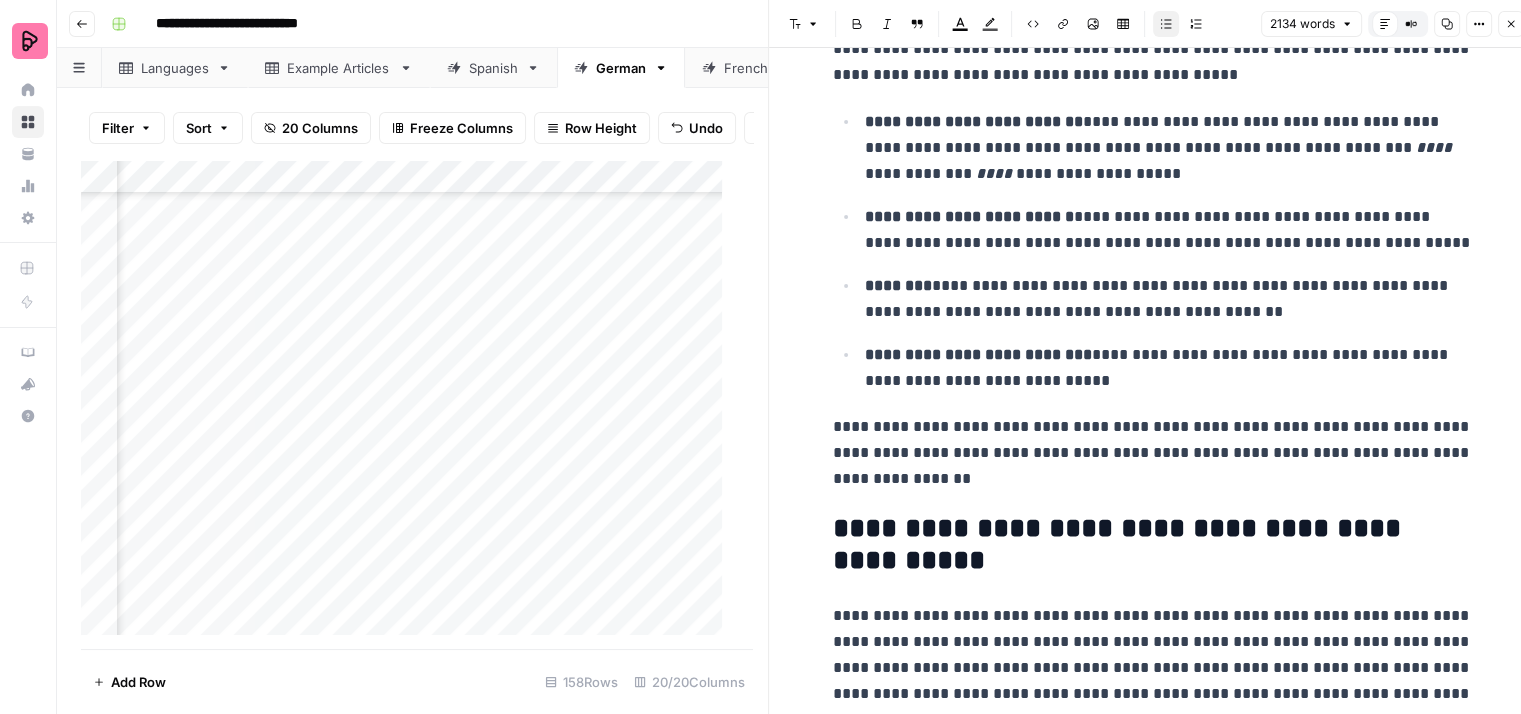 click on "**********" at bounding box center (1169, 148) 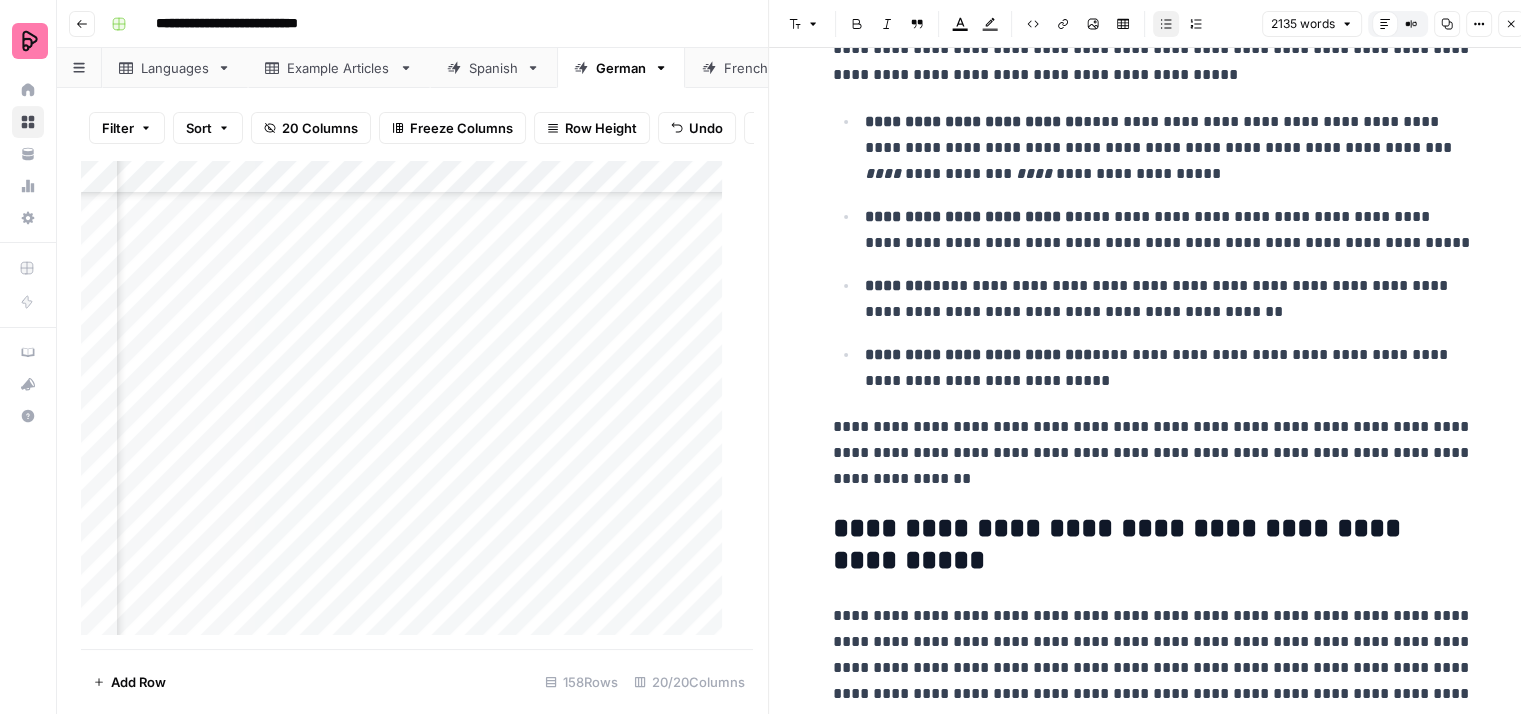 click on "**********" at bounding box center (1169, 148) 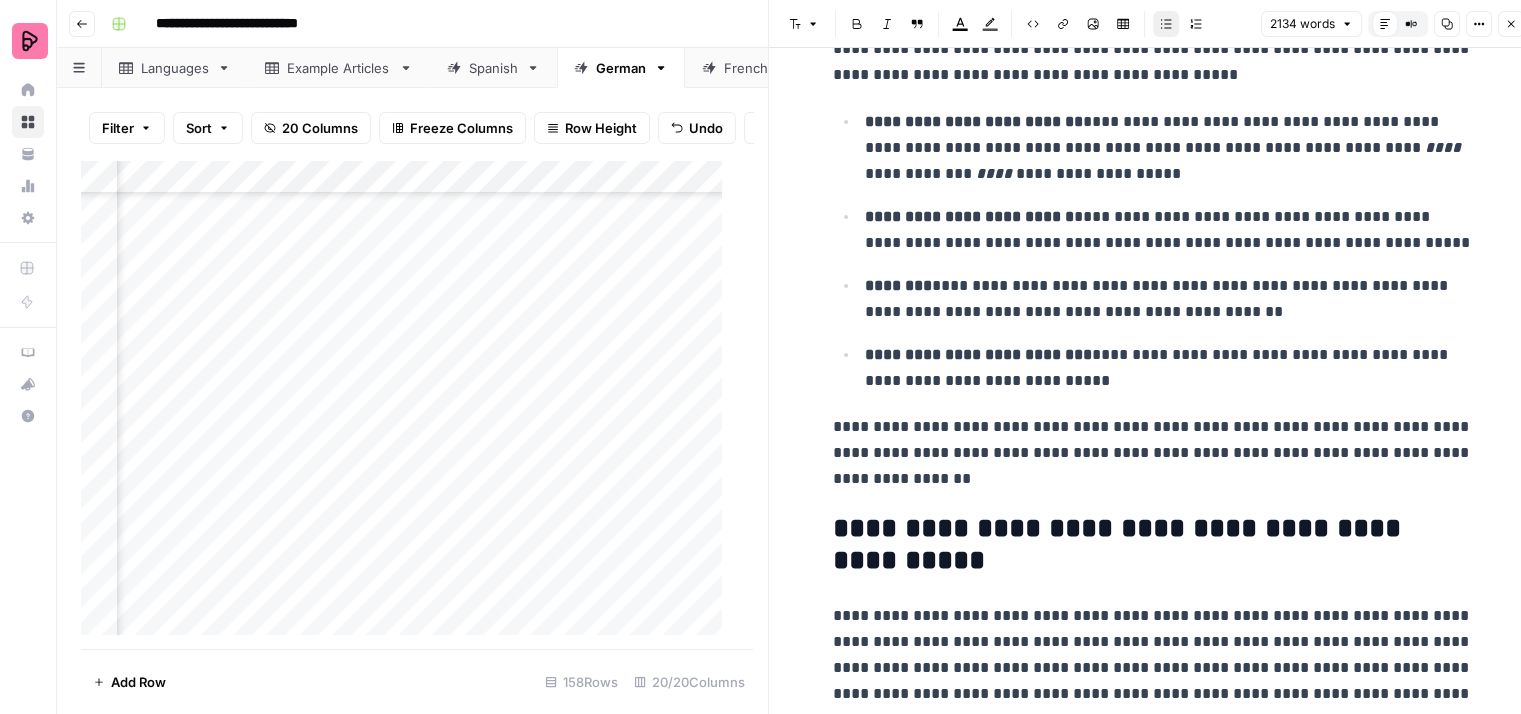 click on "**********" at bounding box center [1169, 148] 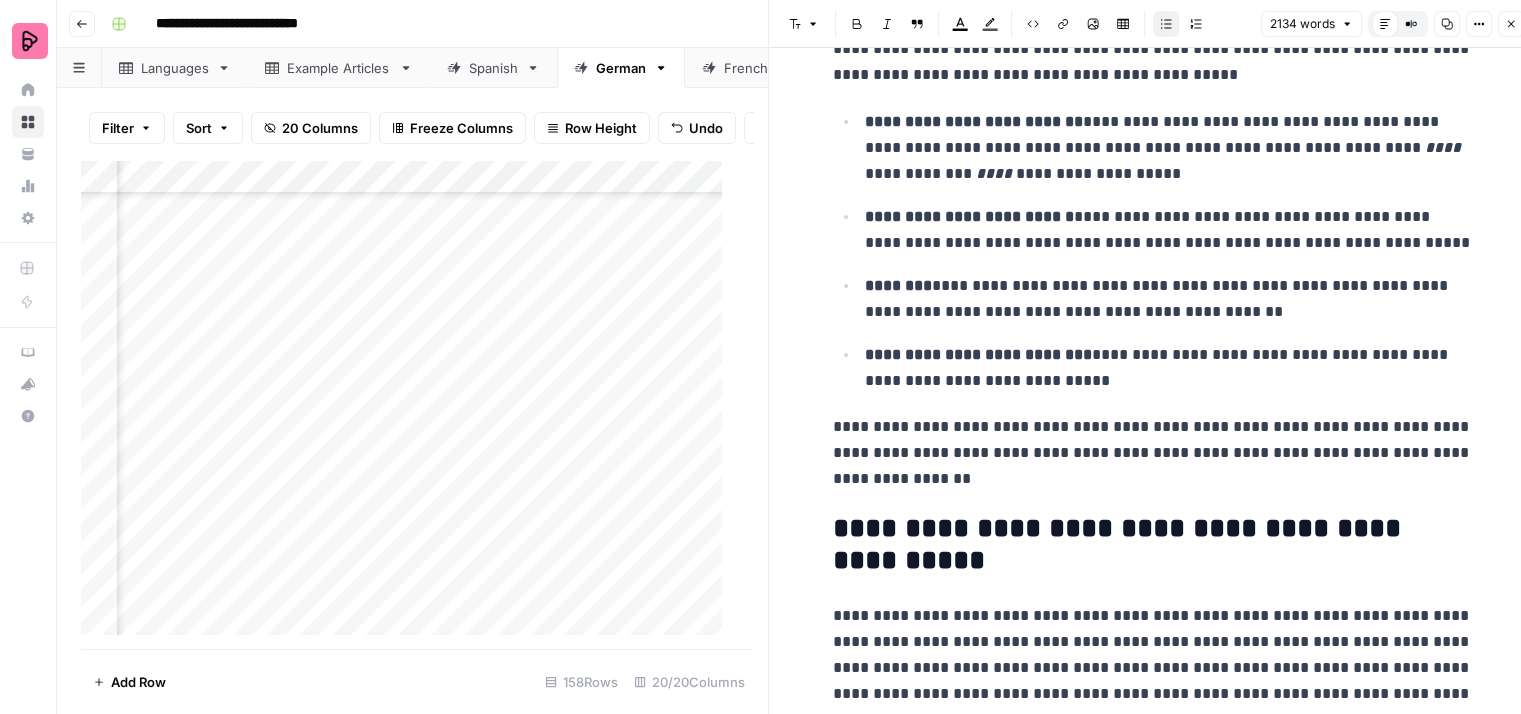 click on "**********" at bounding box center (1153, 251) 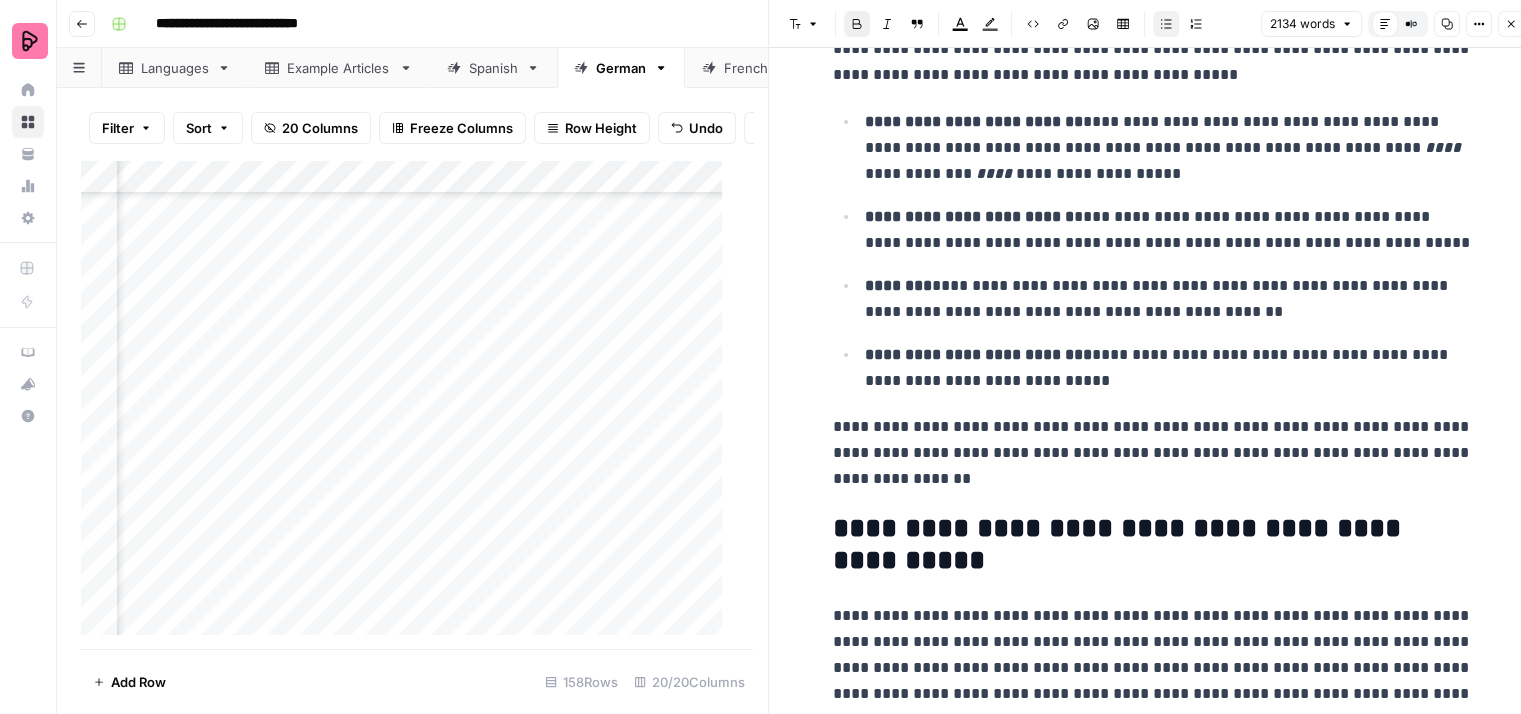 click on "**********" at bounding box center (1169, 299) 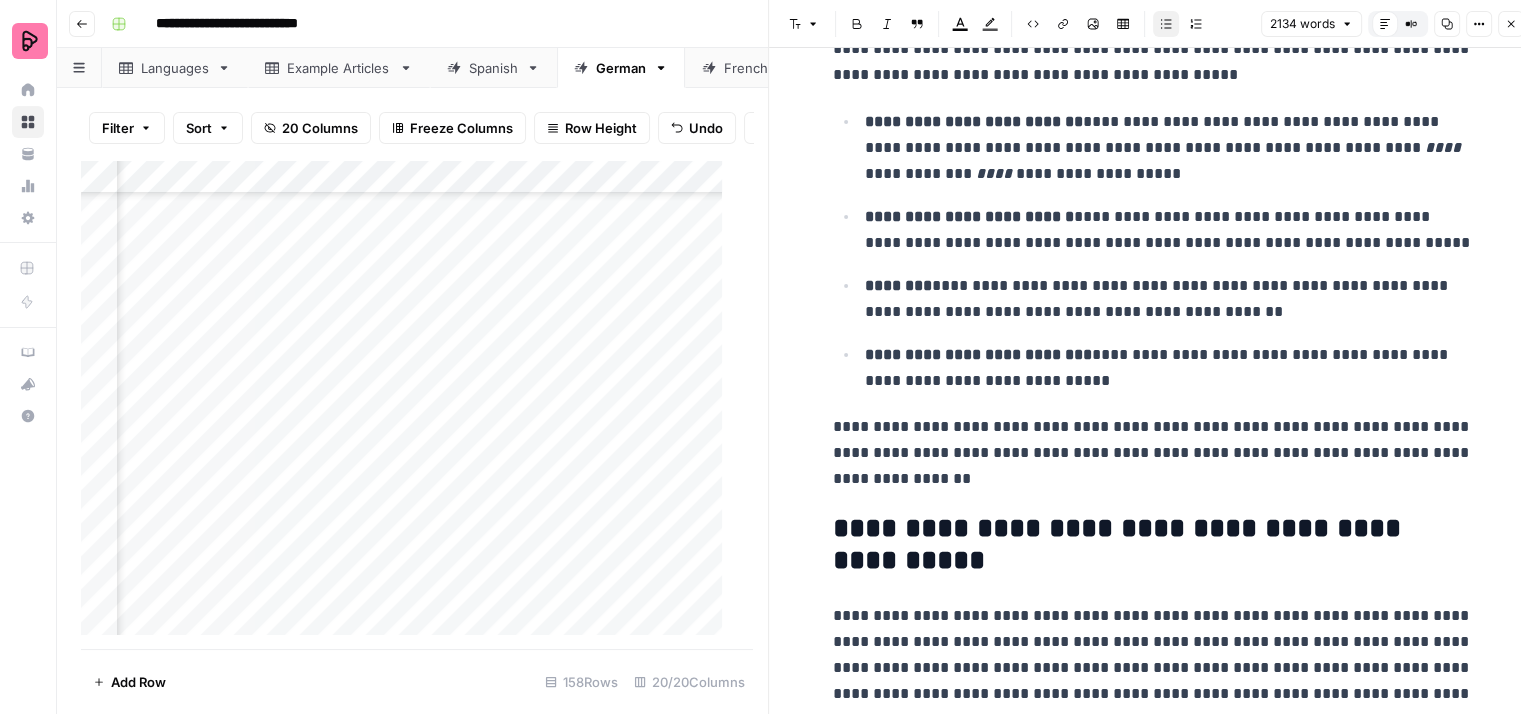 click on "**********" at bounding box center (1169, 299) 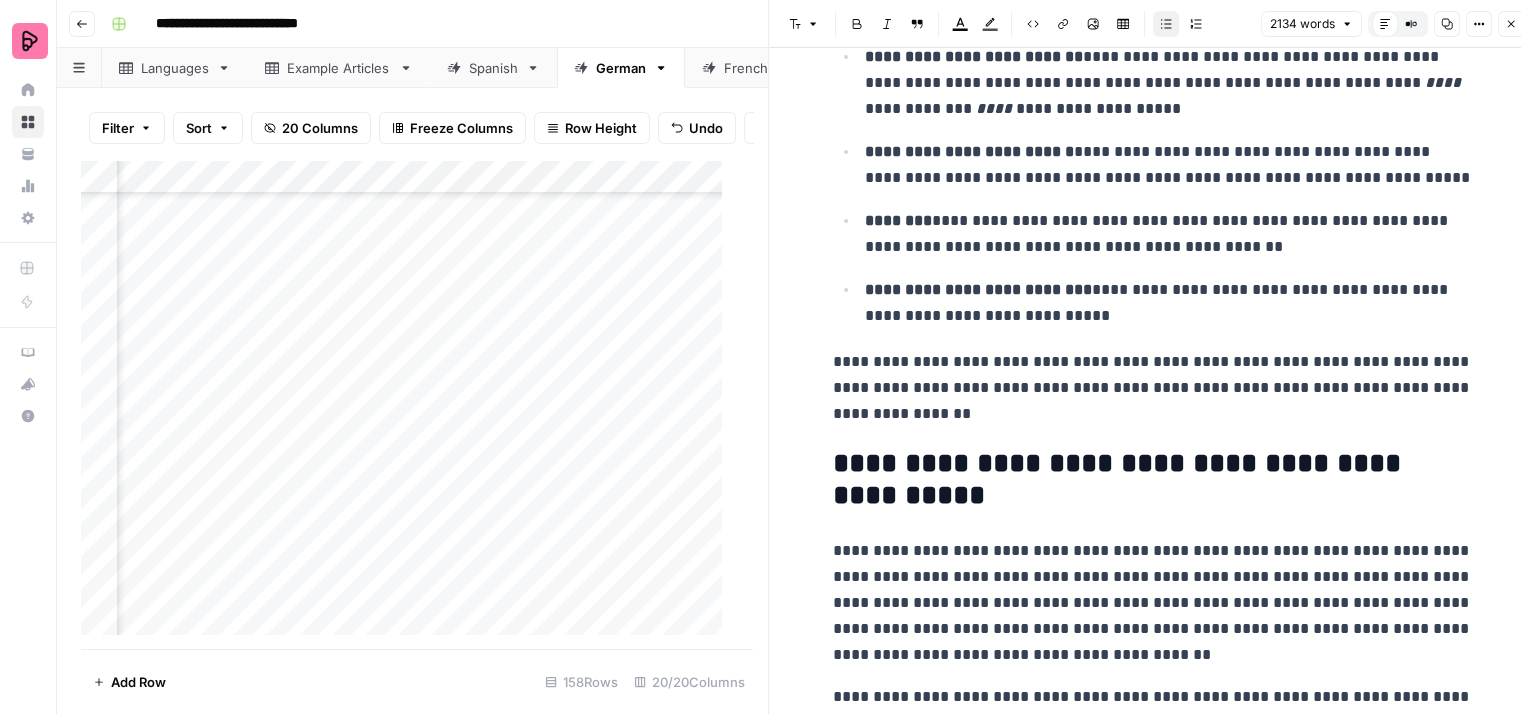 scroll, scrollTop: 9200, scrollLeft: 0, axis: vertical 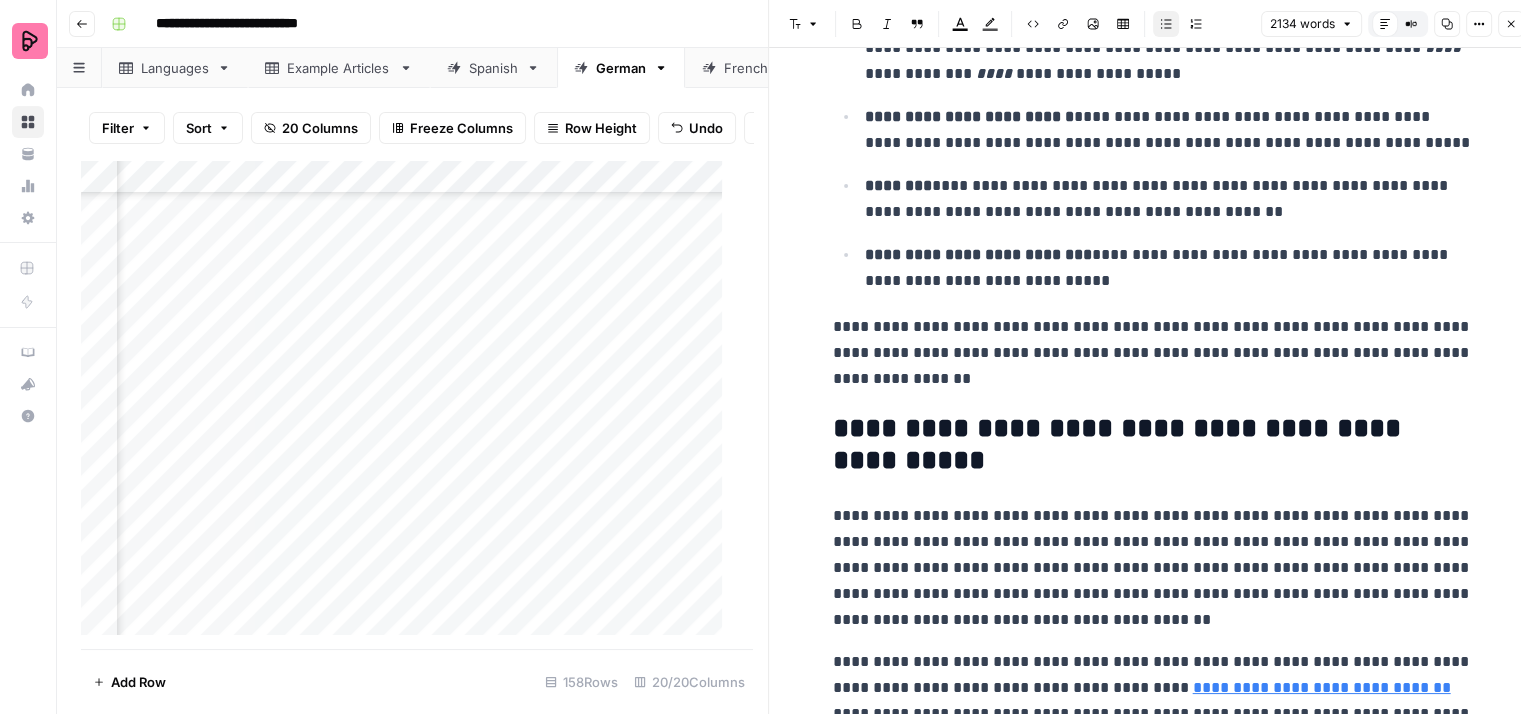 click on "**********" at bounding box center (1169, 268) 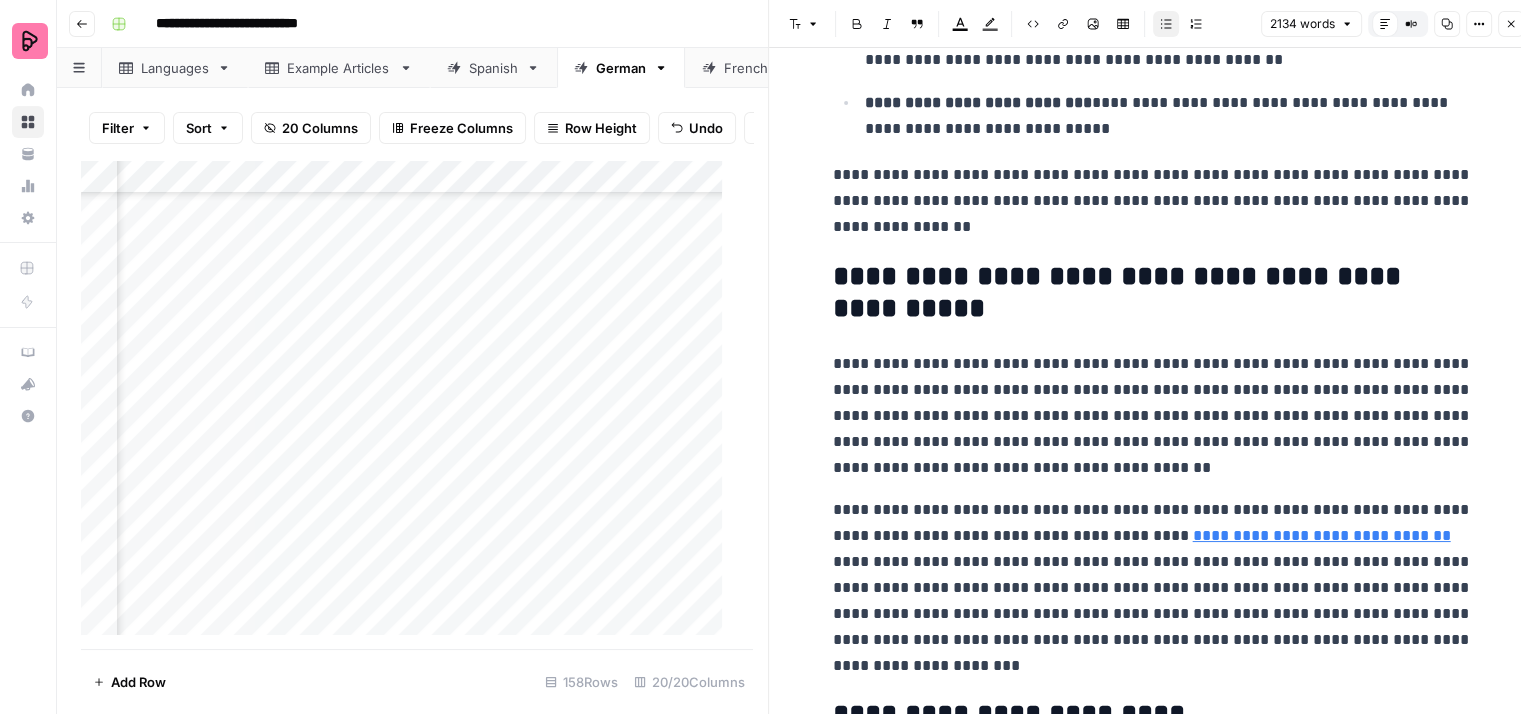 scroll, scrollTop: 9400, scrollLeft: 0, axis: vertical 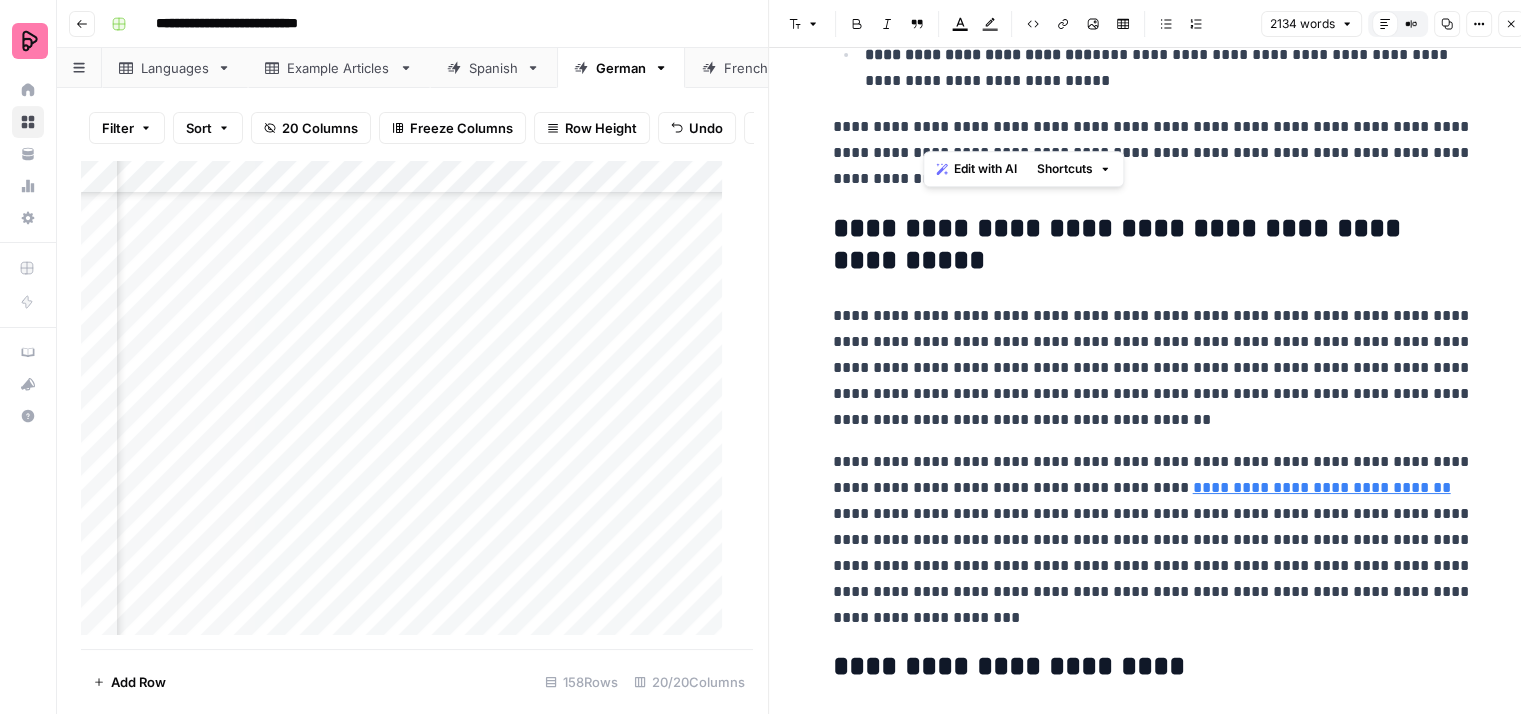 drag, startPoint x: 991, startPoint y: 131, endPoint x: 921, endPoint y: 136, distance: 70.178345 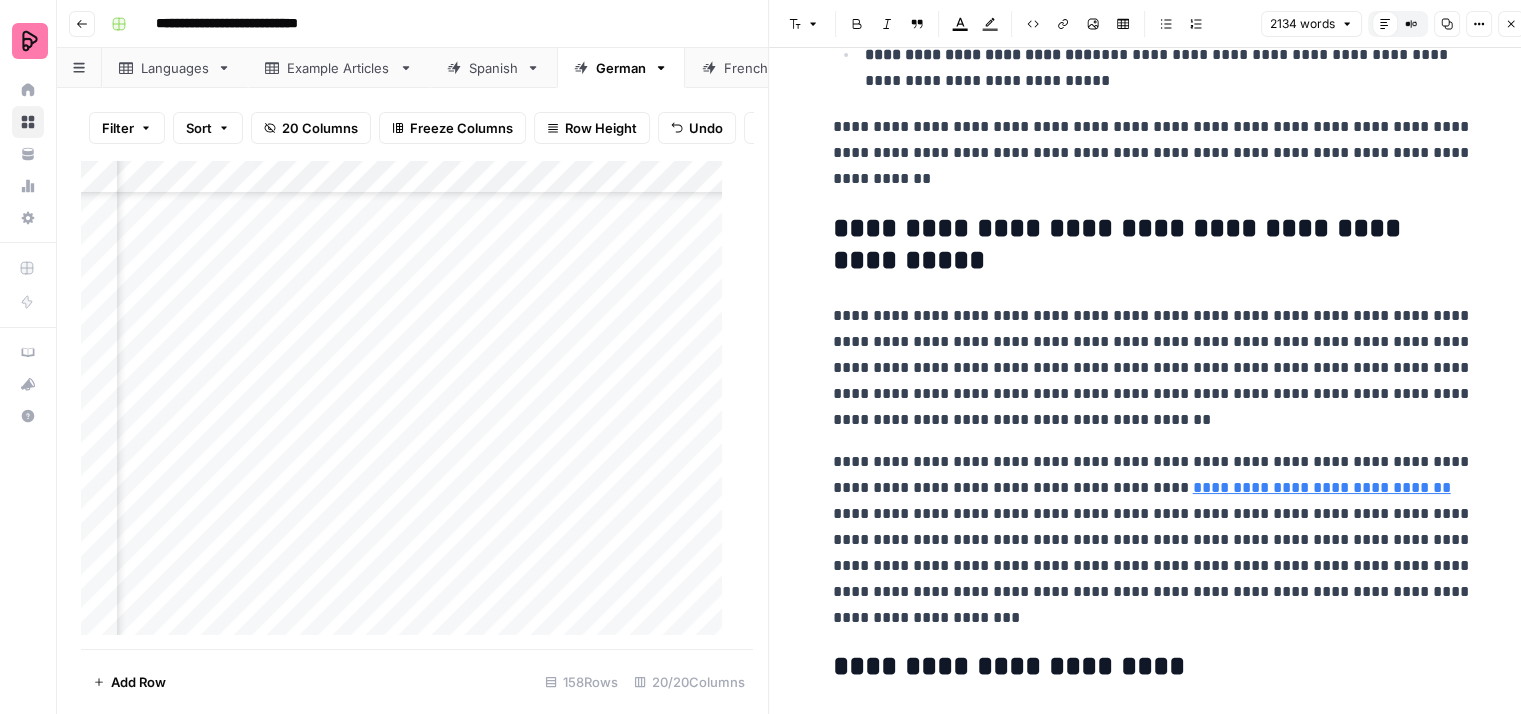 click on "**********" at bounding box center [1153, 153] 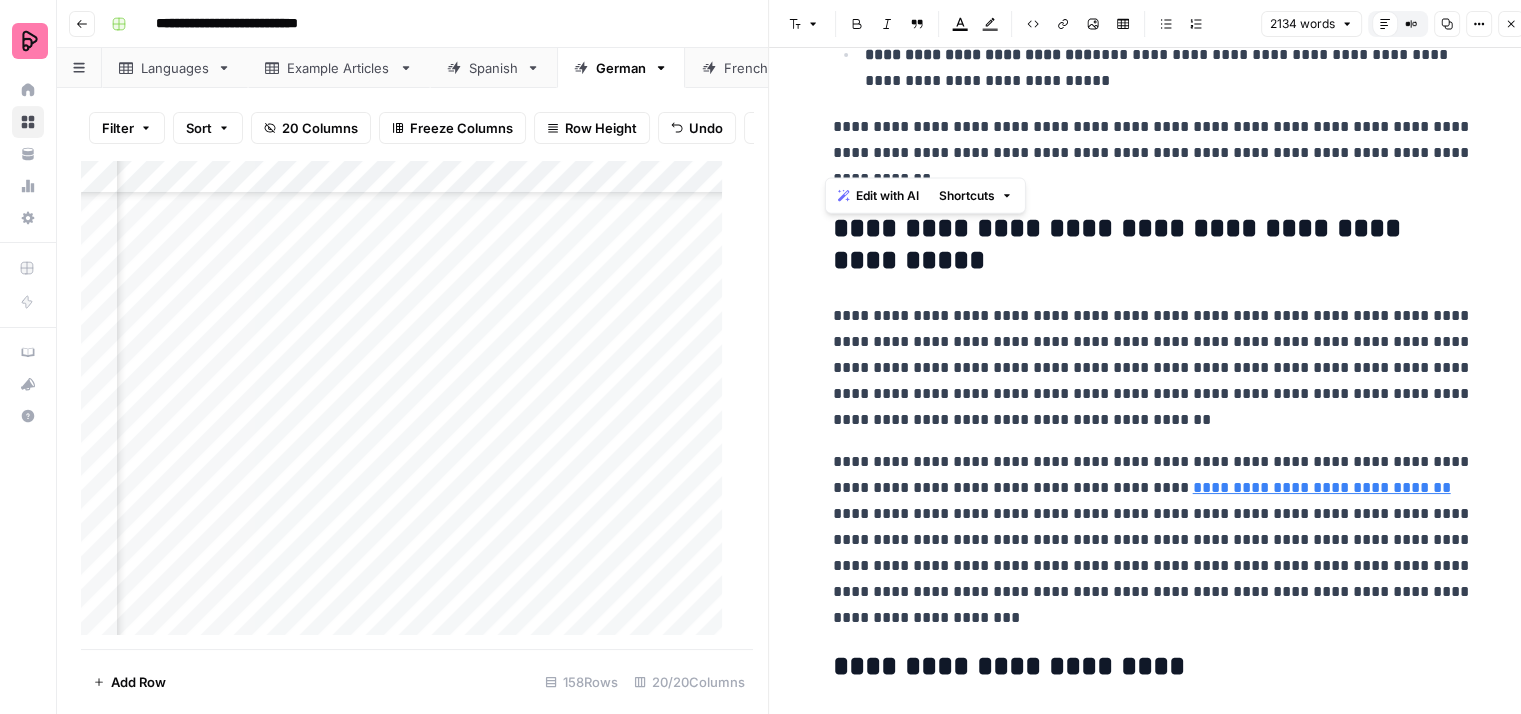 drag, startPoint x: 1009, startPoint y: 154, endPoint x: 810, endPoint y: 107, distance: 204.47493 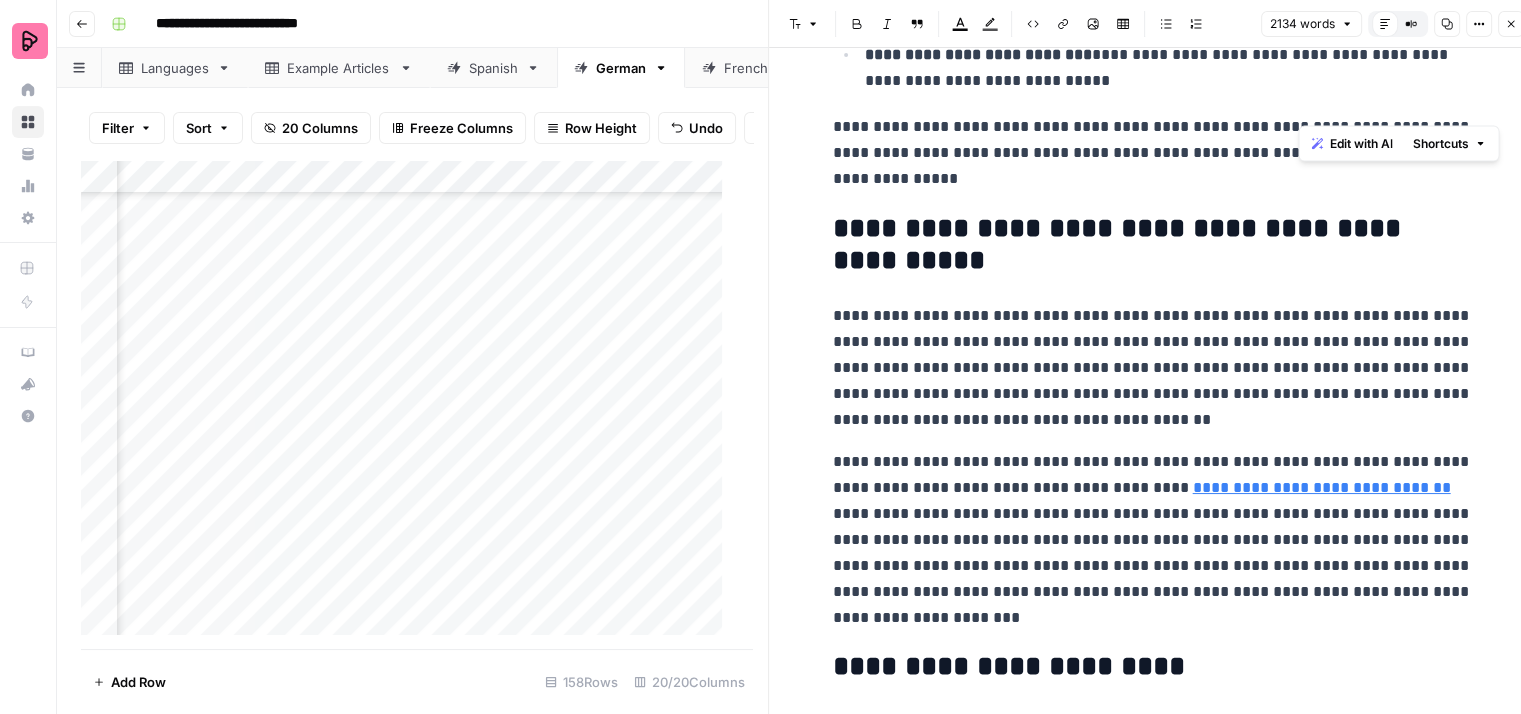 drag, startPoint x: 1360, startPoint y: 105, endPoint x: 1297, endPoint y: 110, distance: 63.1981 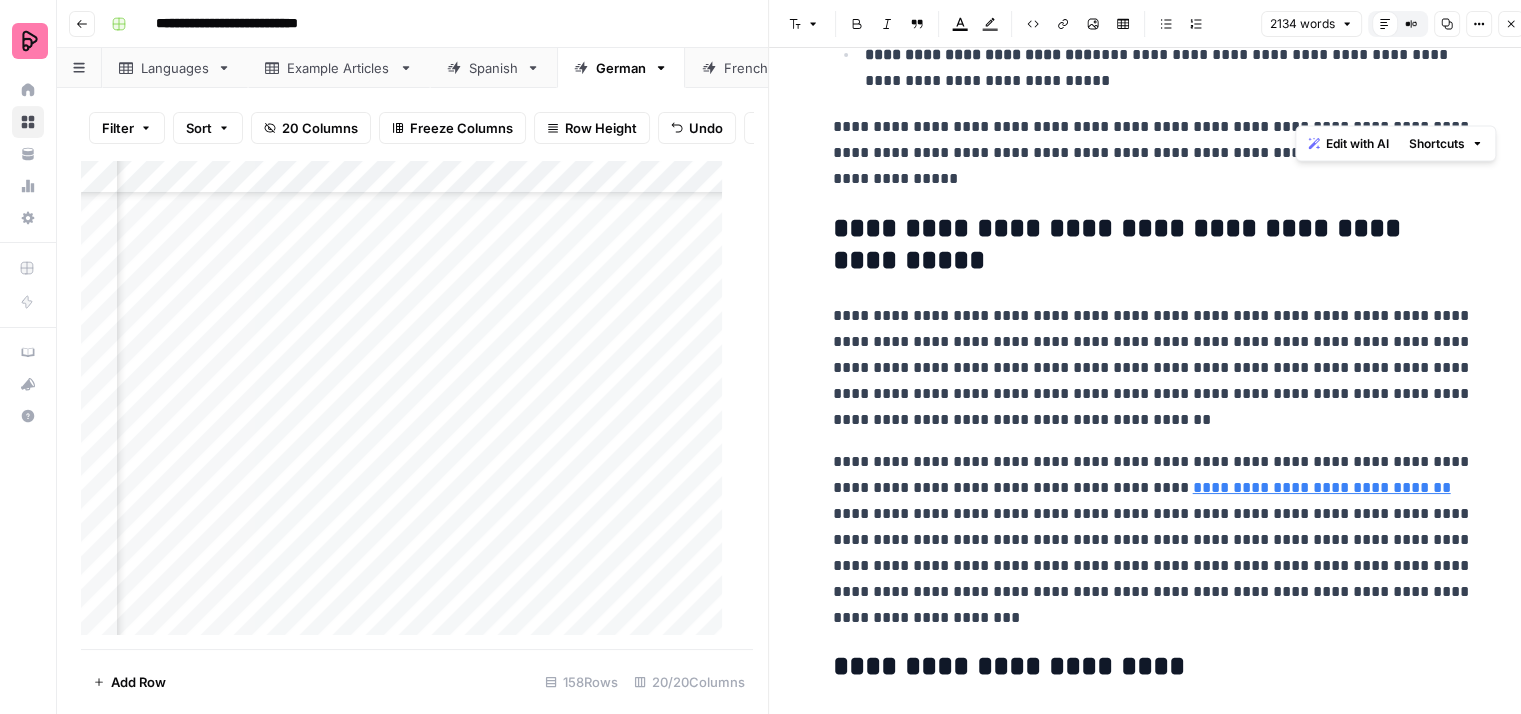 drag, startPoint x: 1295, startPoint y: 102, endPoint x: 1360, endPoint y: 101, distance: 65.00769 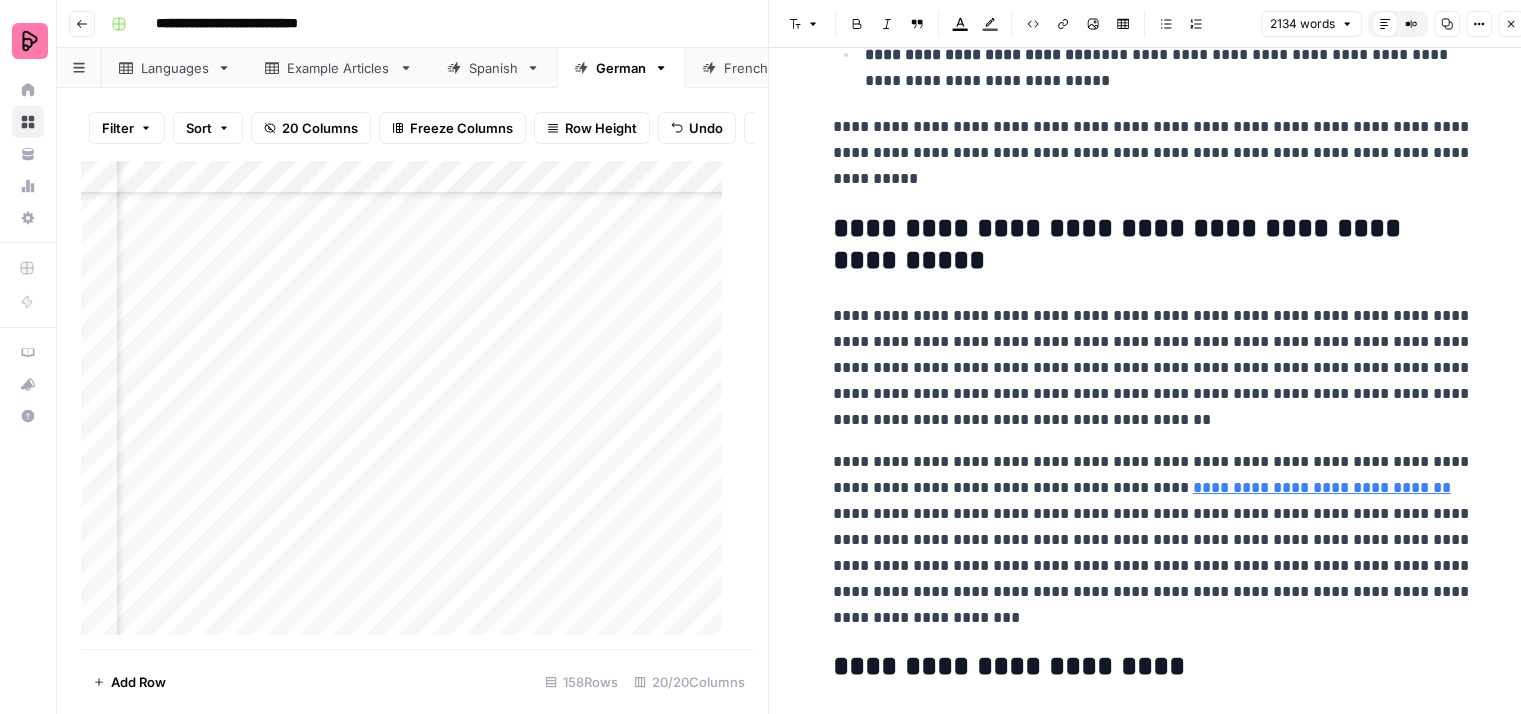 click on "**********" at bounding box center (1153, 153) 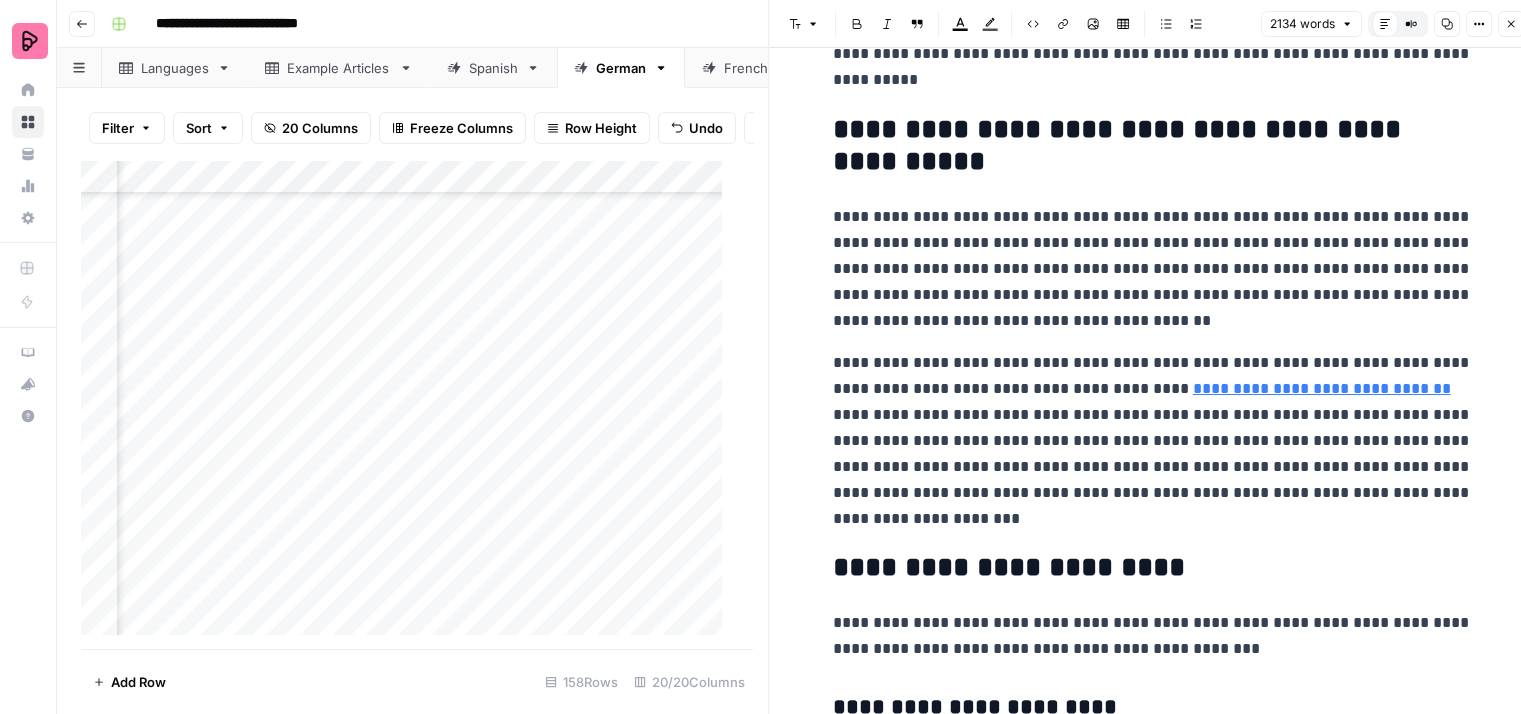 scroll, scrollTop: 9500, scrollLeft: 0, axis: vertical 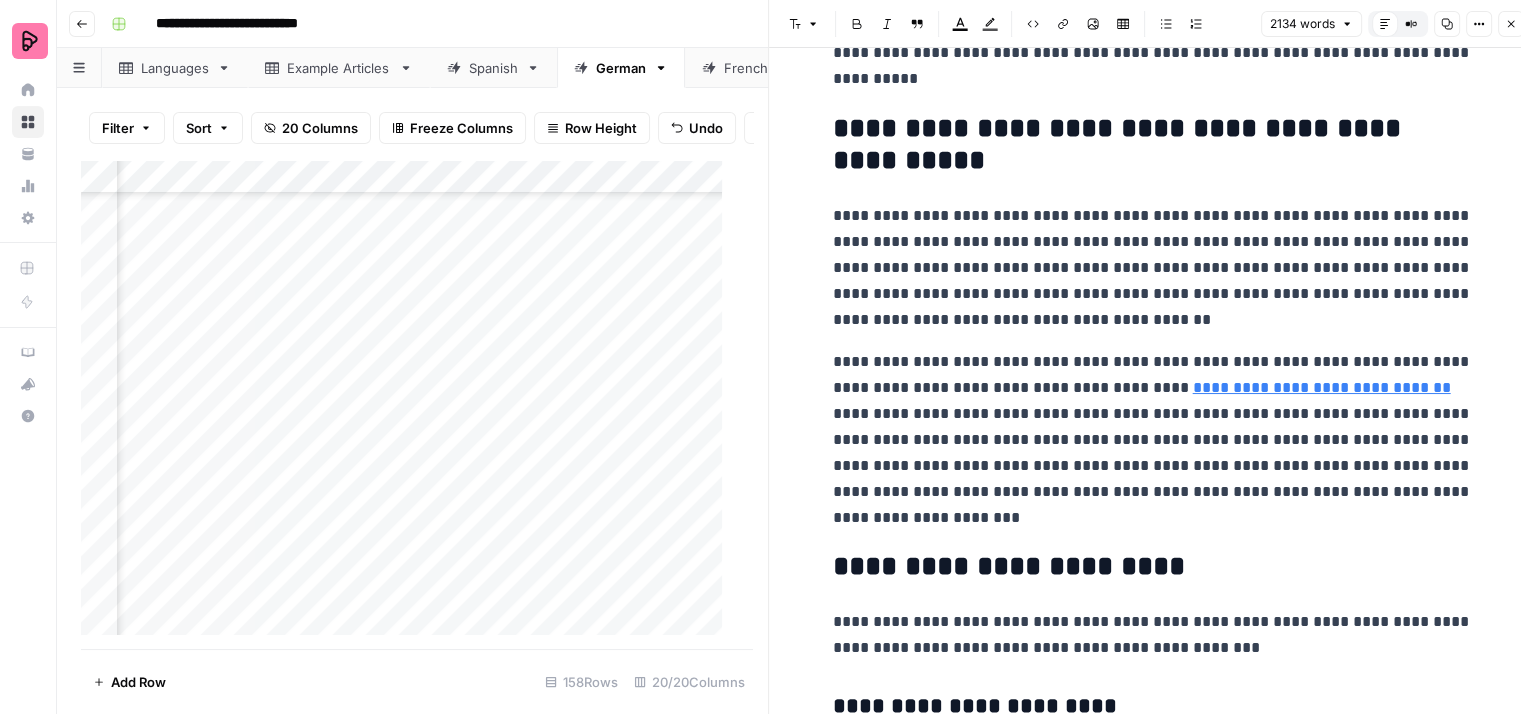 click on "**********" at bounding box center (1153, 268) 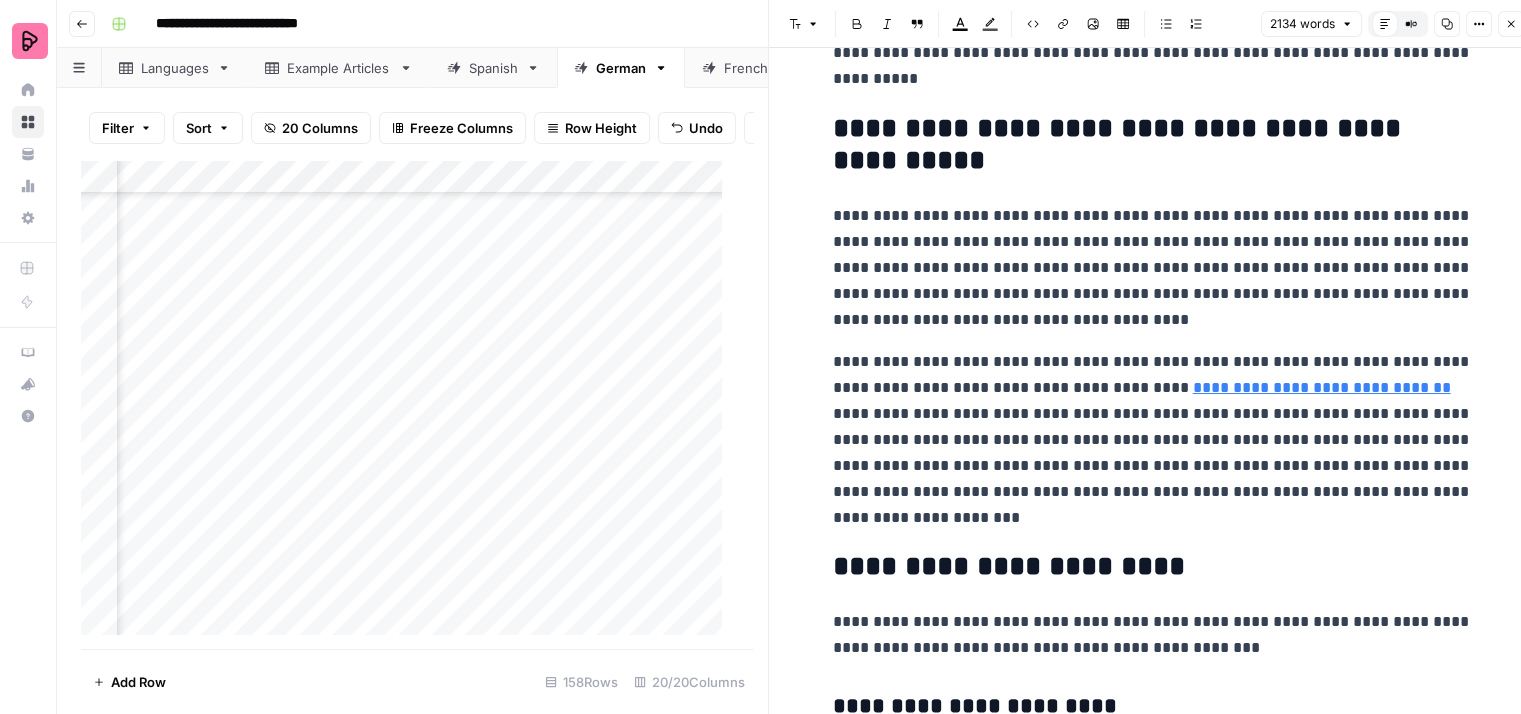 click on "**********" at bounding box center (1153, 268) 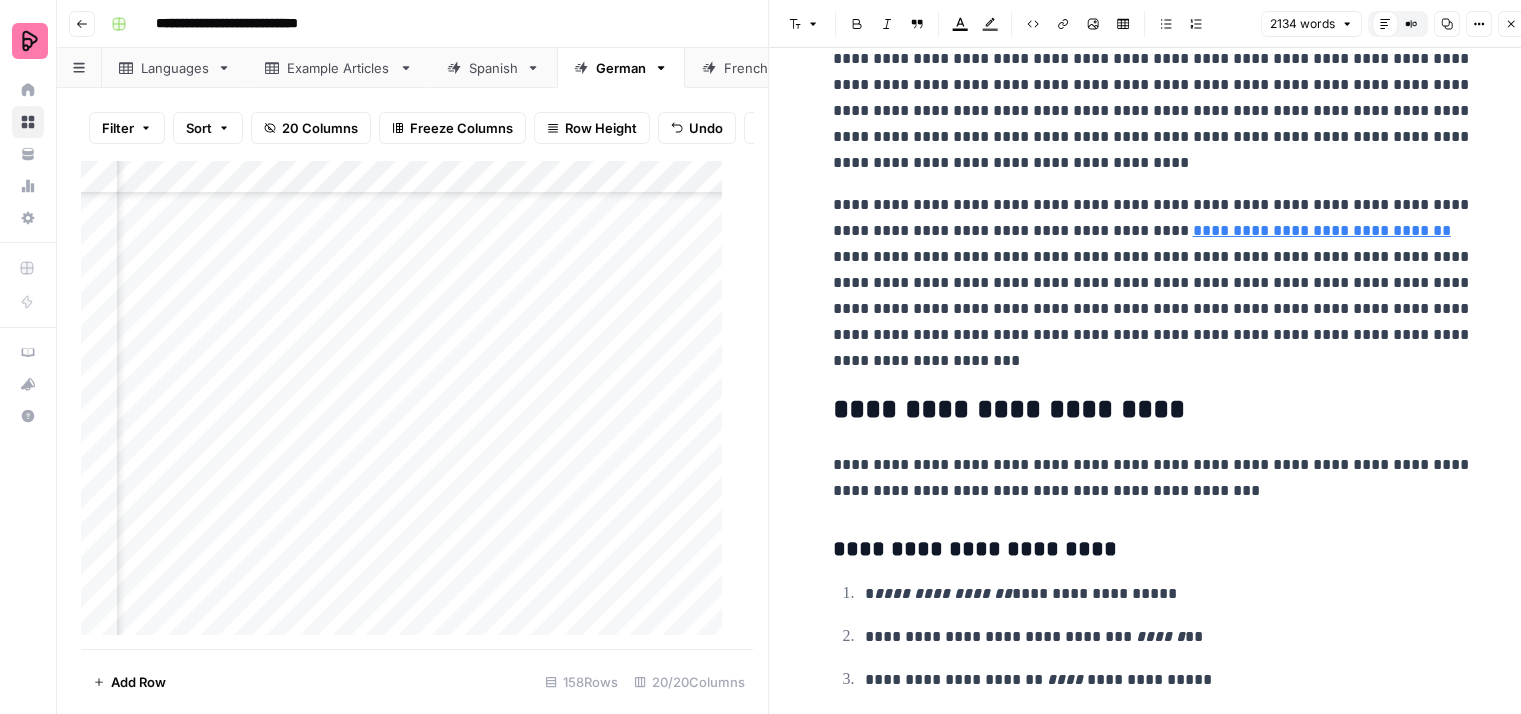 scroll, scrollTop: 9700, scrollLeft: 0, axis: vertical 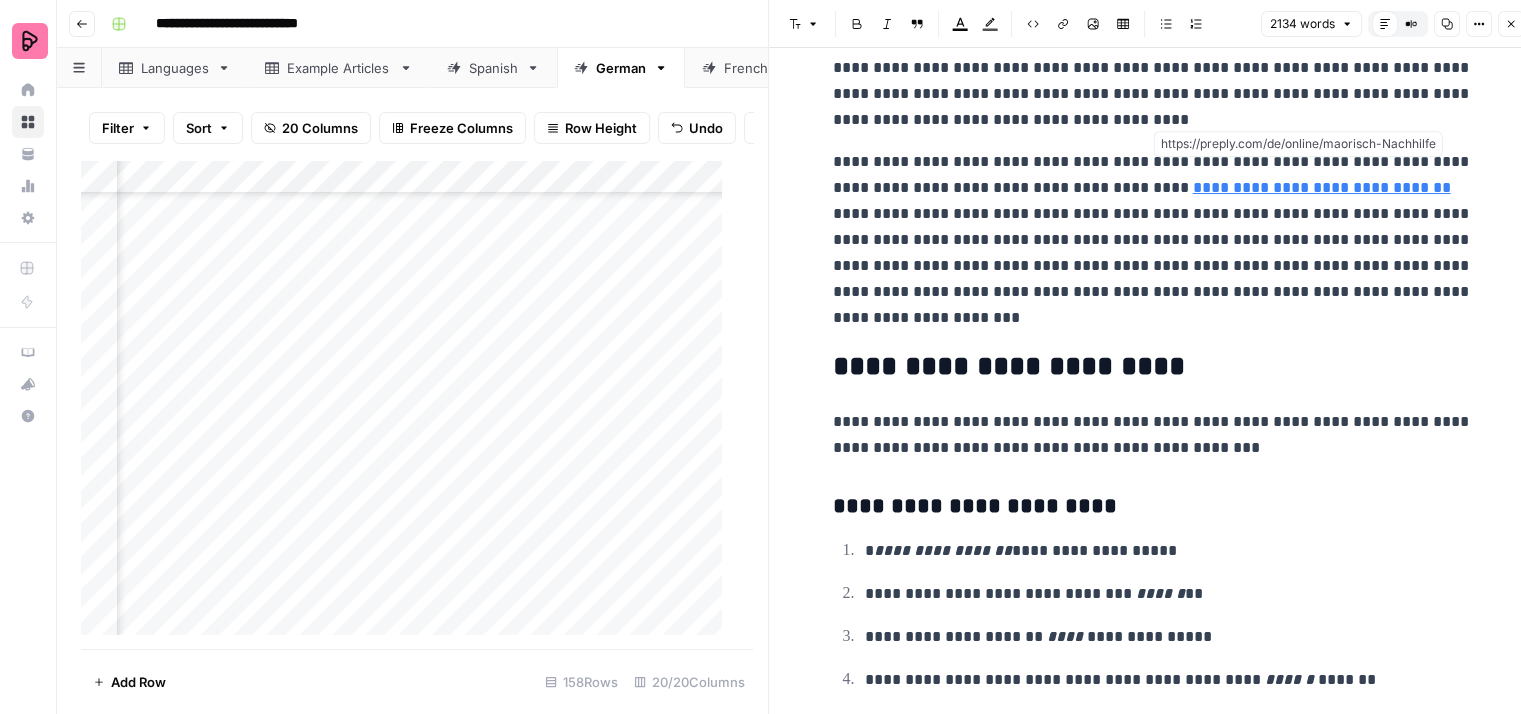 click on "**********" at bounding box center [1322, 187] 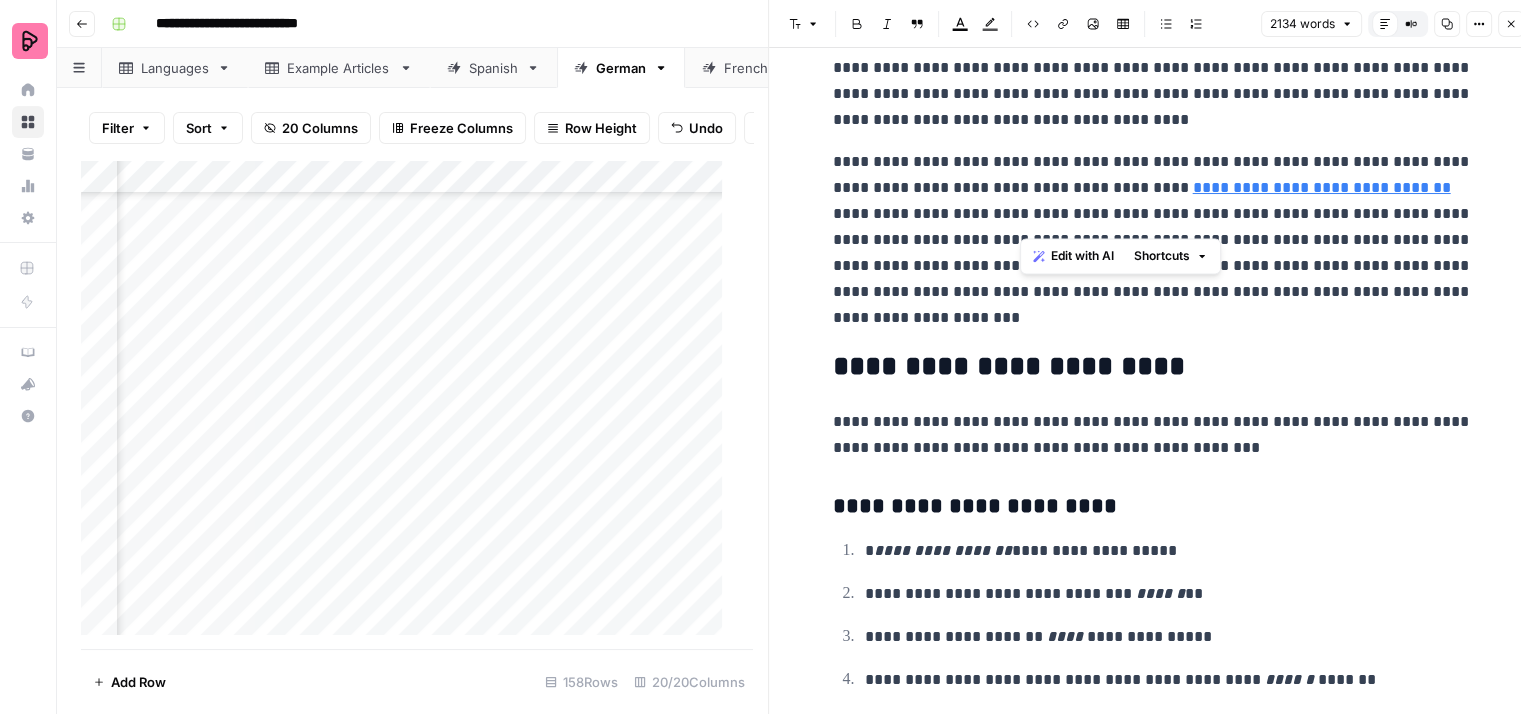 drag, startPoint x: 1028, startPoint y: 212, endPoint x: 982, endPoint y: 213, distance: 46.010868 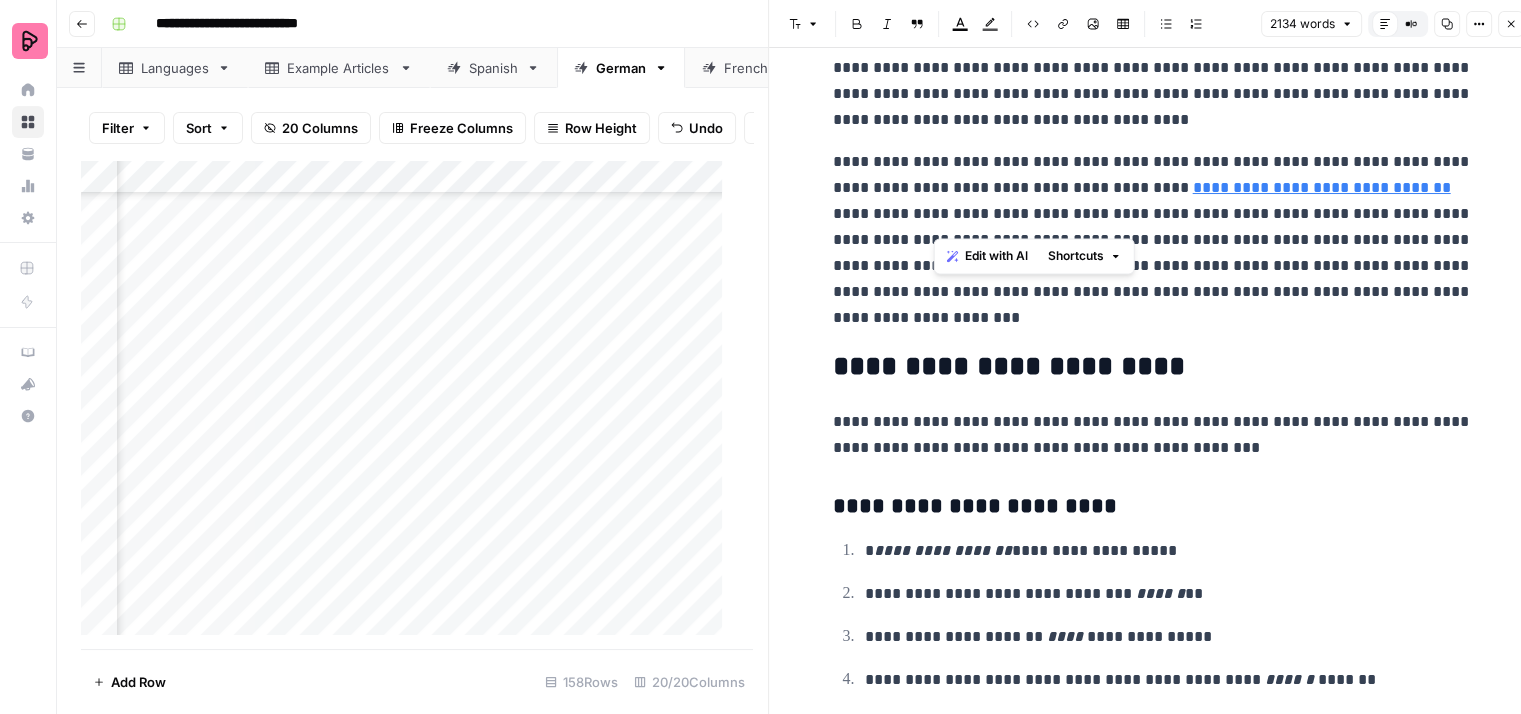 drag, startPoint x: 948, startPoint y: 216, endPoint x: 933, endPoint y: 216, distance: 15 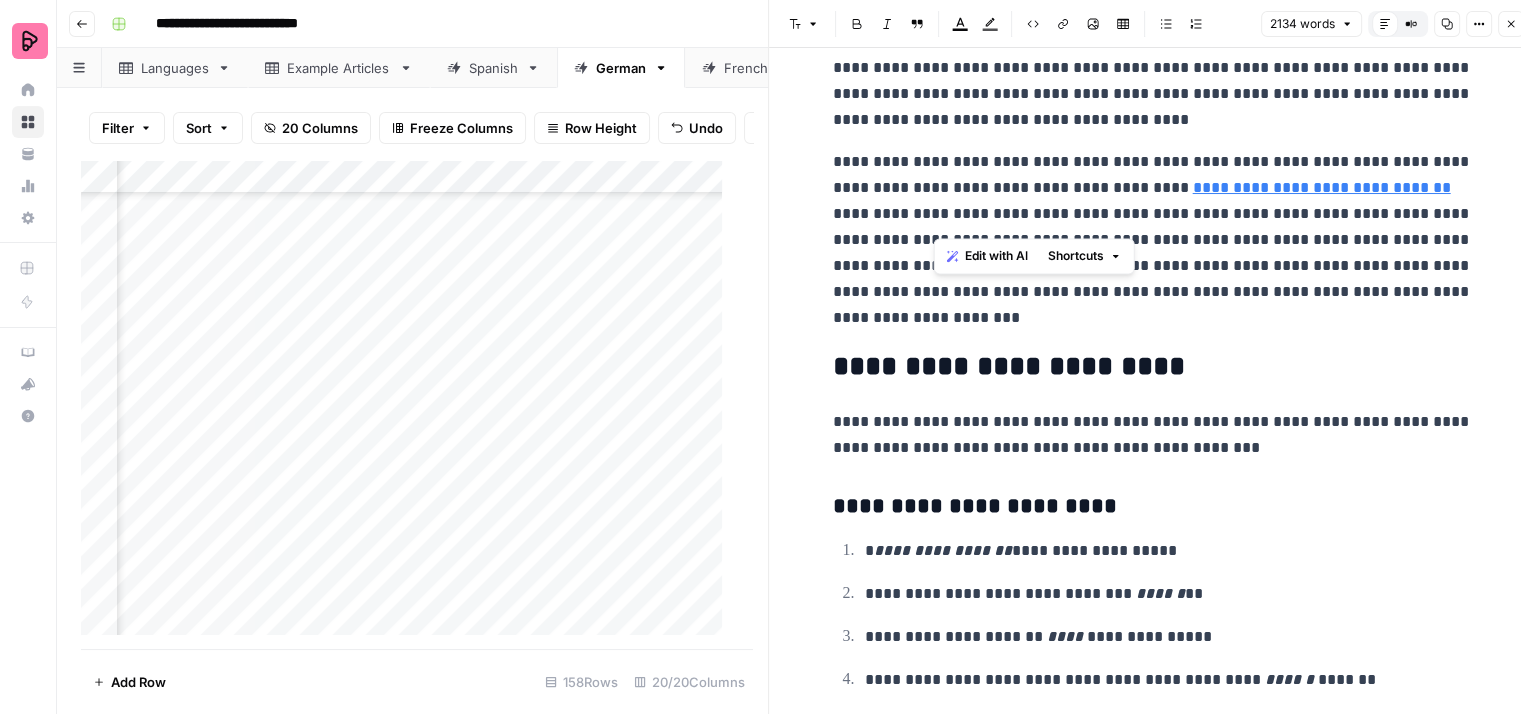drag, startPoint x: 1027, startPoint y: 217, endPoint x: 934, endPoint y: 225, distance: 93.34345 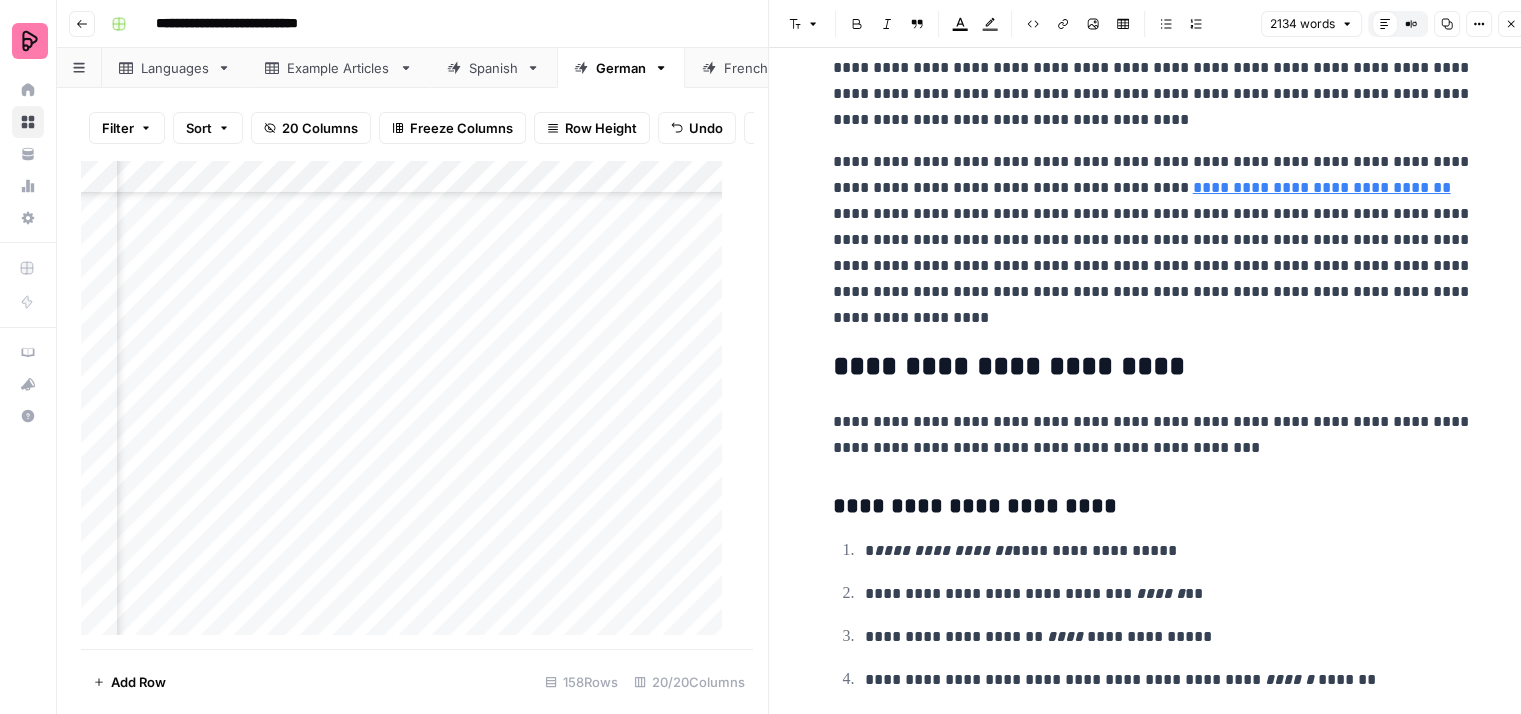 click on "**********" at bounding box center (1153, 240) 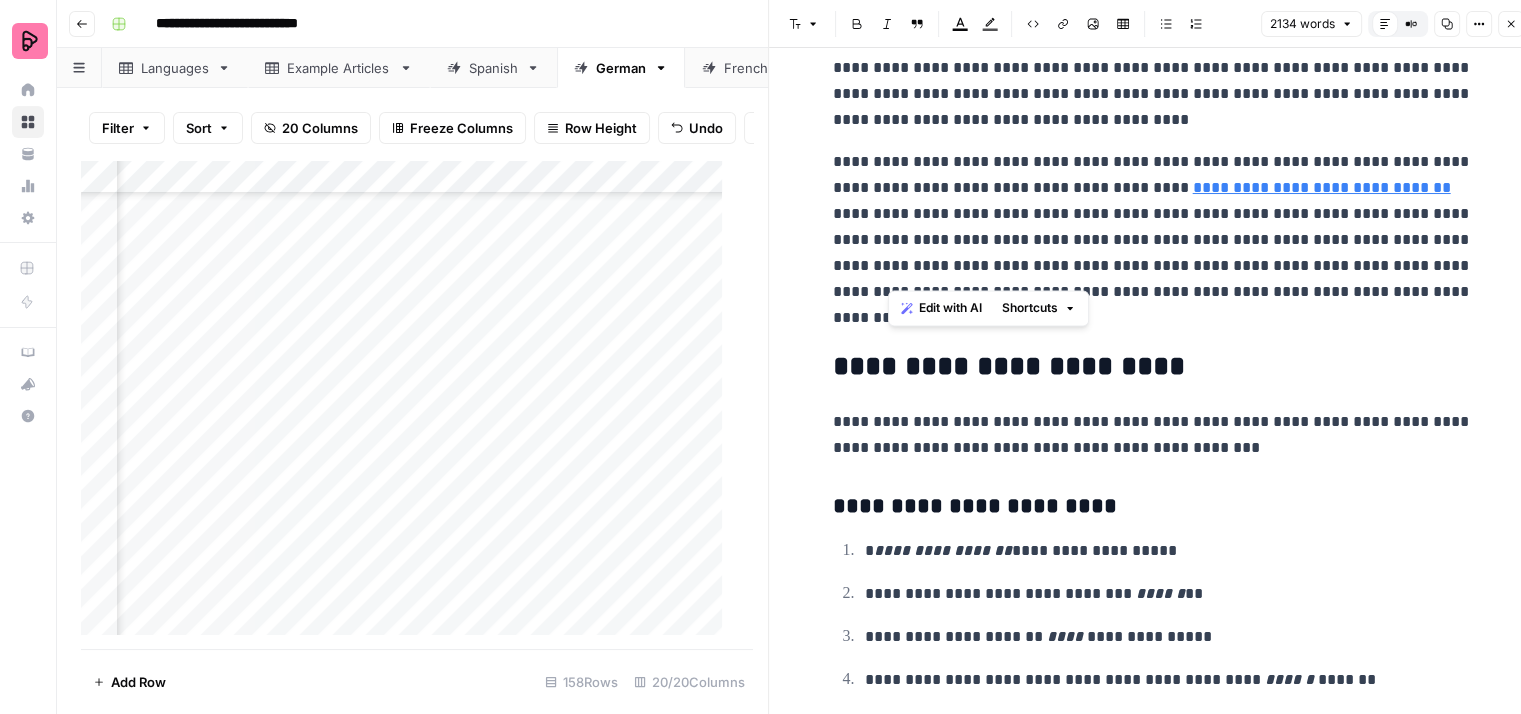 drag, startPoint x: 1103, startPoint y: 265, endPoint x: 891, endPoint y: 223, distance: 216.12033 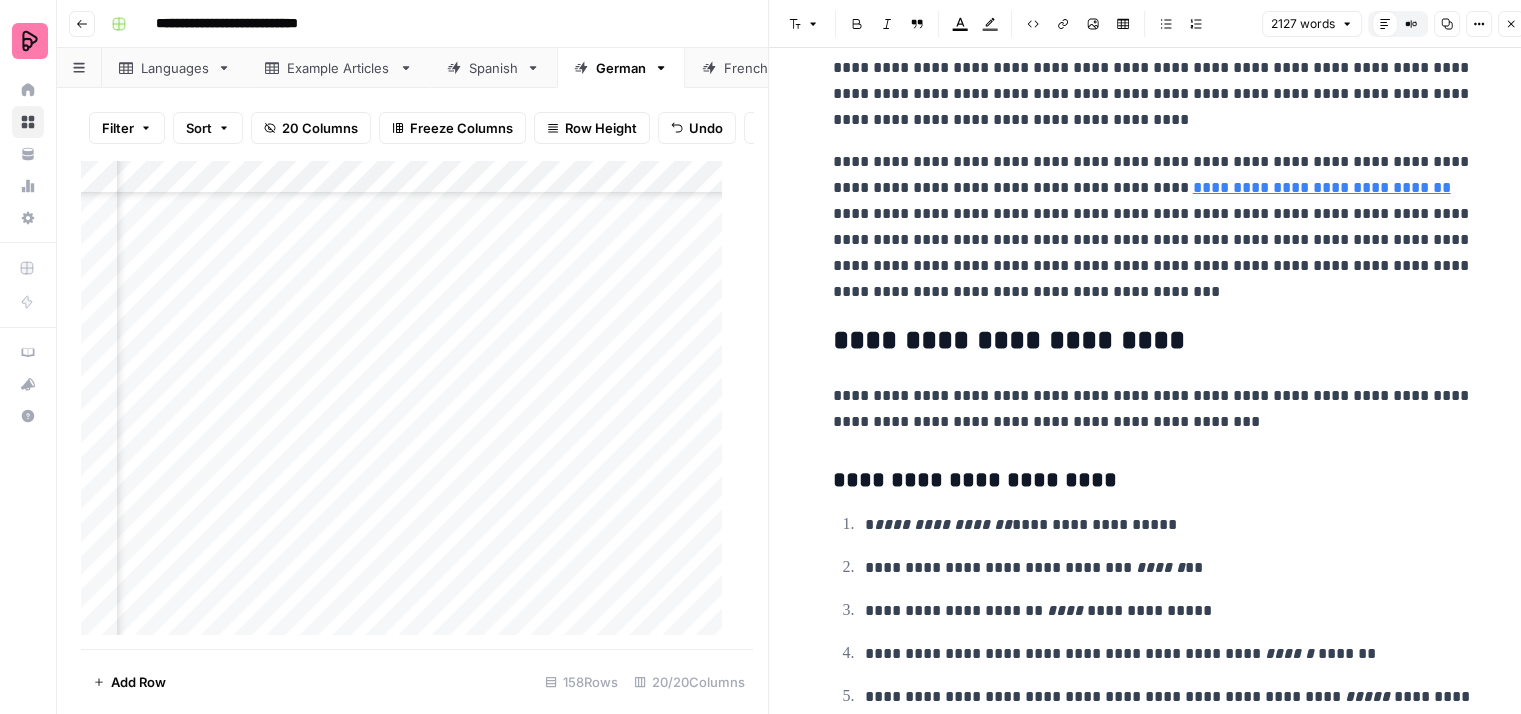 click on "**********" at bounding box center (1153, 227) 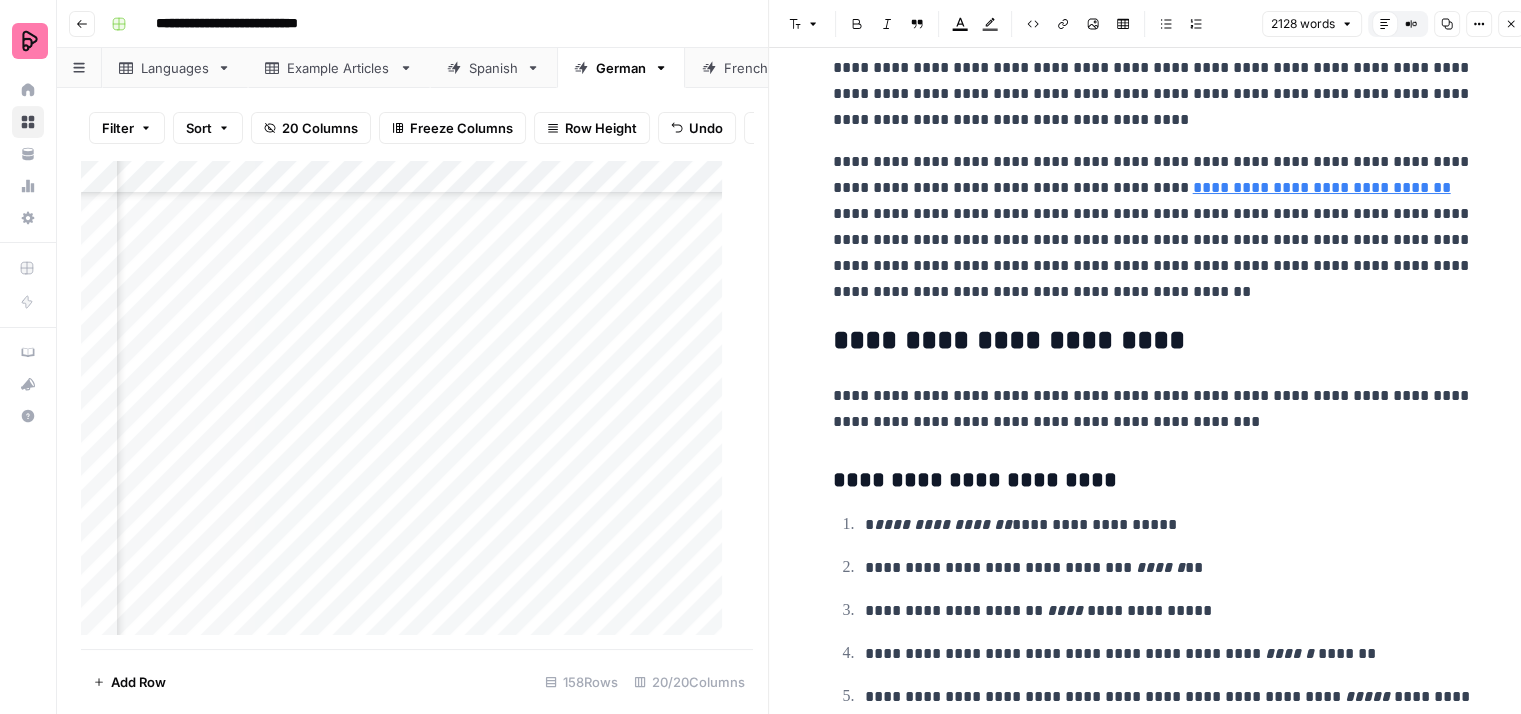 click on "**********" at bounding box center [1153, 227] 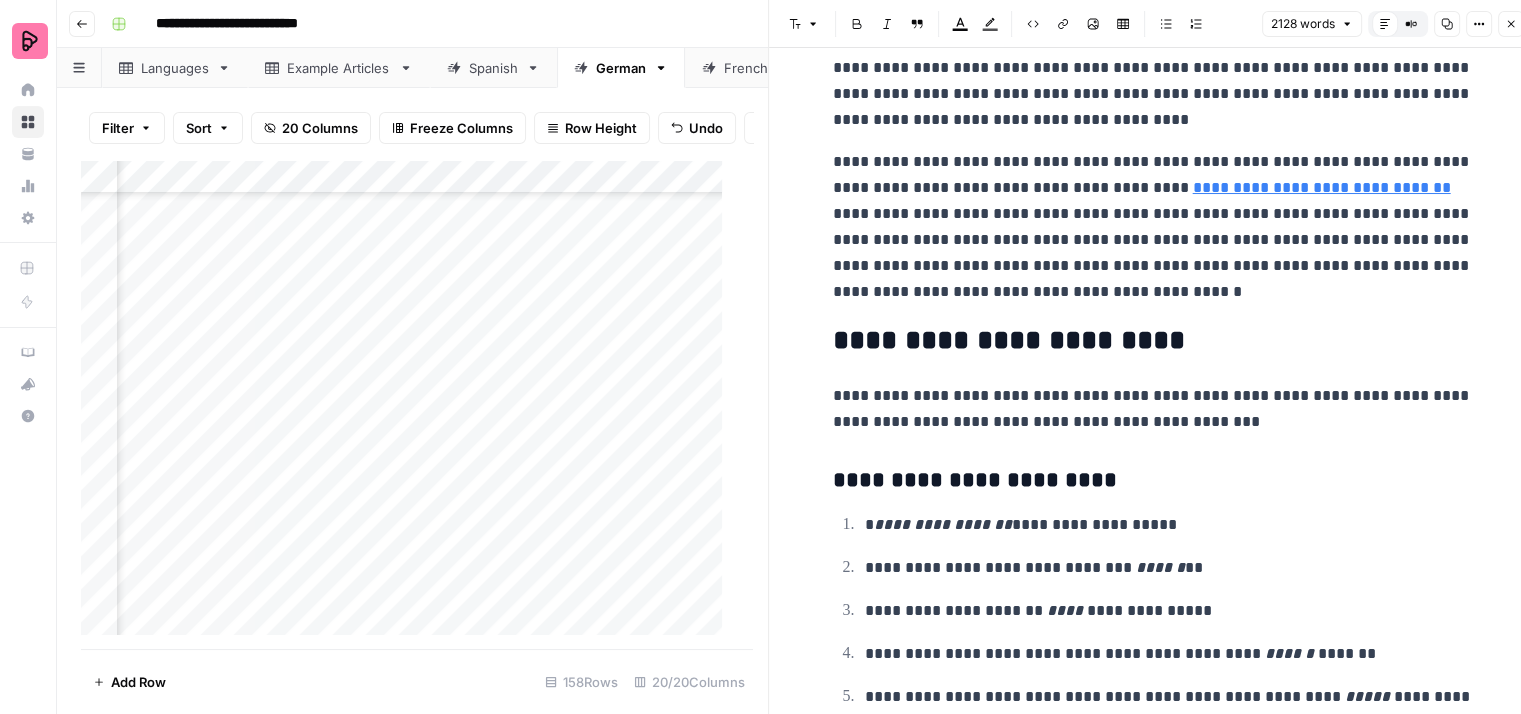 click on "**********" at bounding box center (1153, -4316) 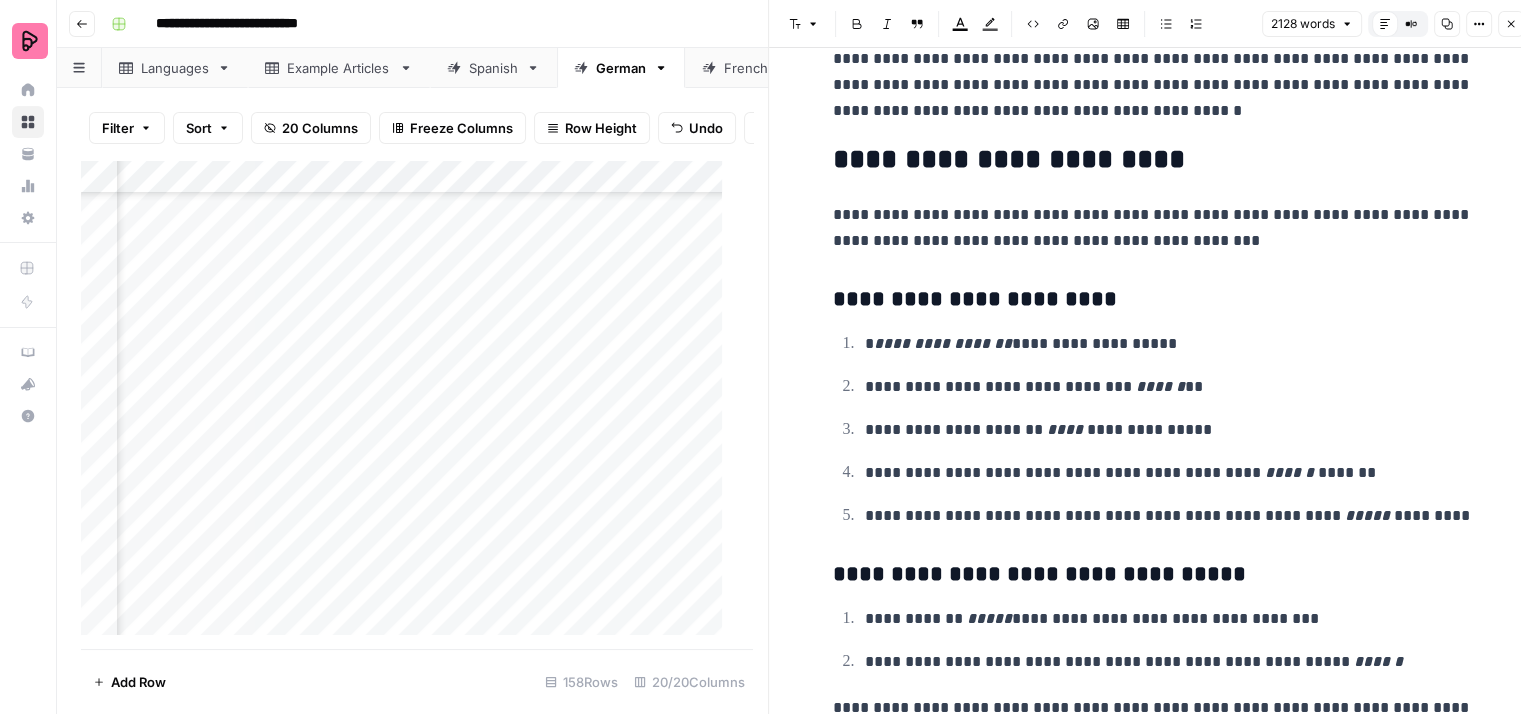 scroll, scrollTop: 9900, scrollLeft: 0, axis: vertical 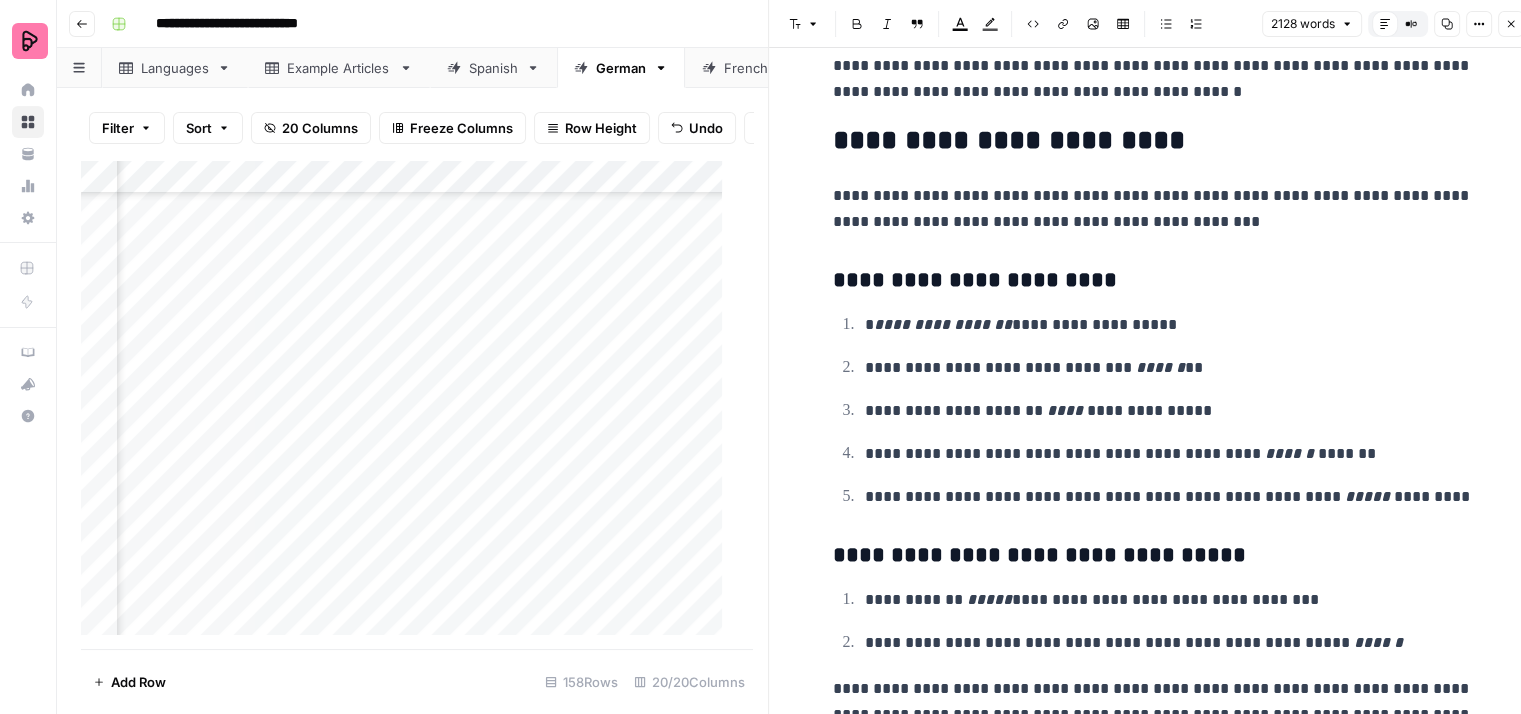 click on "**********" at bounding box center [1153, 209] 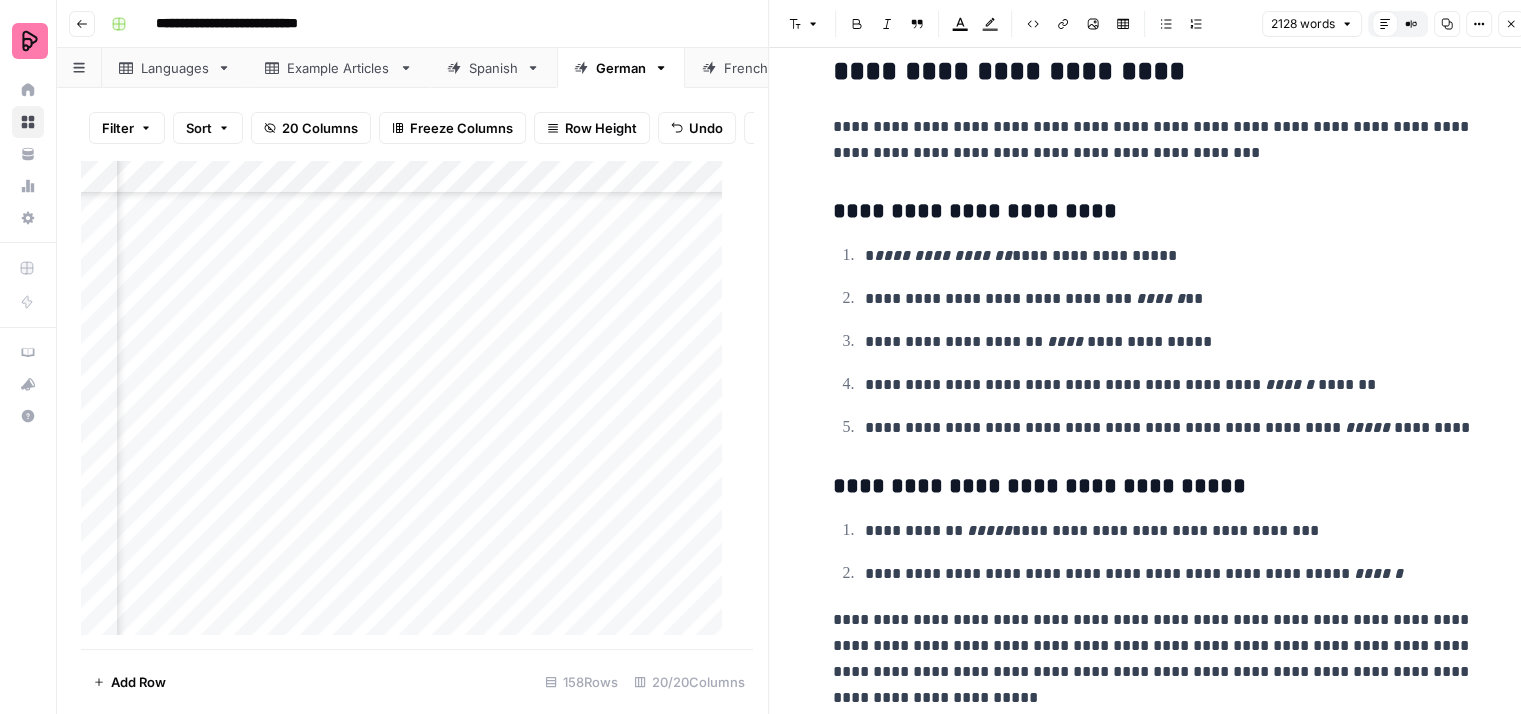 scroll, scrollTop: 9999, scrollLeft: 0, axis: vertical 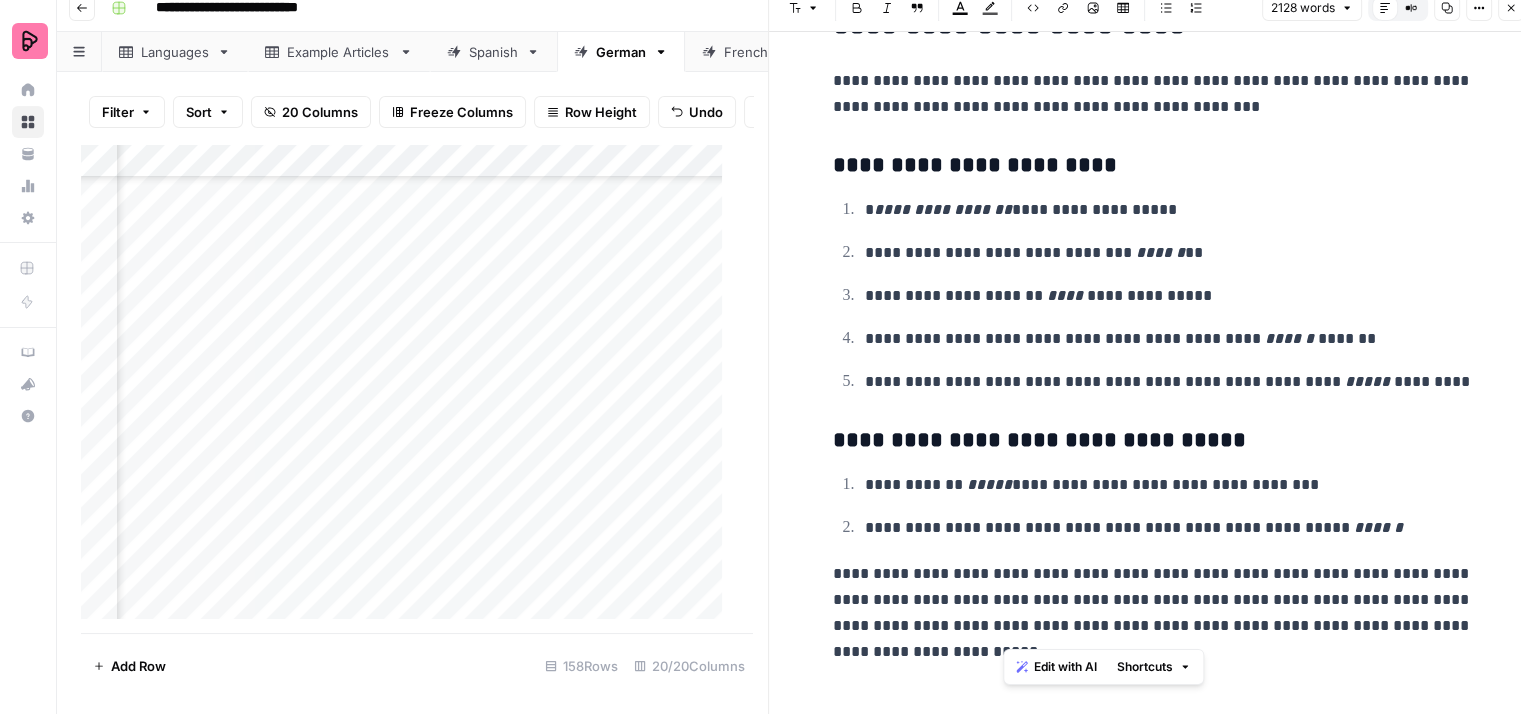 drag, startPoint x: 1009, startPoint y: 616, endPoint x: 1008, endPoint y: 583, distance: 33.01515 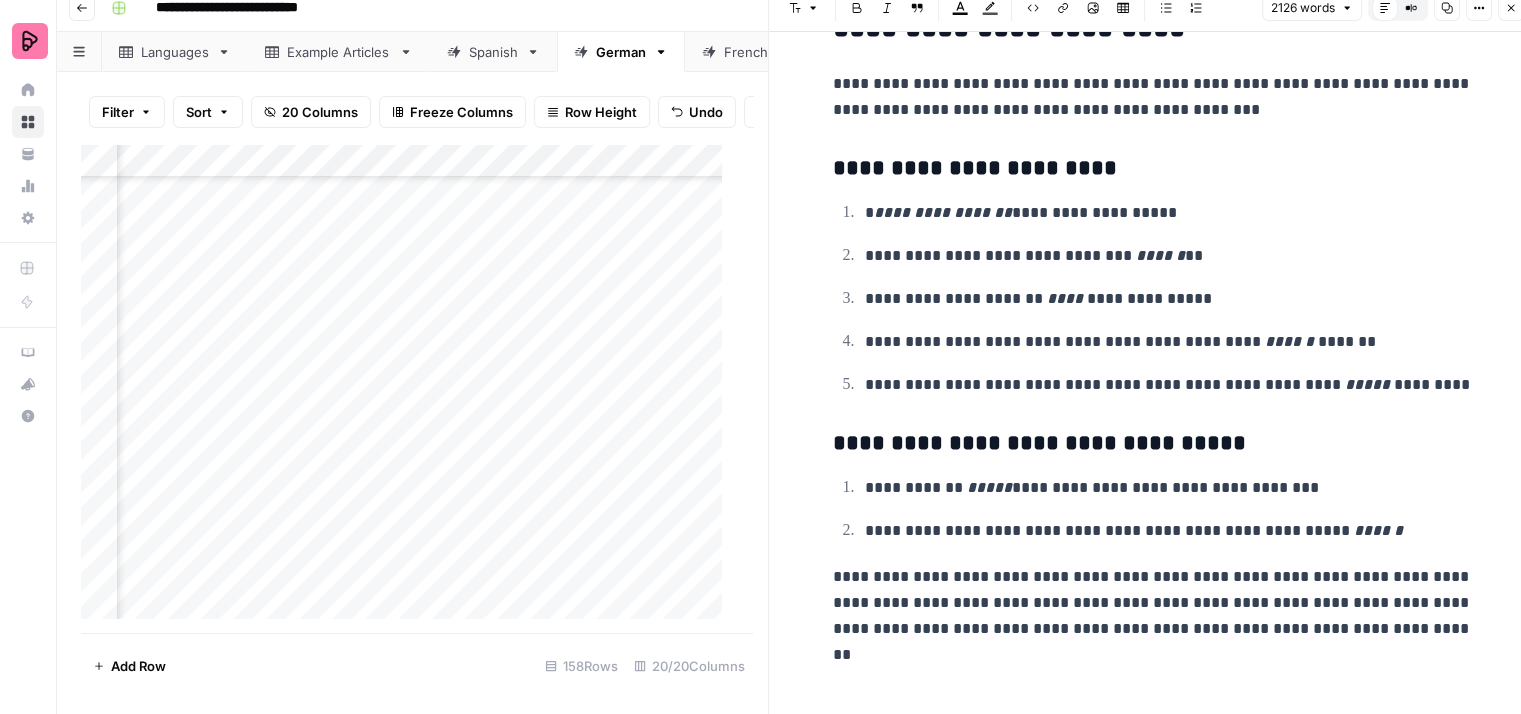 scroll, scrollTop: 9973, scrollLeft: 0, axis: vertical 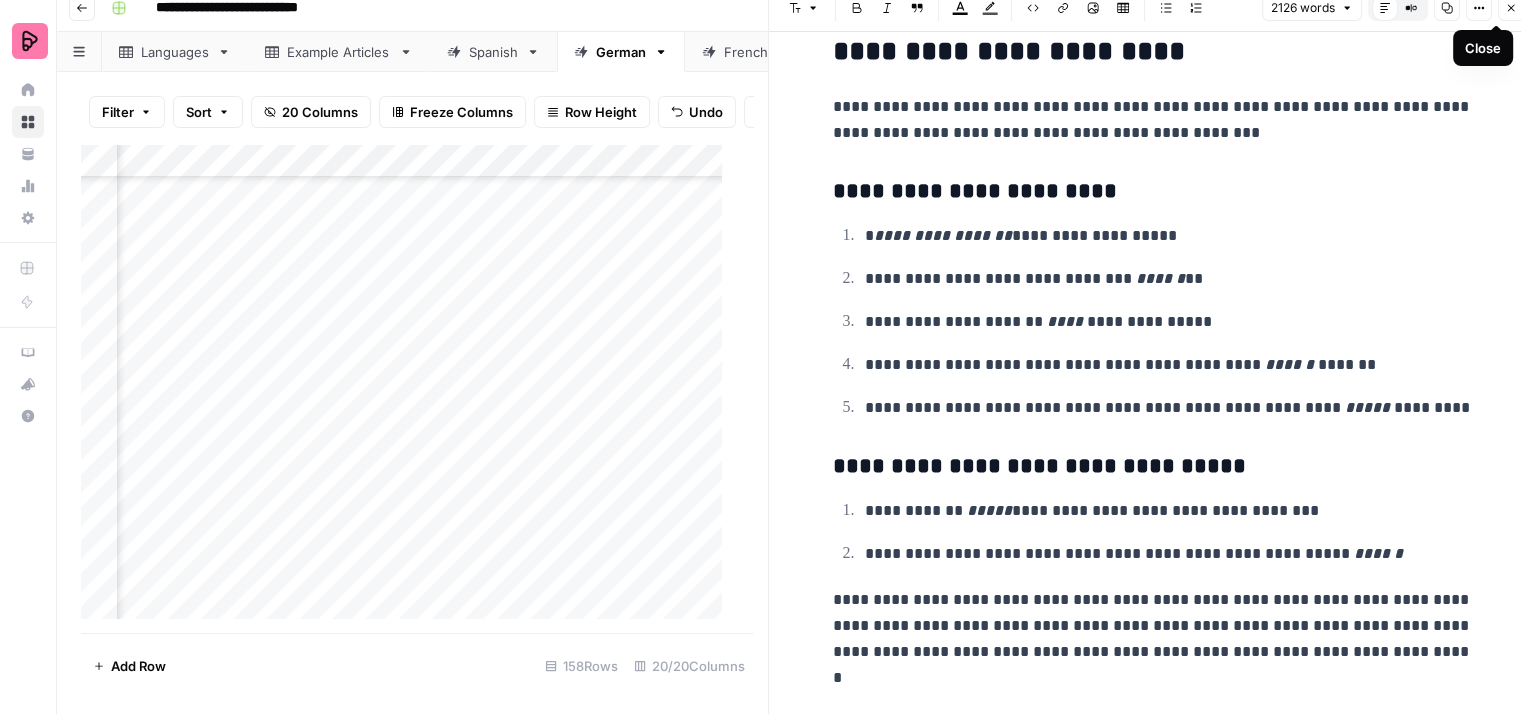 click 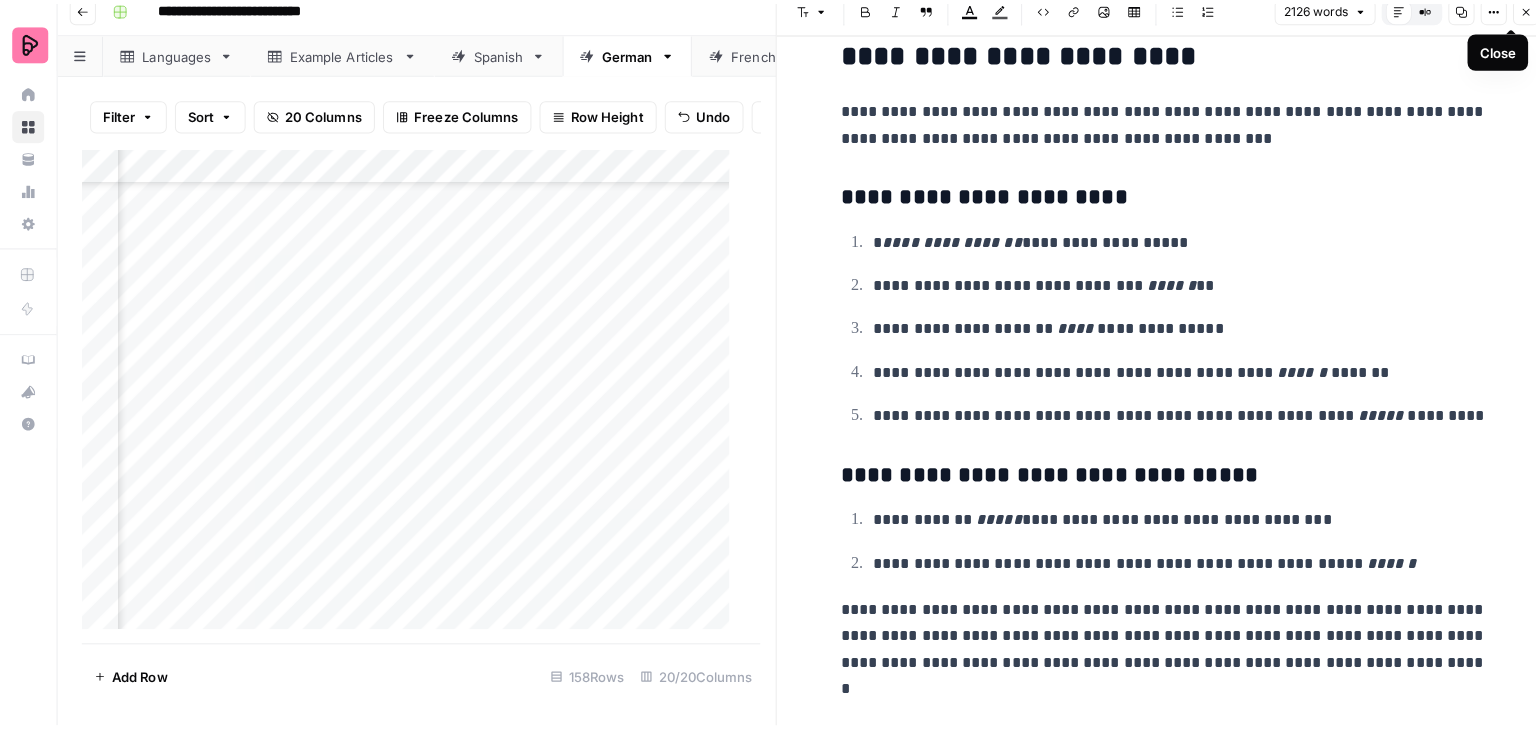 scroll, scrollTop: 0, scrollLeft: 0, axis: both 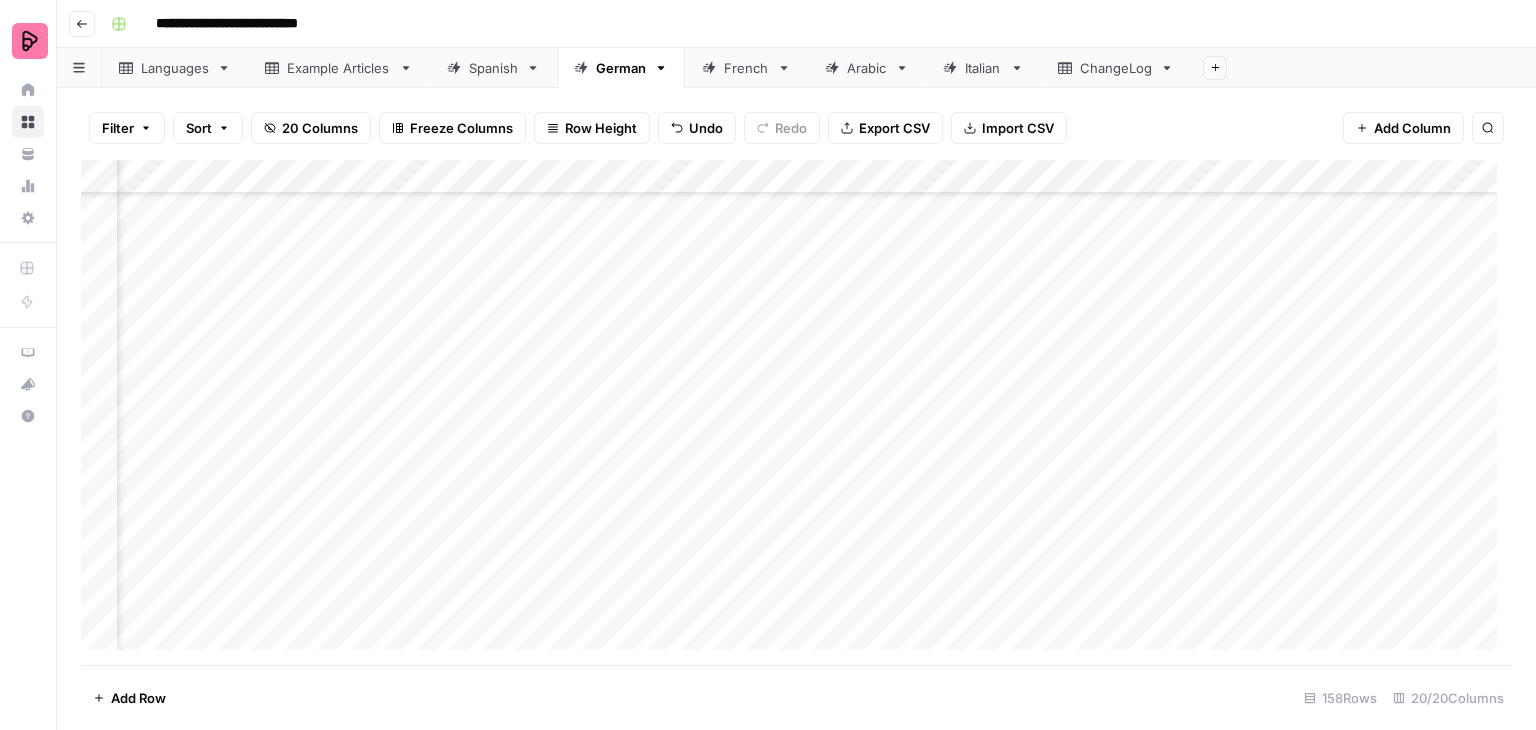 click on "Add Column" at bounding box center [796, 412] 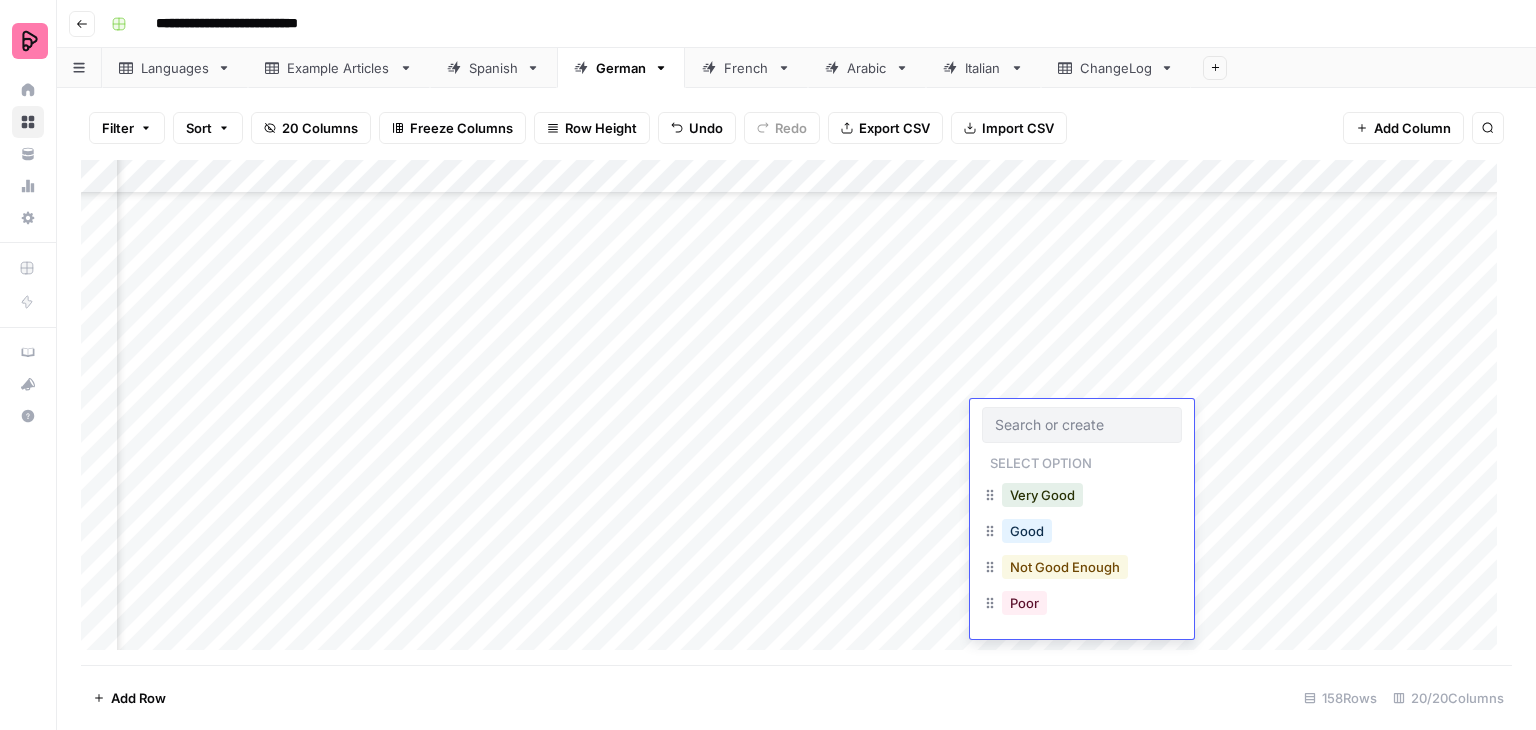 click on "Not Good Enough" at bounding box center [1065, 567] 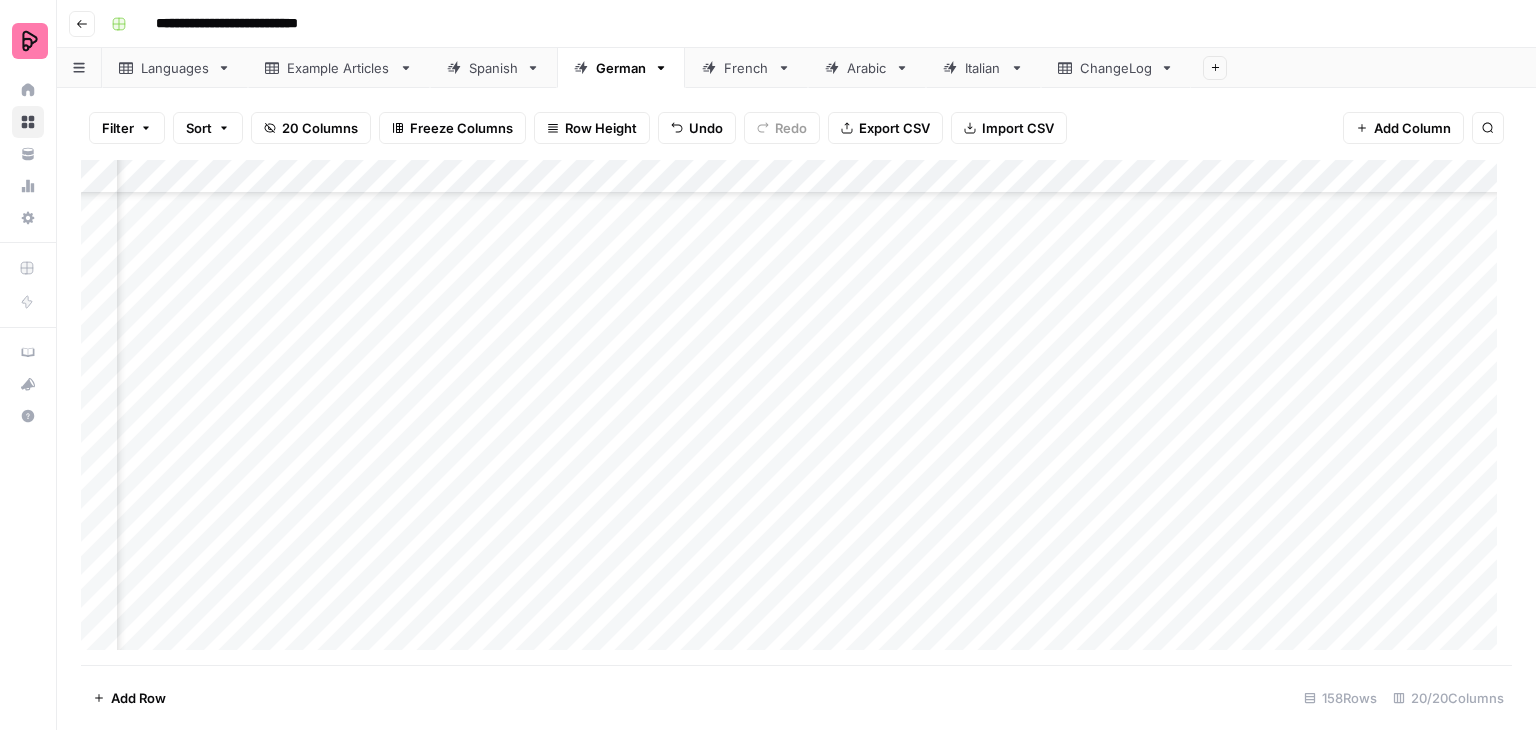 click on "Add Column" at bounding box center [796, 412] 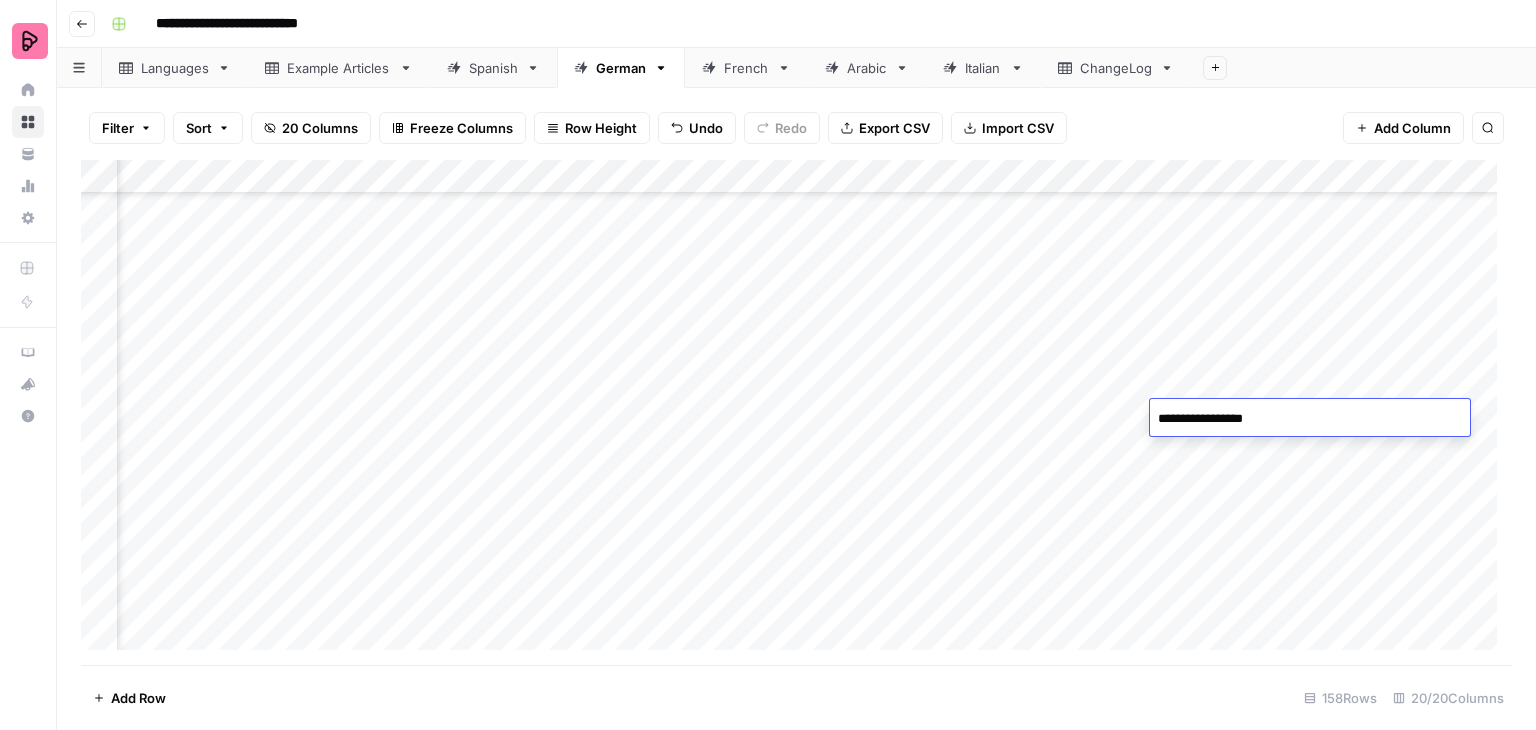type on "**********" 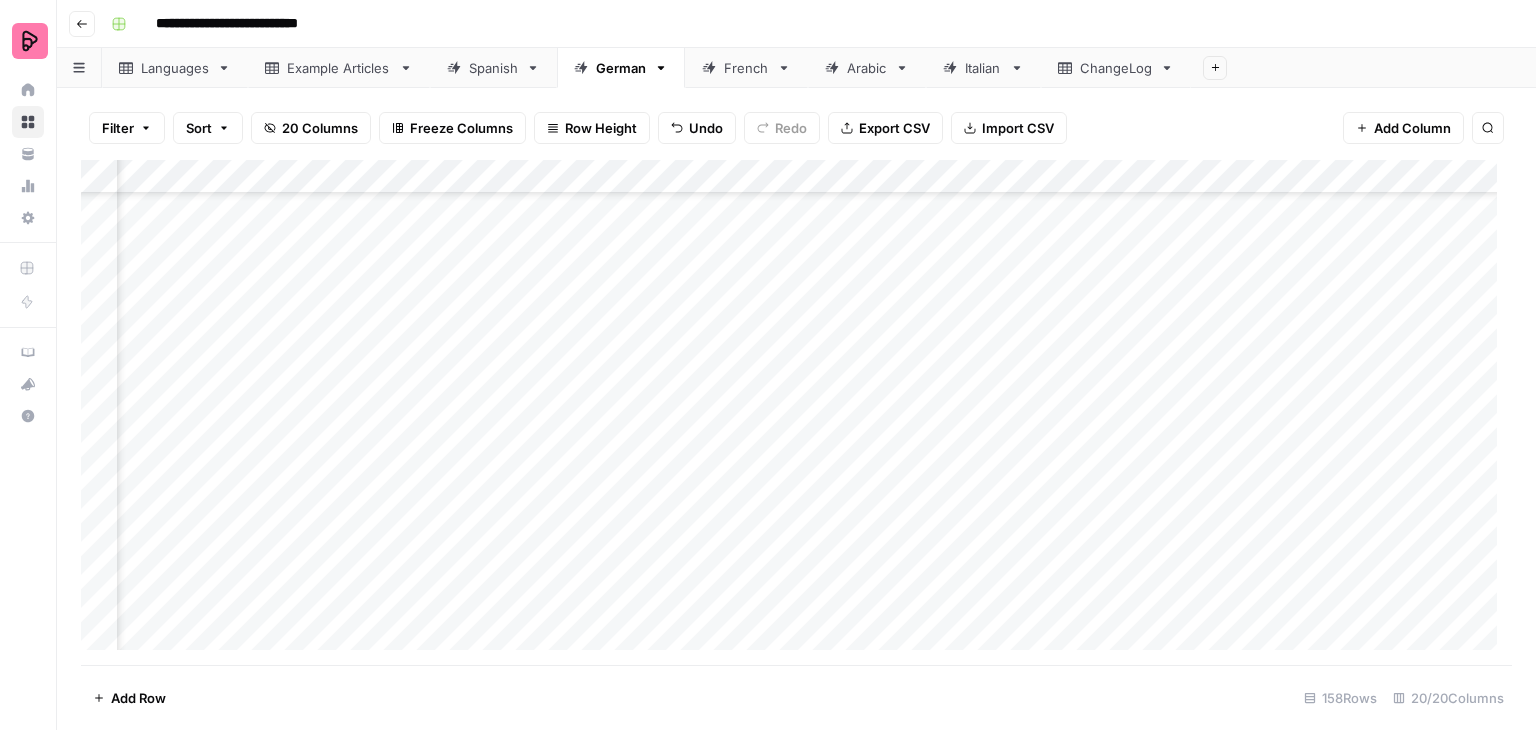 click on "Add Column" at bounding box center (796, 412) 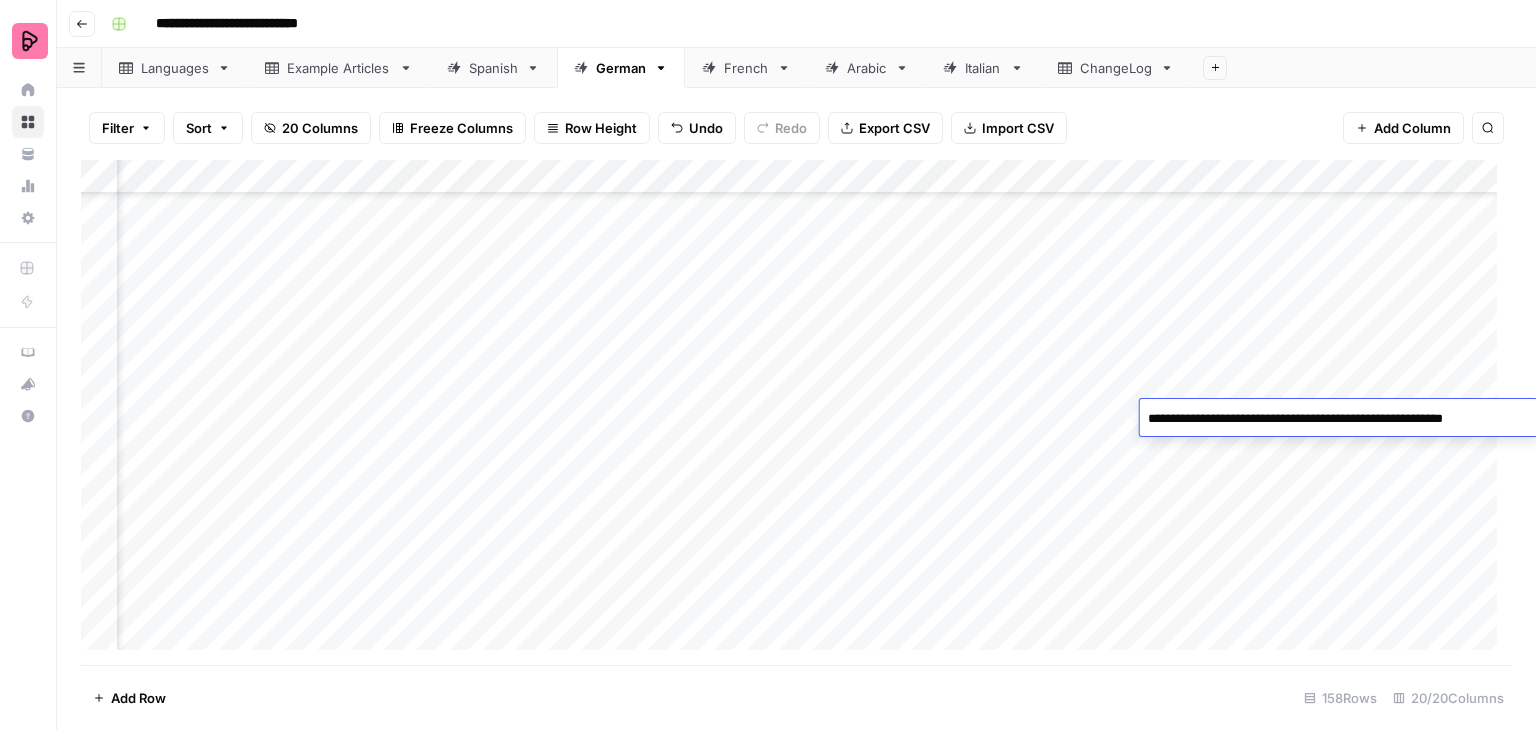 drag, startPoint x: 1147, startPoint y: 421, endPoint x: 1519, endPoint y: 425, distance: 372.0215 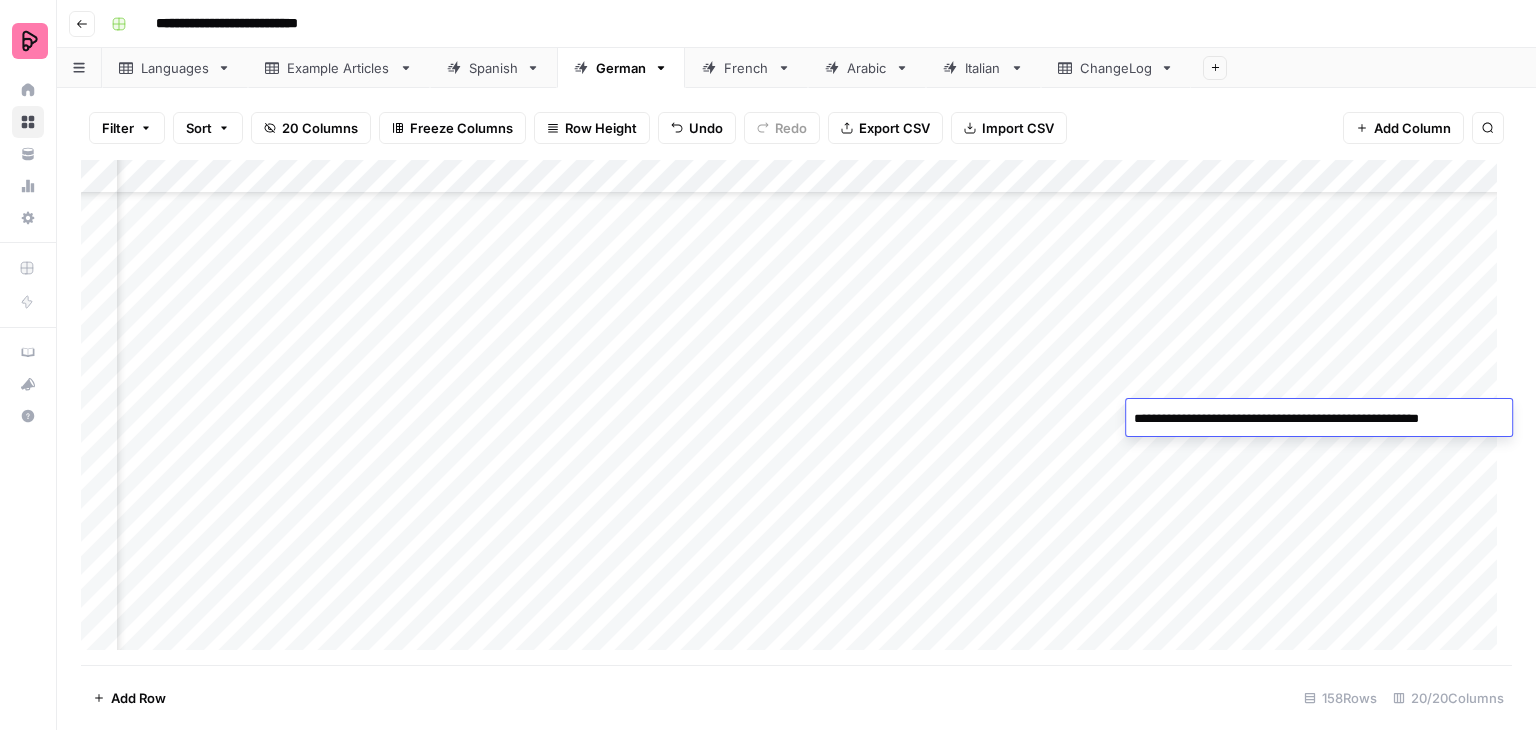 type on "**********" 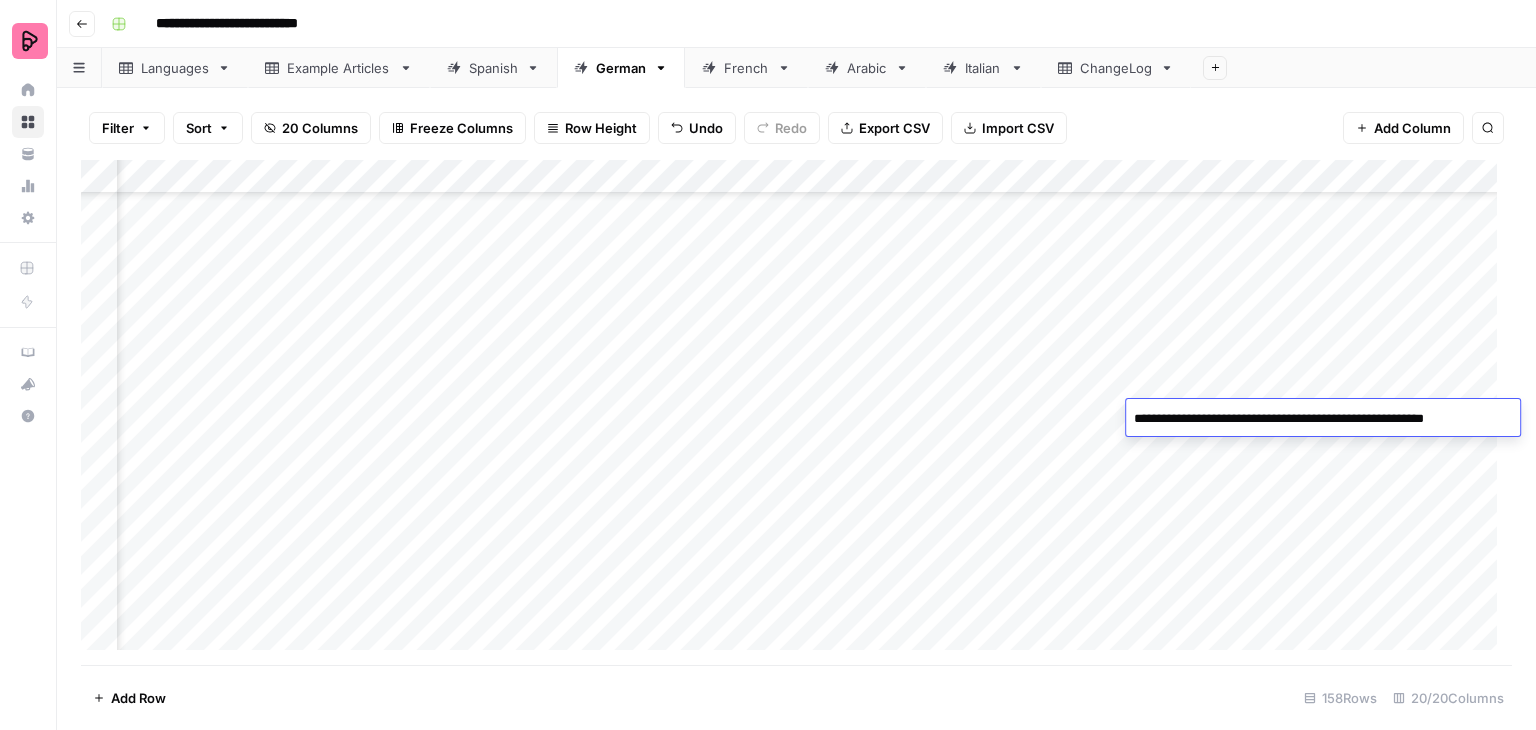 click on "Add Column" at bounding box center (796, 412) 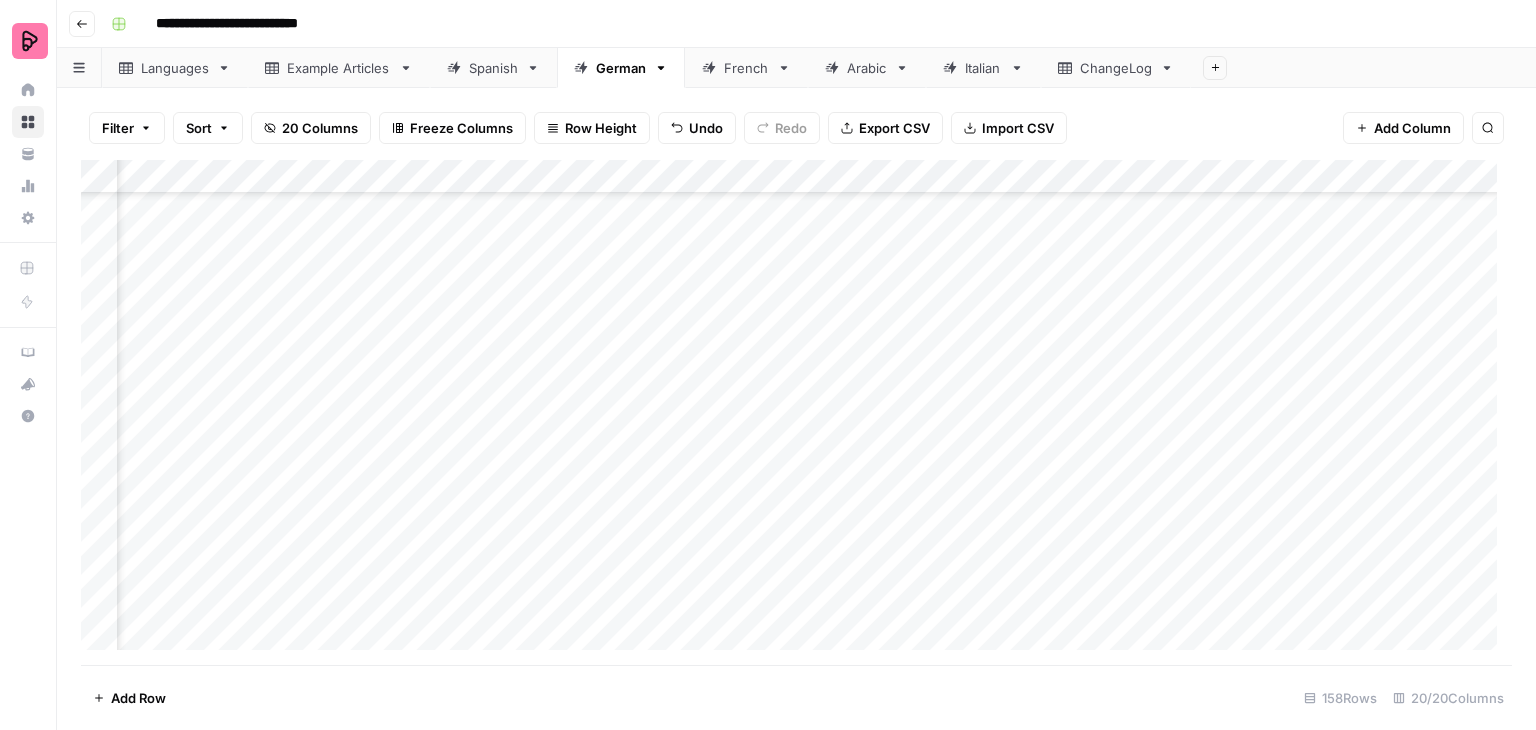 click on "Add Column" at bounding box center [796, 412] 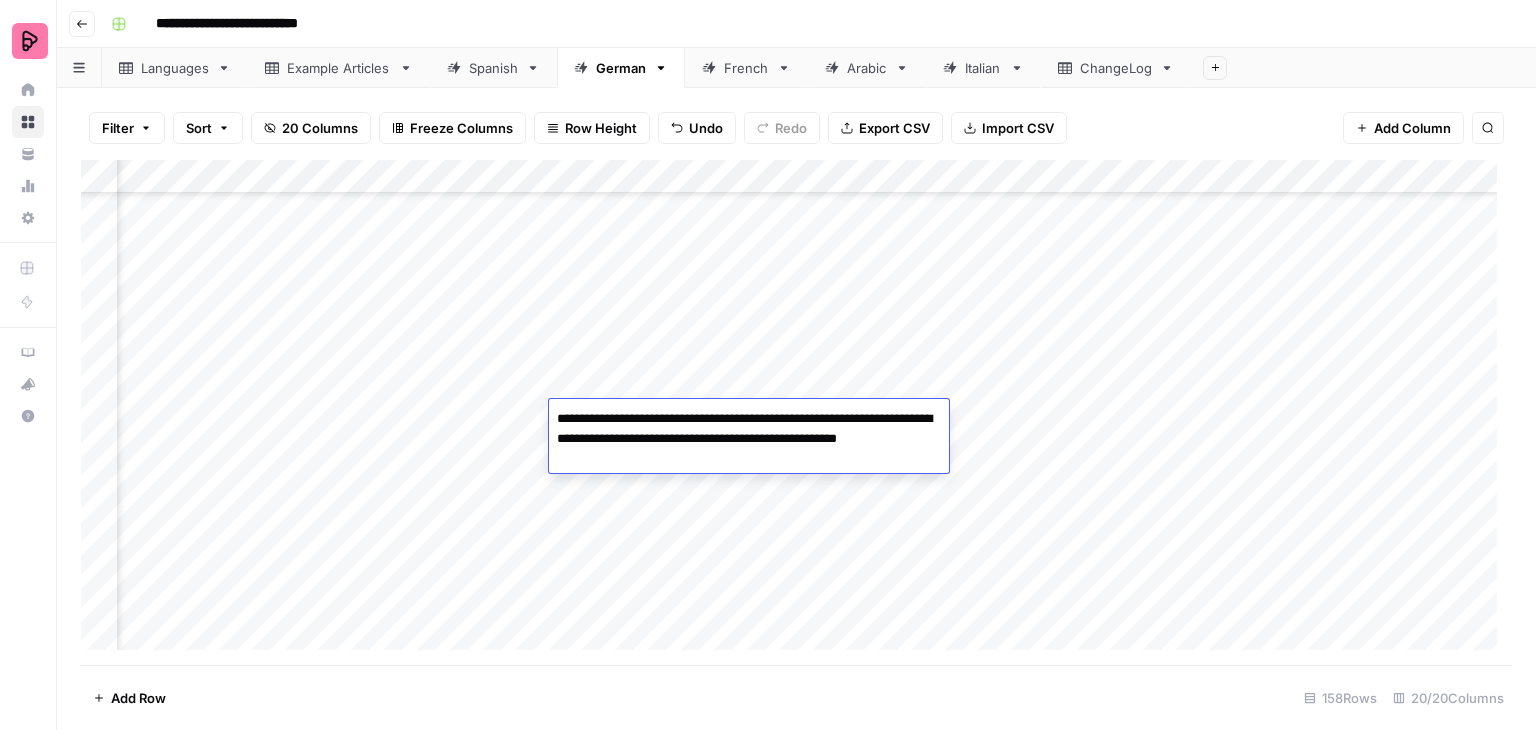 drag, startPoint x: 644, startPoint y: 461, endPoint x: 538, endPoint y: 416, distance: 115.15642 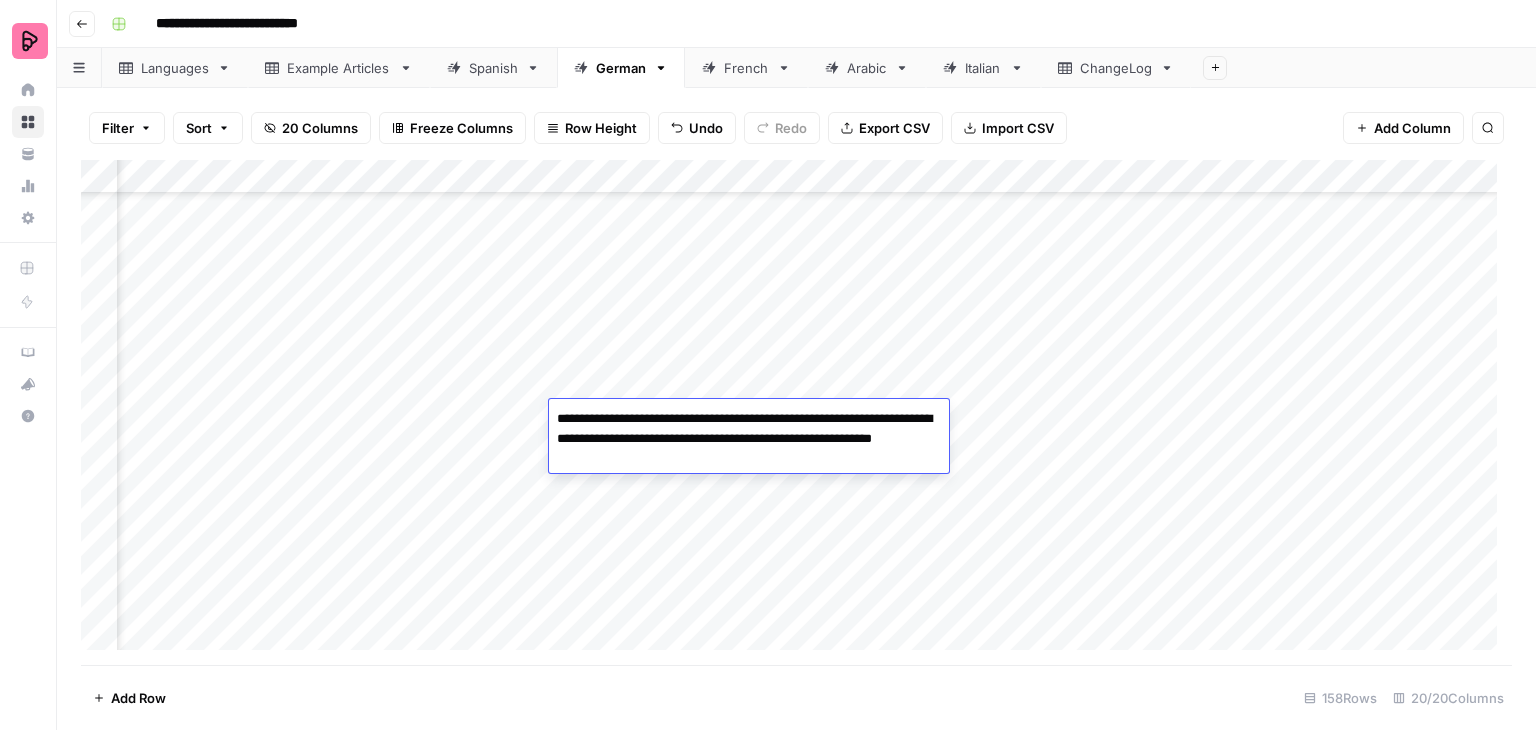 type on "**********" 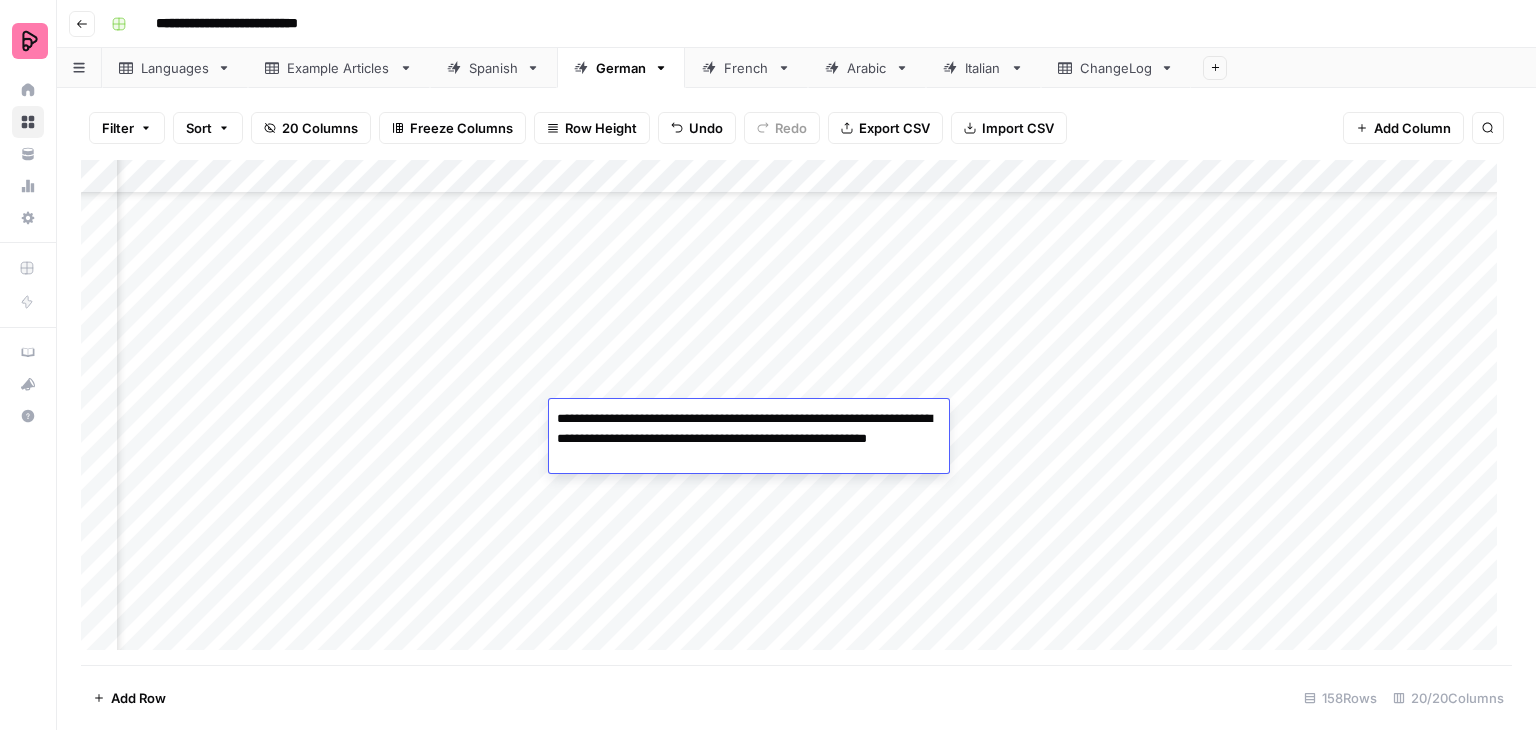 click on "**********" at bounding box center [749, 439] 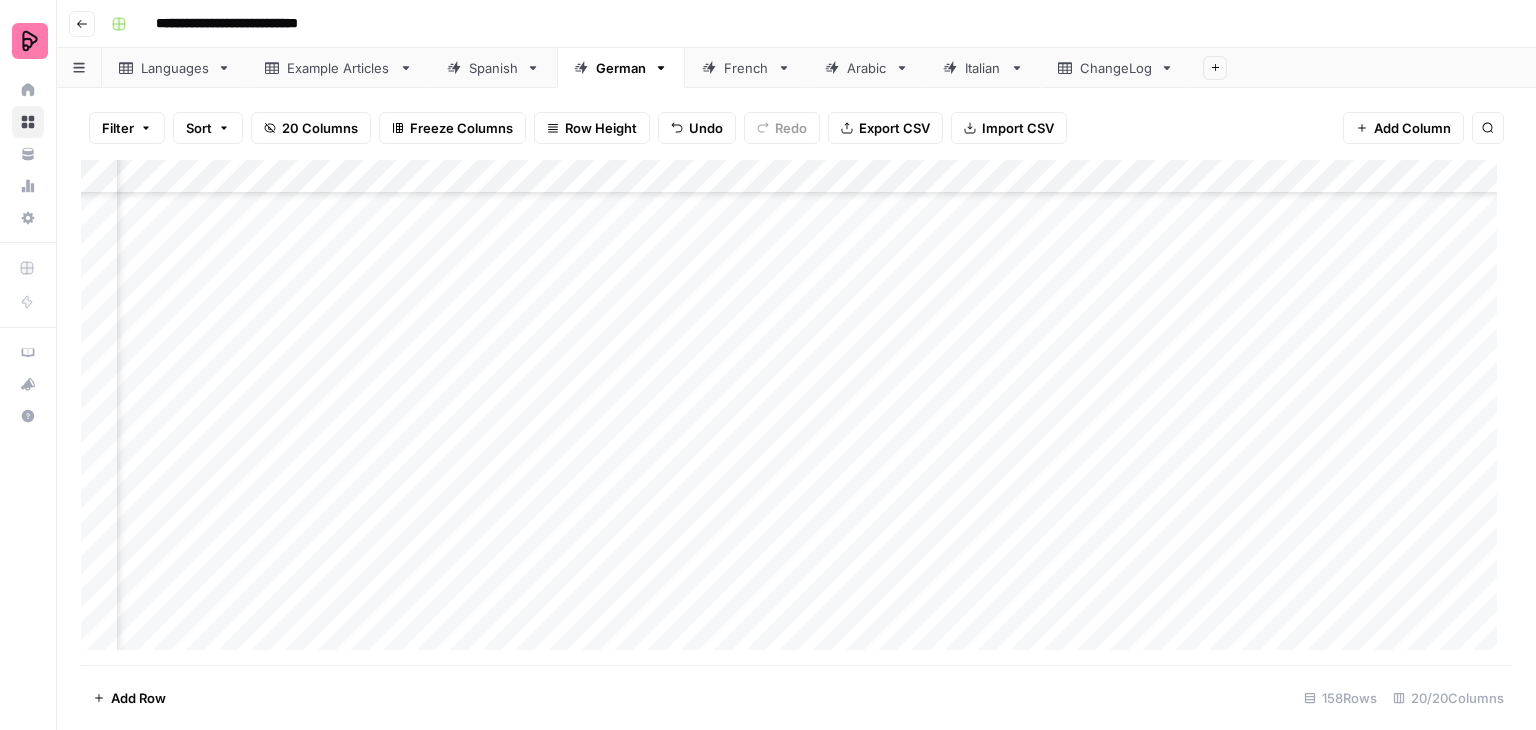 click on "Add Column" at bounding box center (796, 412) 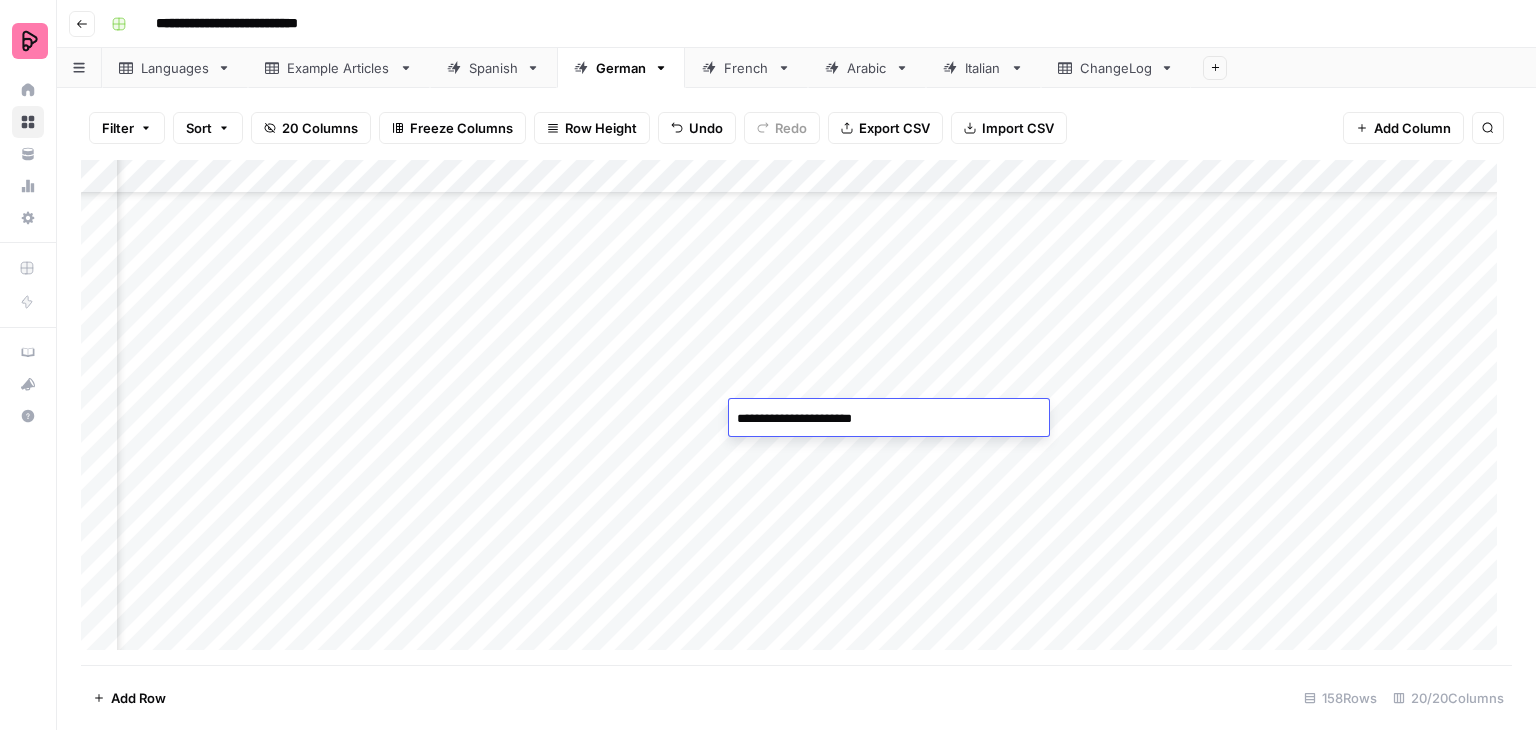click on "Add Column" at bounding box center (796, 412) 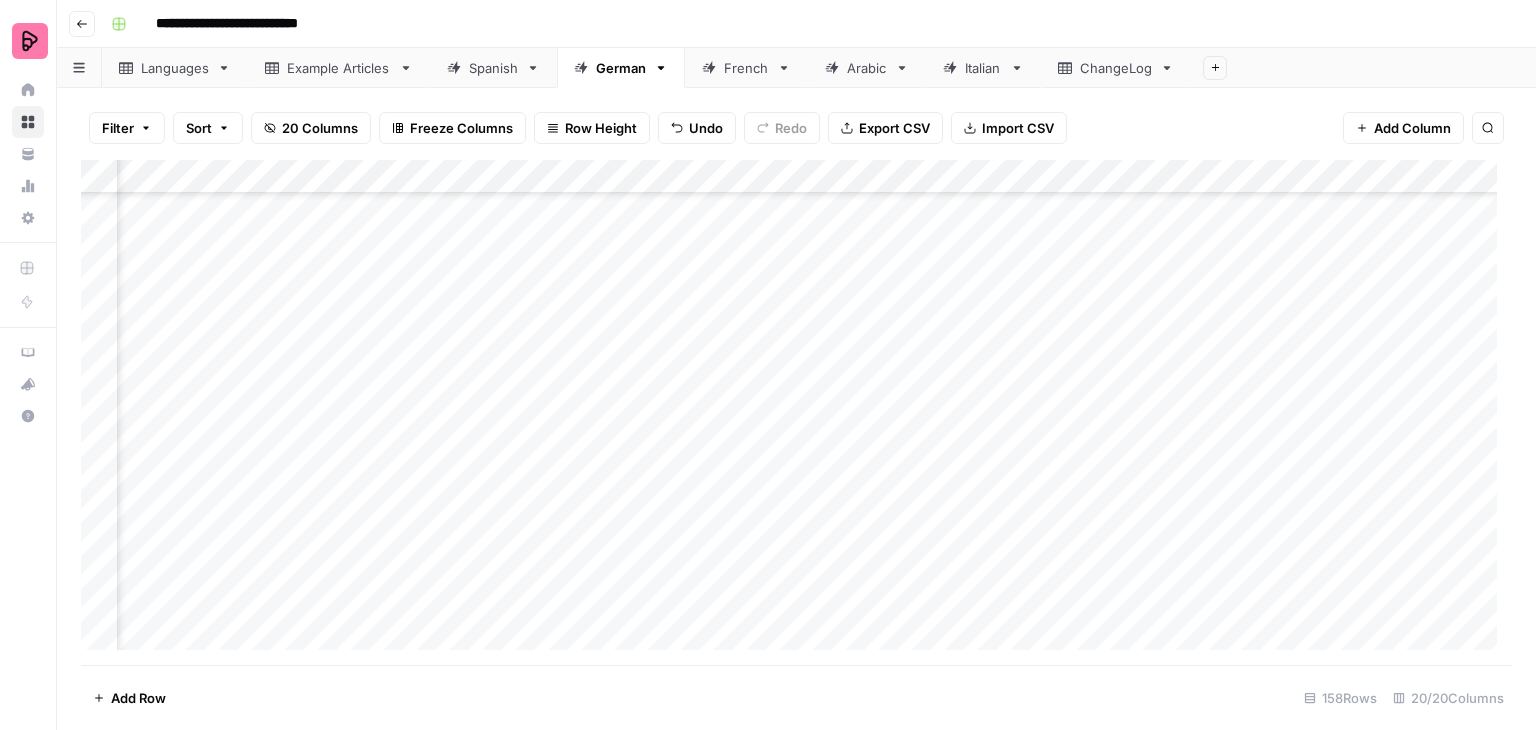 click on "Add Column" at bounding box center [796, 412] 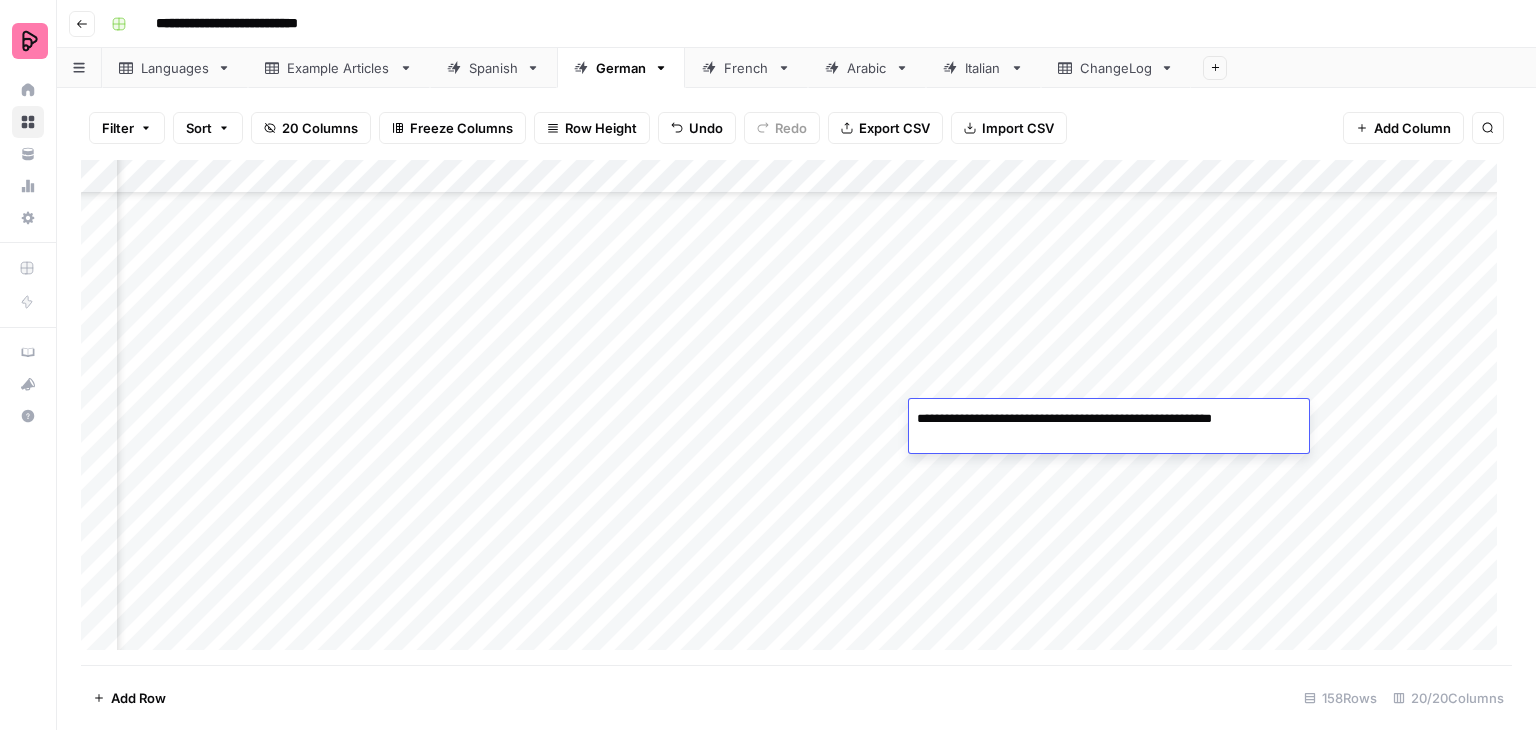 drag, startPoint x: 917, startPoint y: 416, endPoint x: 930, endPoint y: 411, distance: 13.928389 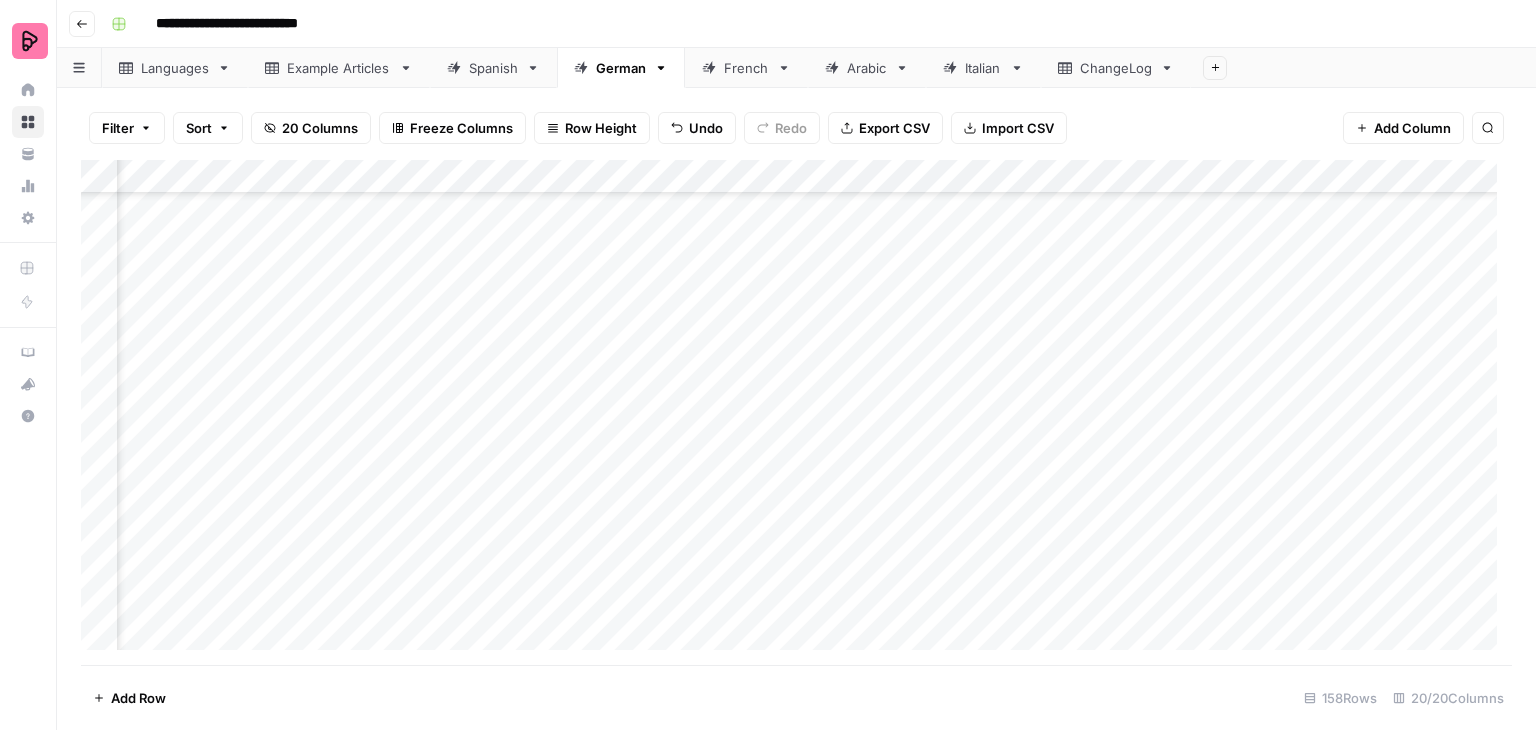 click on "Add Column" at bounding box center (796, 412) 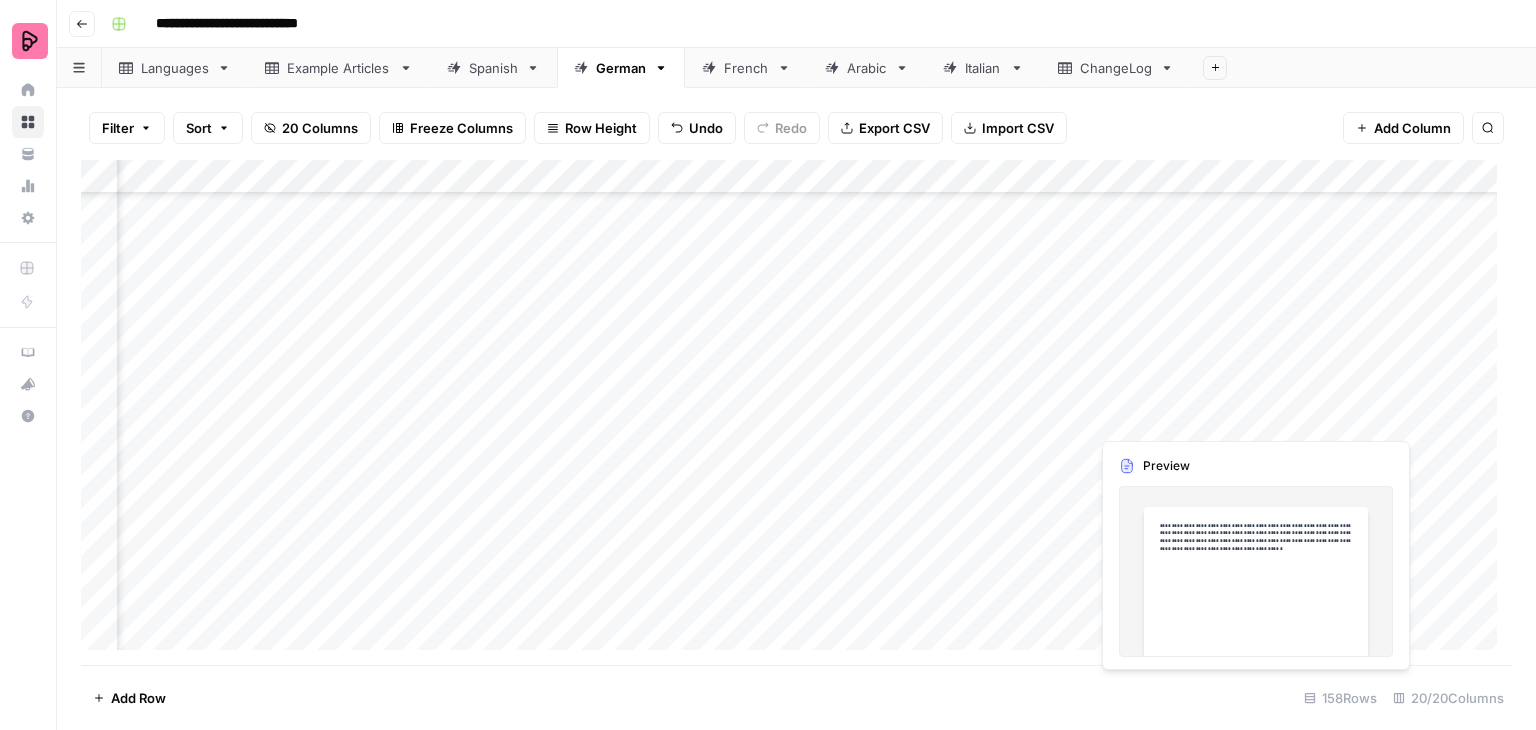 click on "Add Column" at bounding box center (796, 412) 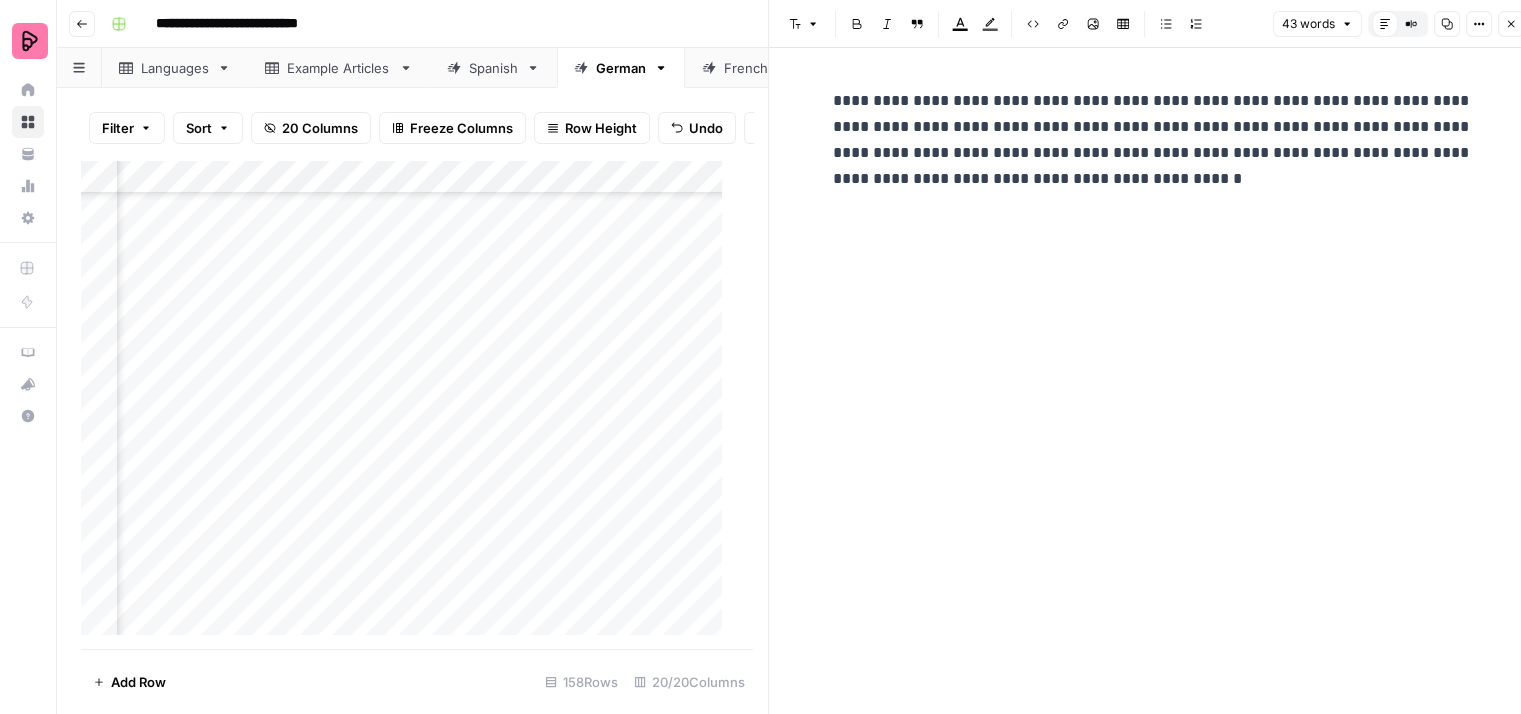 click on "**********" at bounding box center [1153, 140] 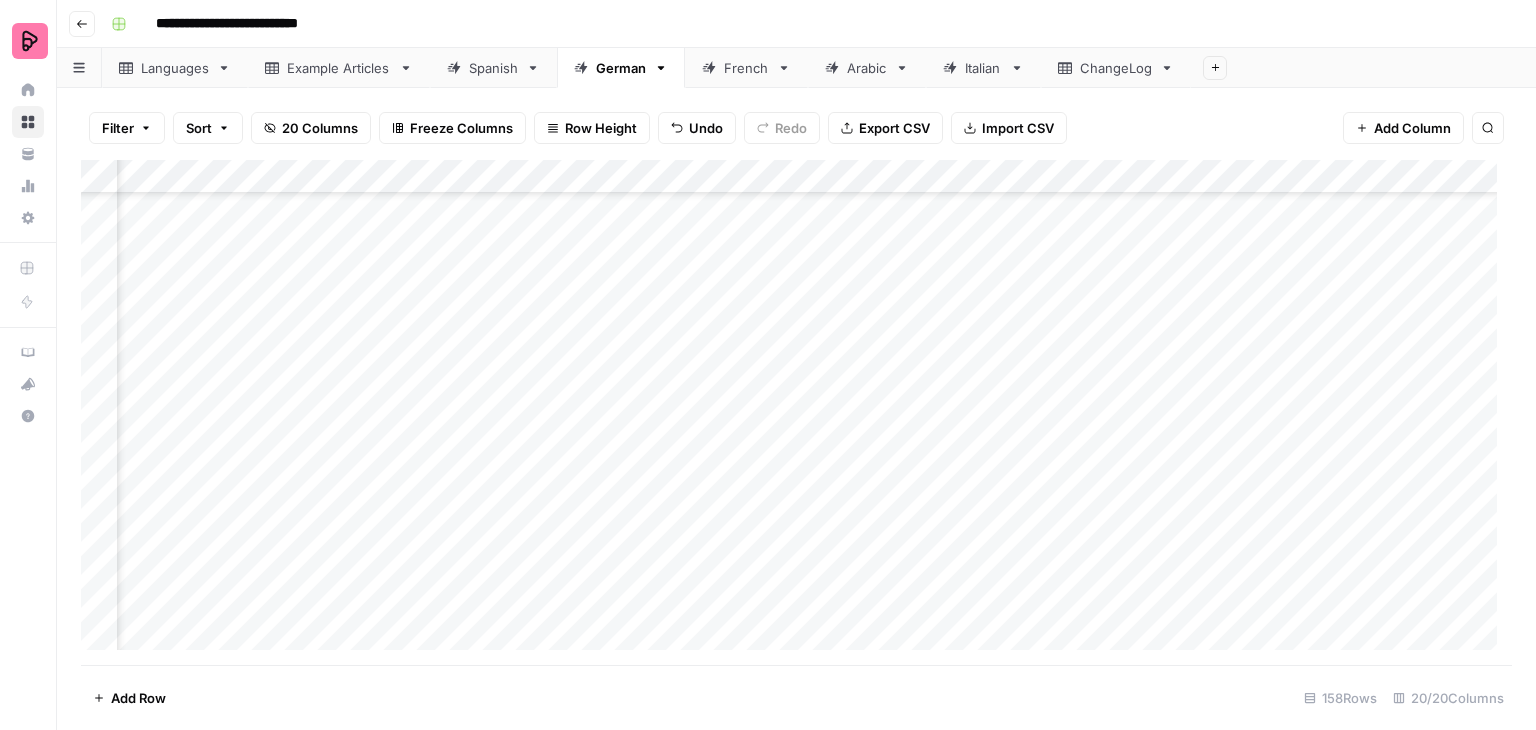 click on "Add Column" at bounding box center [796, 412] 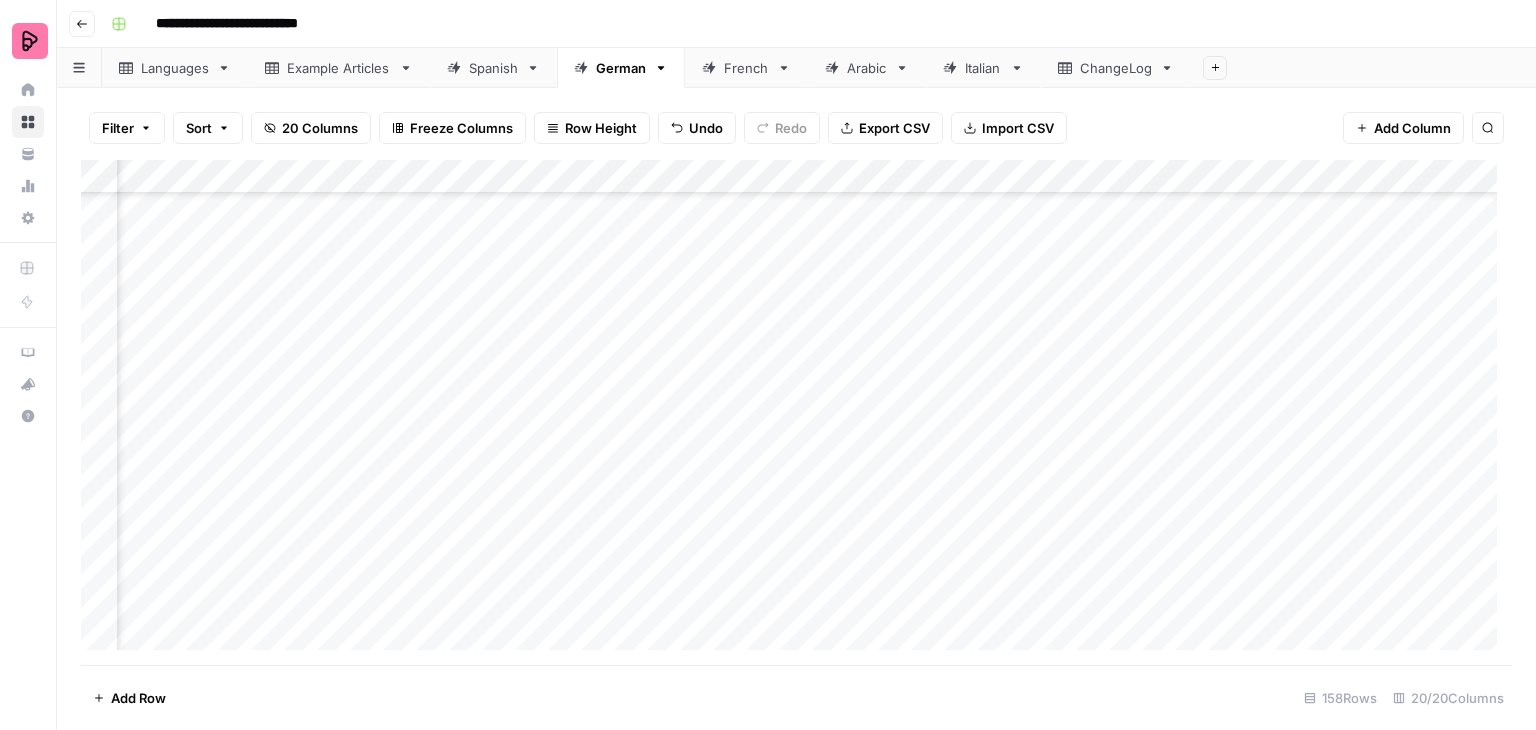click on "Add Column" at bounding box center (796, 412) 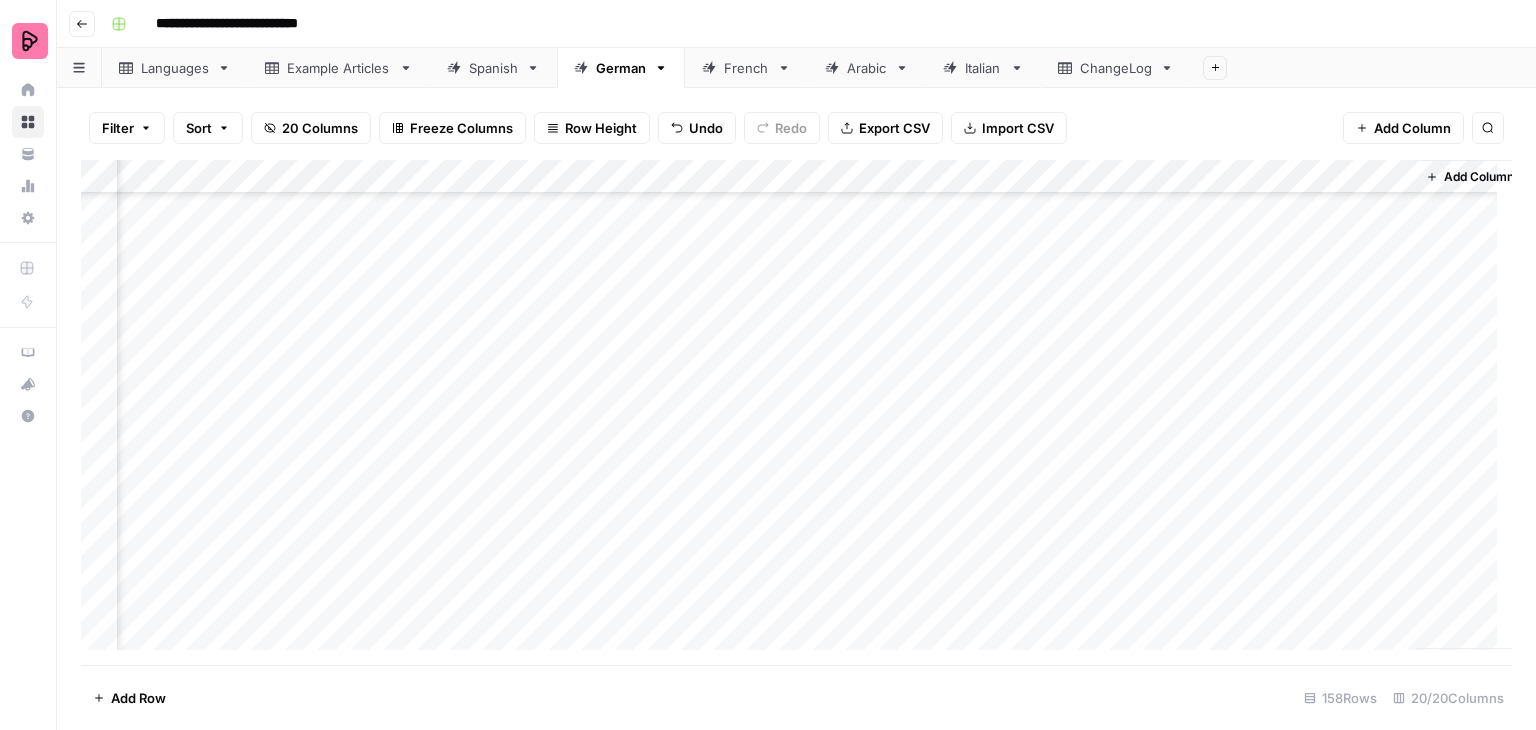 scroll, scrollTop: 4348, scrollLeft: 2661, axis: both 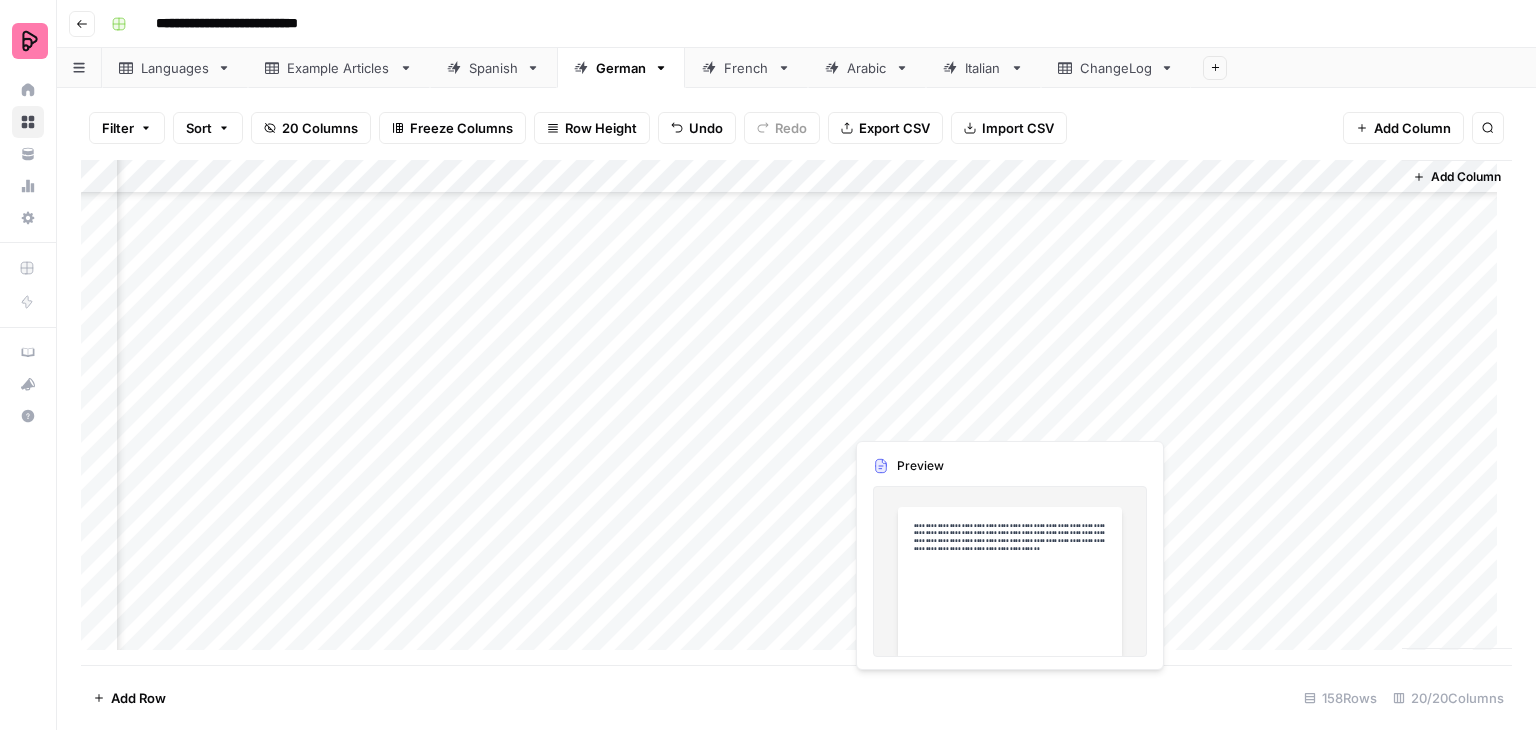 click on "Add Column" at bounding box center [796, 412] 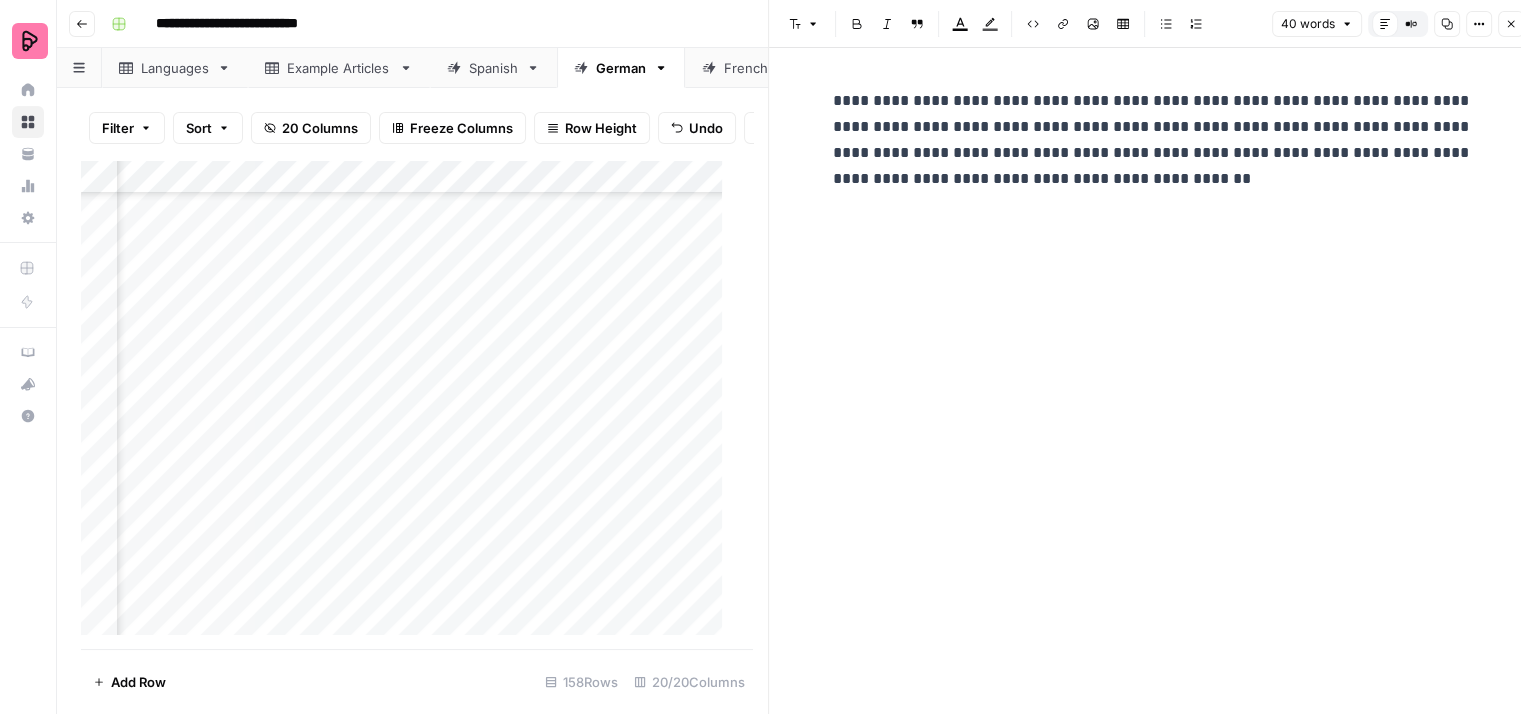 click on "**********" at bounding box center (1153, 140) 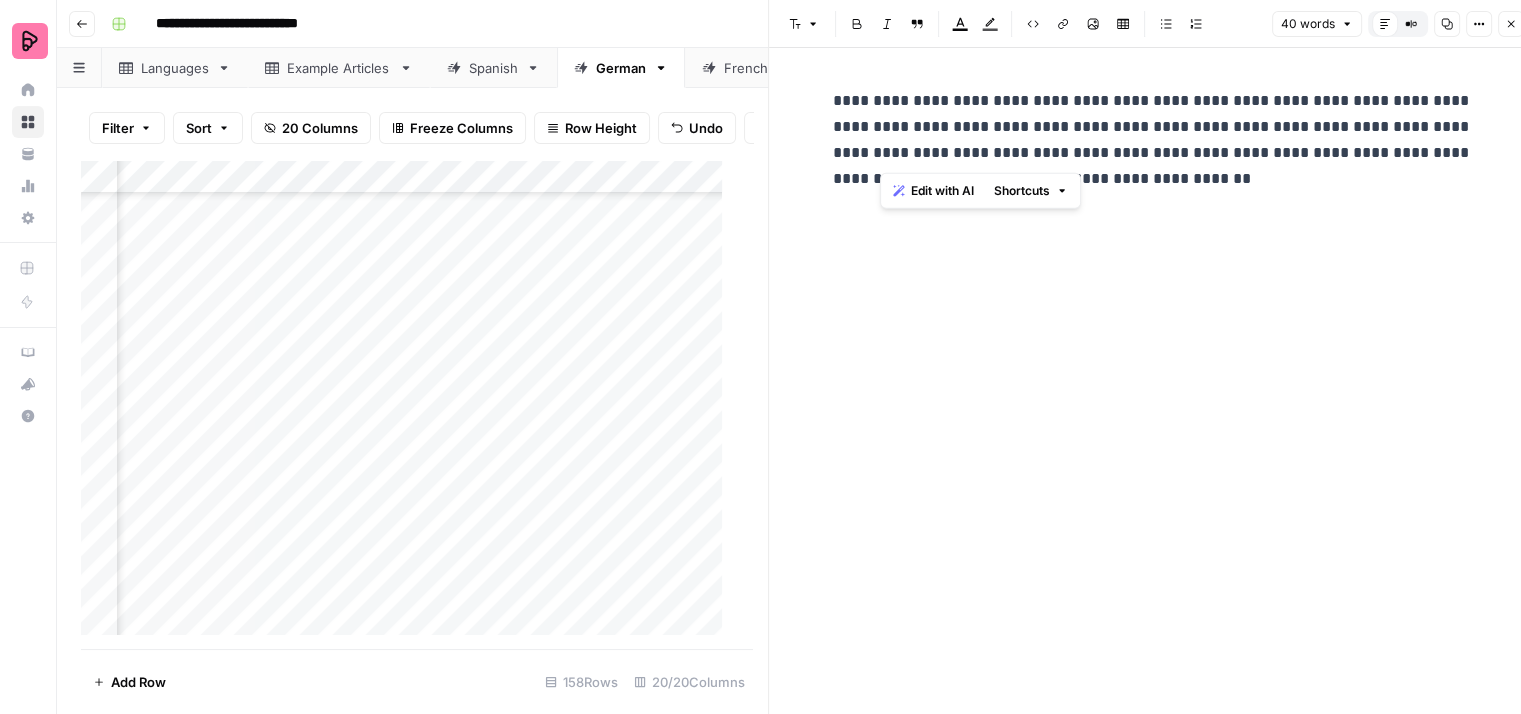 drag, startPoint x: 992, startPoint y: 153, endPoint x: 880, endPoint y: 160, distance: 112.21854 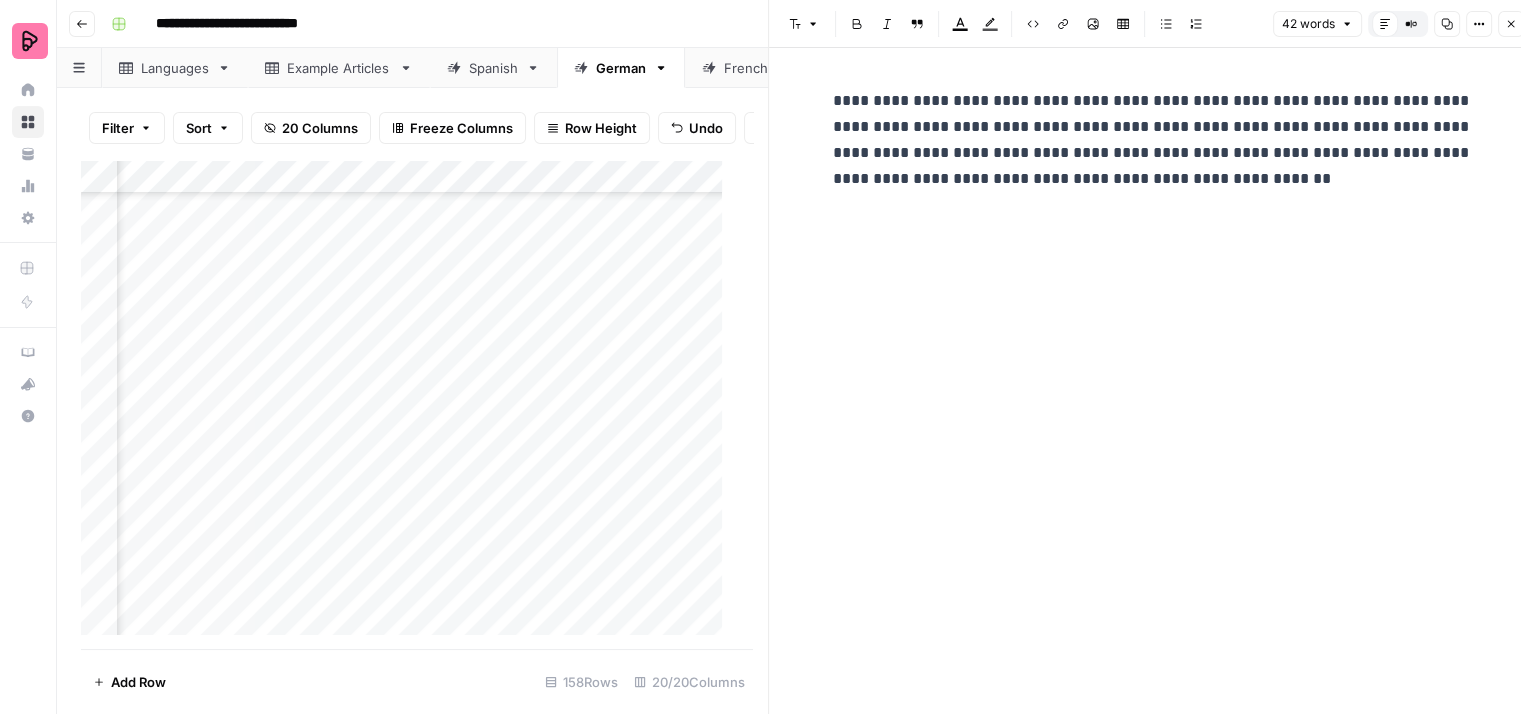 click on "**********" at bounding box center [1153, 373] 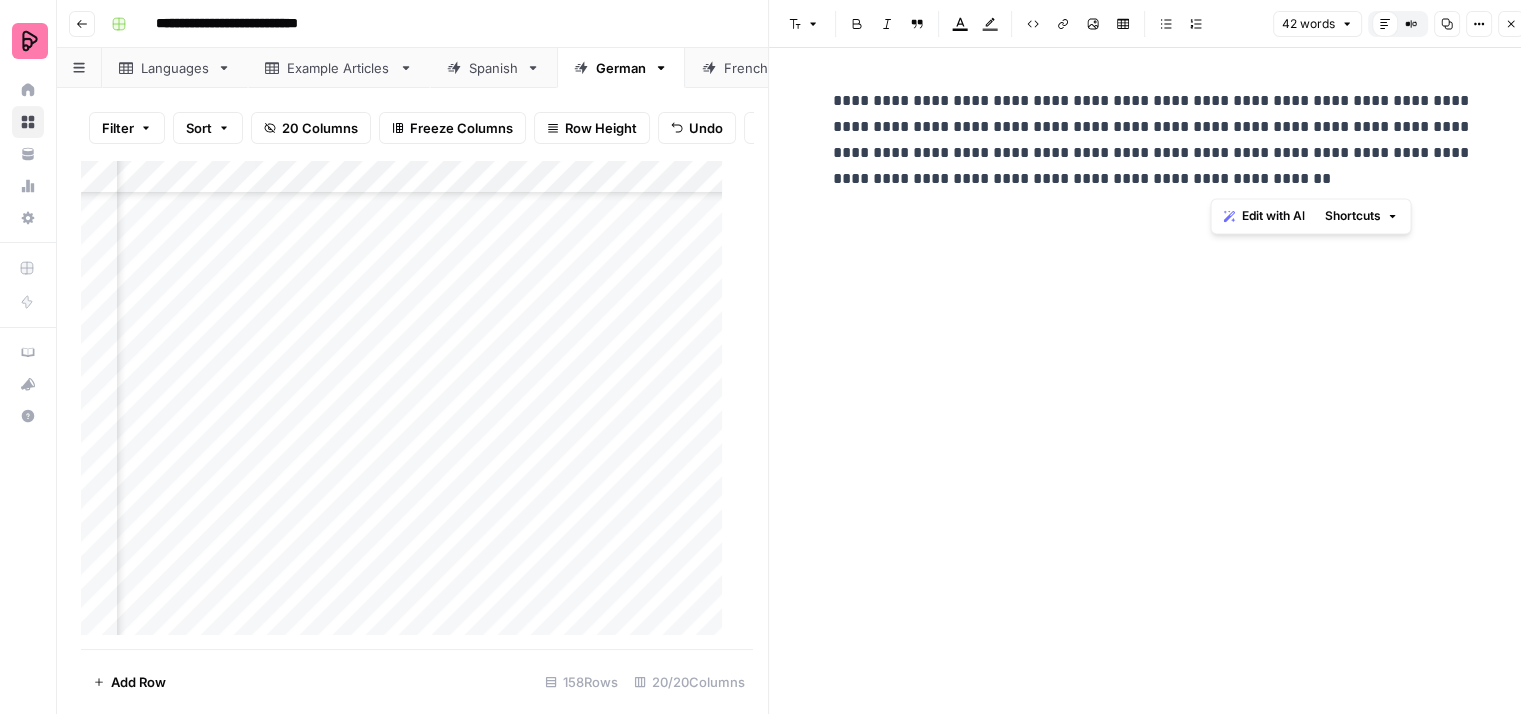 drag, startPoint x: 1269, startPoint y: 195, endPoint x: 1215, endPoint y: 129, distance: 85.276024 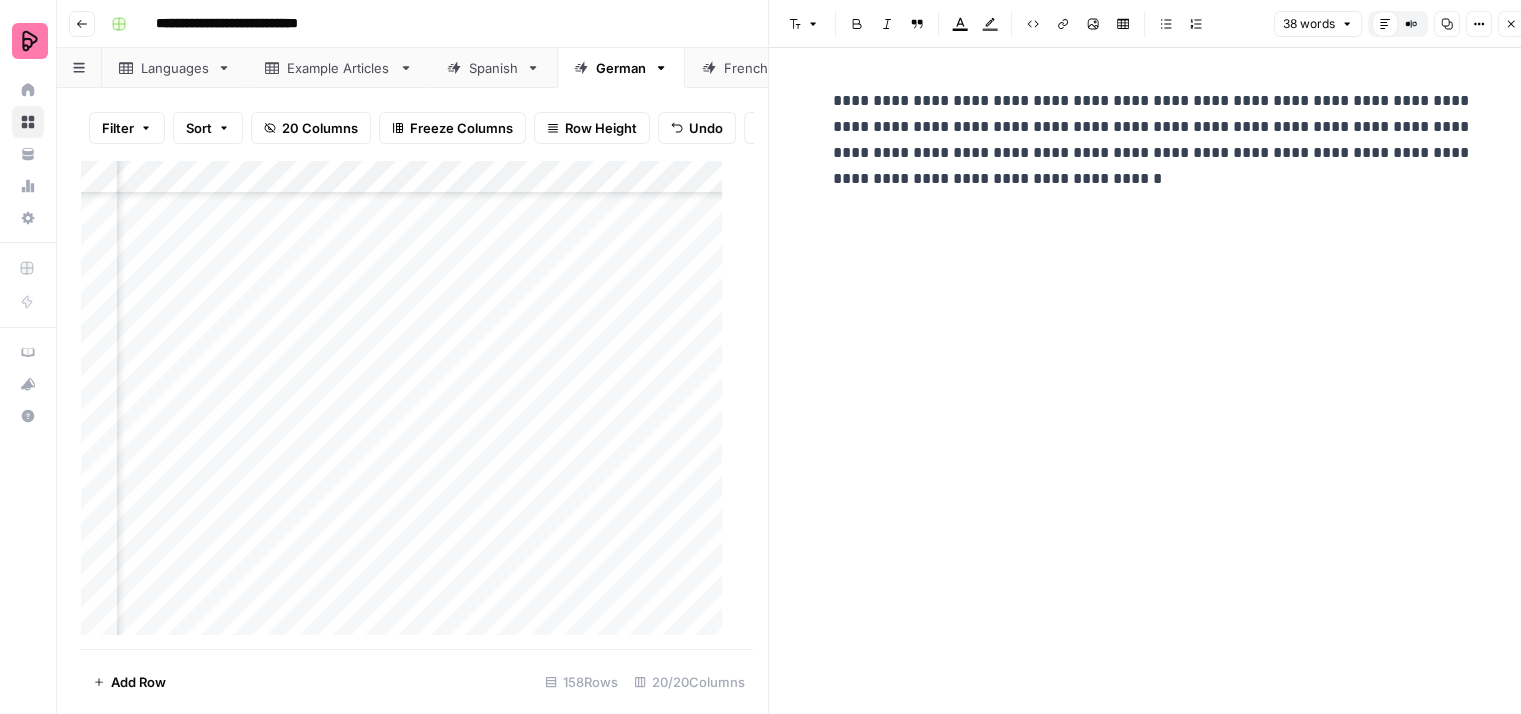 click on "**********" at bounding box center [1153, 140] 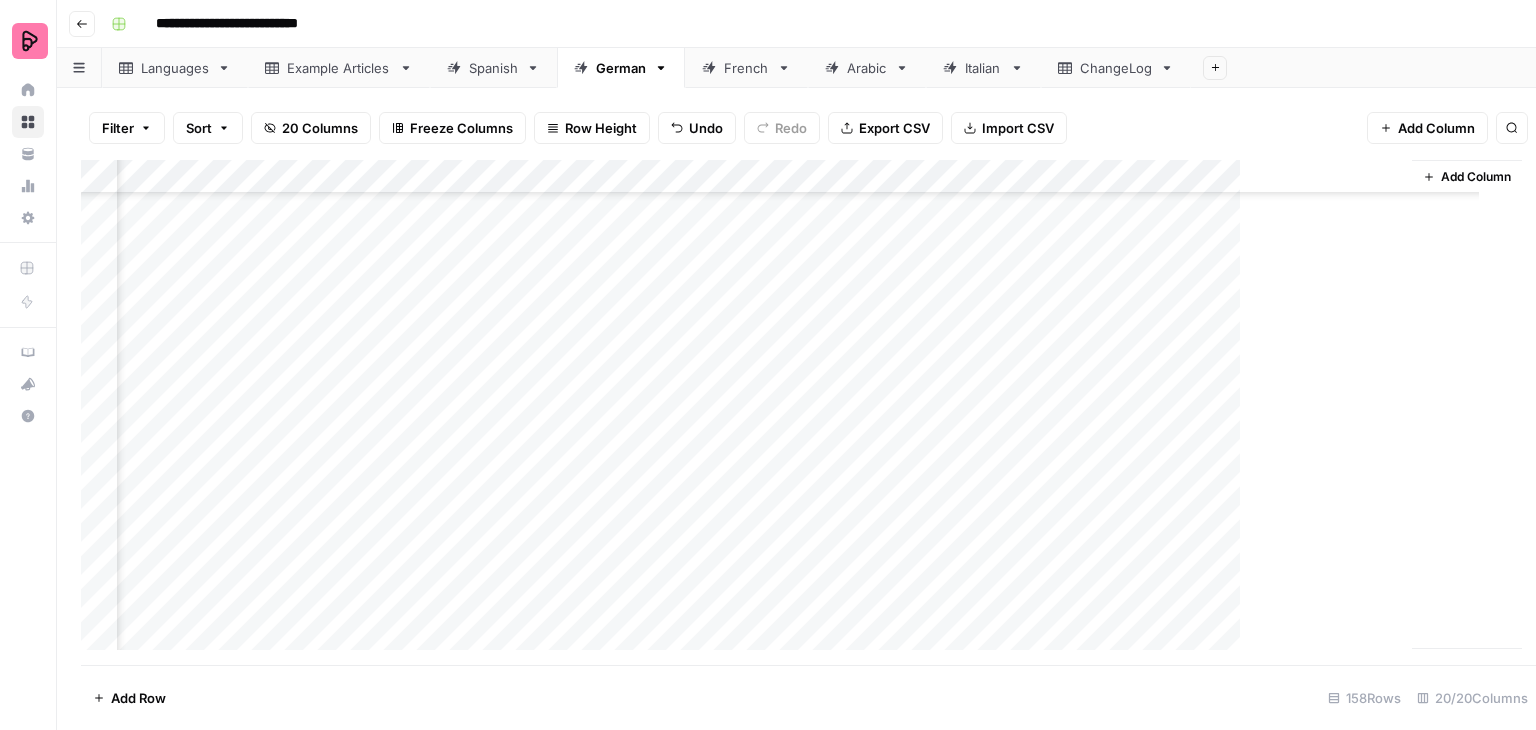 scroll, scrollTop: 4348, scrollLeft: 2637, axis: both 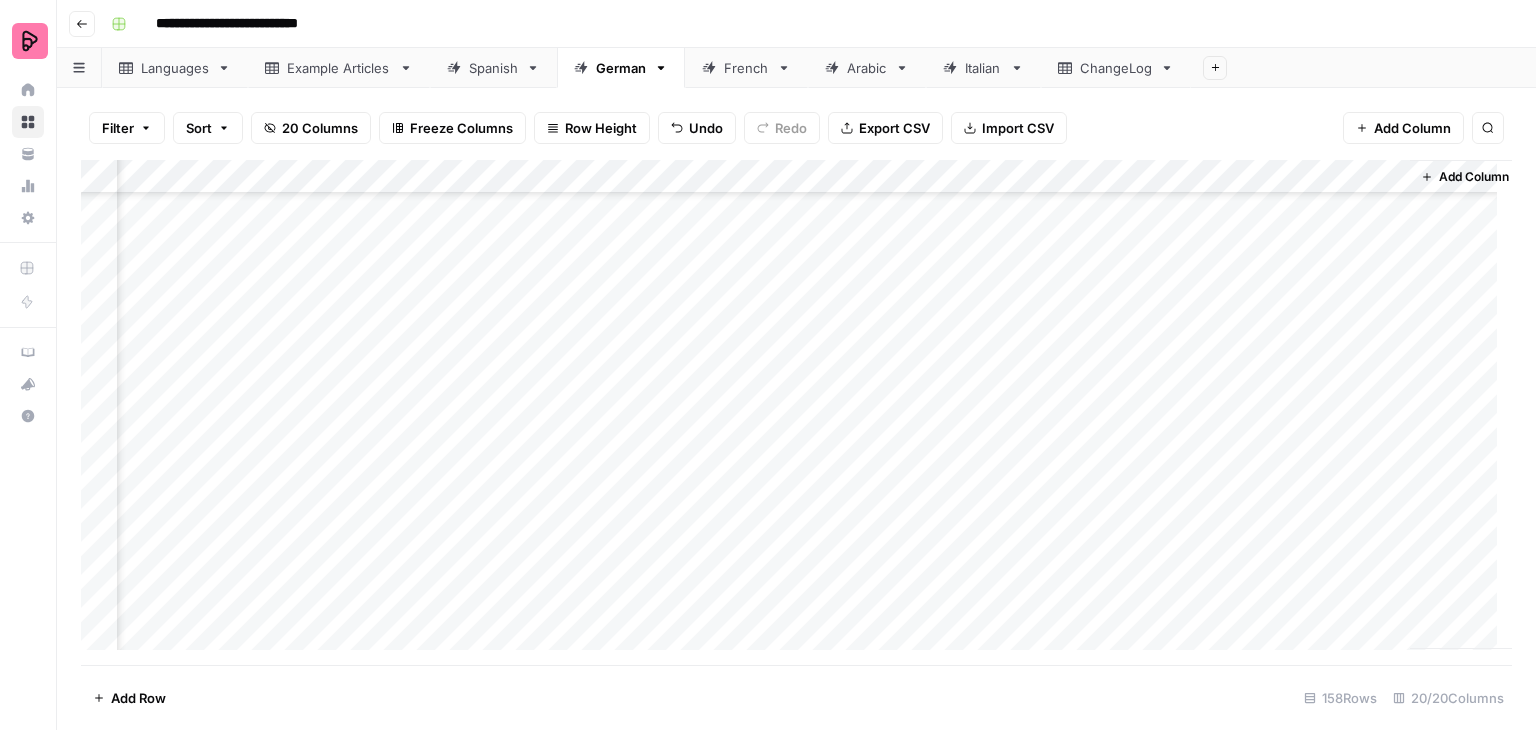 click on "Add Column" at bounding box center (796, 412) 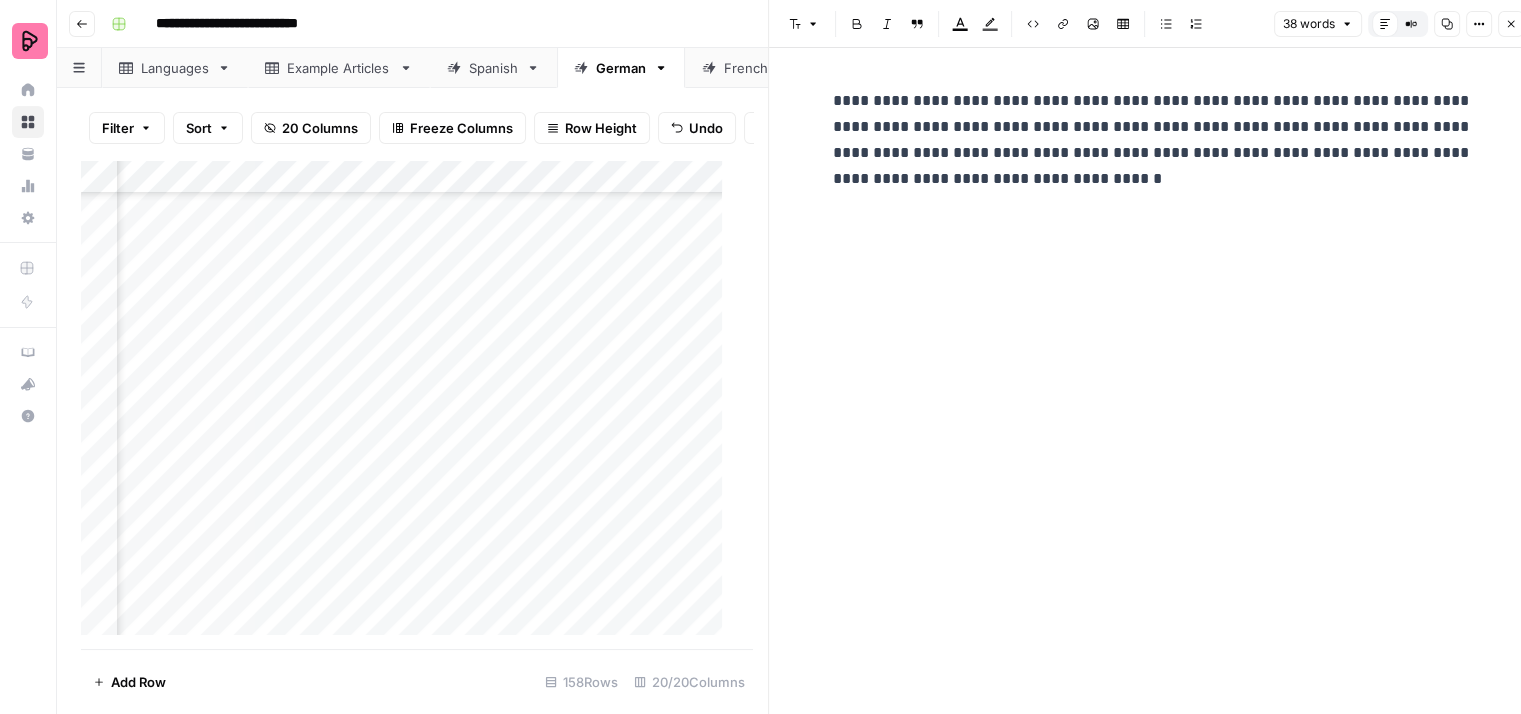 click 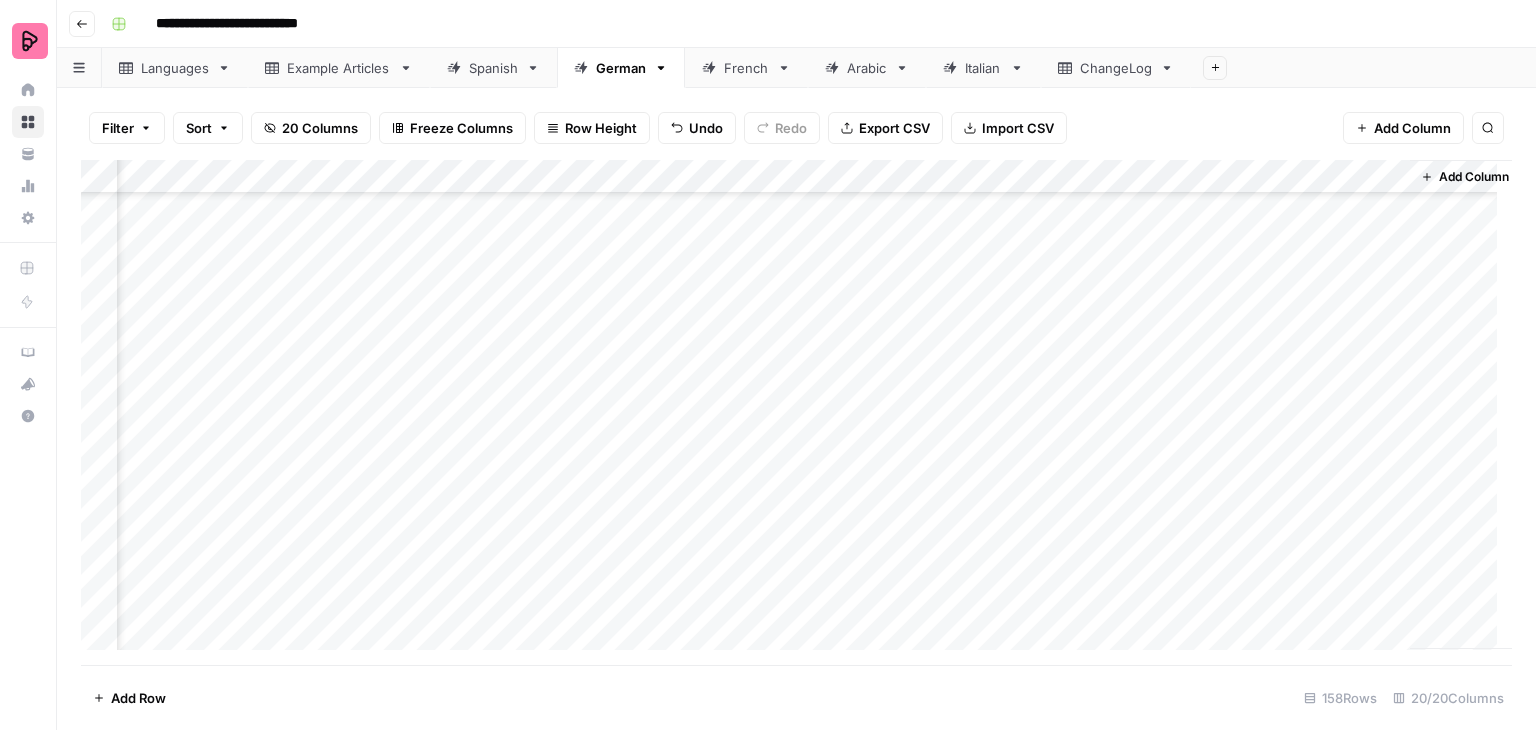 click on "Add Column" at bounding box center (796, 412) 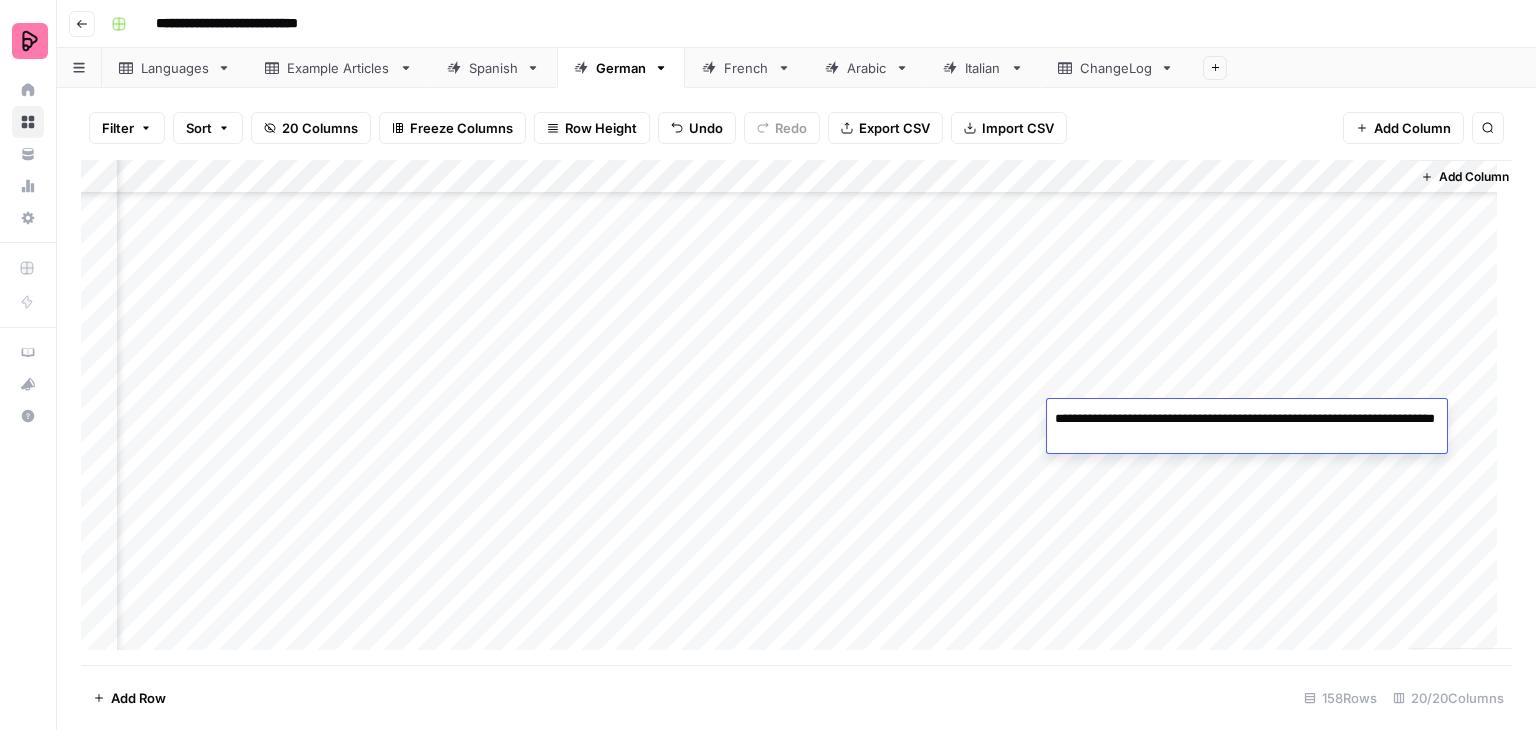 click on "Add Column" at bounding box center (796, 412) 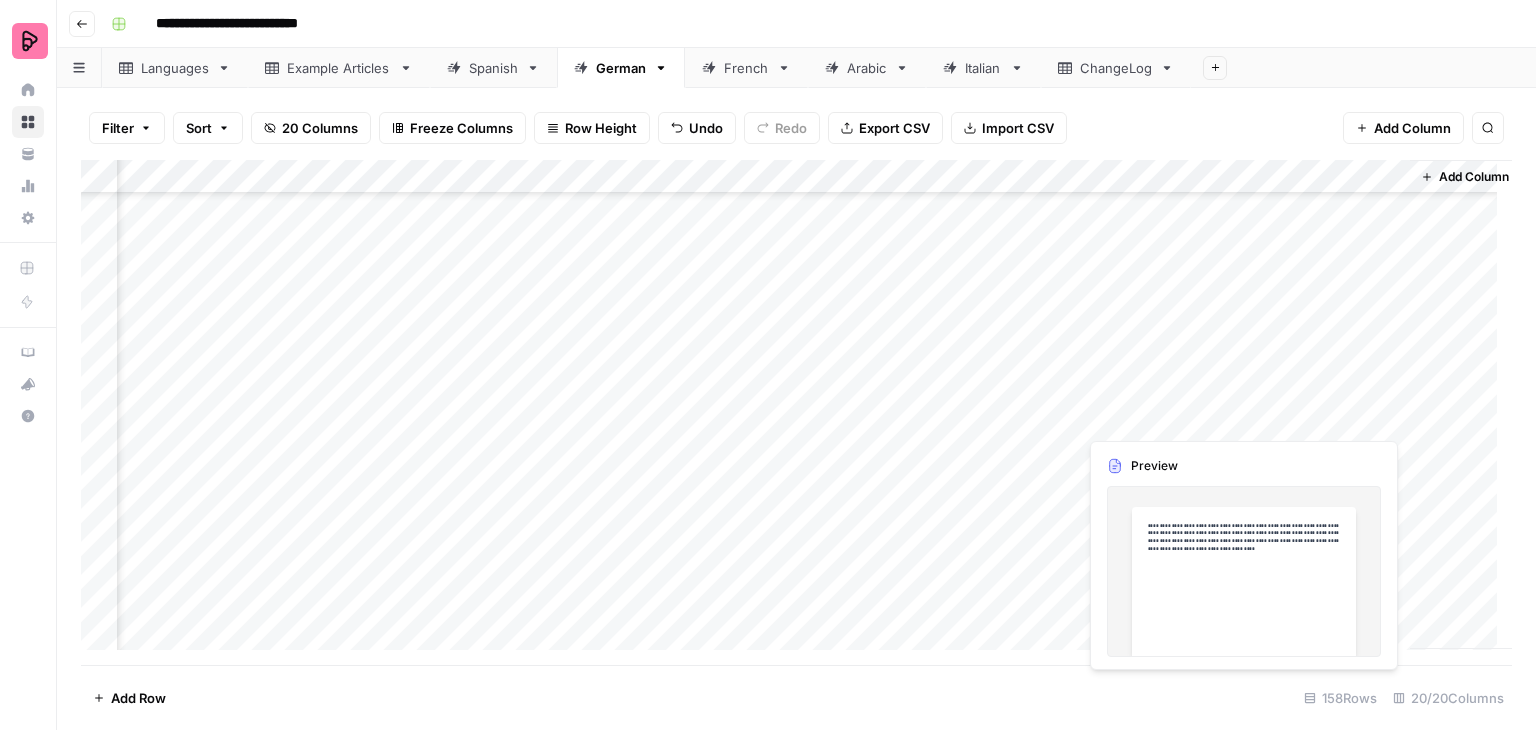 click on "Add Column" at bounding box center [796, 412] 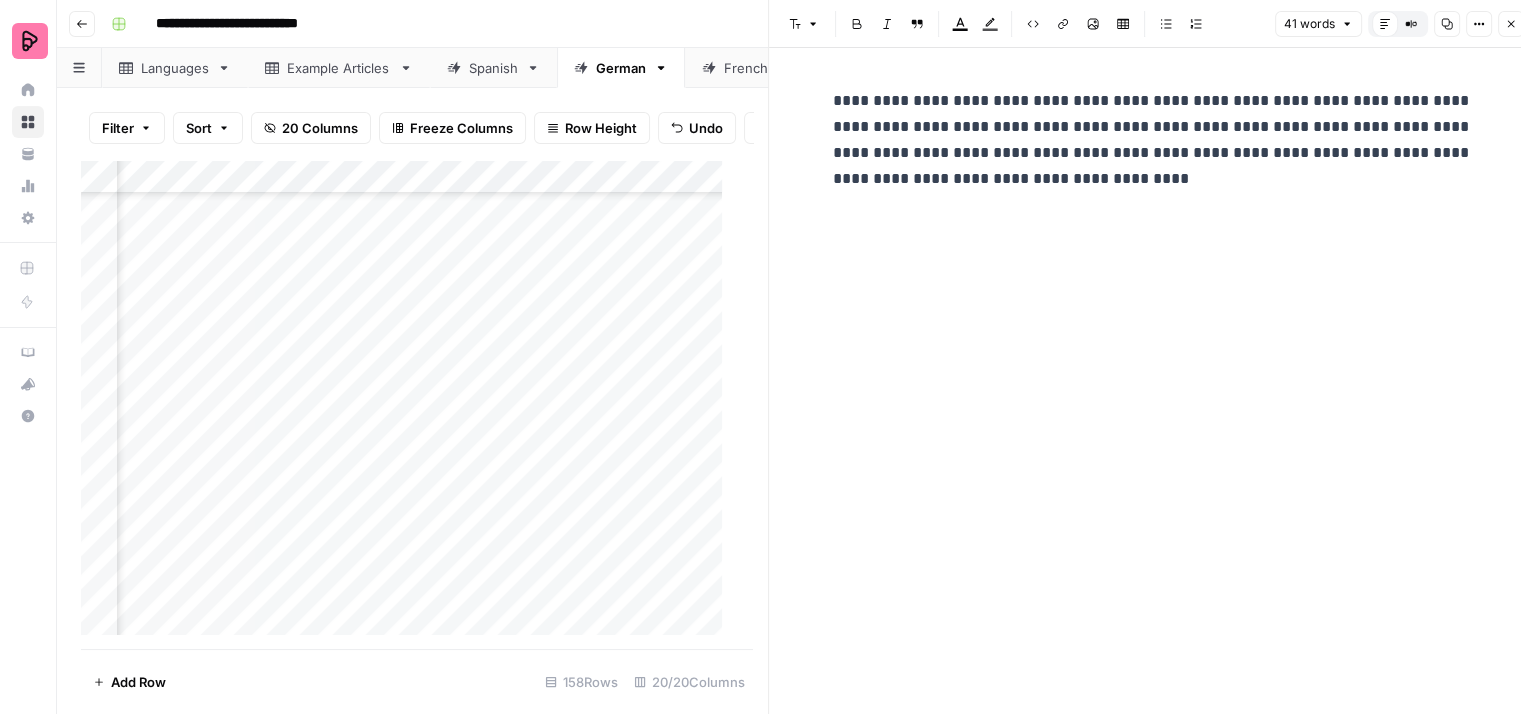 click on "**********" at bounding box center [1153, 140] 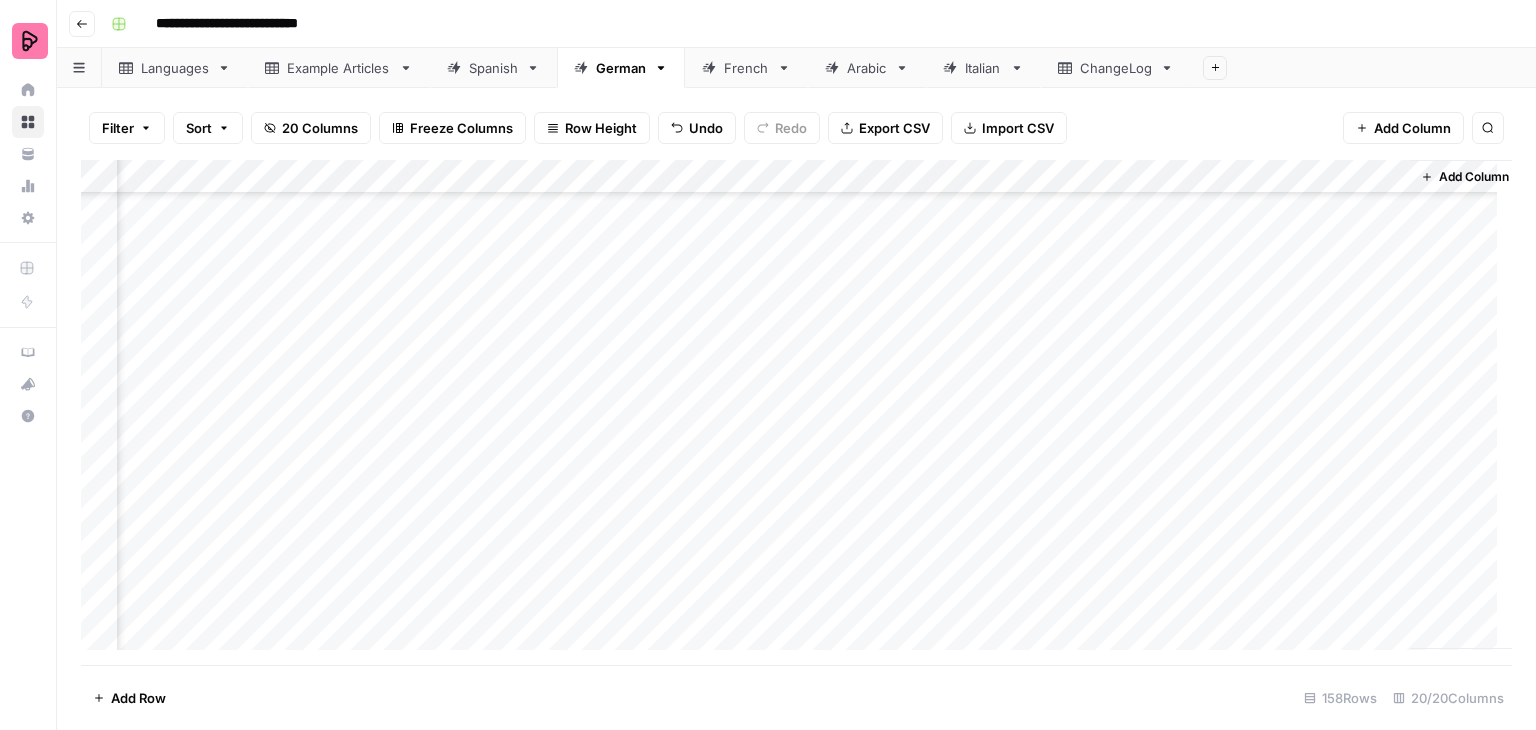 click on "Add Column" at bounding box center [796, 412] 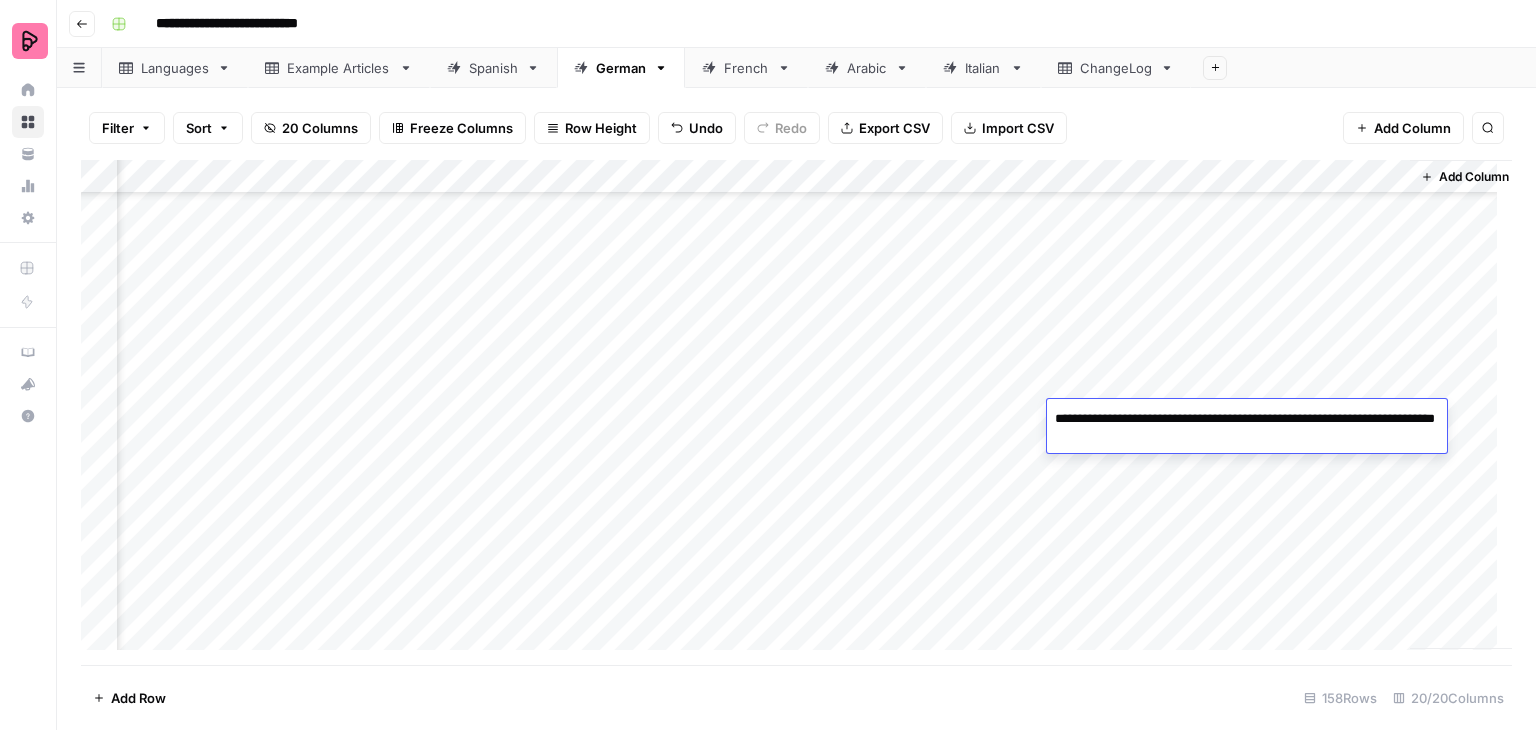 drag, startPoint x: 1202, startPoint y: 437, endPoint x: 1054, endPoint y: 418, distance: 149.21461 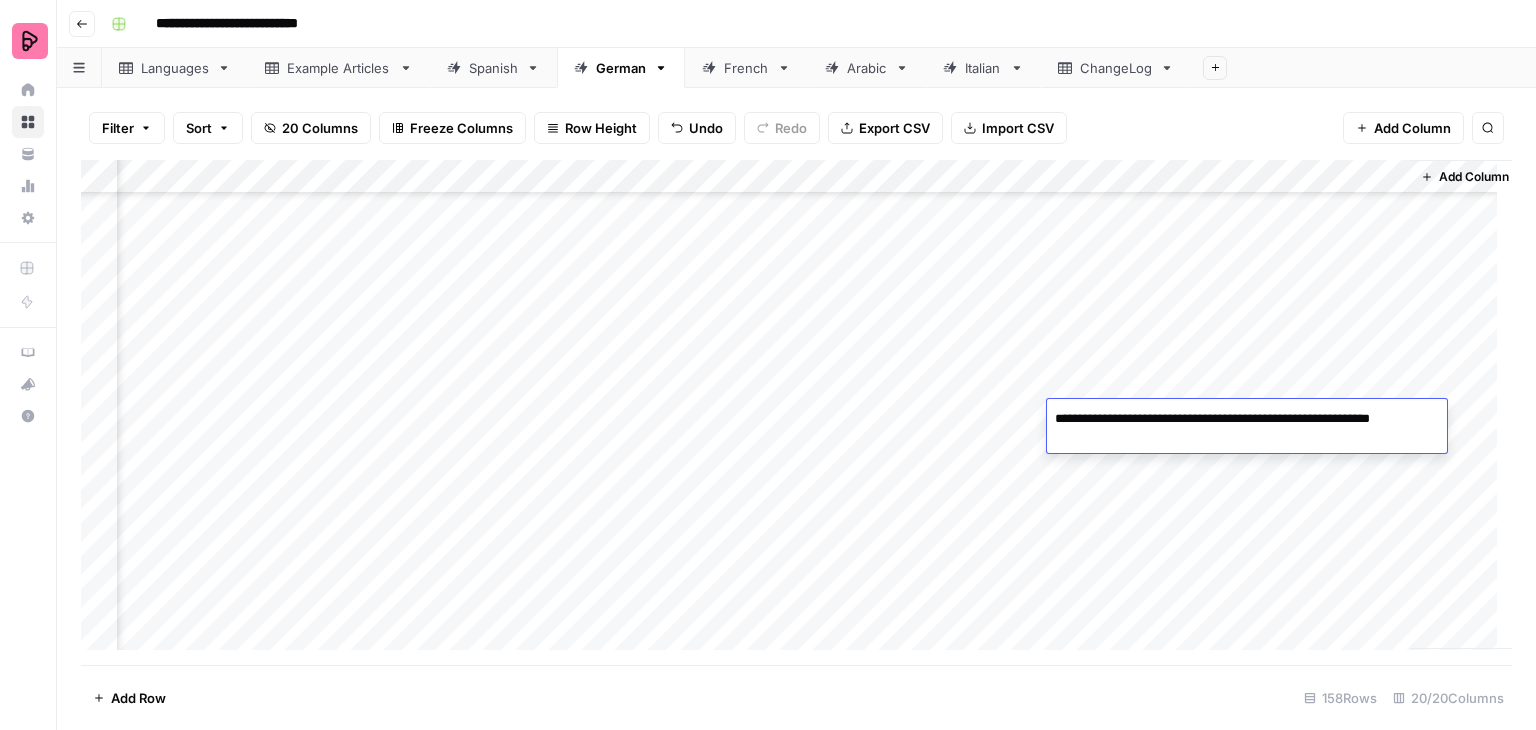 click on "Add Column" at bounding box center (796, 412) 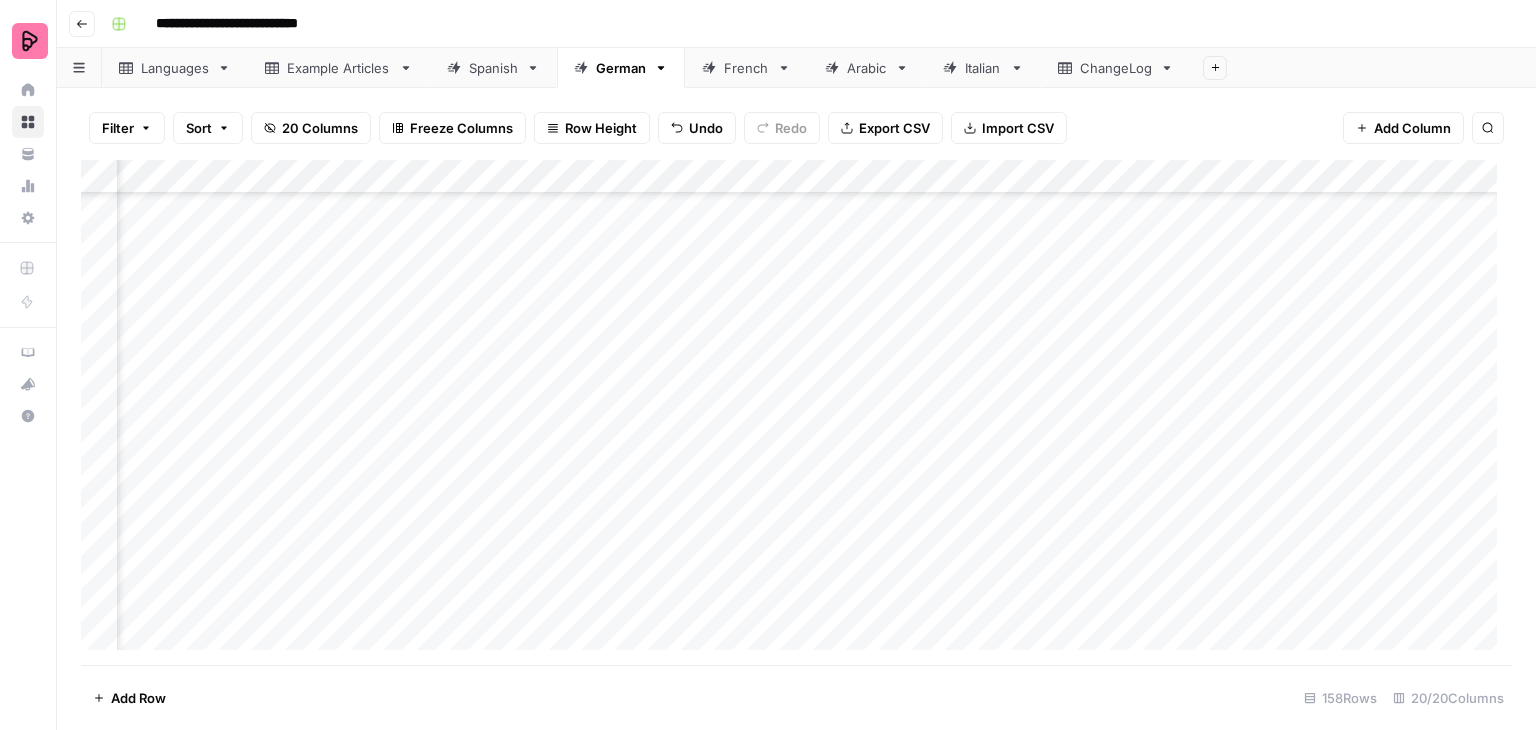 scroll, scrollTop: 4348, scrollLeft: 2661, axis: both 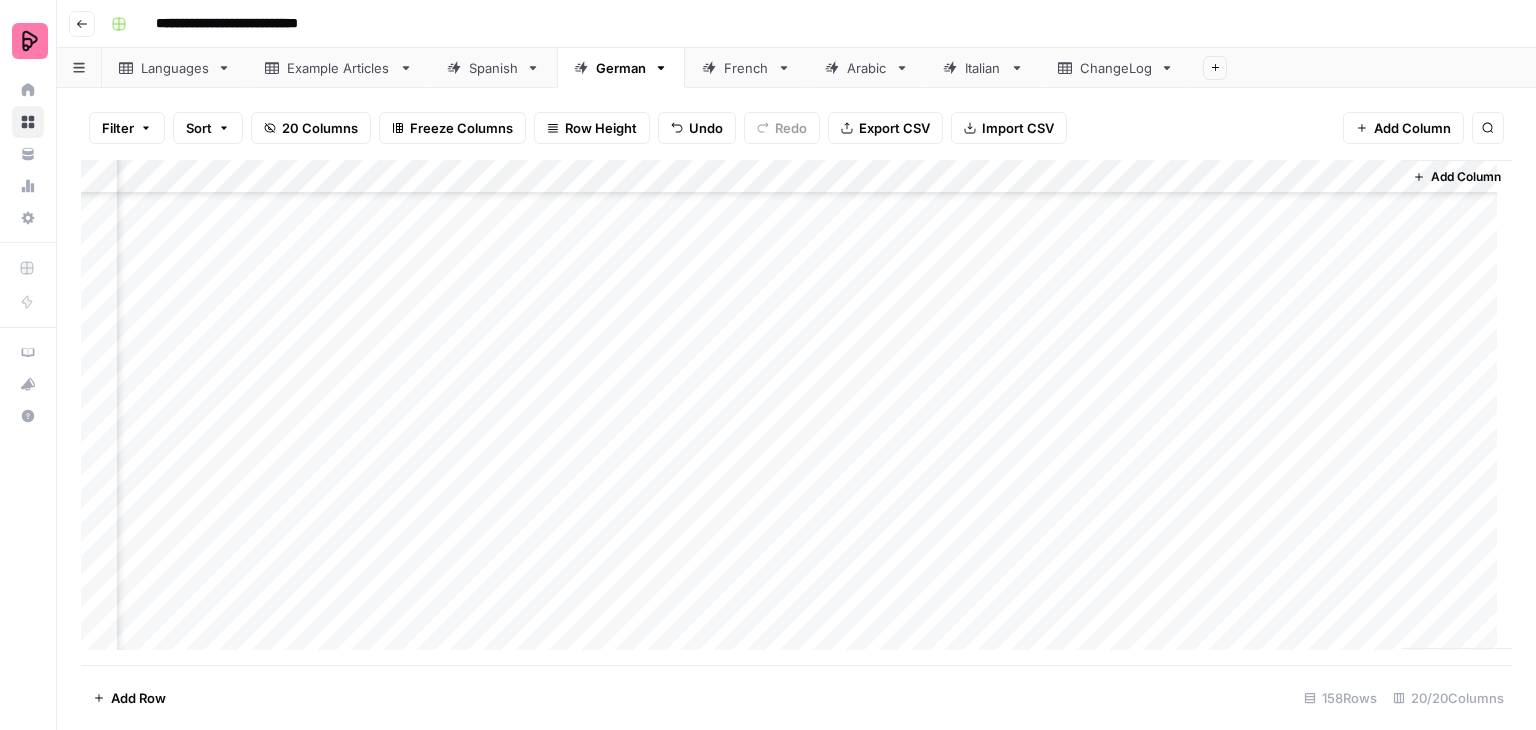 click on "Add Column" at bounding box center (796, 412) 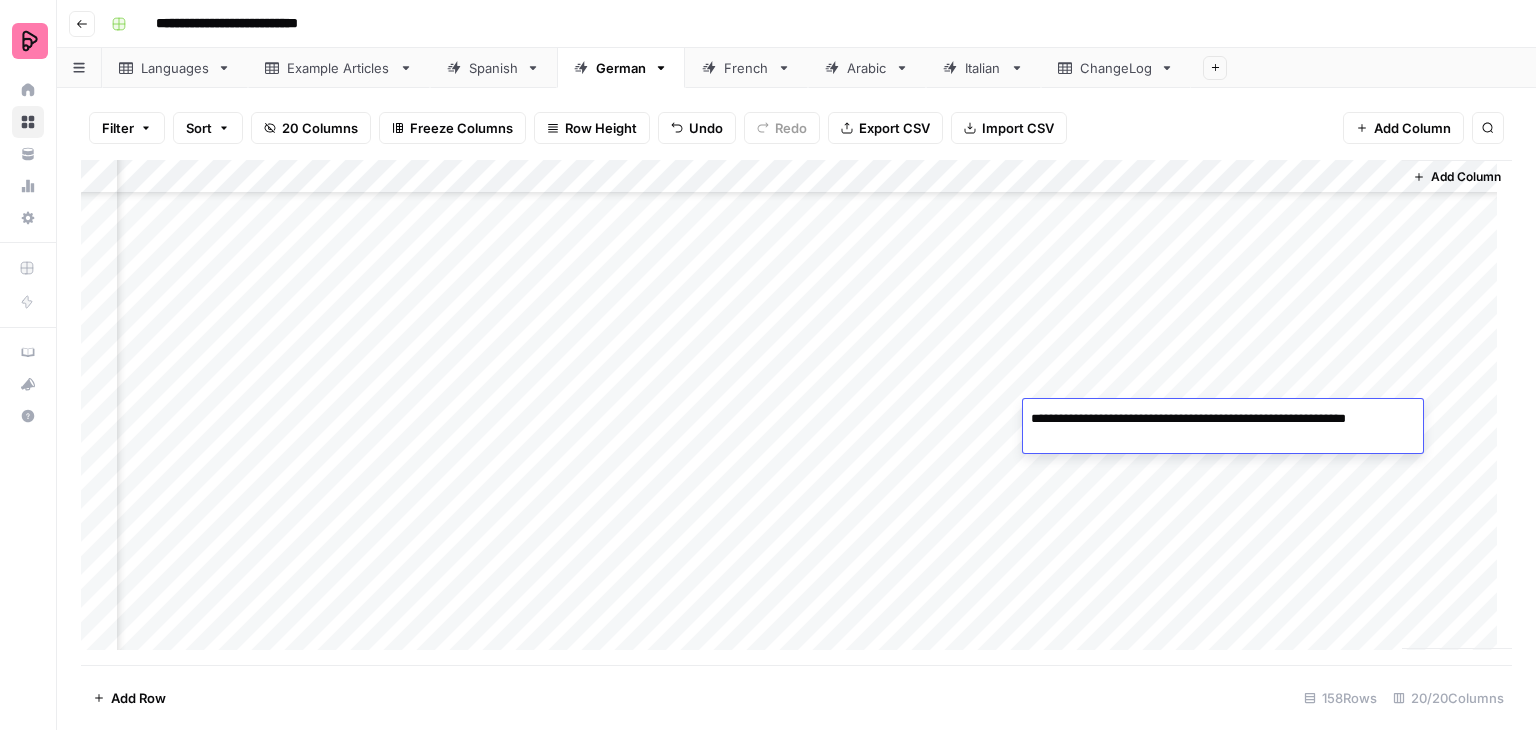 click on "Add Column" at bounding box center (796, 412) 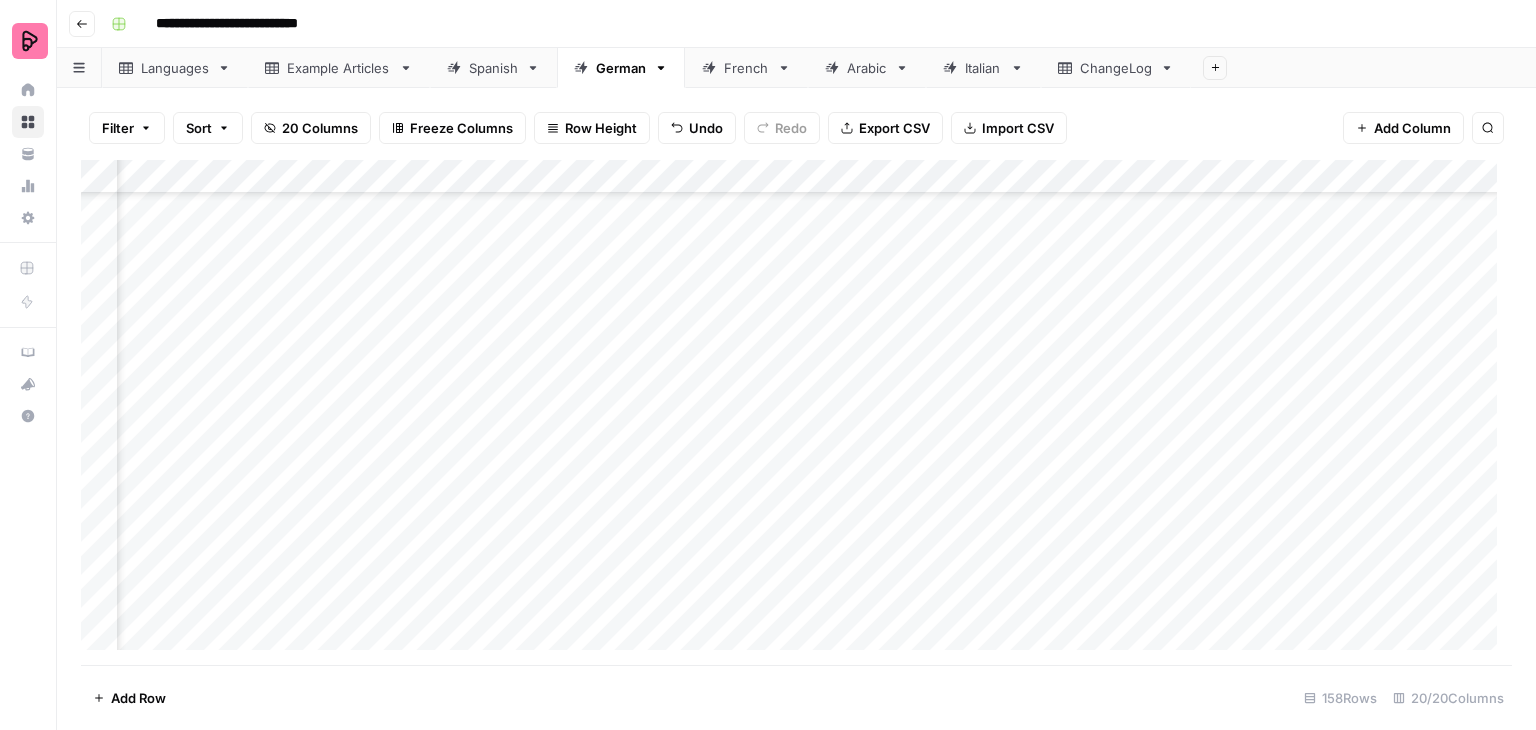 scroll, scrollTop: 4348, scrollLeft: 615, axis: both 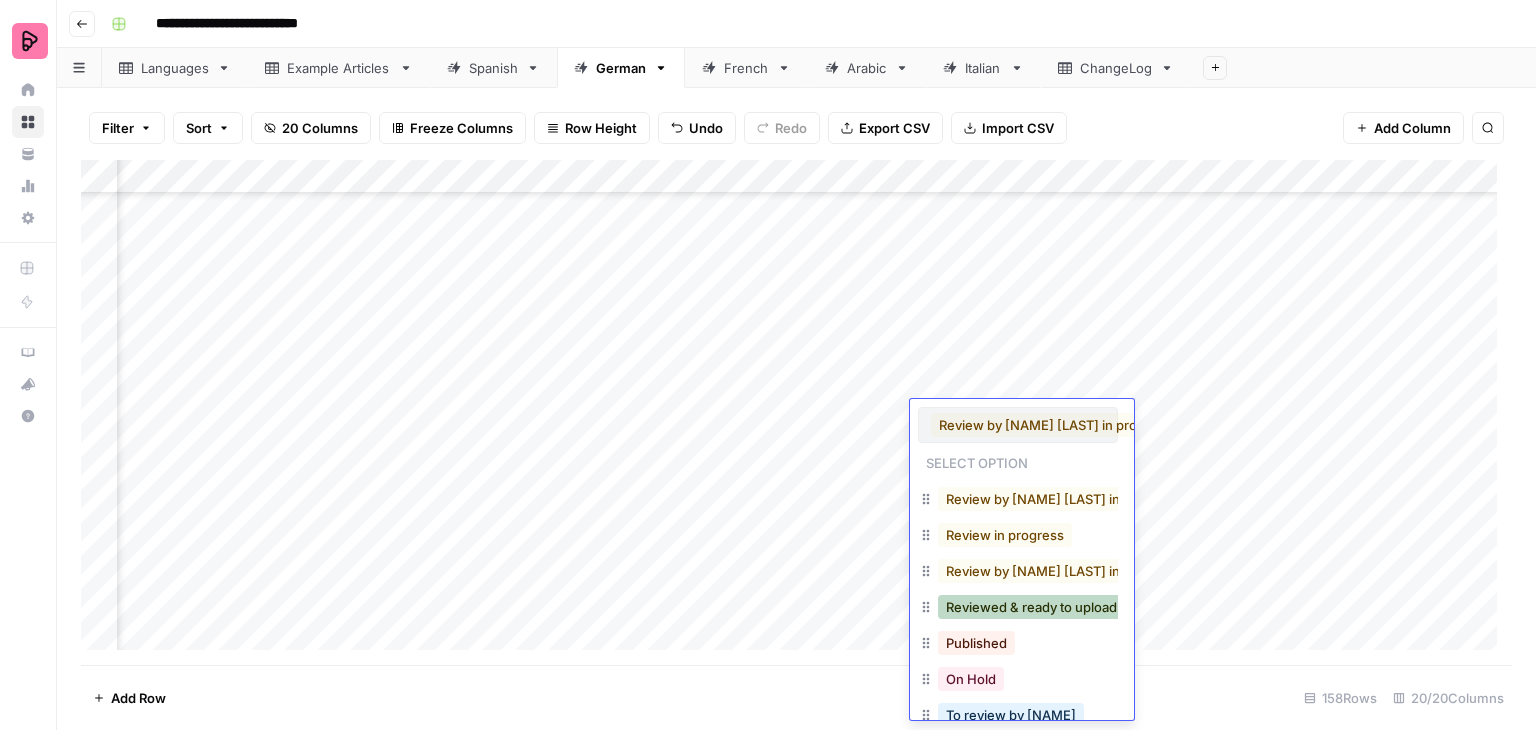 click on "Reviewed & ready to upload" at bounding box center (1031, 607) 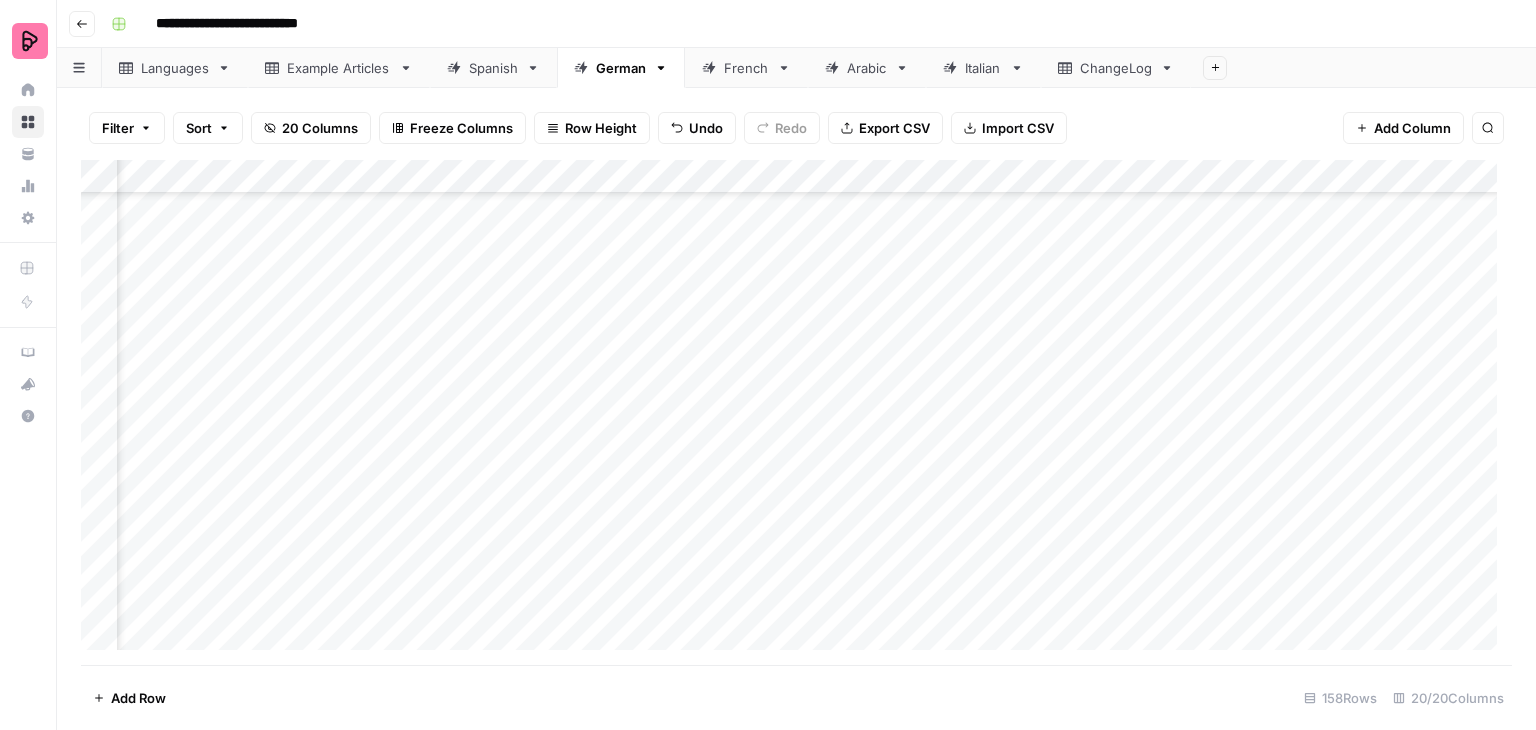 click on "Add Column" at bounding box center (796, 412) 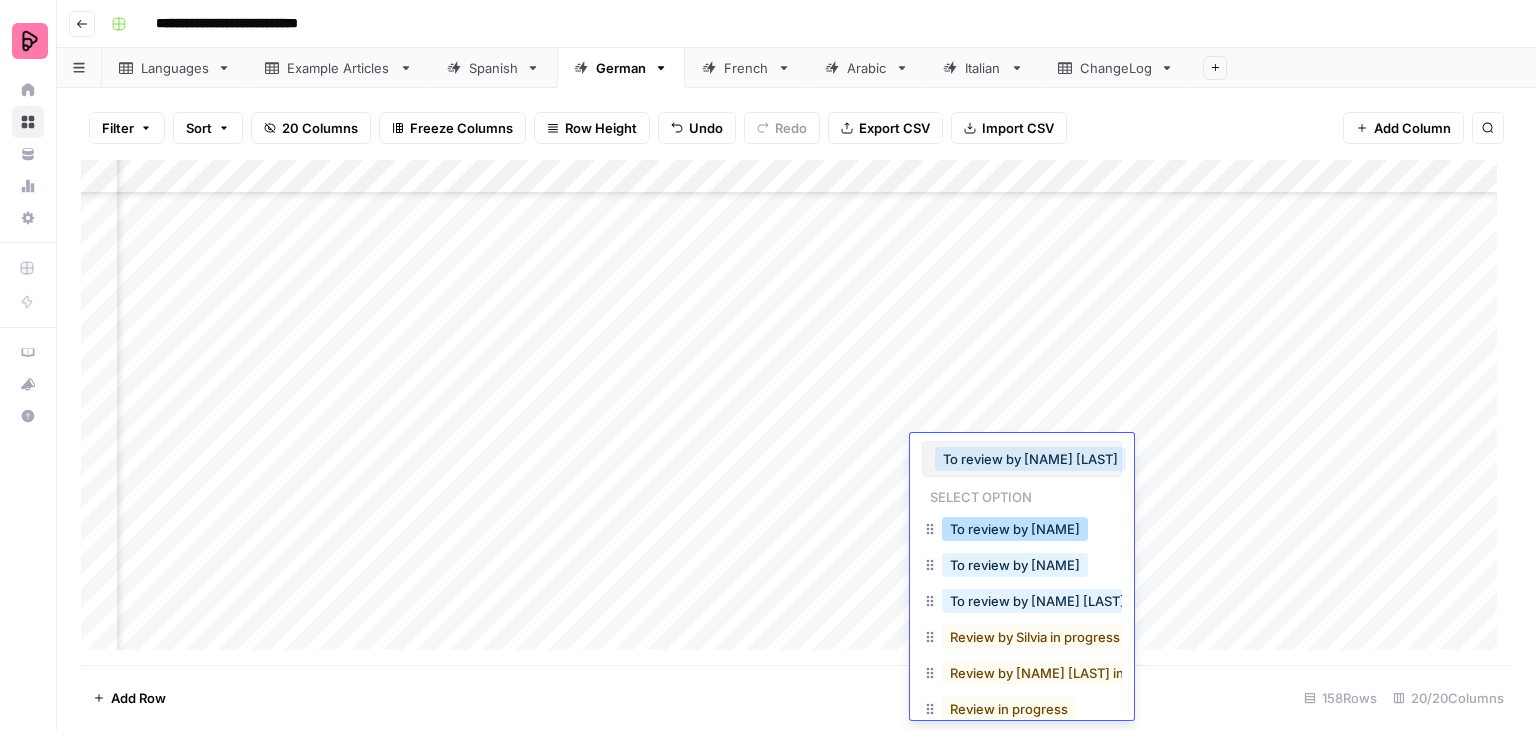scroll, scrollTop: 155, scrollLeft: 0, axis: vertical 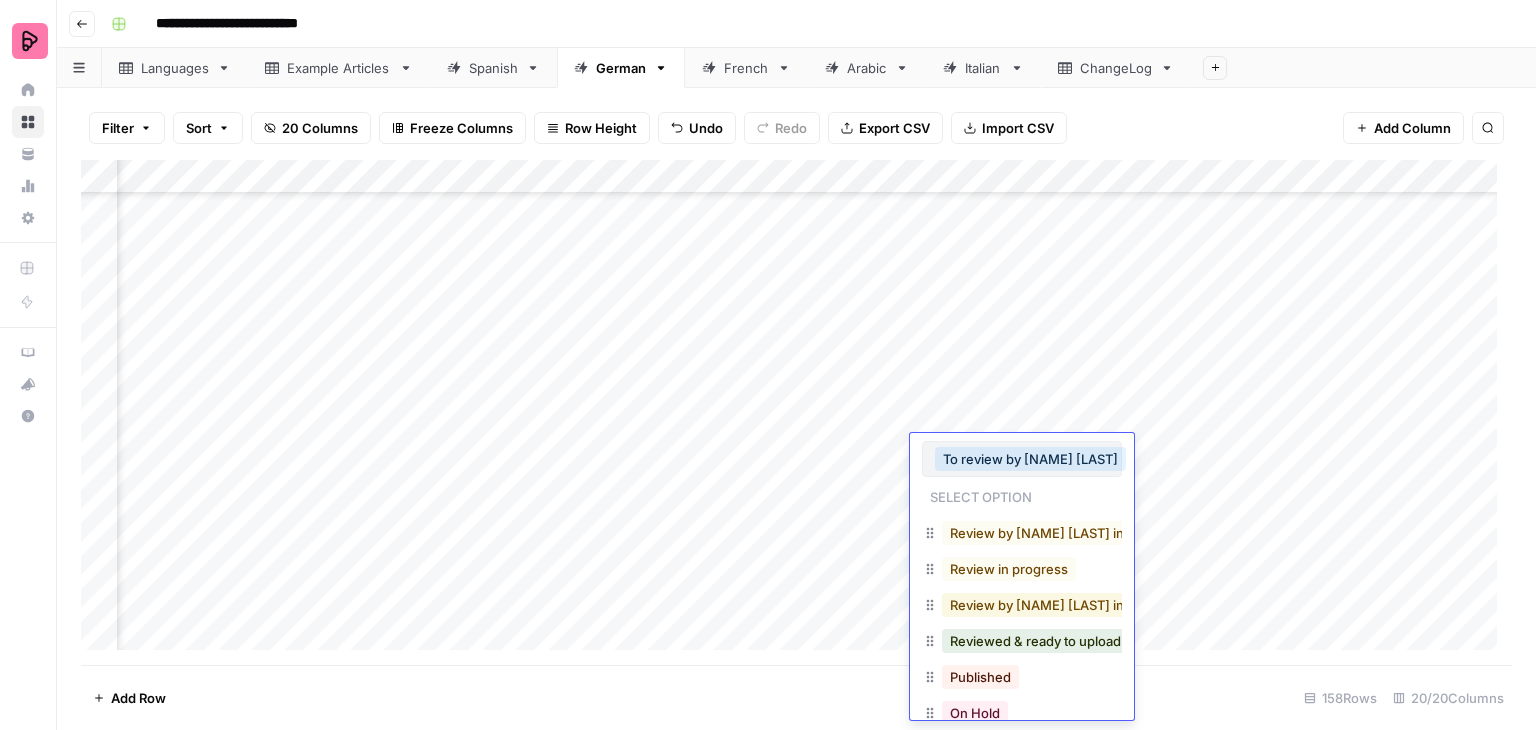 click on "Review by [NAME] [LAST] in progress" at bounding box center (1066, 605) 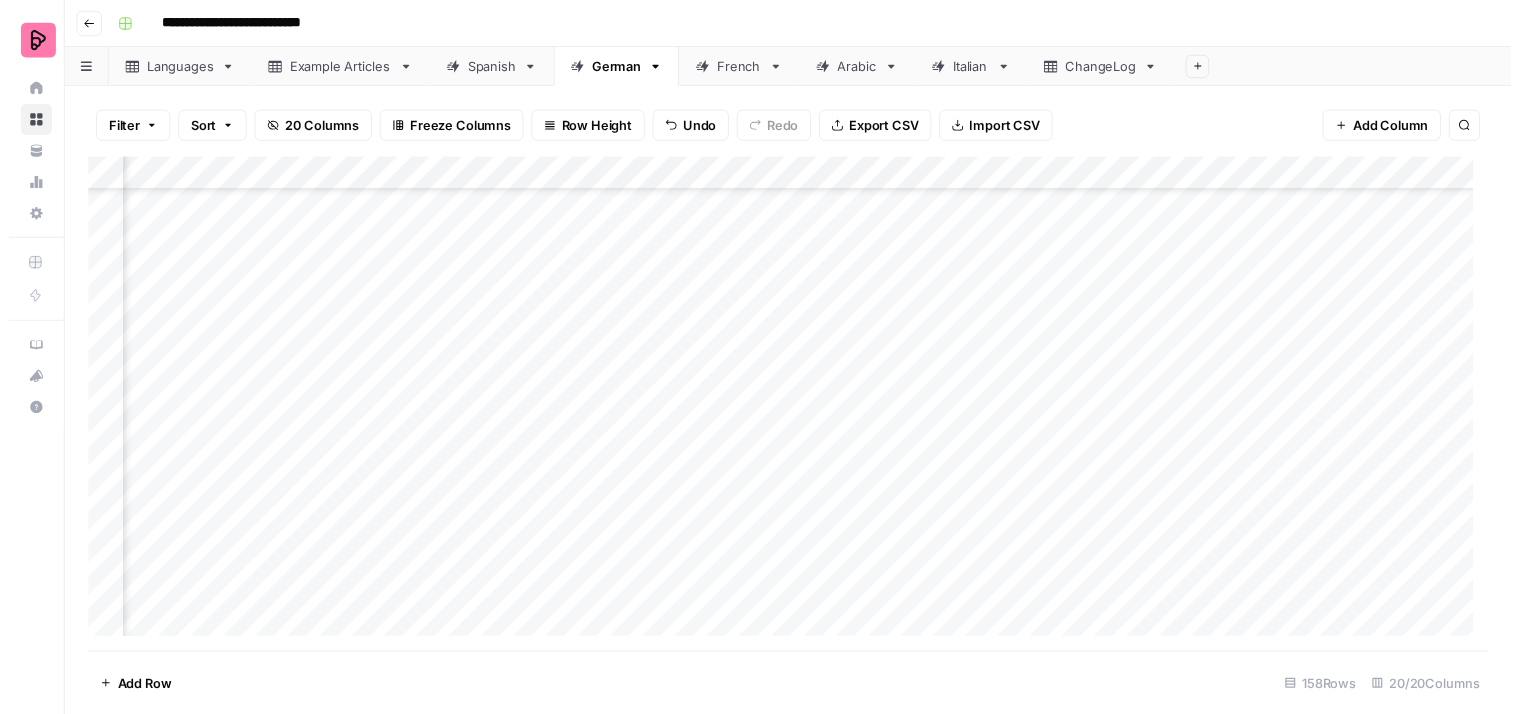 scroll, scrollTop: 4348, scrollLeft: 1147, axis: both 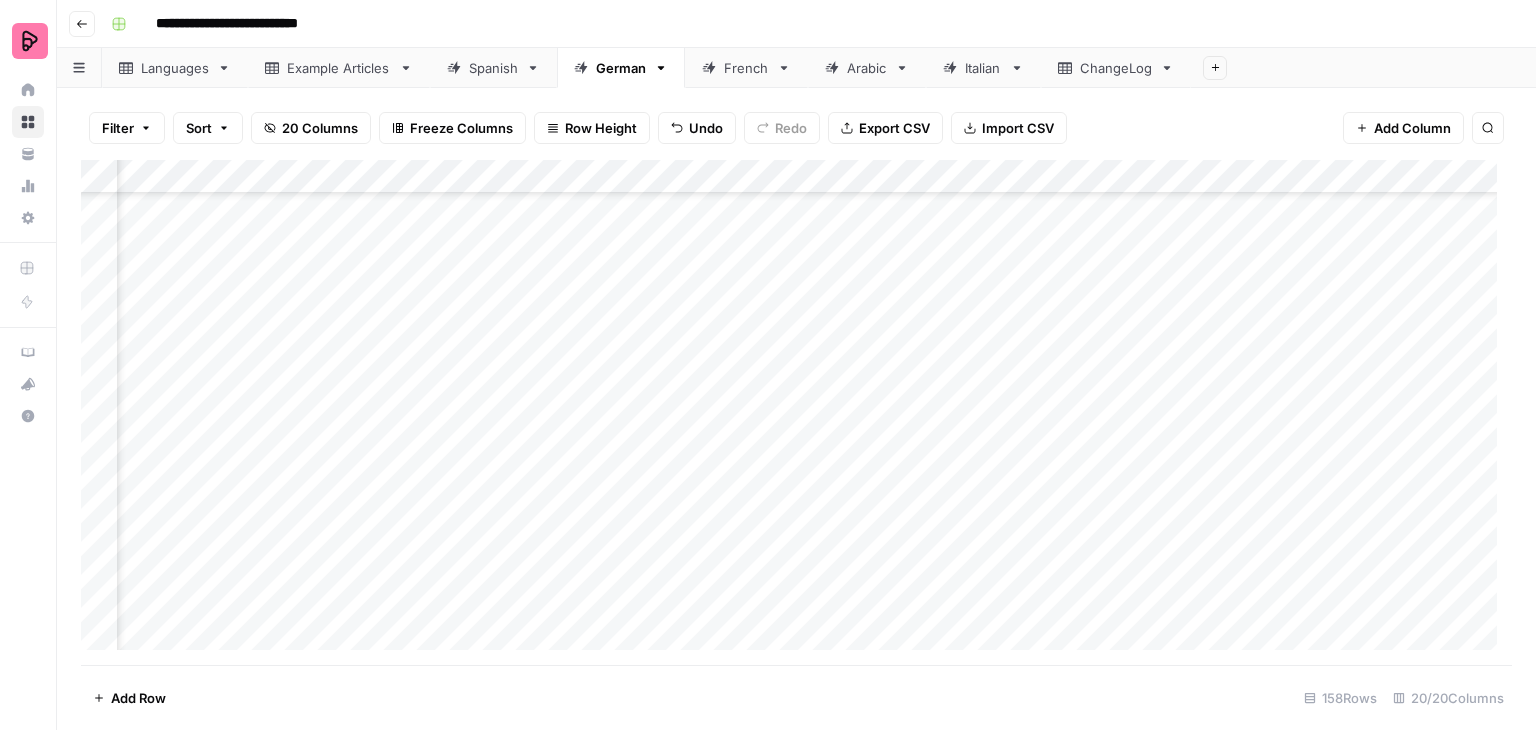 click on "Add Column" at bounding box center [796, 412] 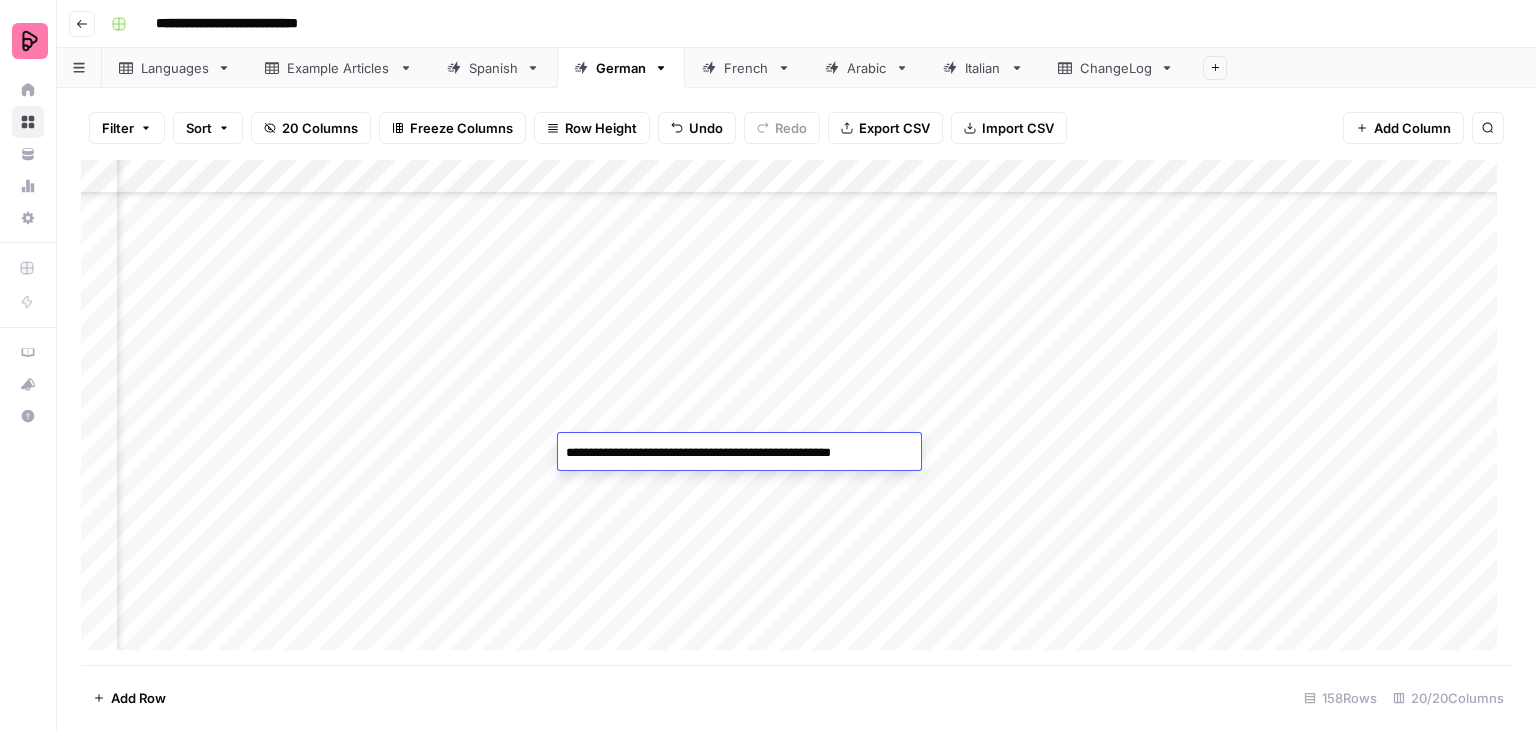 drag, startPoint x: 909, startPoint y: 450, endPoint x: 764, endPoint y: 455, distance: 145.08618 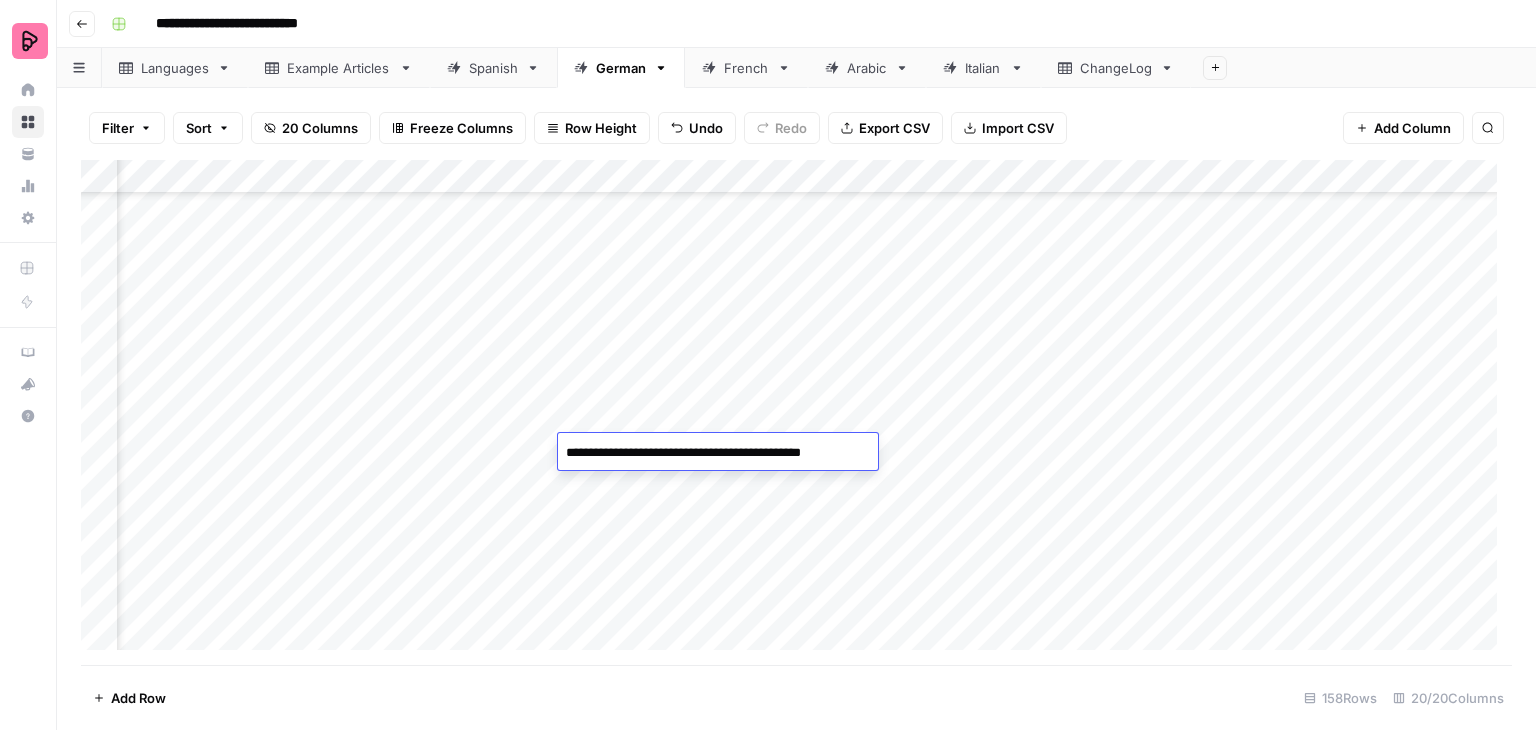 type on "**********" 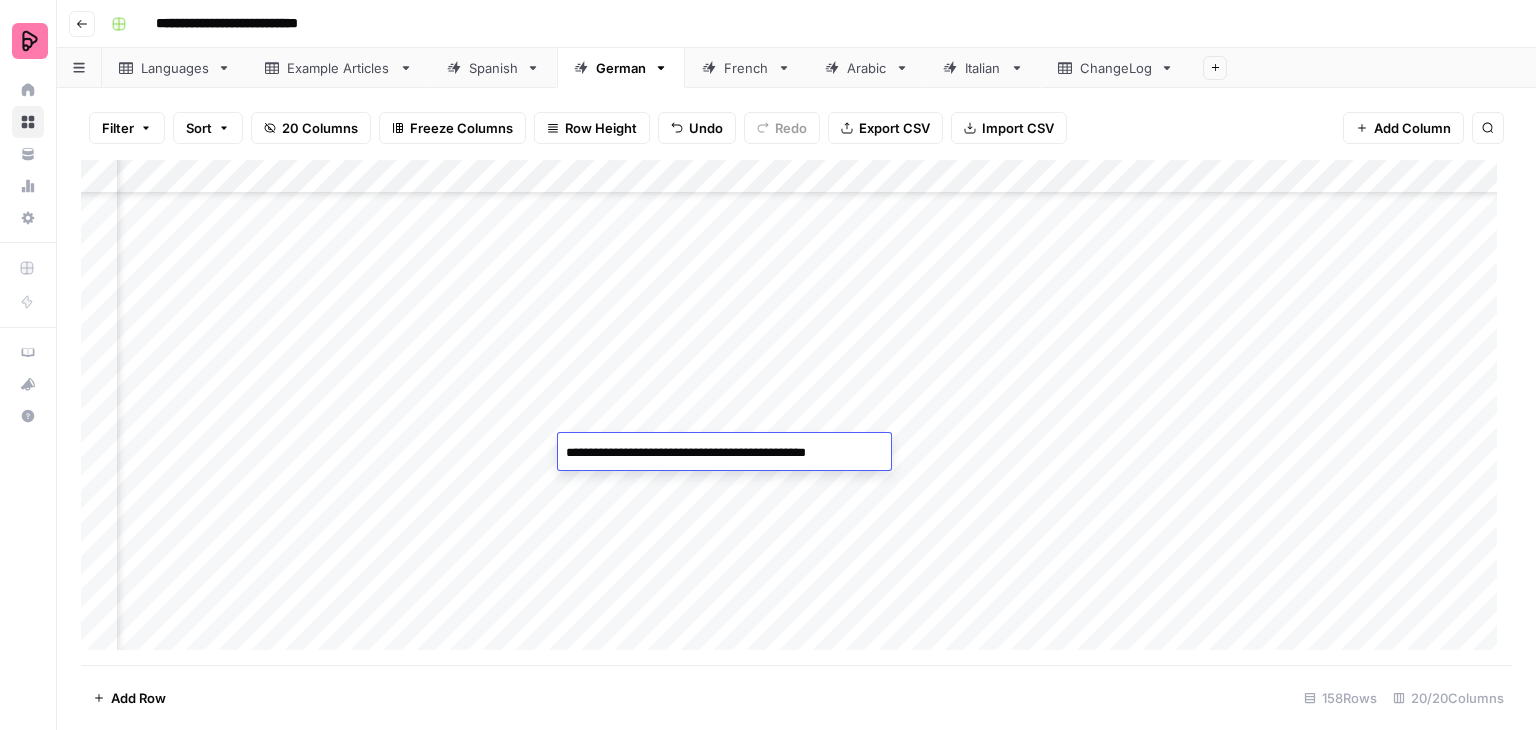 click on "Add Column" at bounding box center [796, 412] 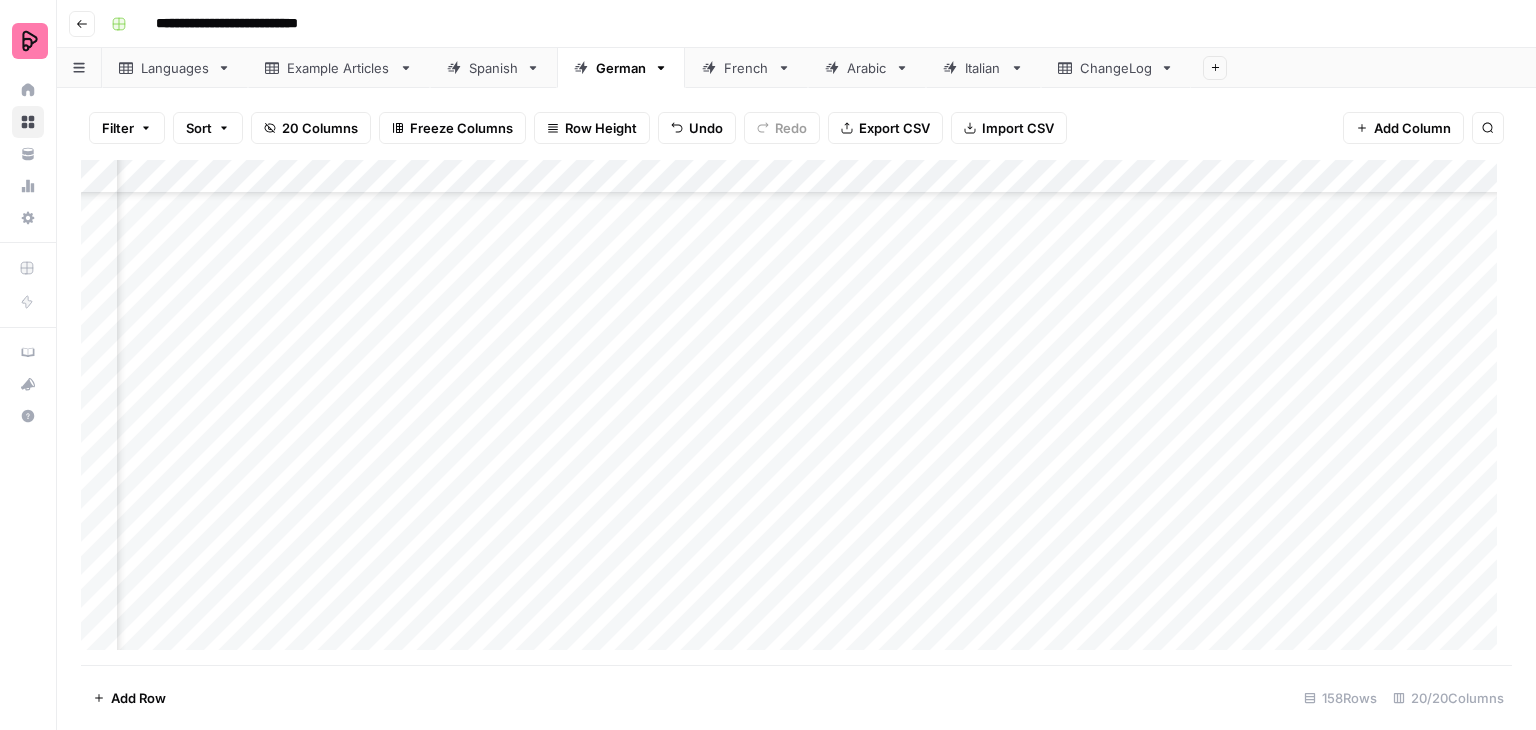 click on "Add Column" at bounding box center (796, 412) 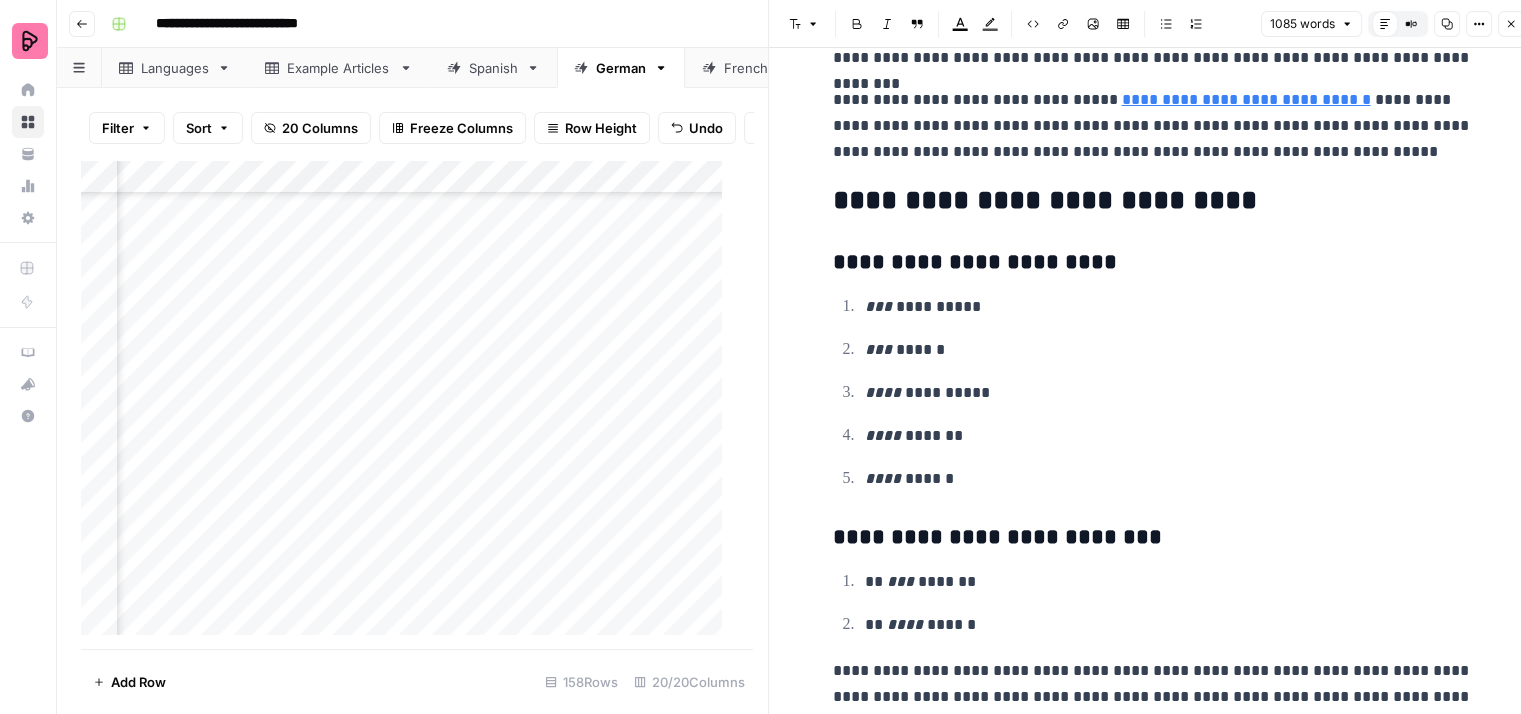 scroll, scrollTop: 6246, scrollLeft: 0, axis: vertical 